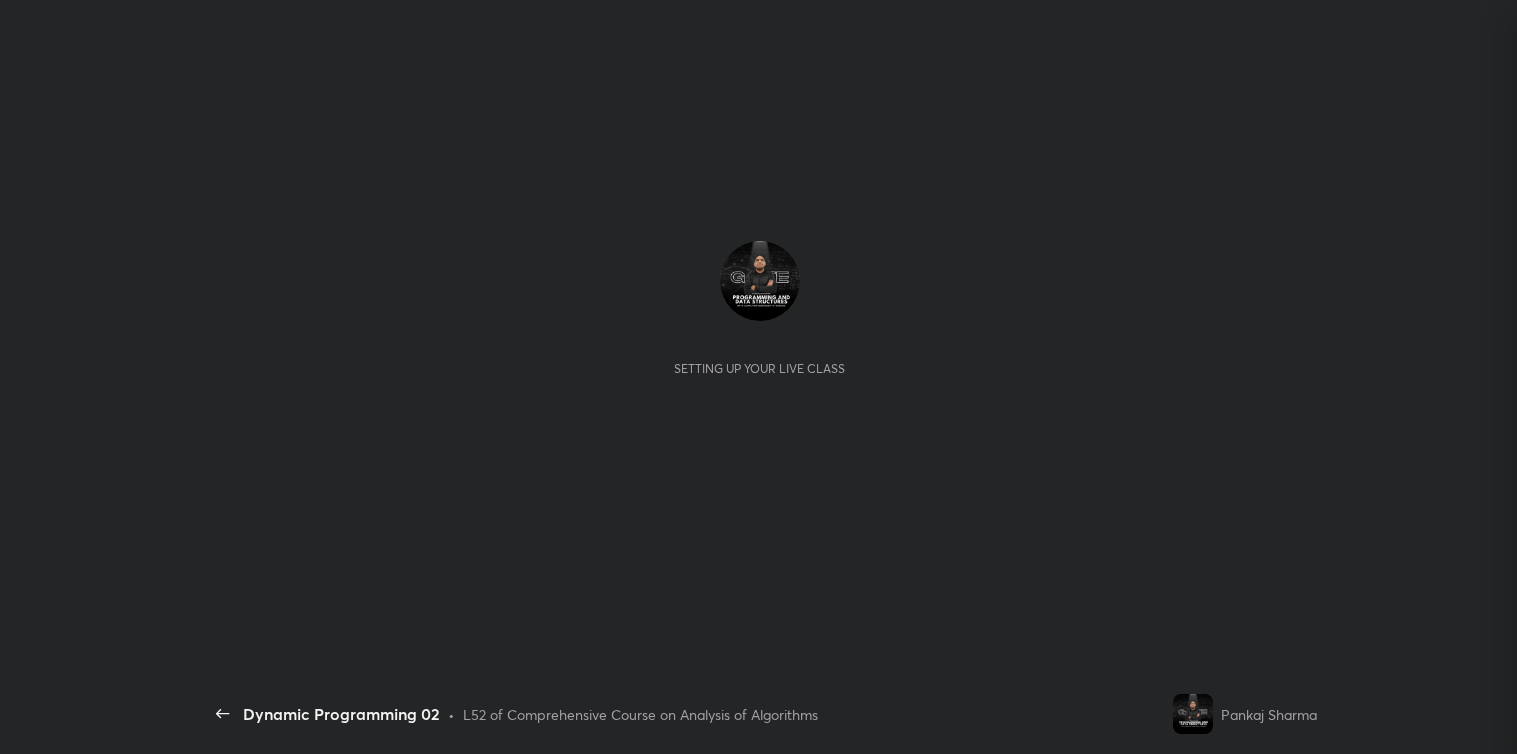 scroll, scrollTop: 0, scrollLeft: 0, axis: both 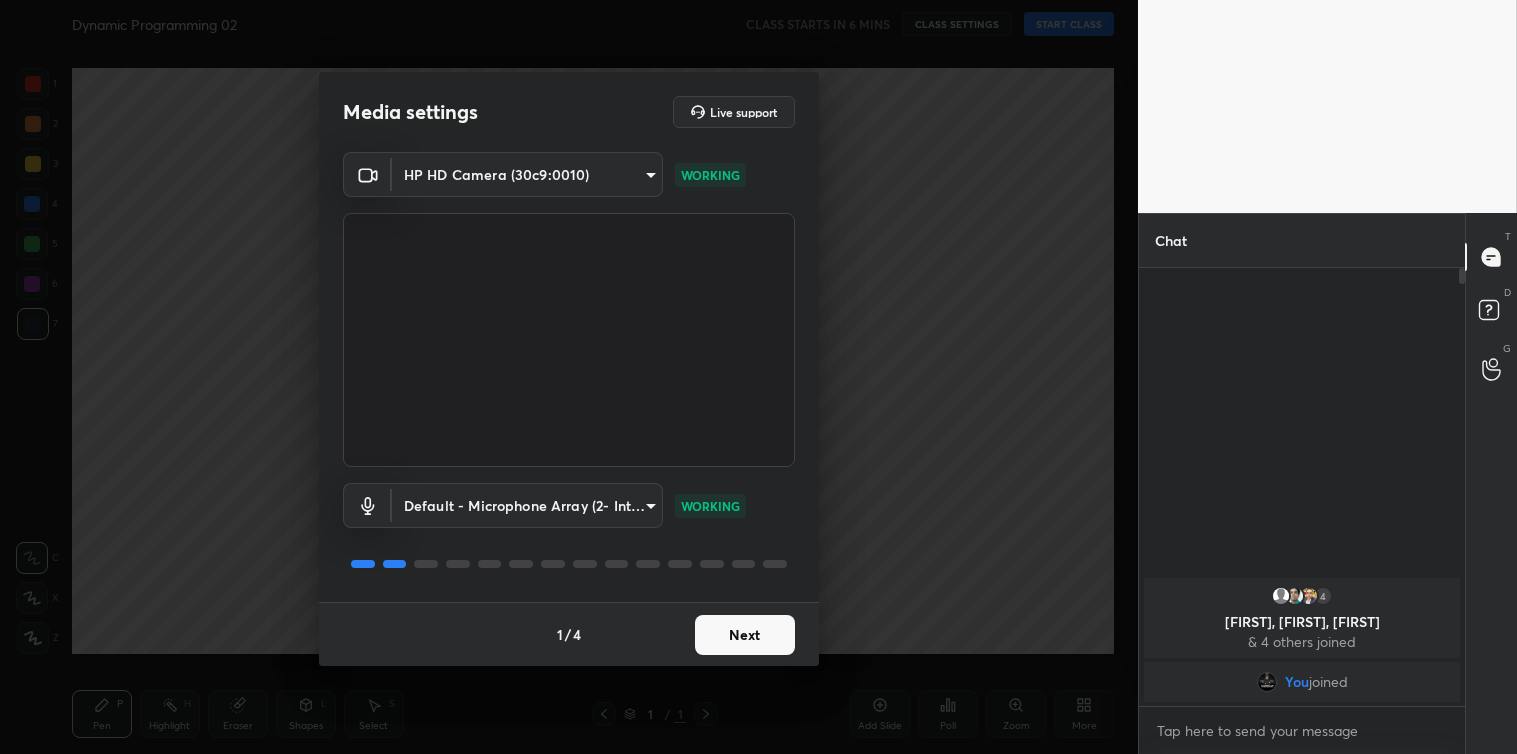 click on "Next" at bounding box center [745, 635] 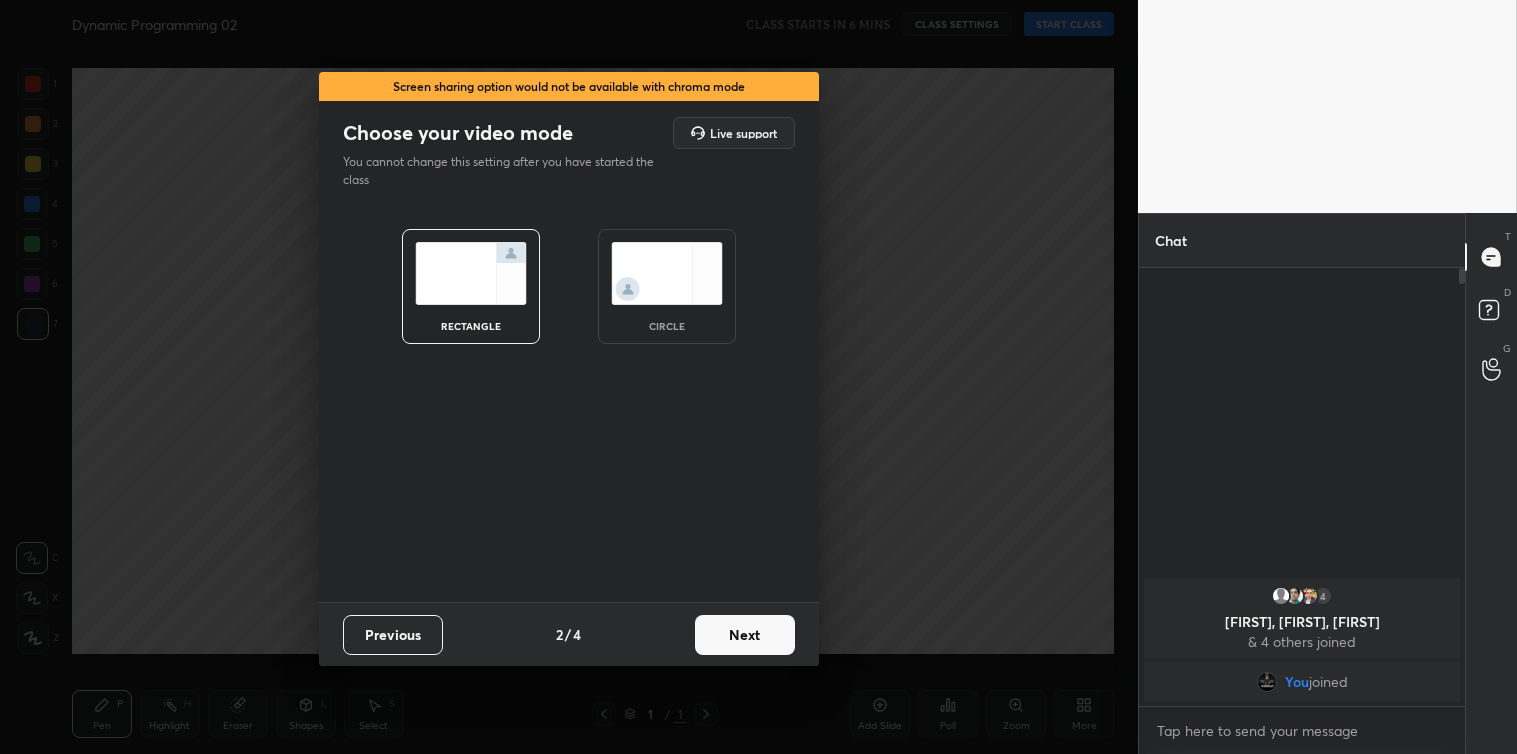 click on "Next" at bounding box center (745, 635) 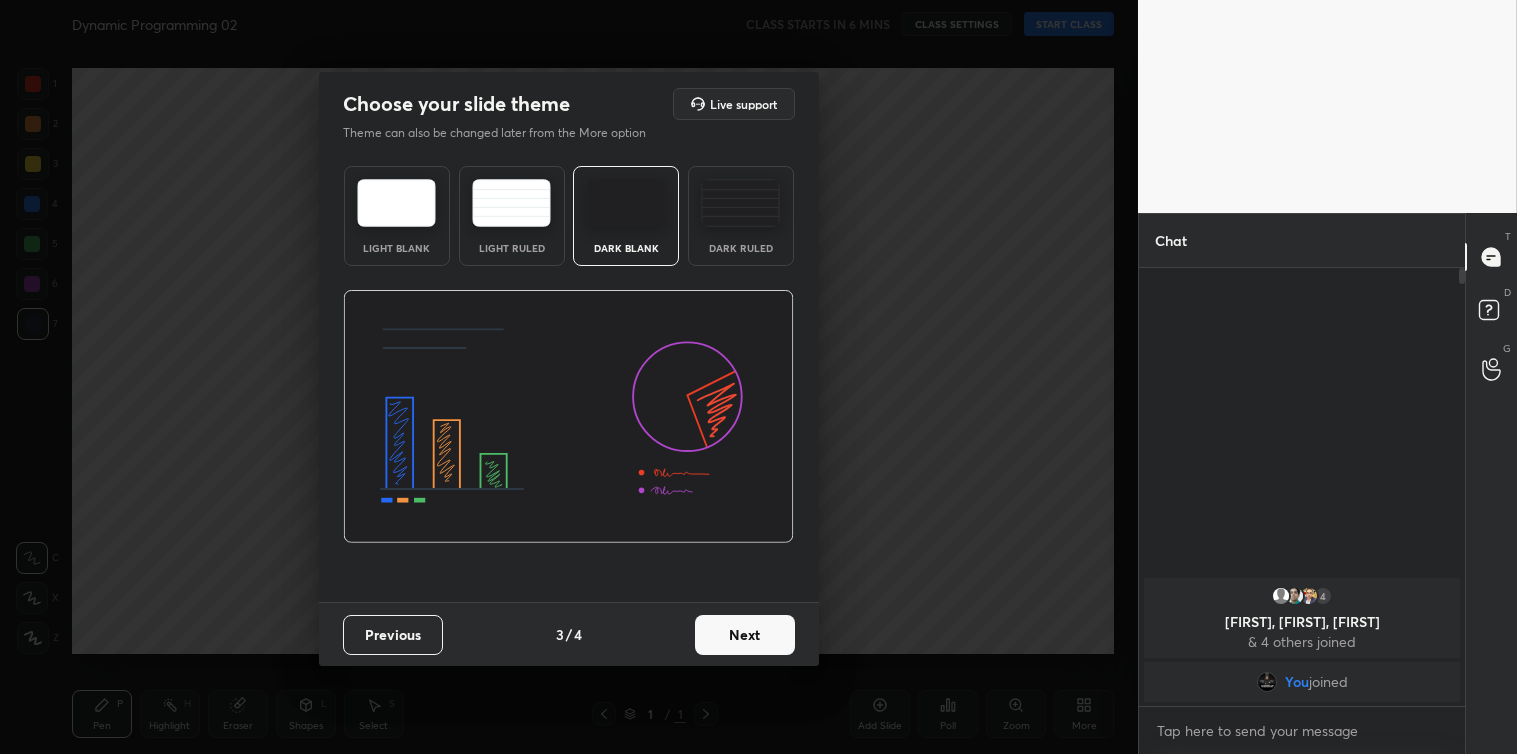 click on "Next" at bounding box center (745, 635) 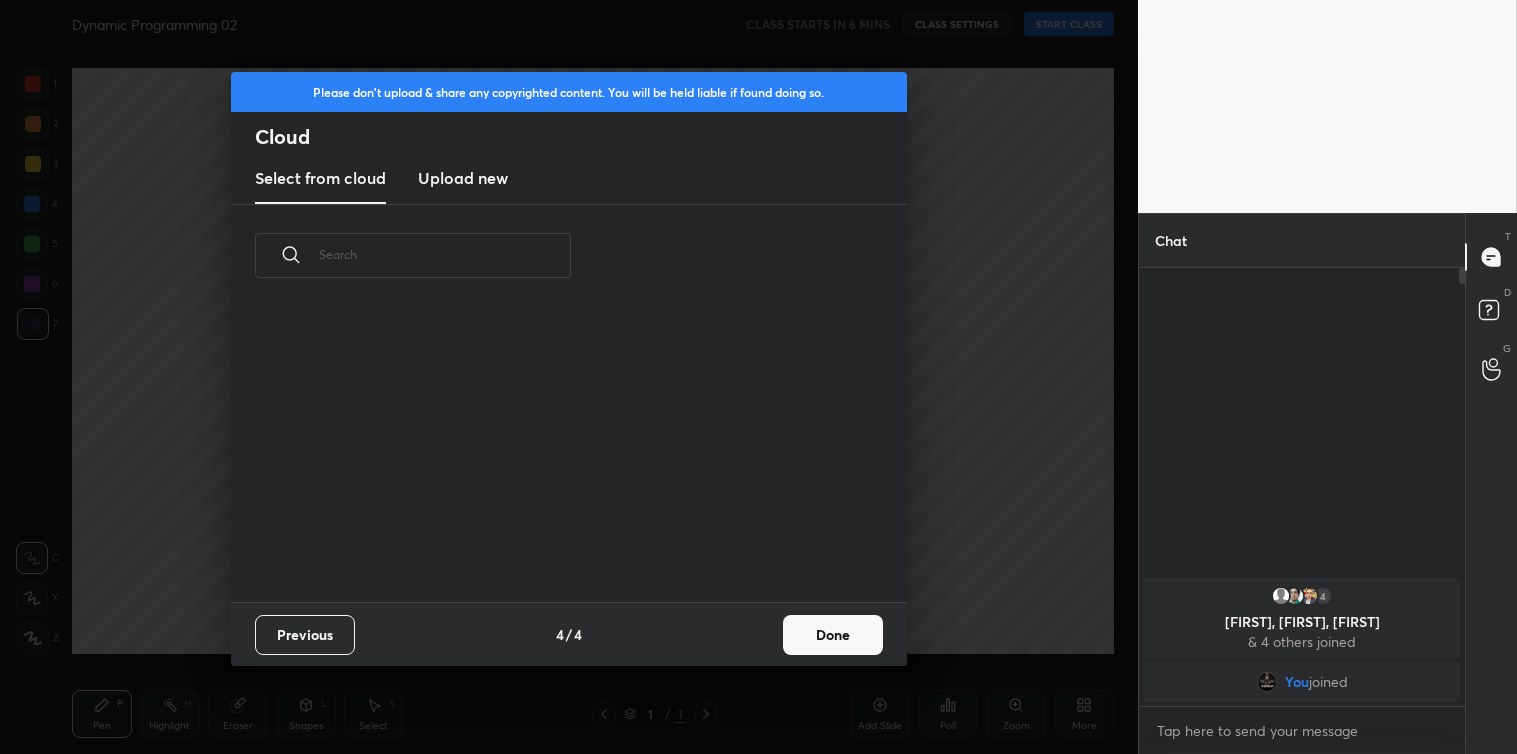 scroll, scrollTop: 6, scrollLeft: 11, axis: both 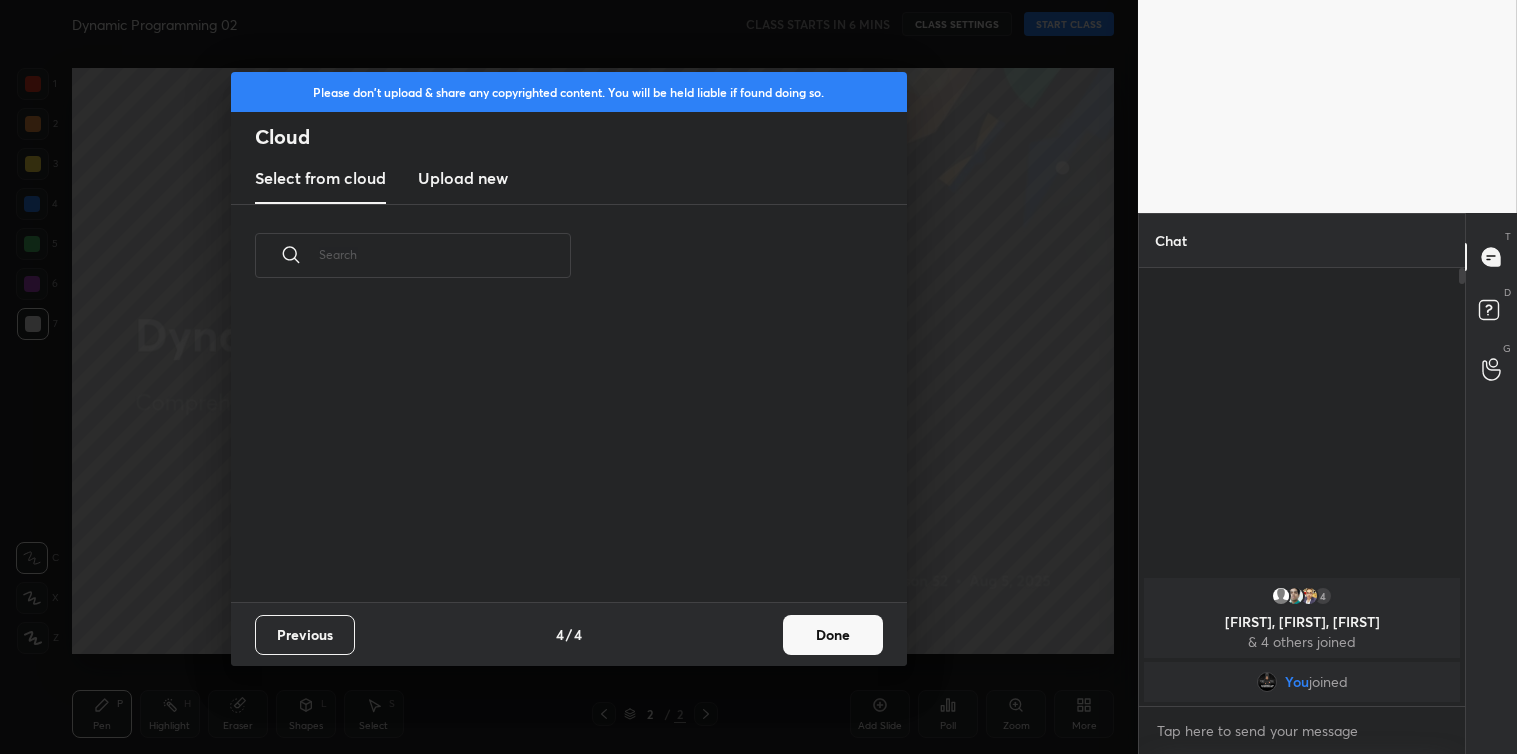 click on "Upload new" at bounding box center (463, 178) 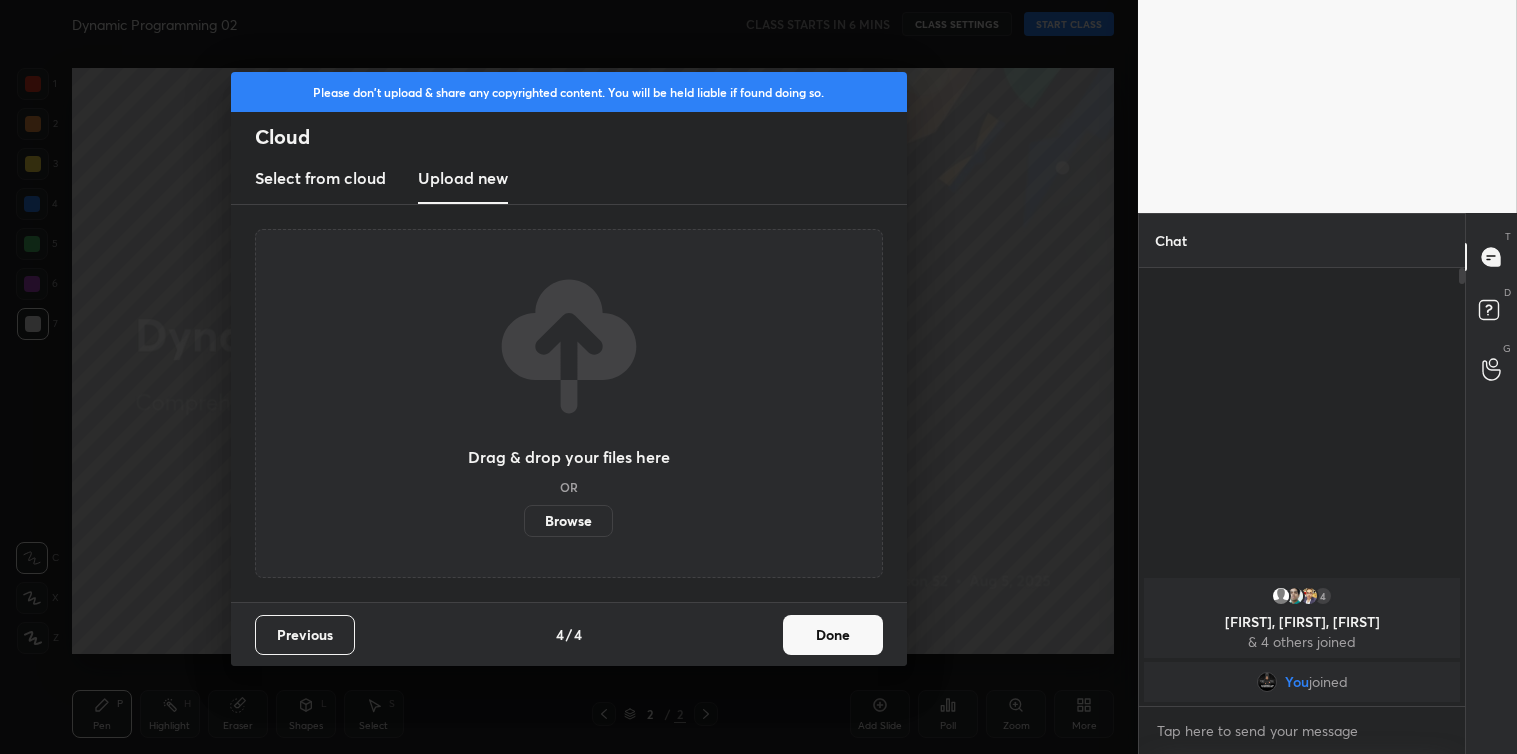 click on "Browse" at bounding box center [568, 521] 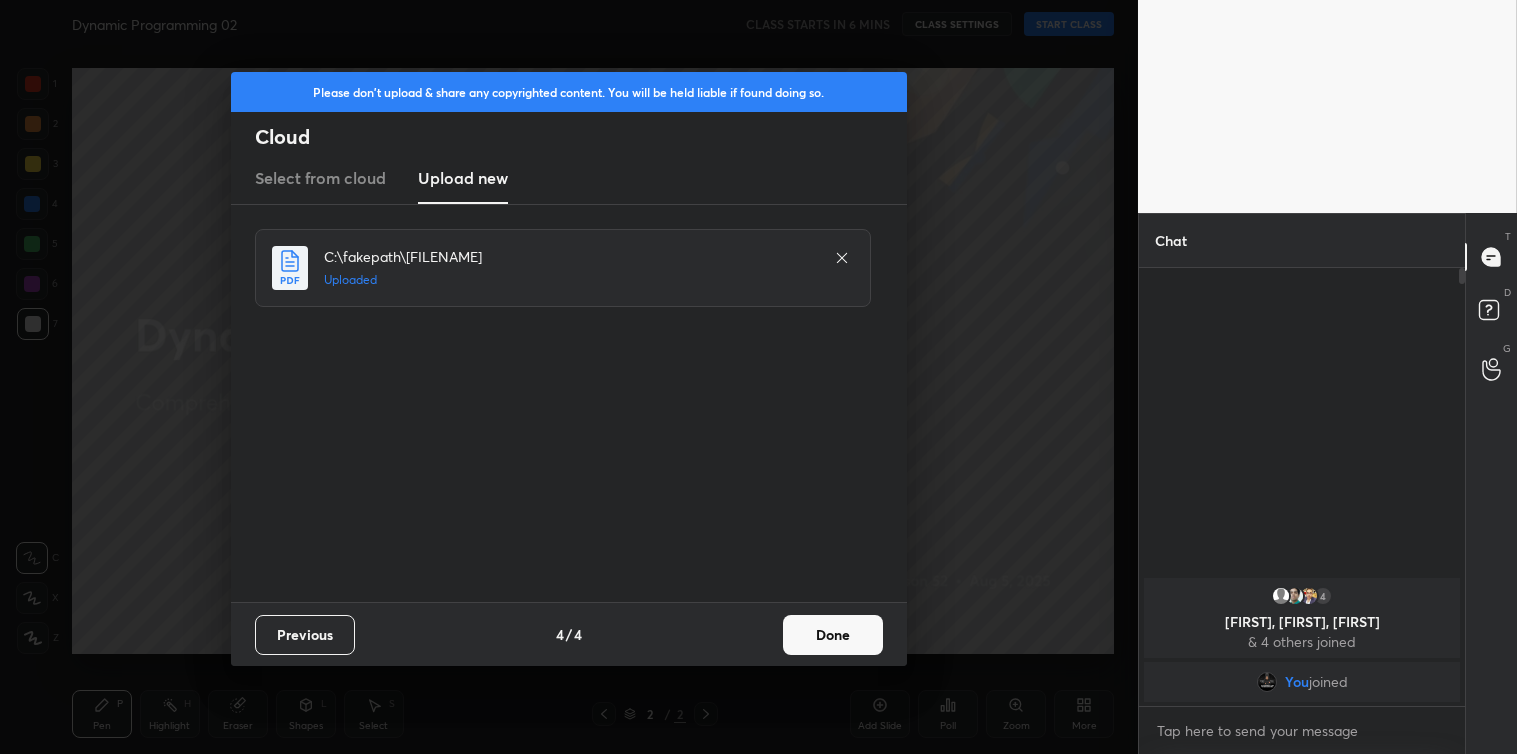 click on "Done" at bounding box center [833, 635] 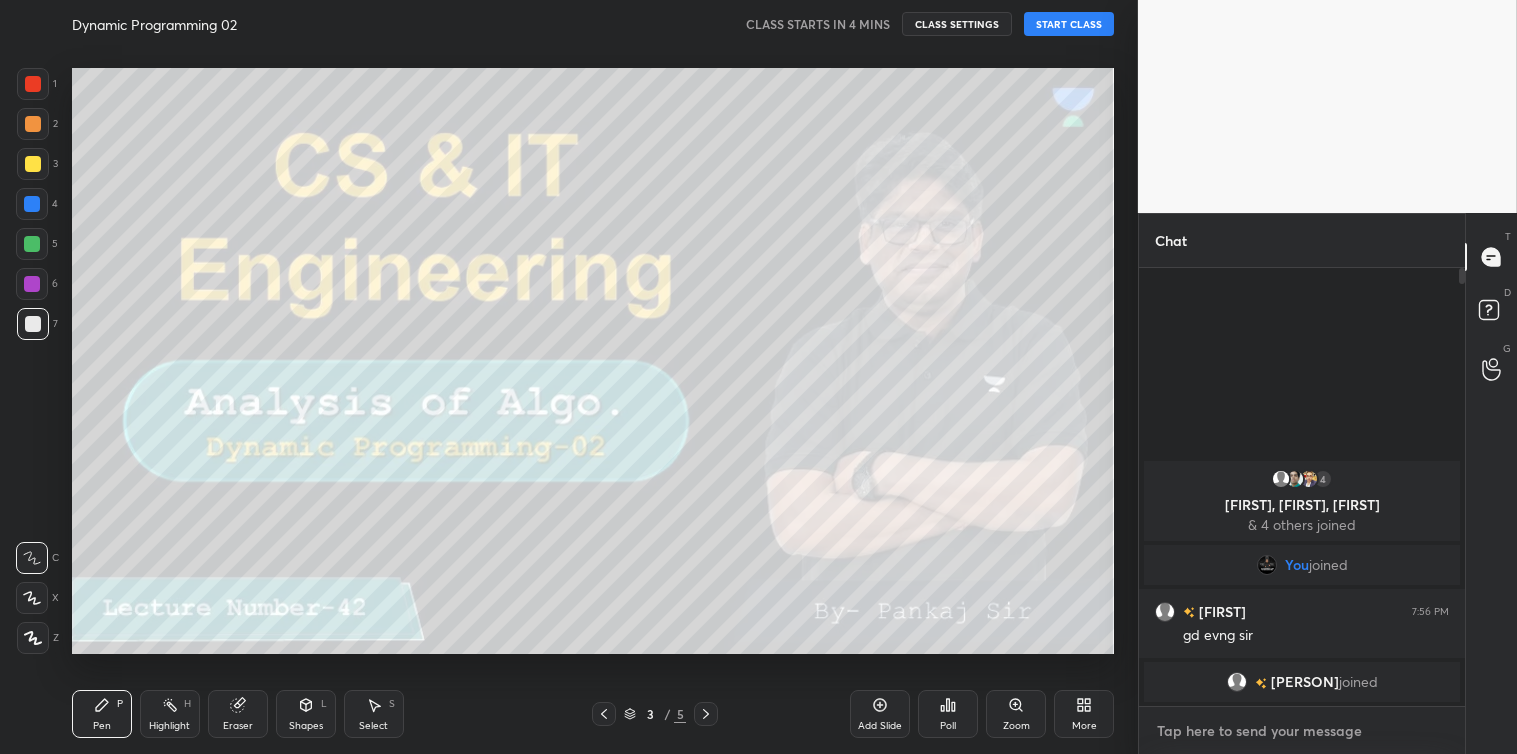 type on "x" 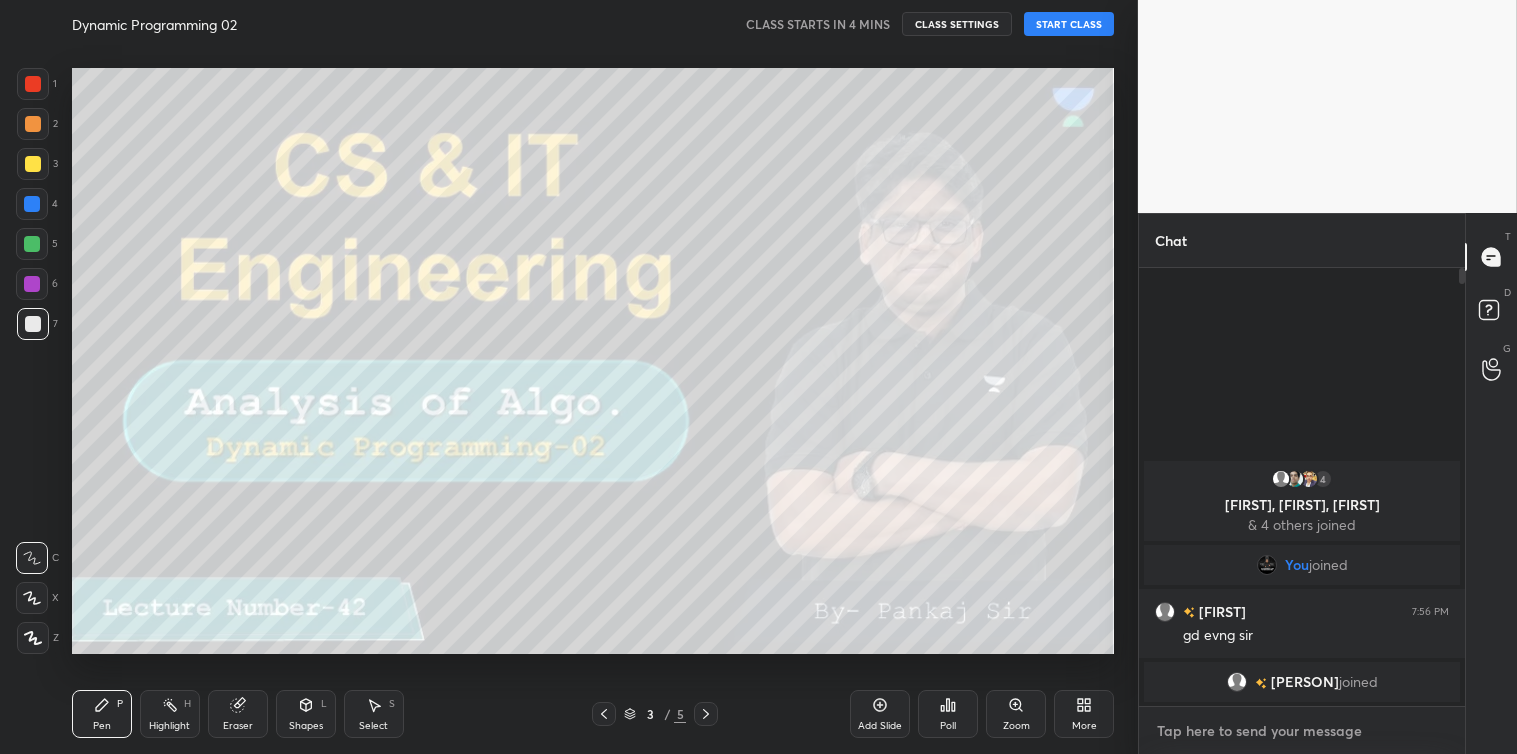 type on "x" 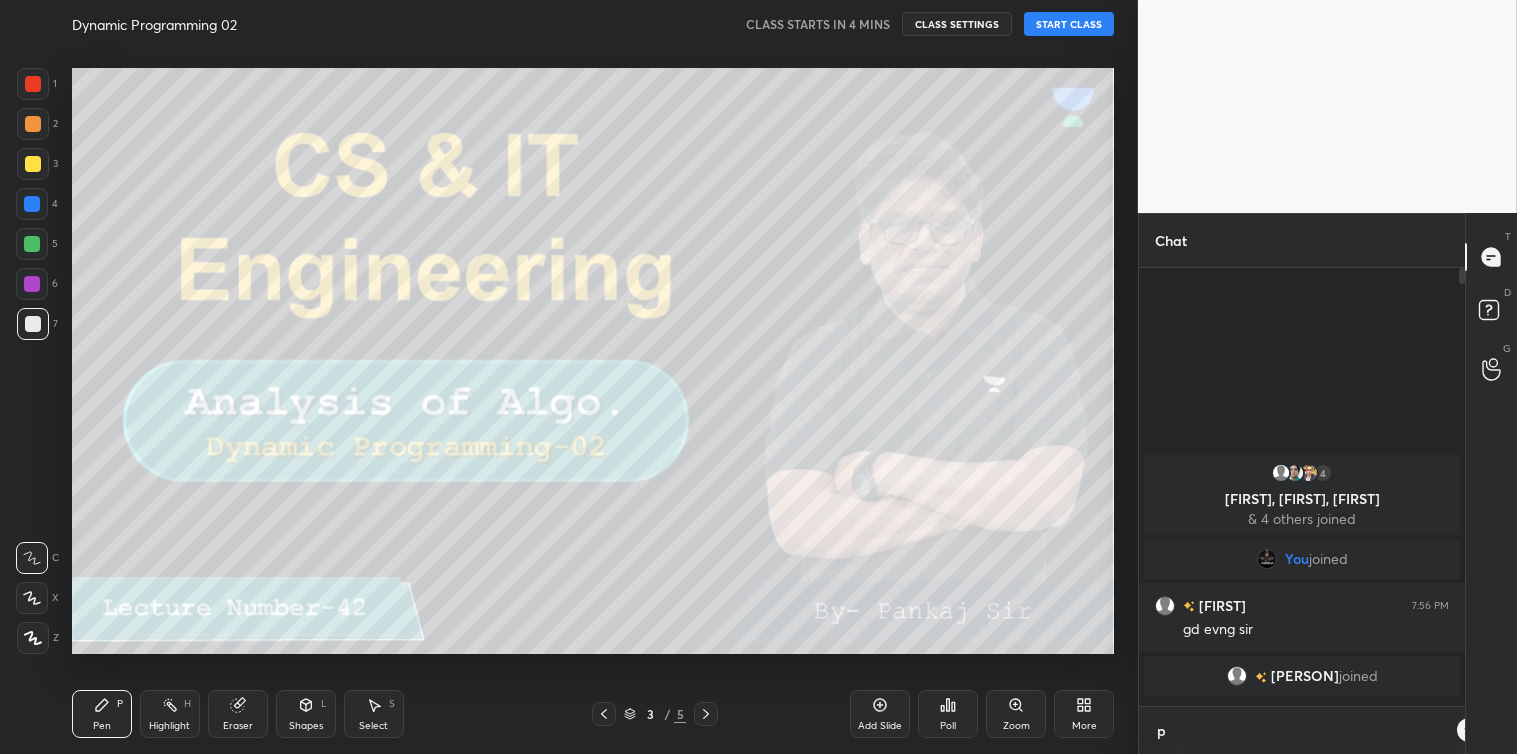 type on "pl" 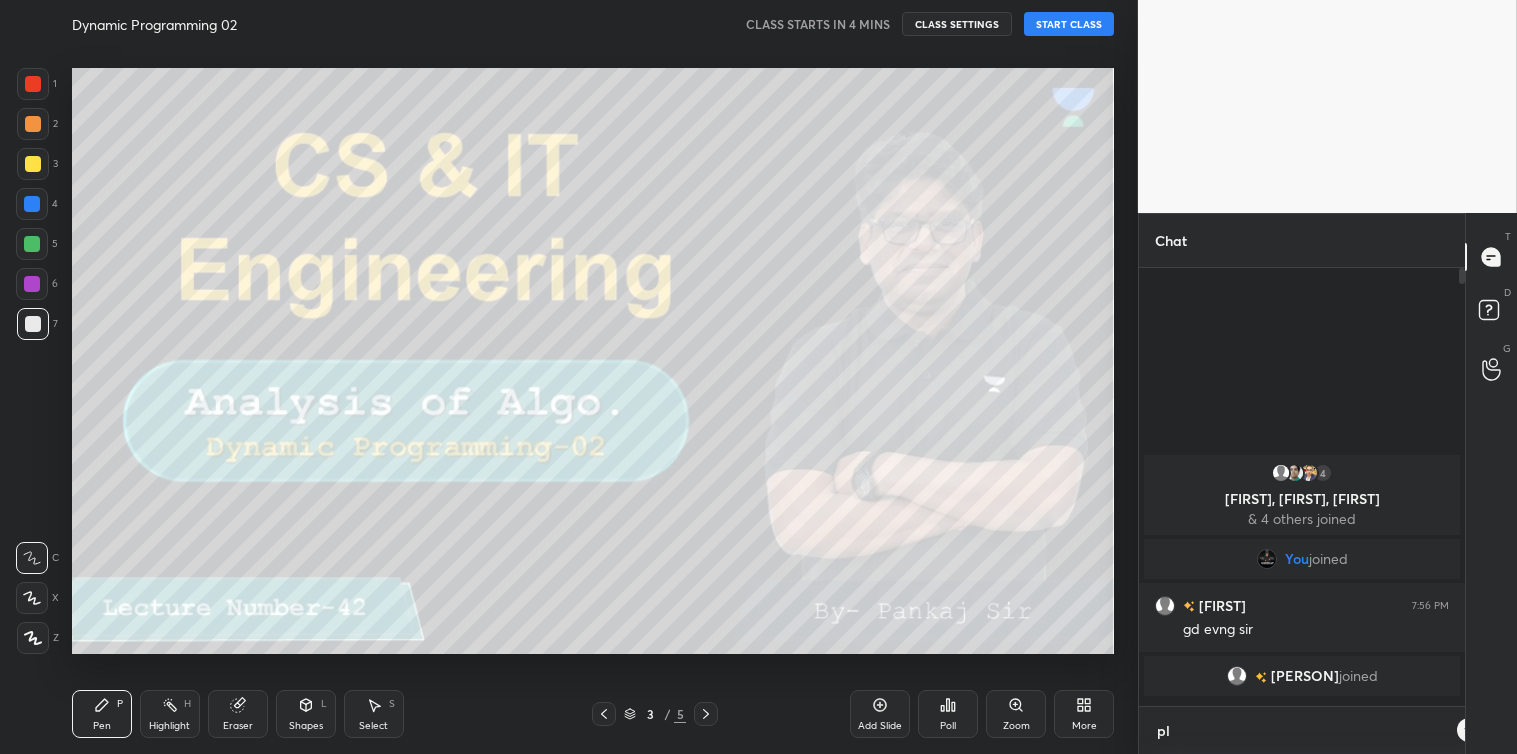 type on "x" 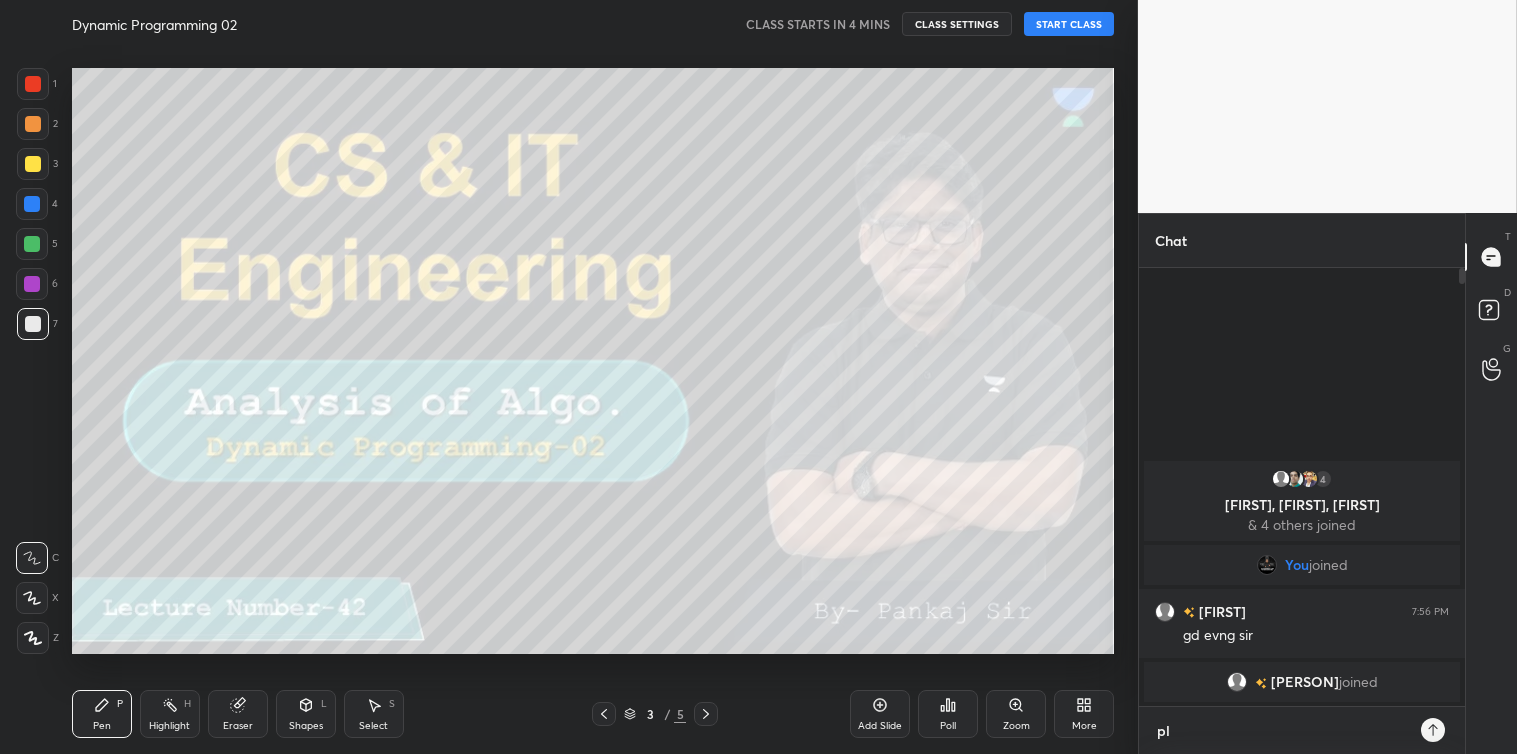 scroll, scrollTop: 6, scrollLeft: 5, axis: both 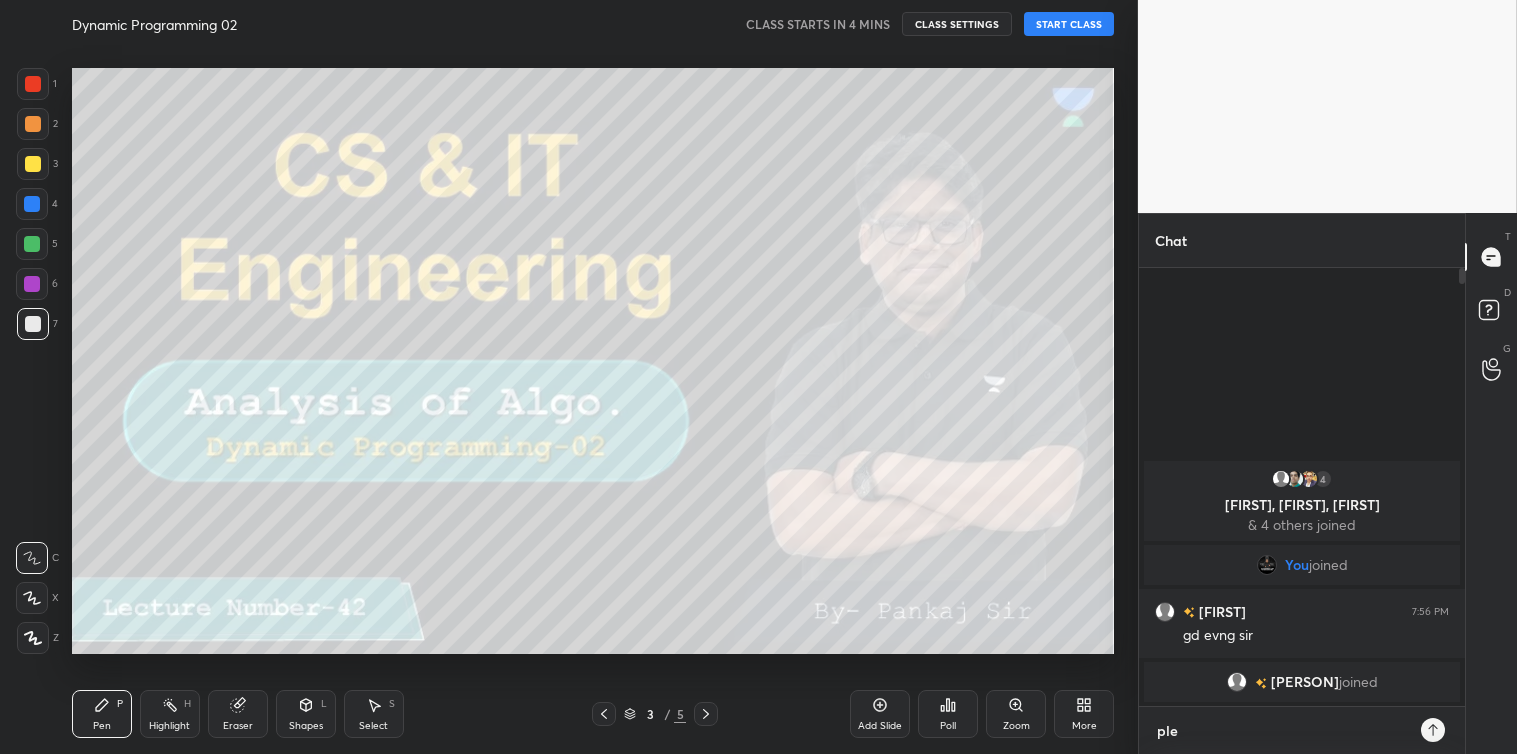 type on "ple" 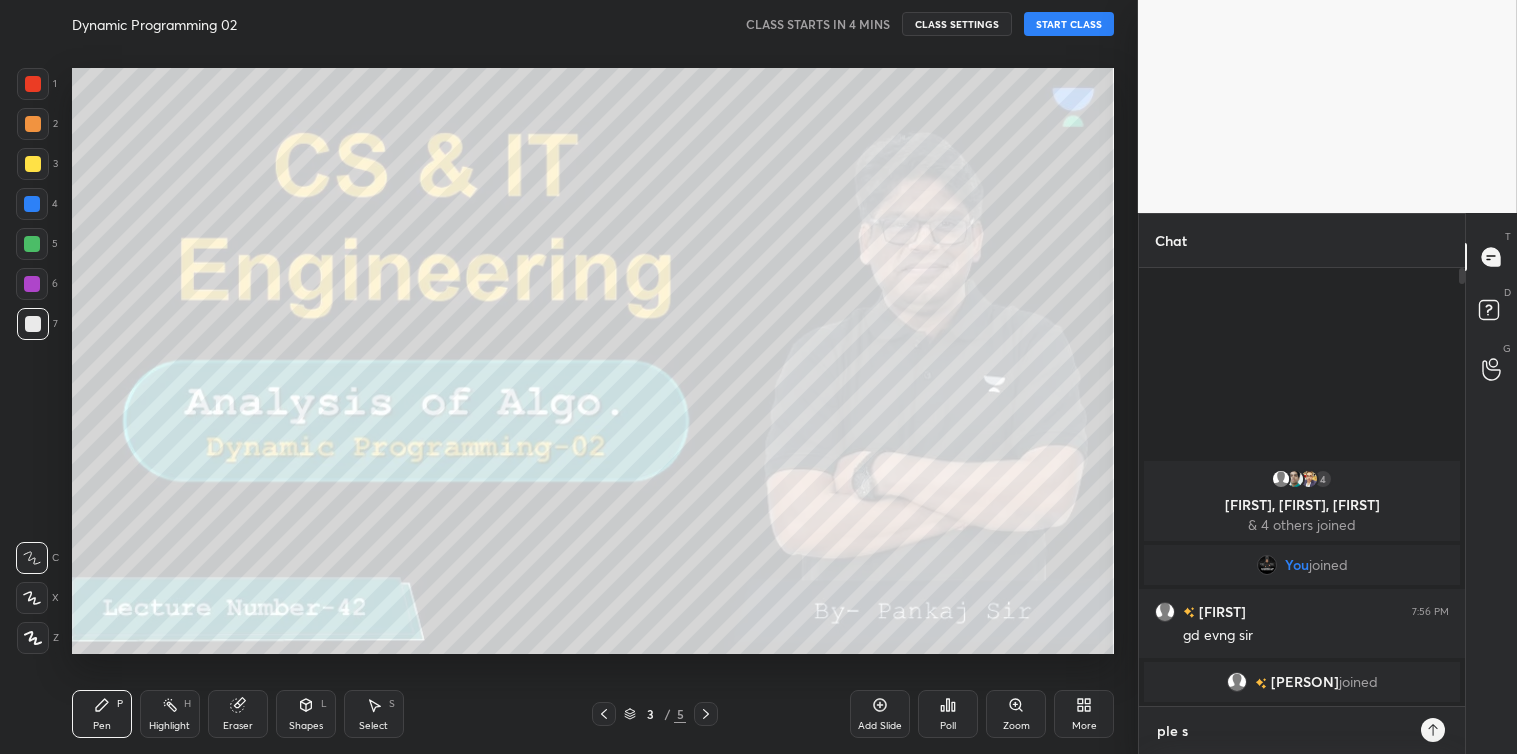 type on "ple sa" 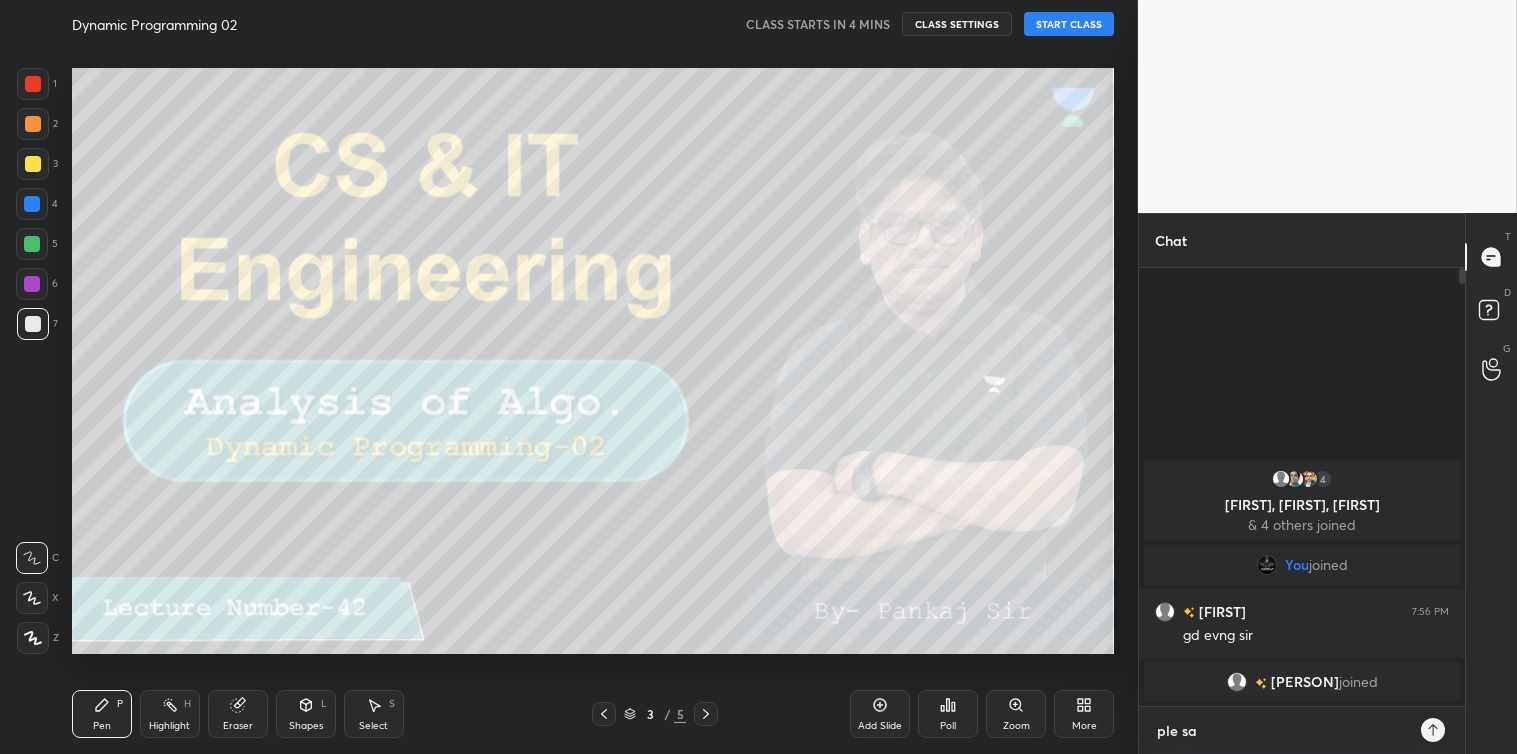 type on "ple sah" 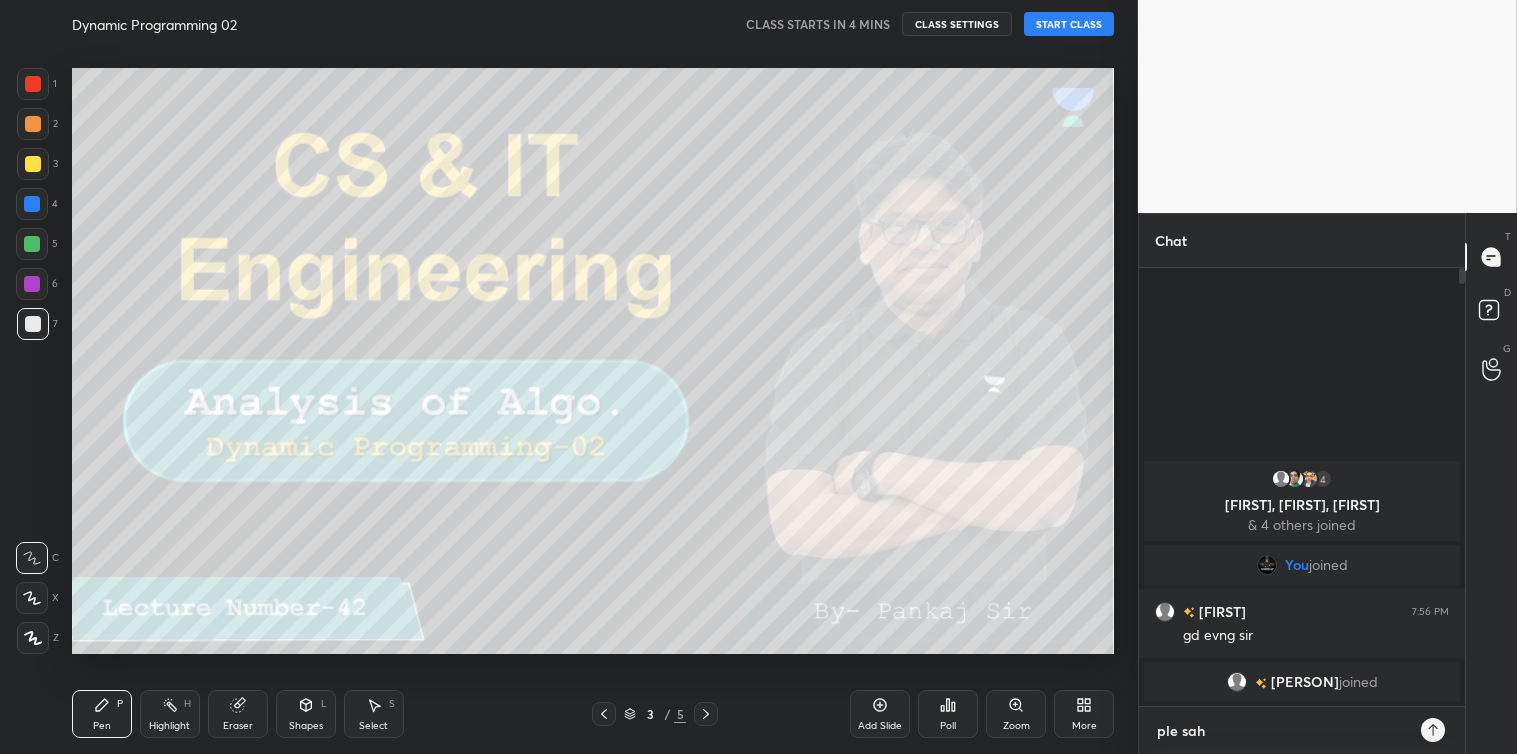 type on "ple sahr" 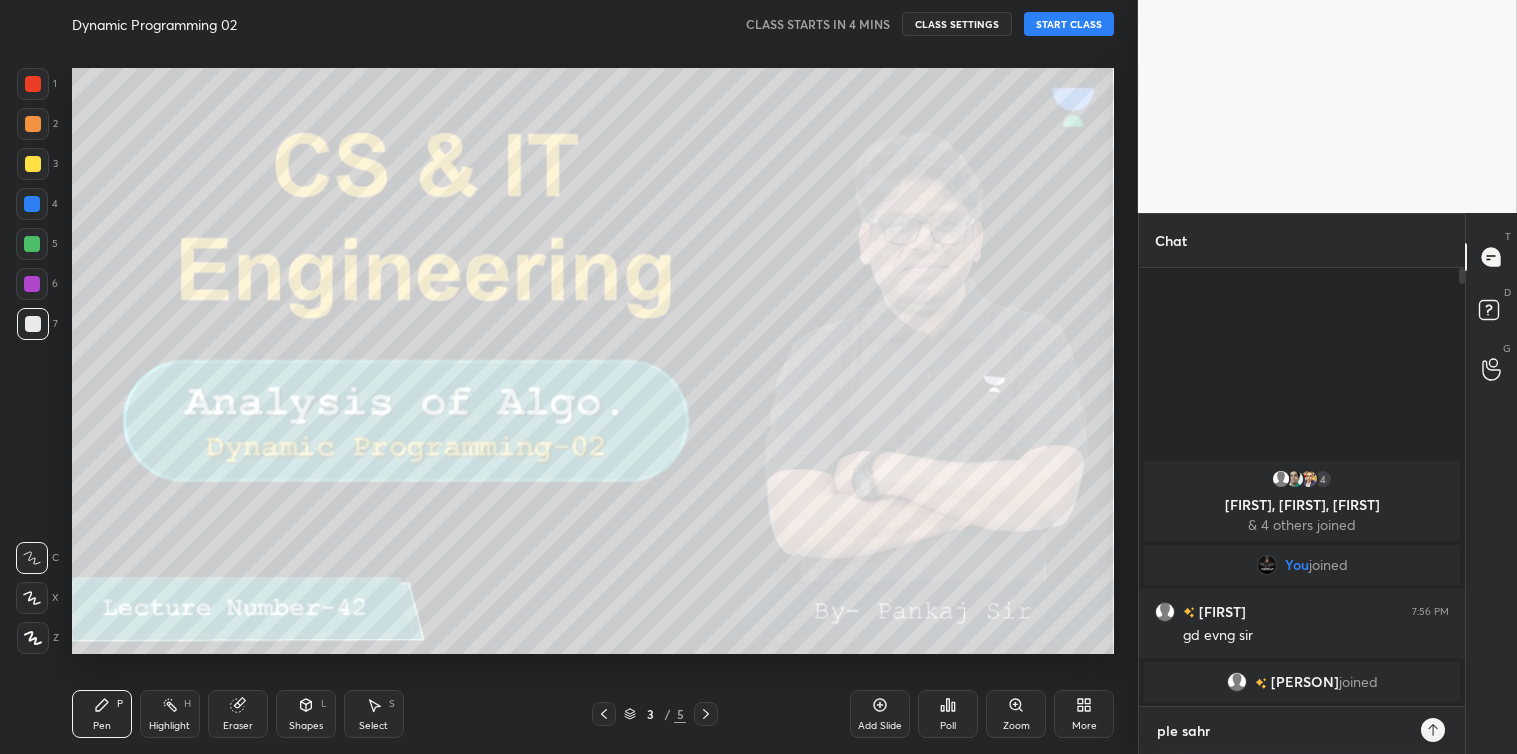 type on "ple sahre" 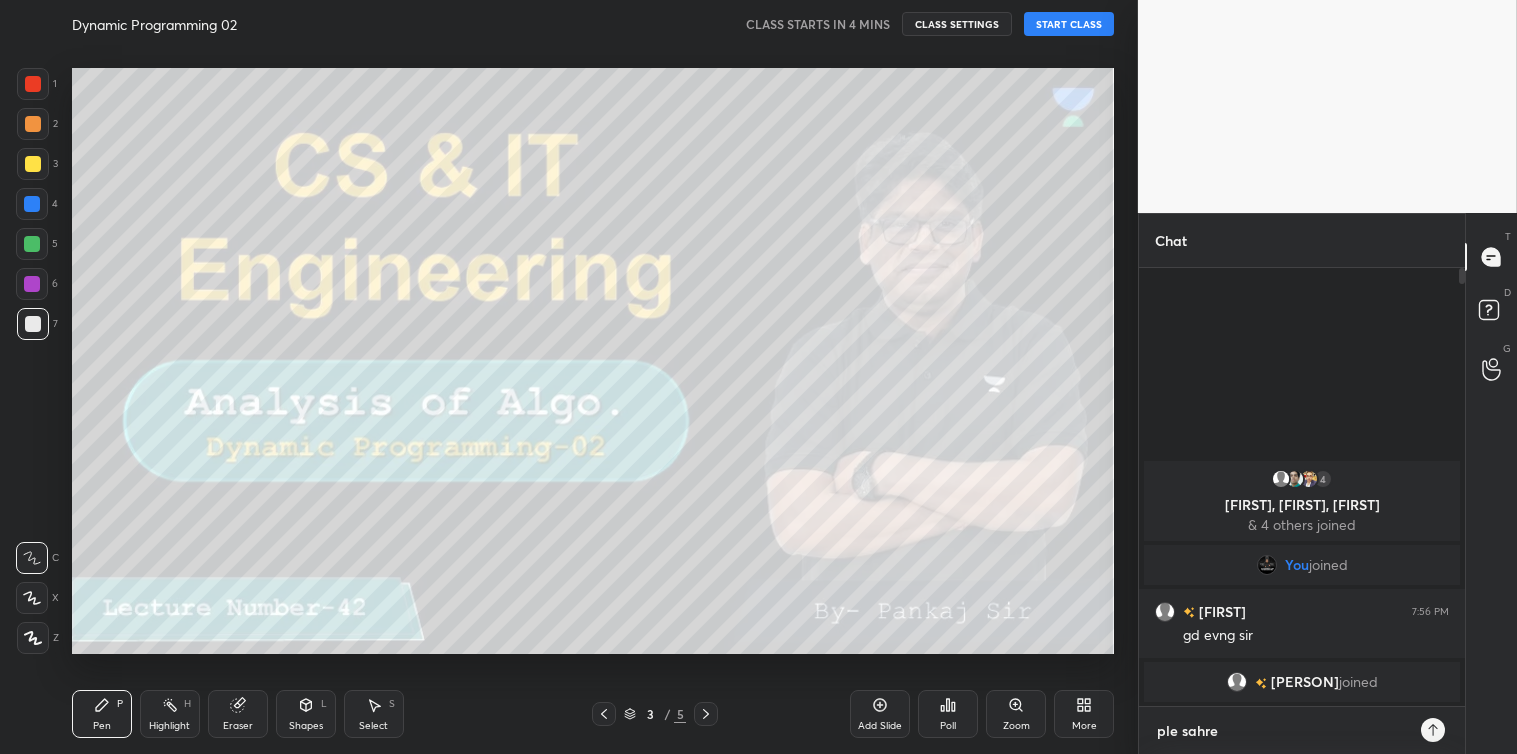 type on "ple sahre" 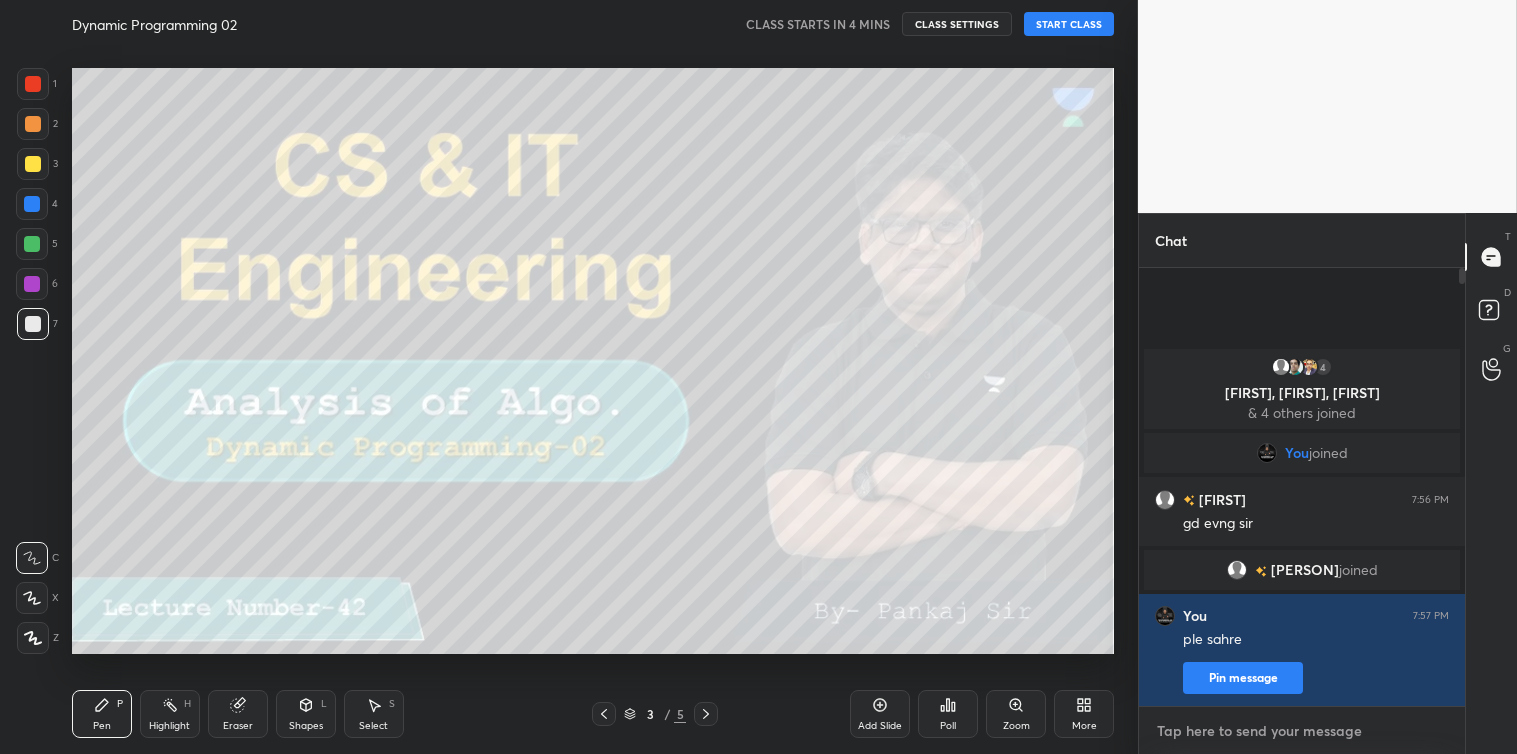 type on "t" 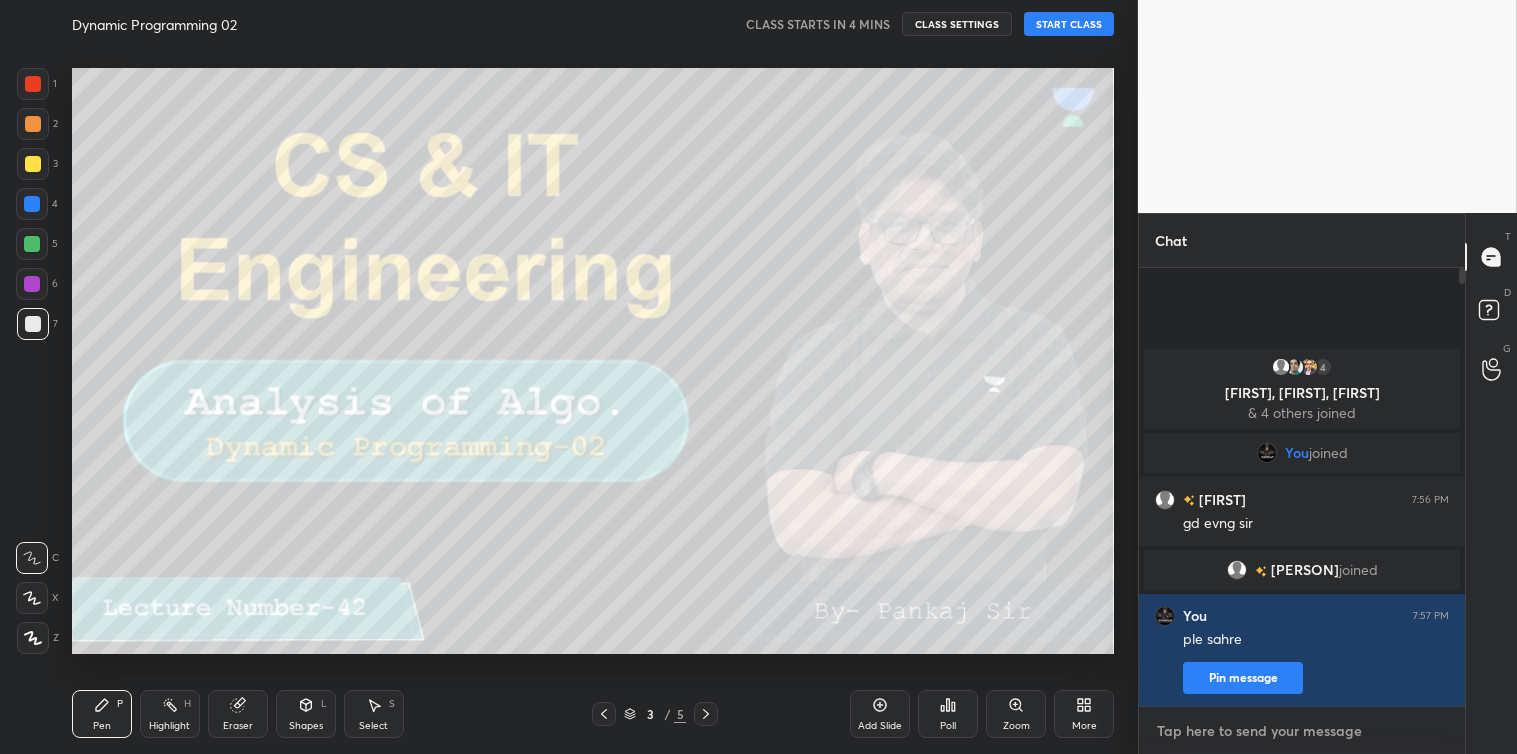 type on "x" 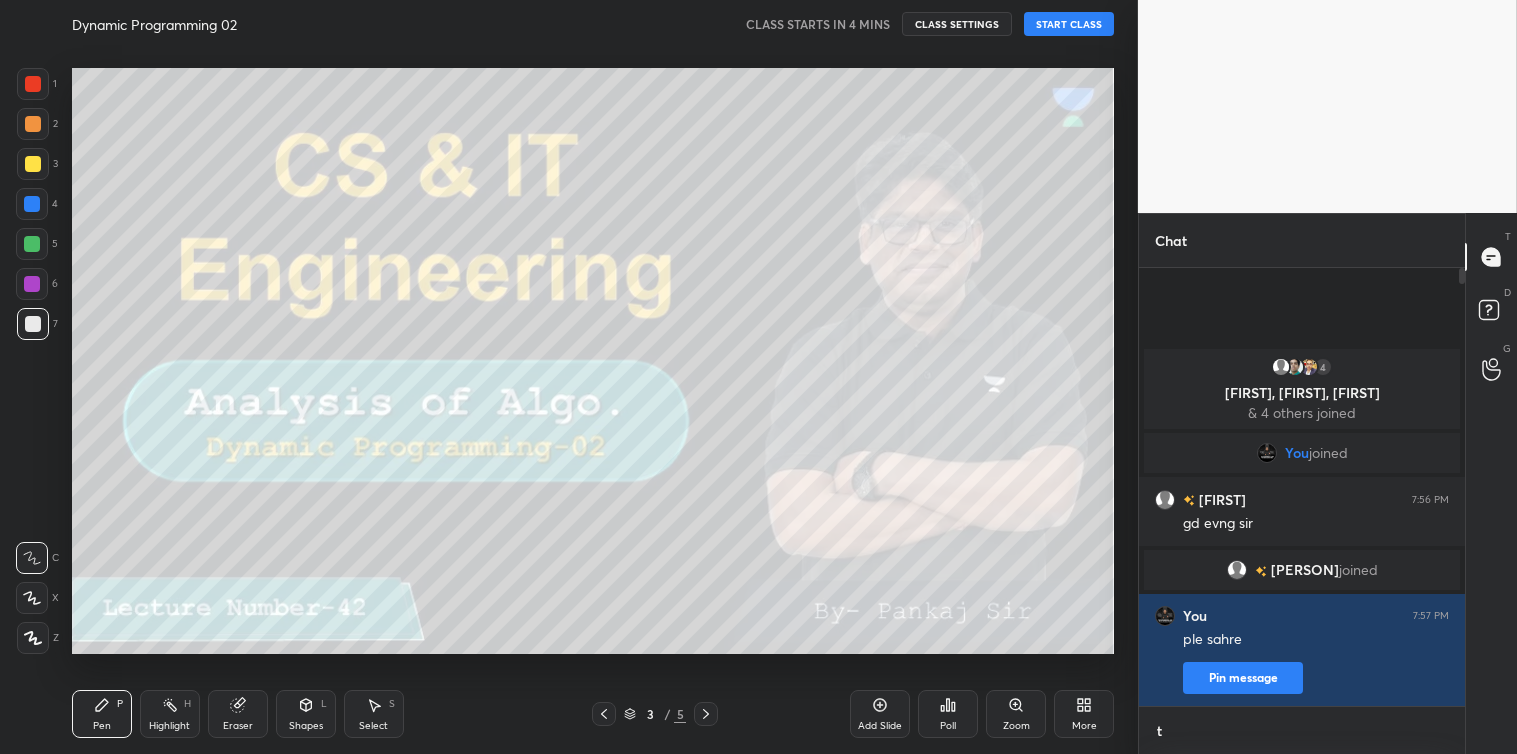scroll, scrollTop: 426, scrollLeft: 320, axis: both 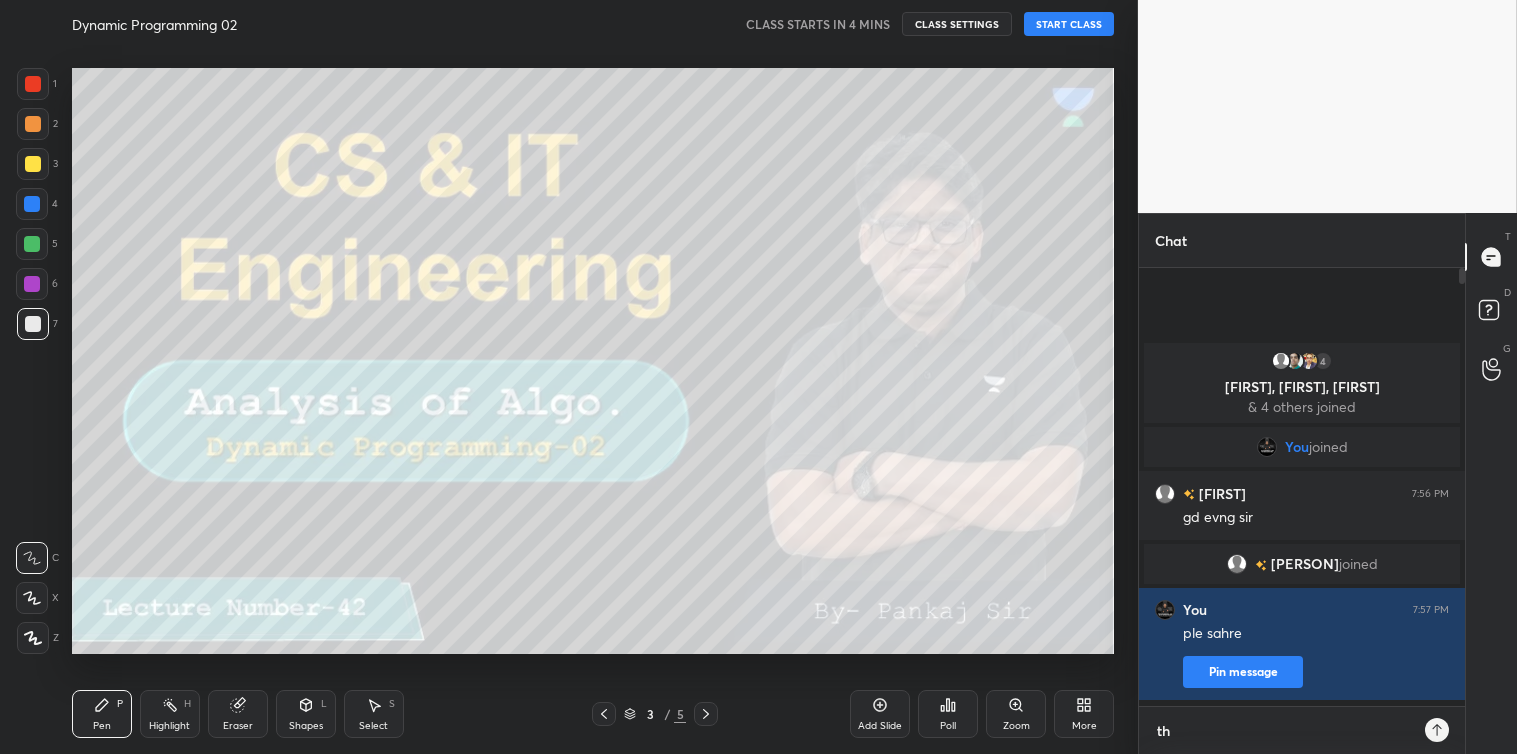 type on "thi" 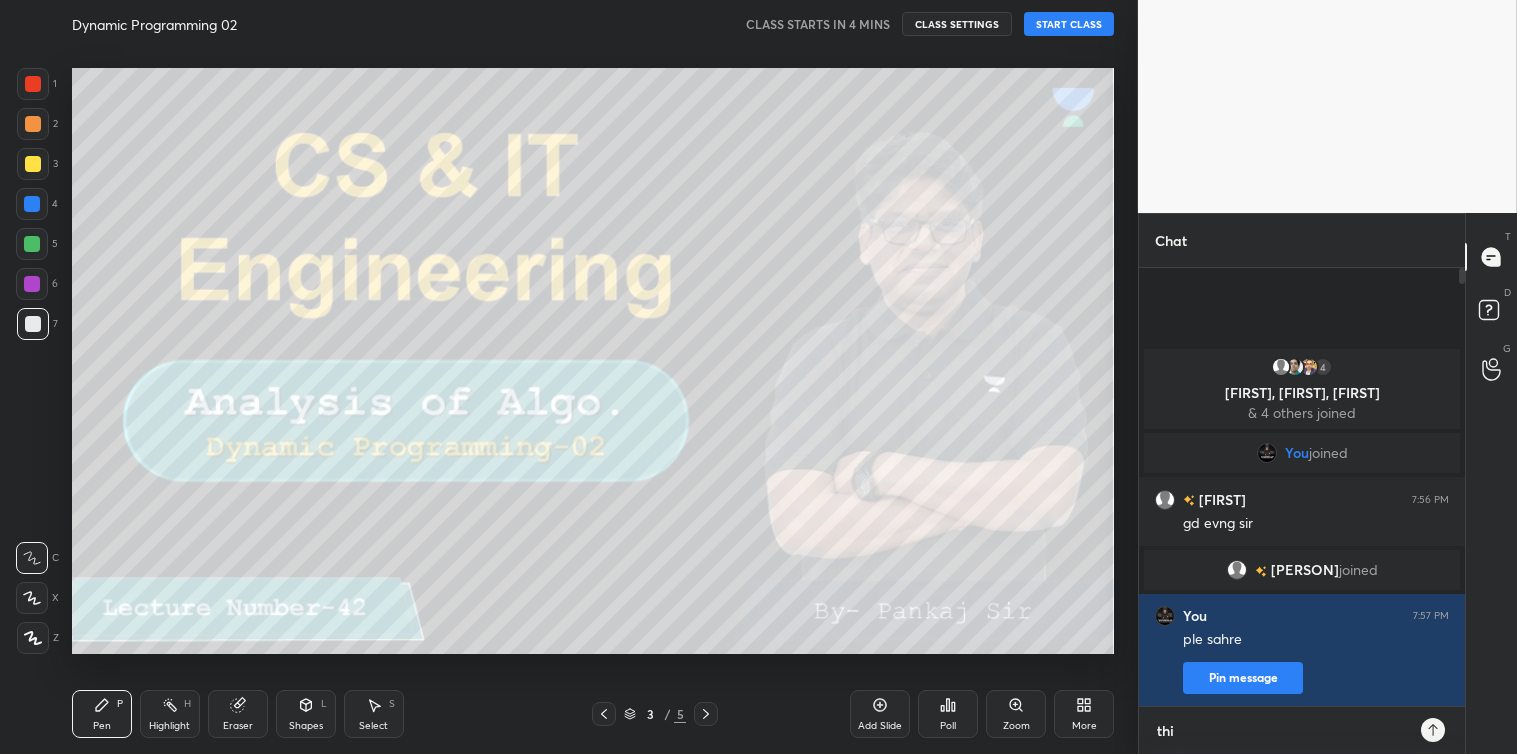 type on "this" 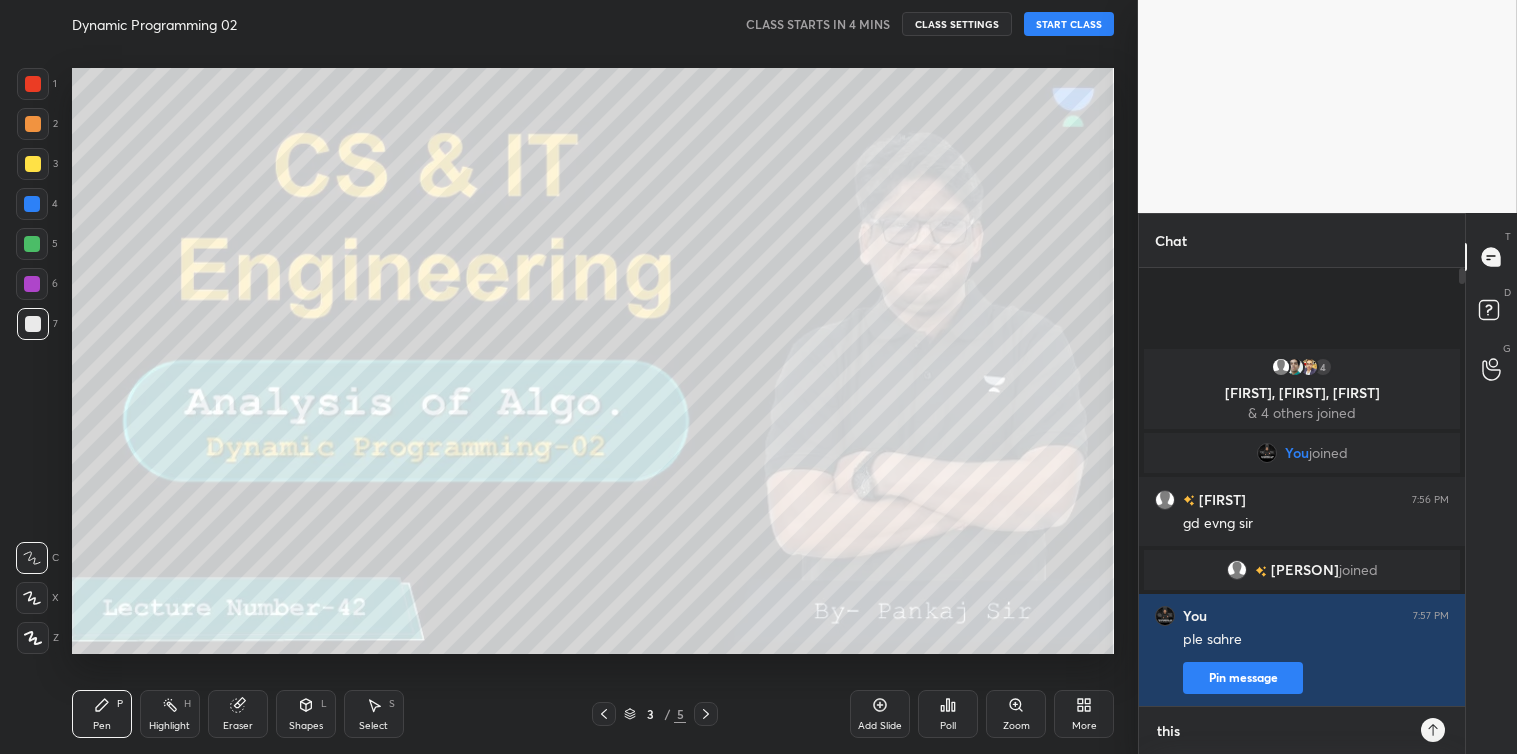type on "this" 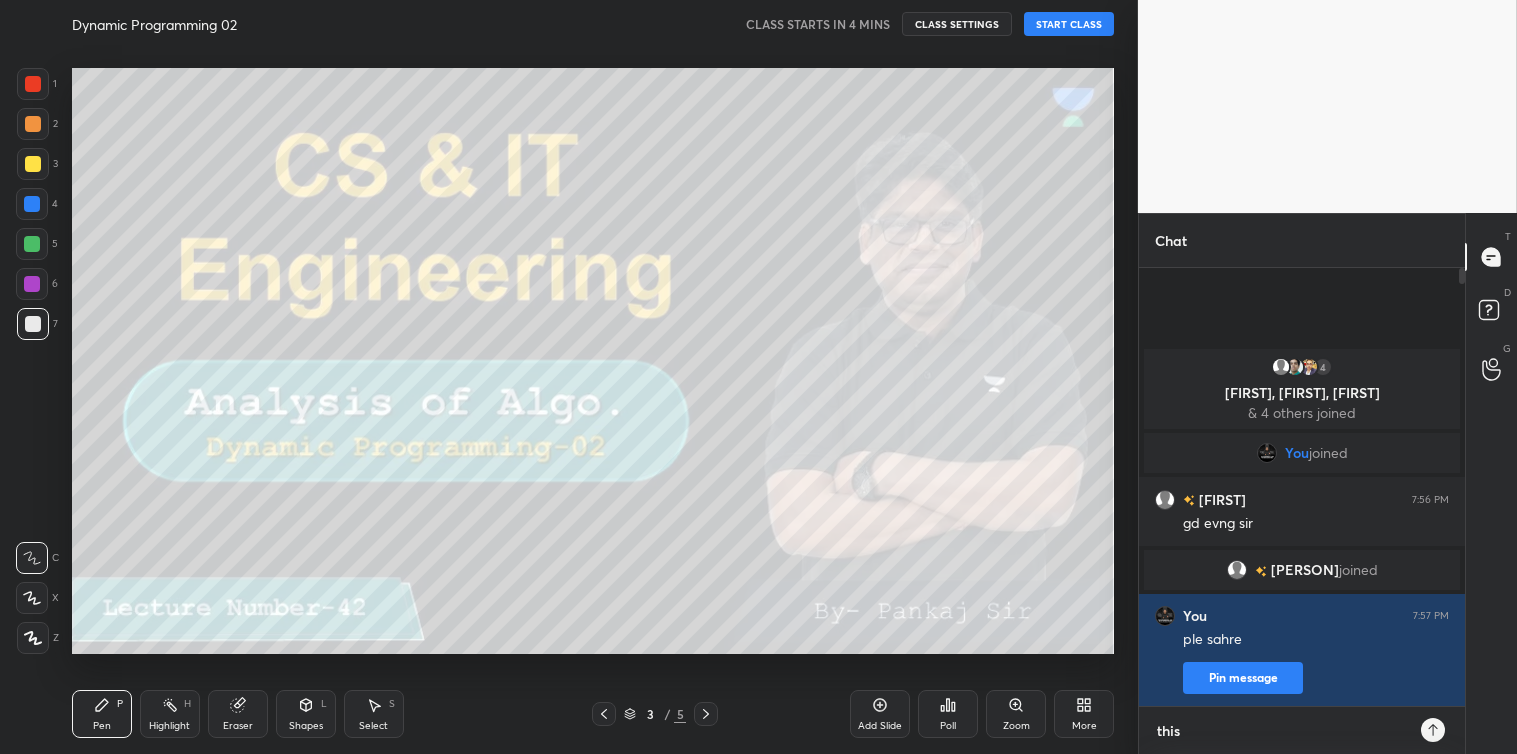 type on "this i" 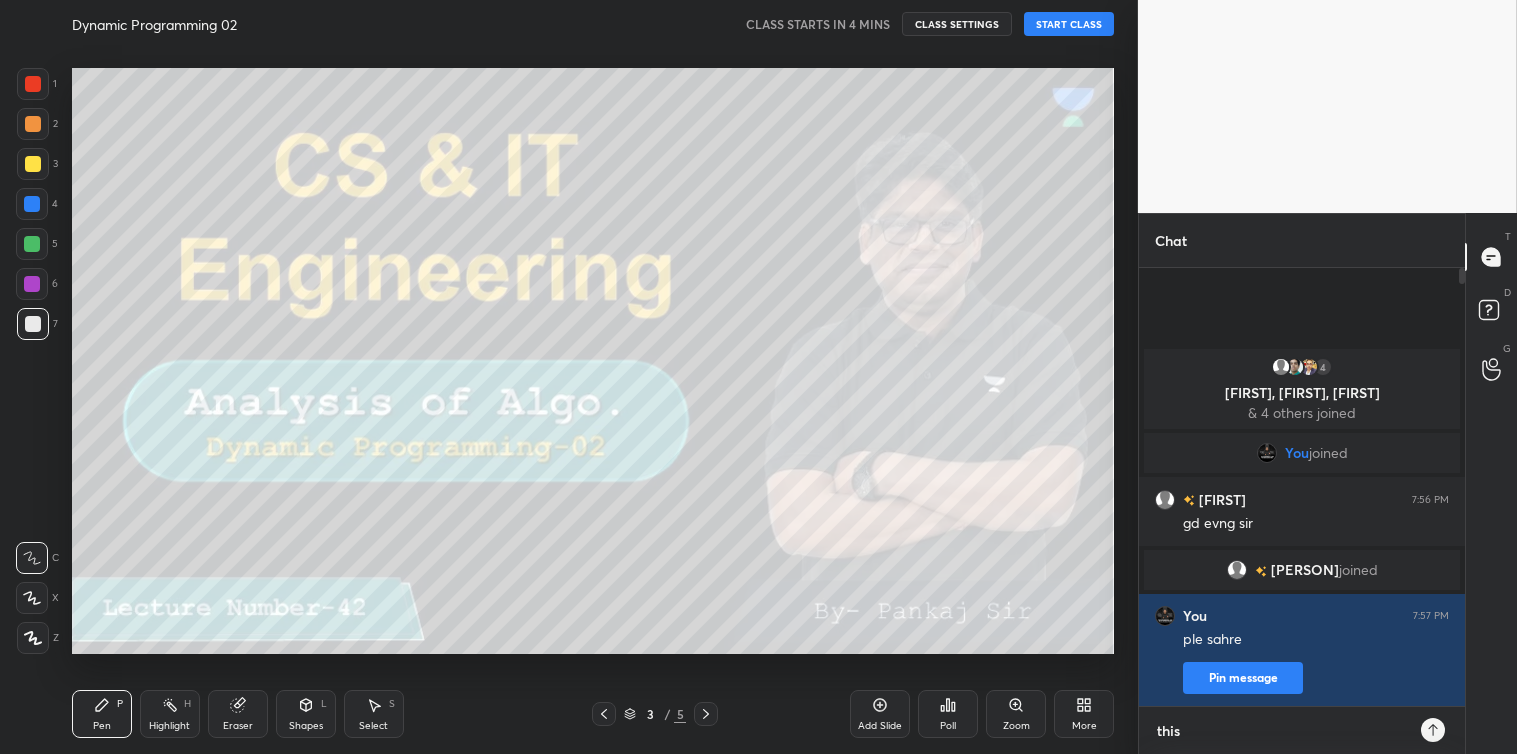 type on "x" 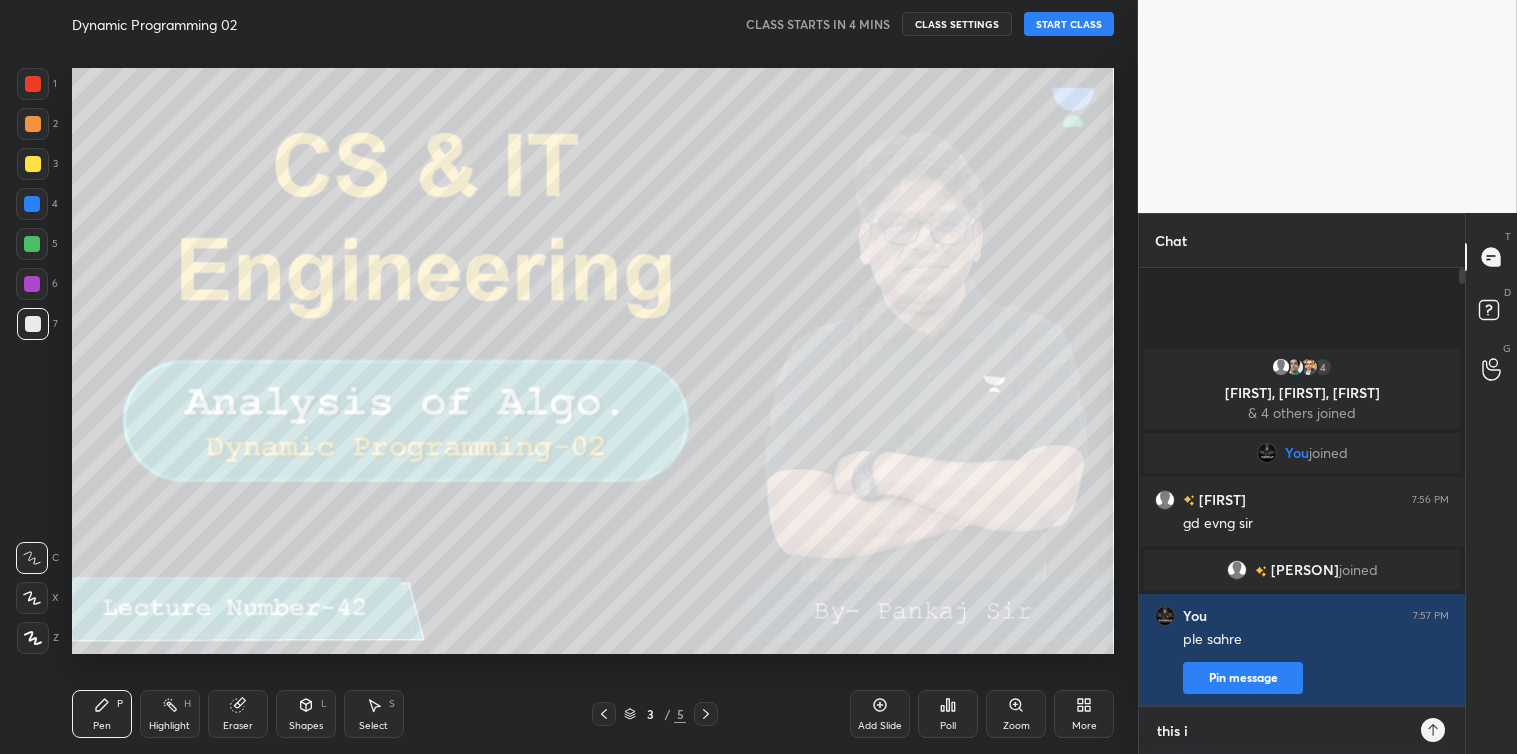 type on "this is" 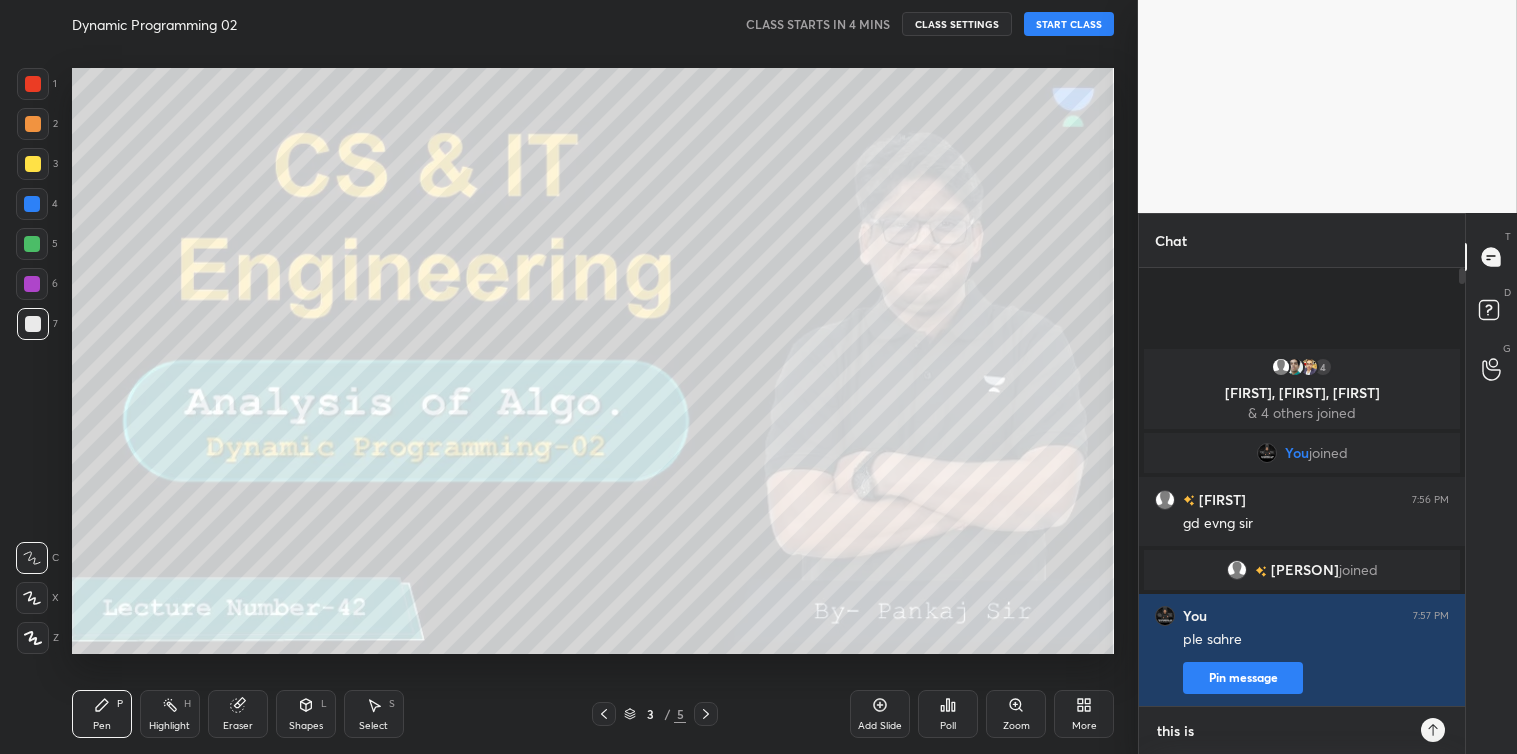 type on "this is" 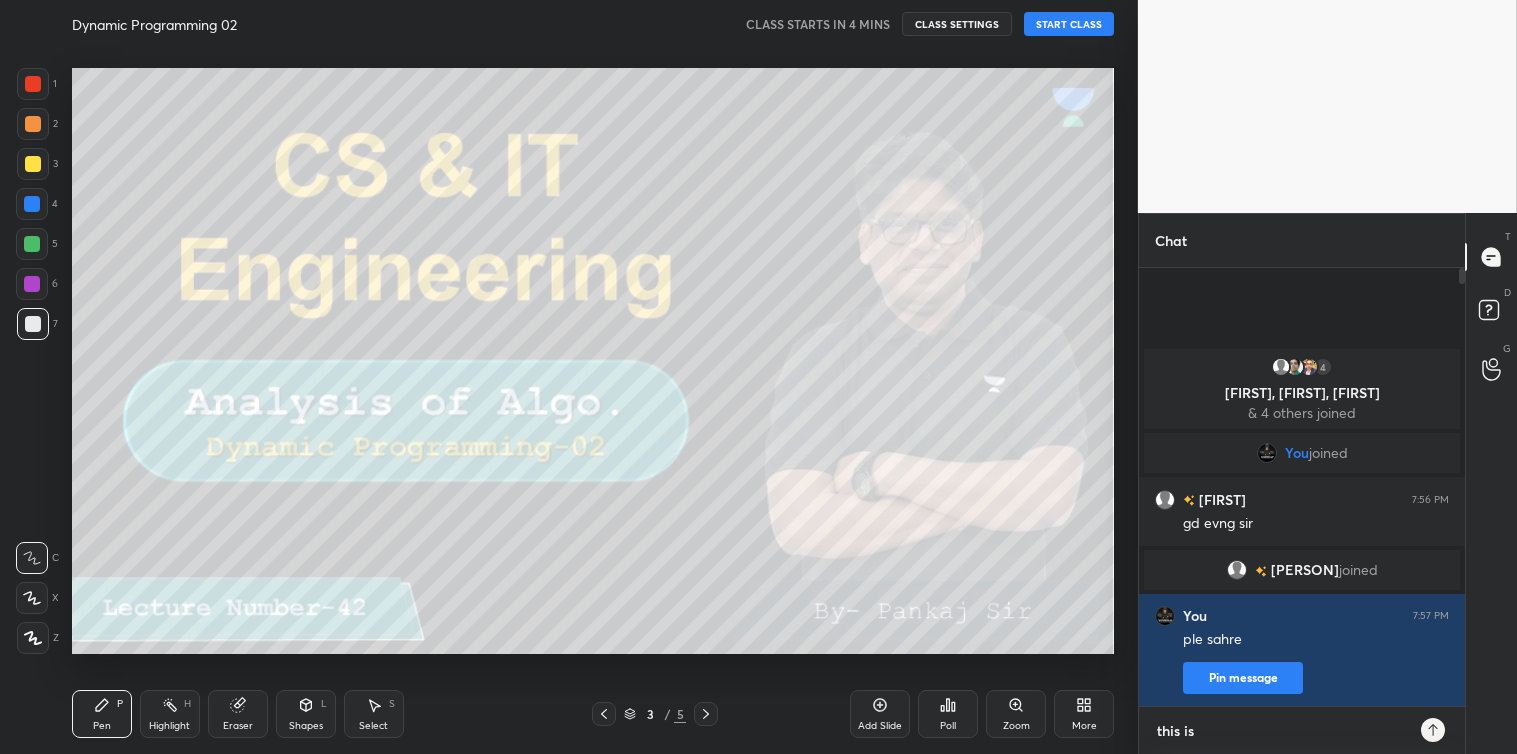 type on "this is l" 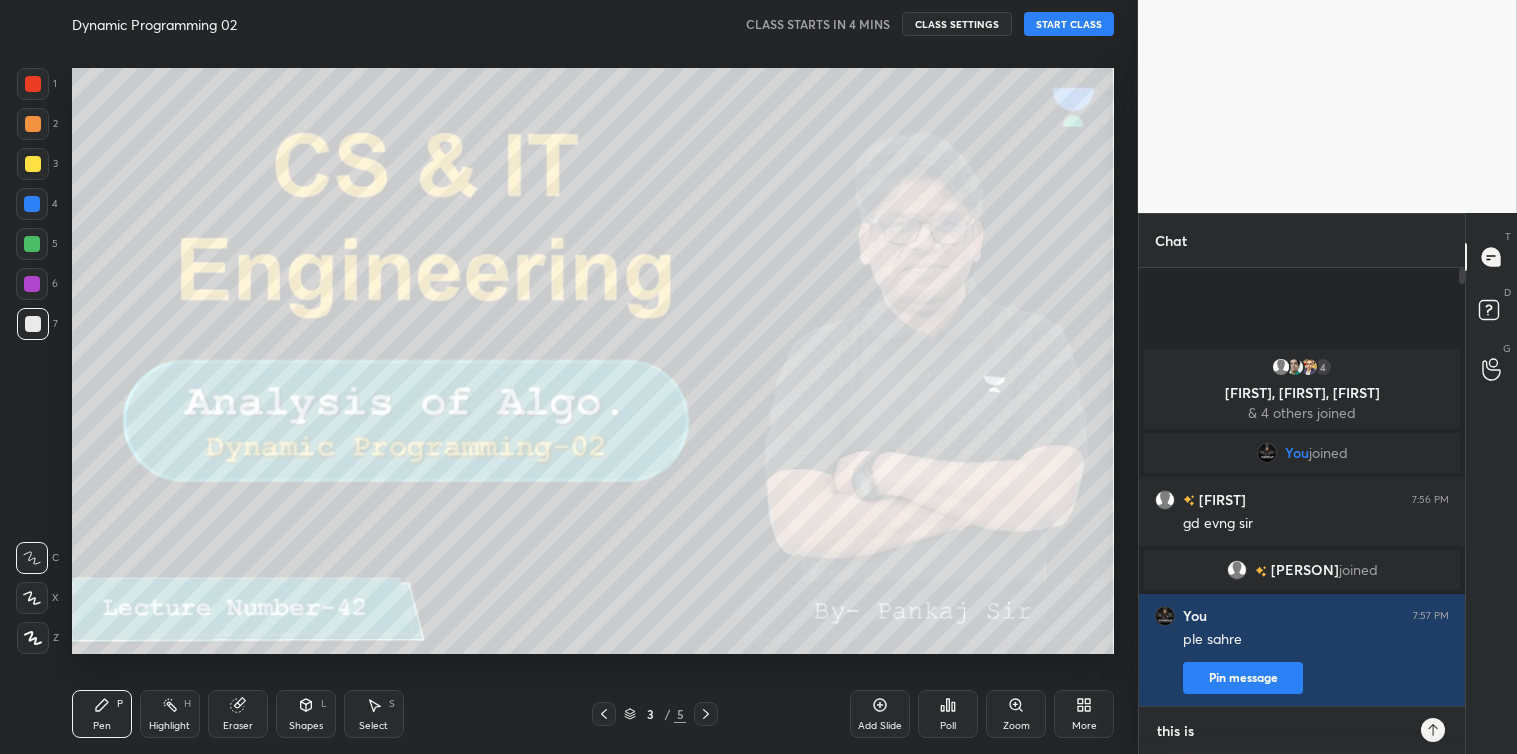 type on "x" 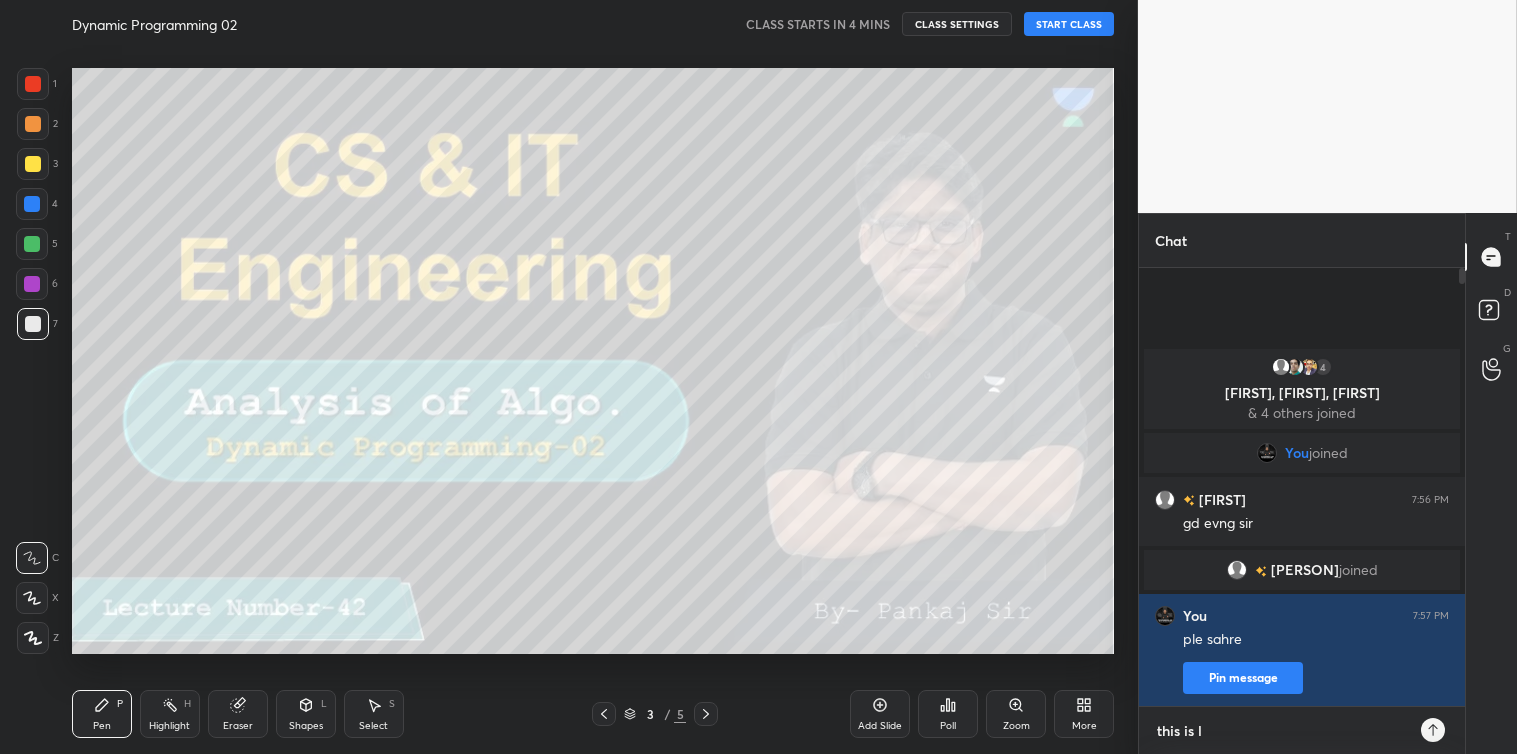 type on "this is li" 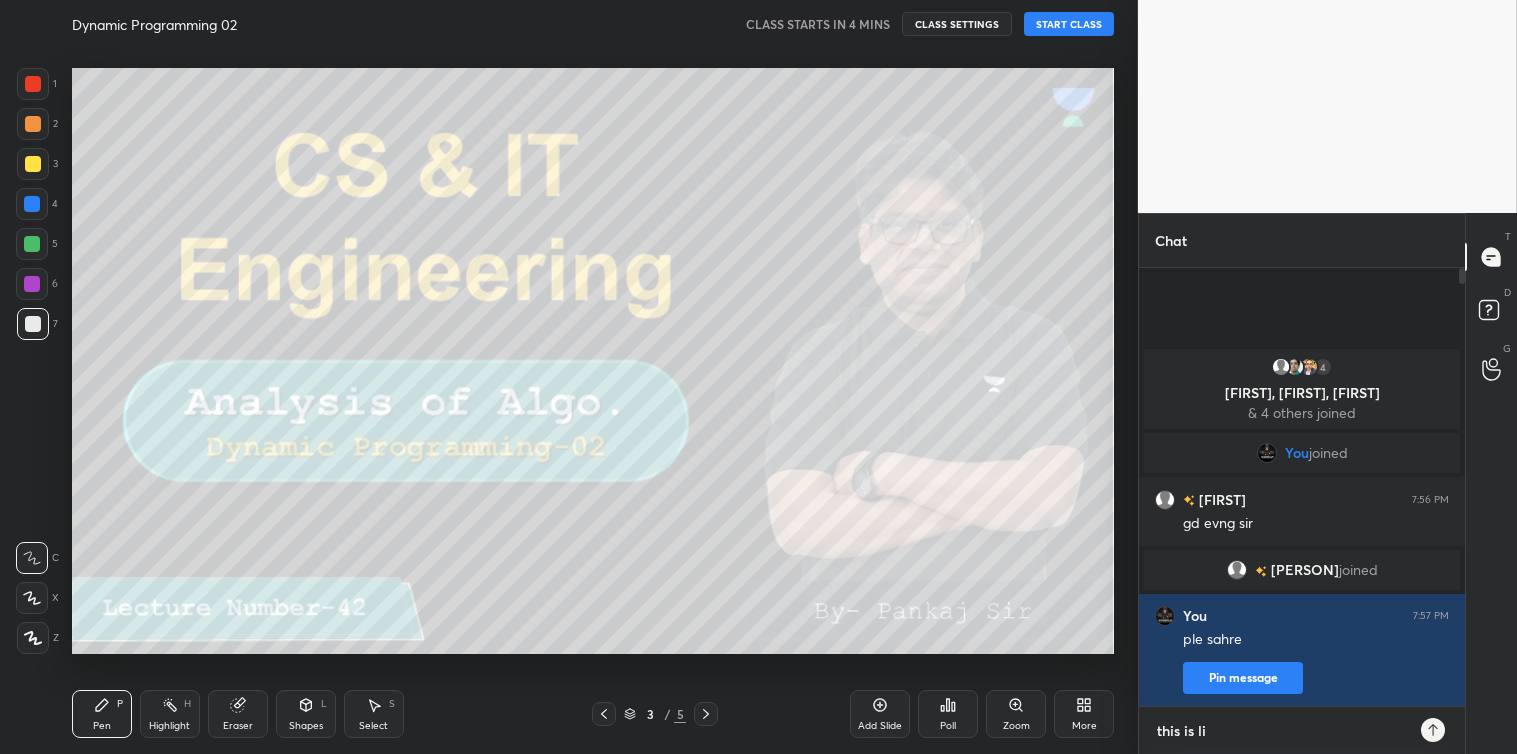 type on "this is lik" 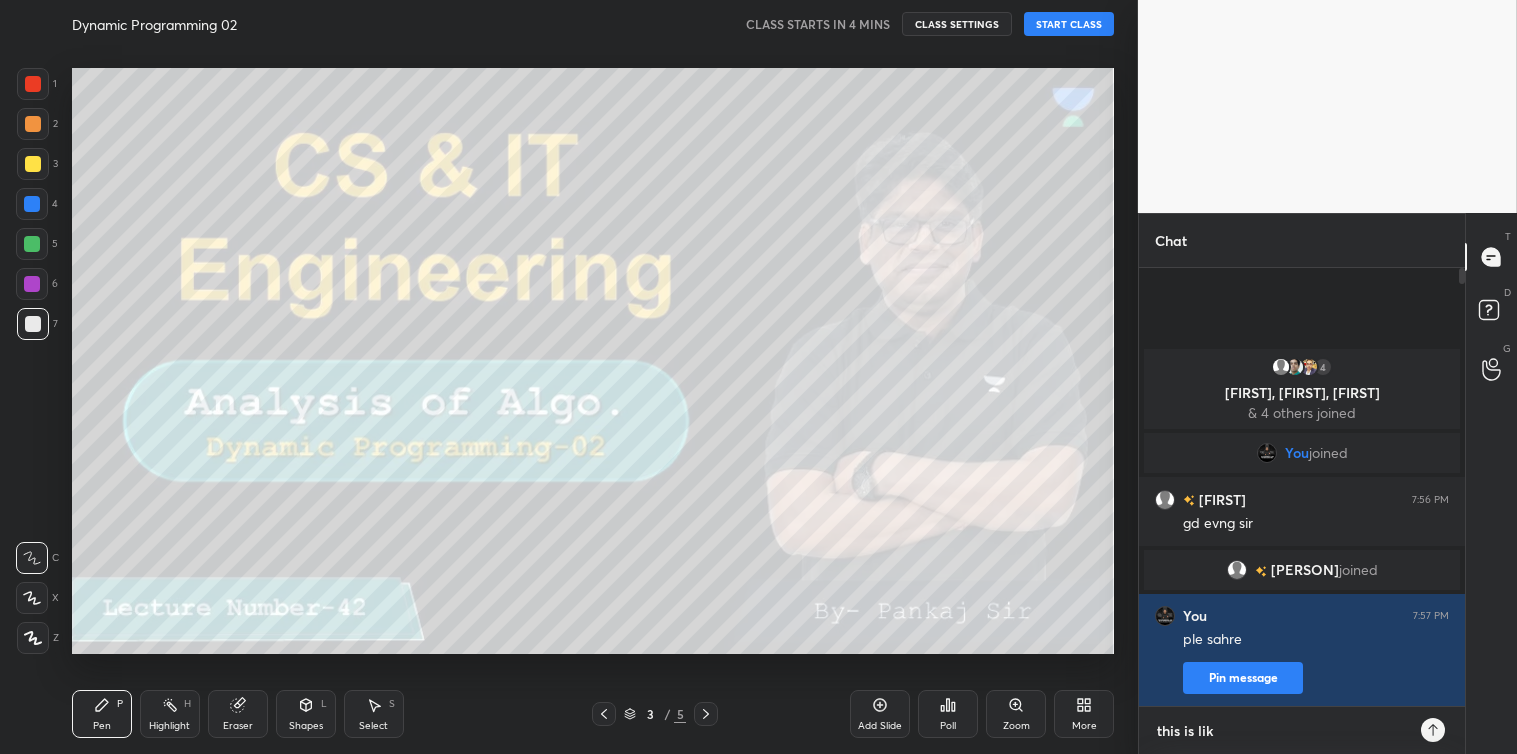 type on "this is like" 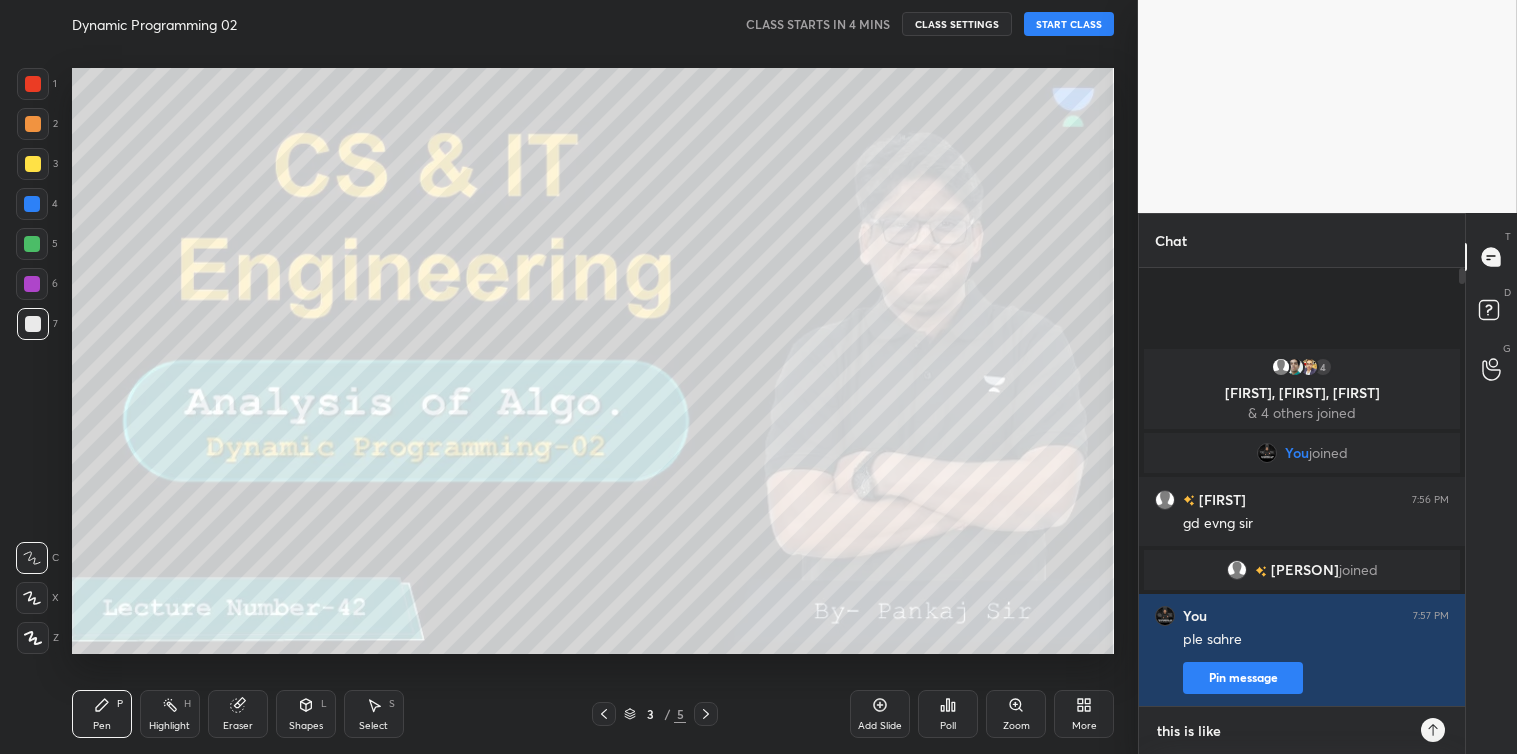 type on "this is like" 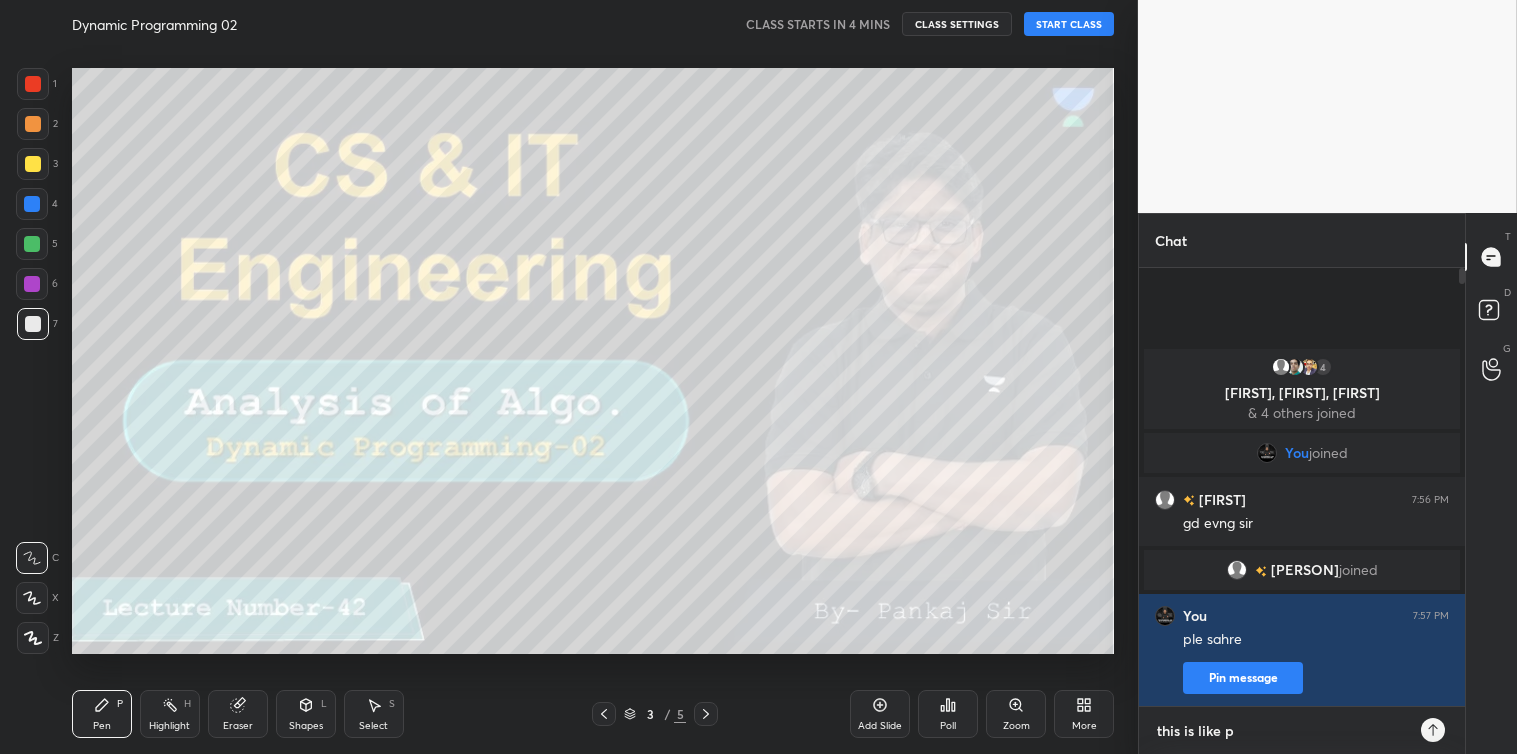 type on "this is like ph" 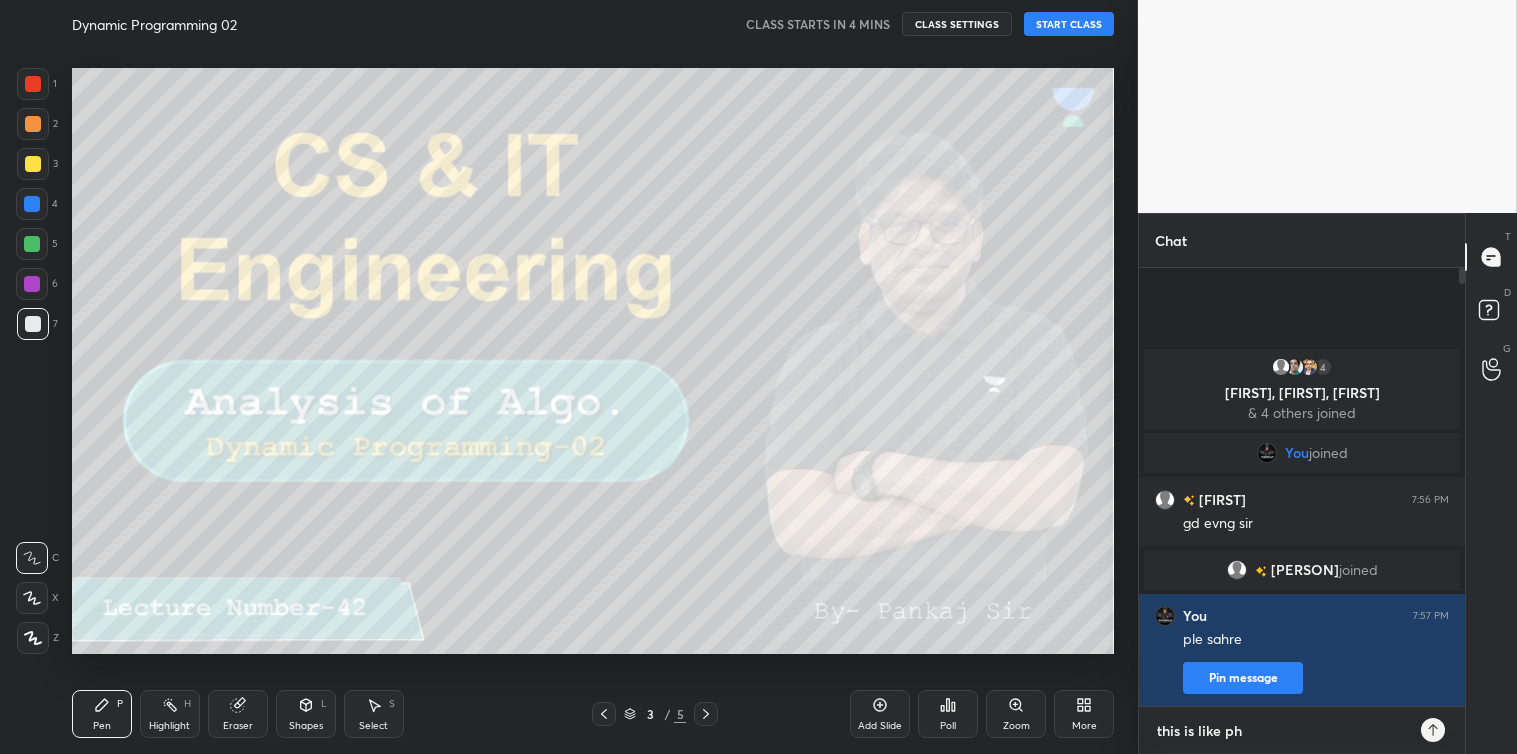 type on "this is like pho" 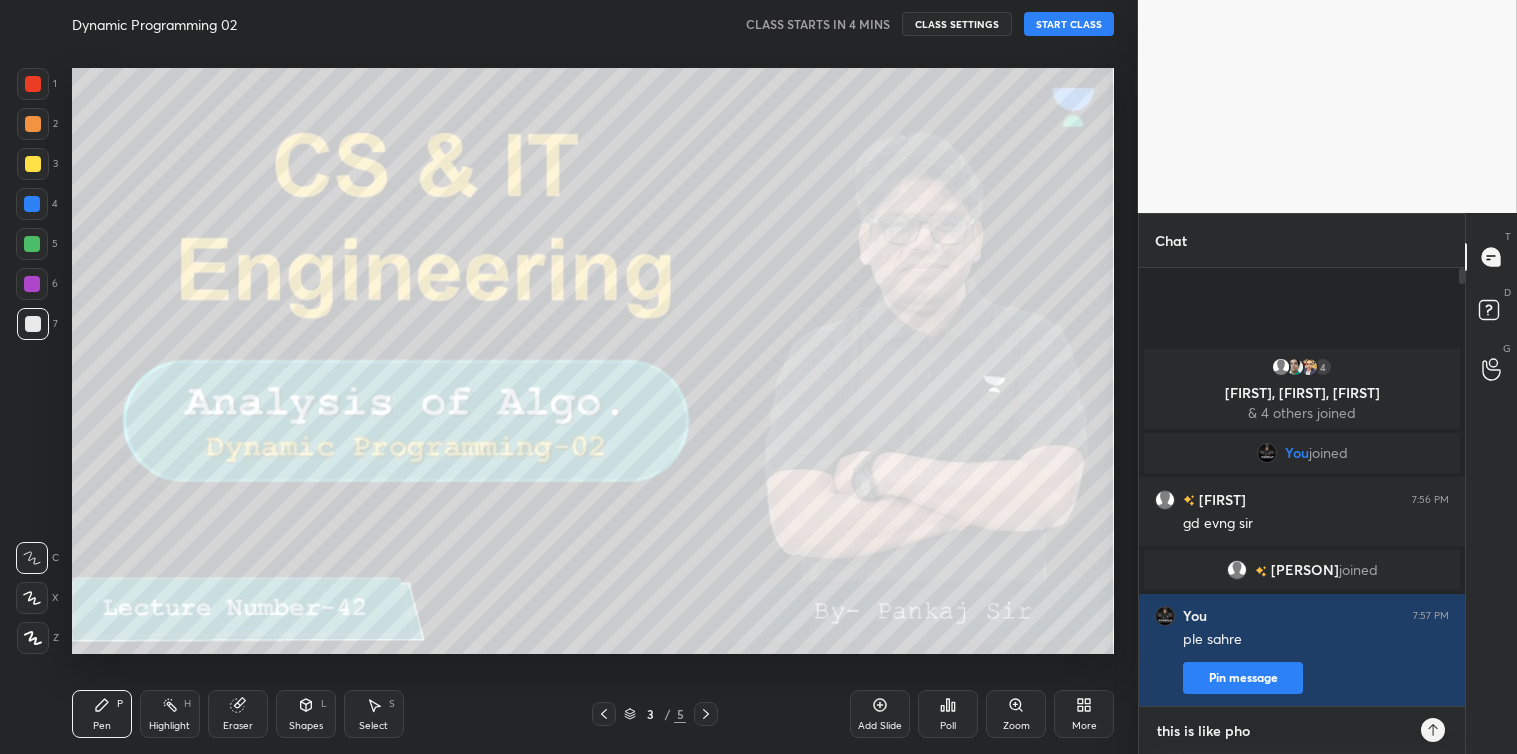 type on "this is like phob" 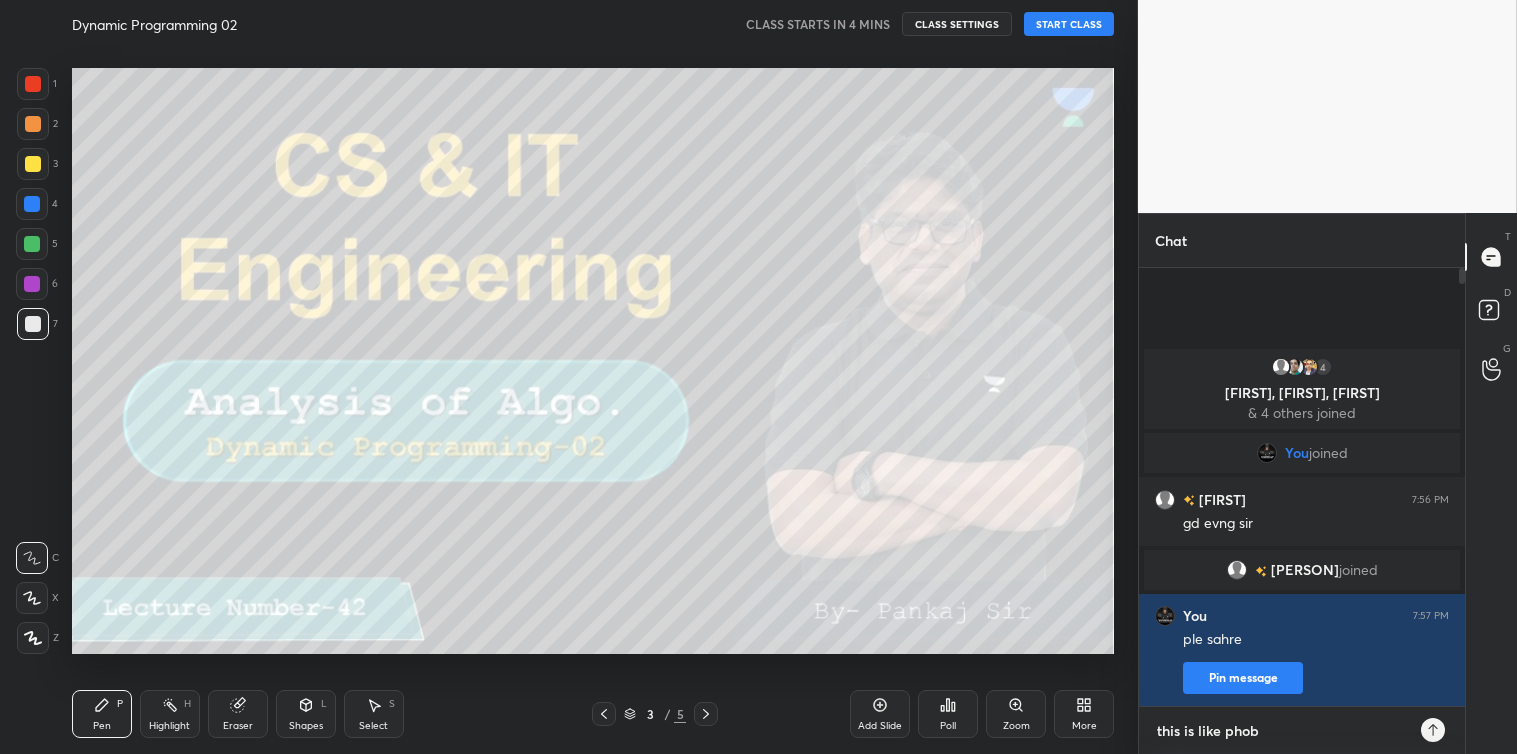 type on "this is like phobi" 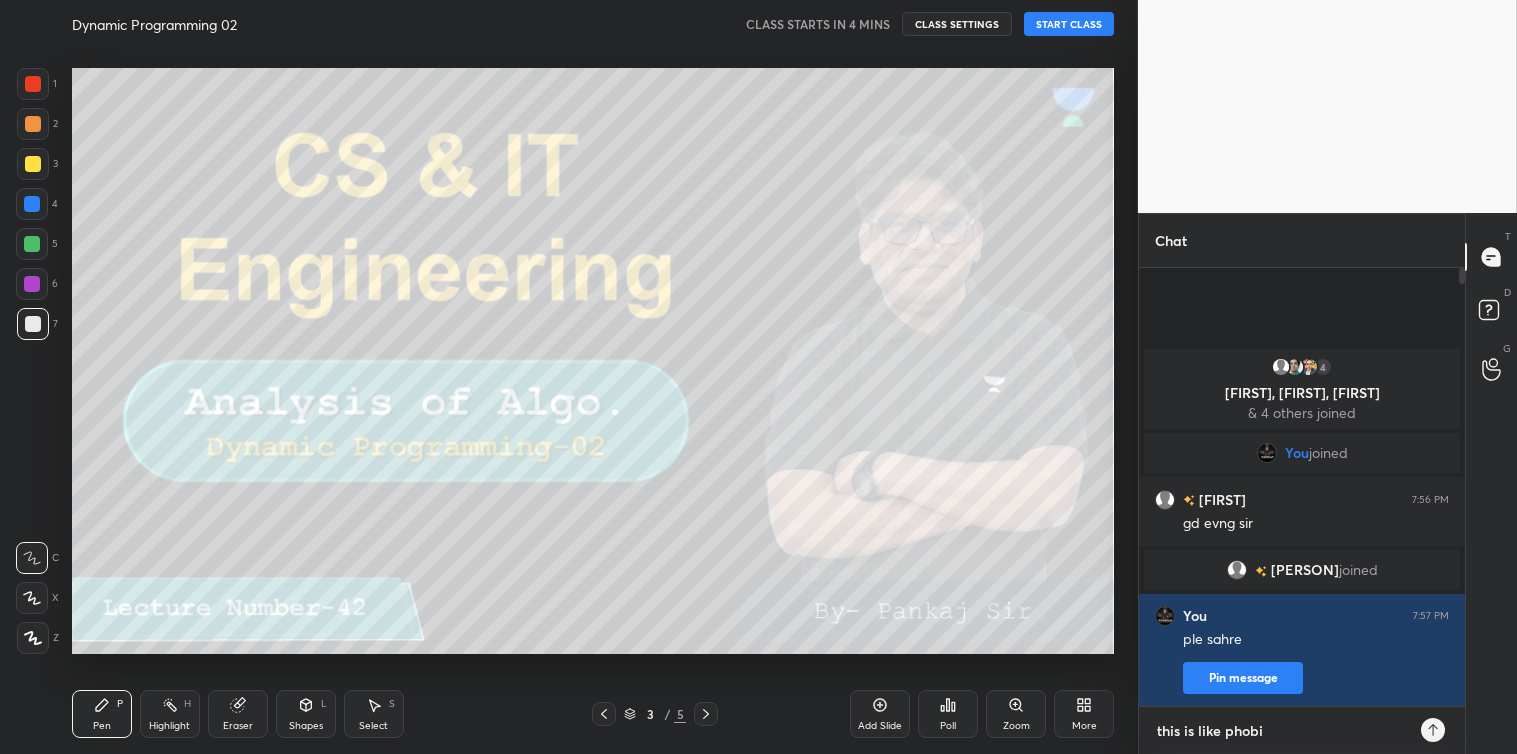 type on "x" 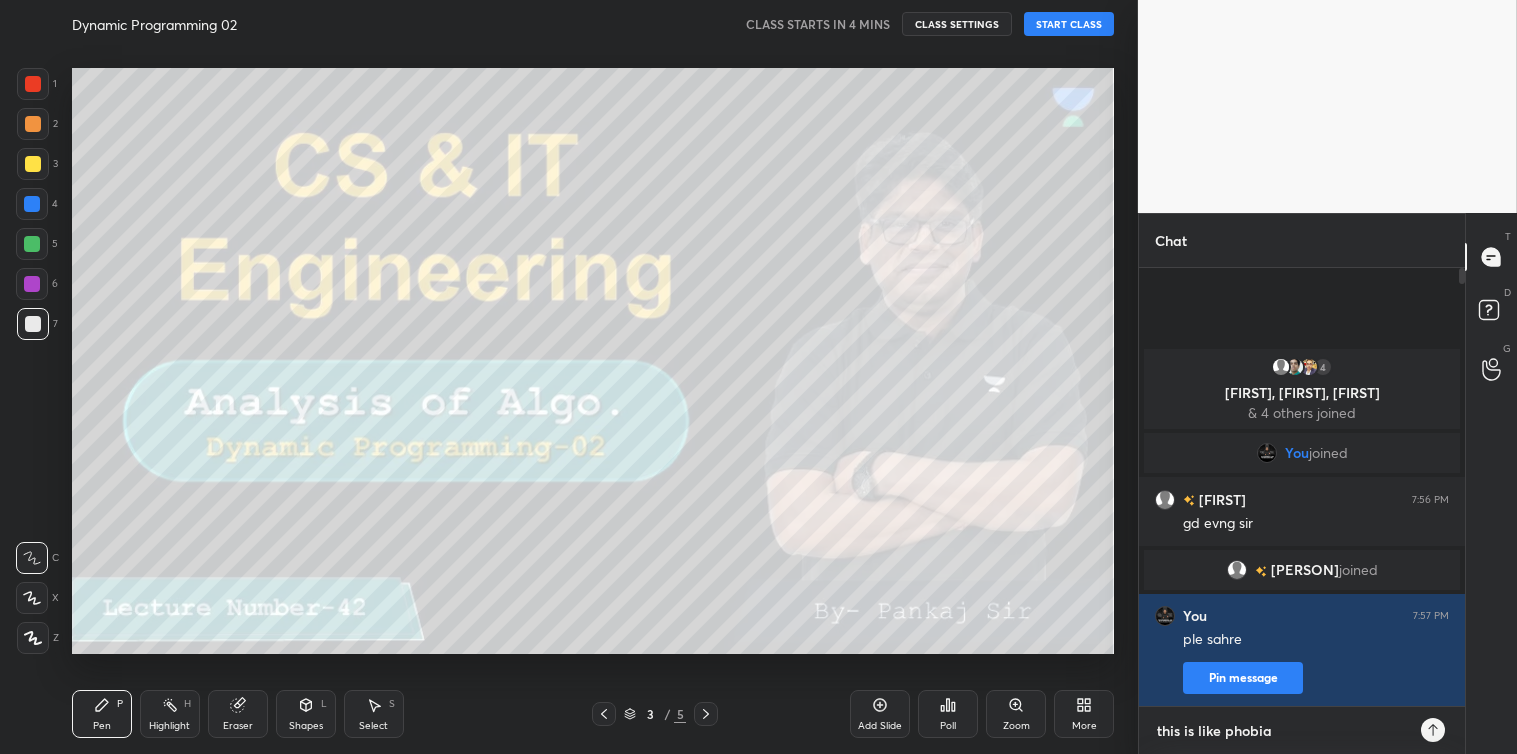 type on "this is like phobia" 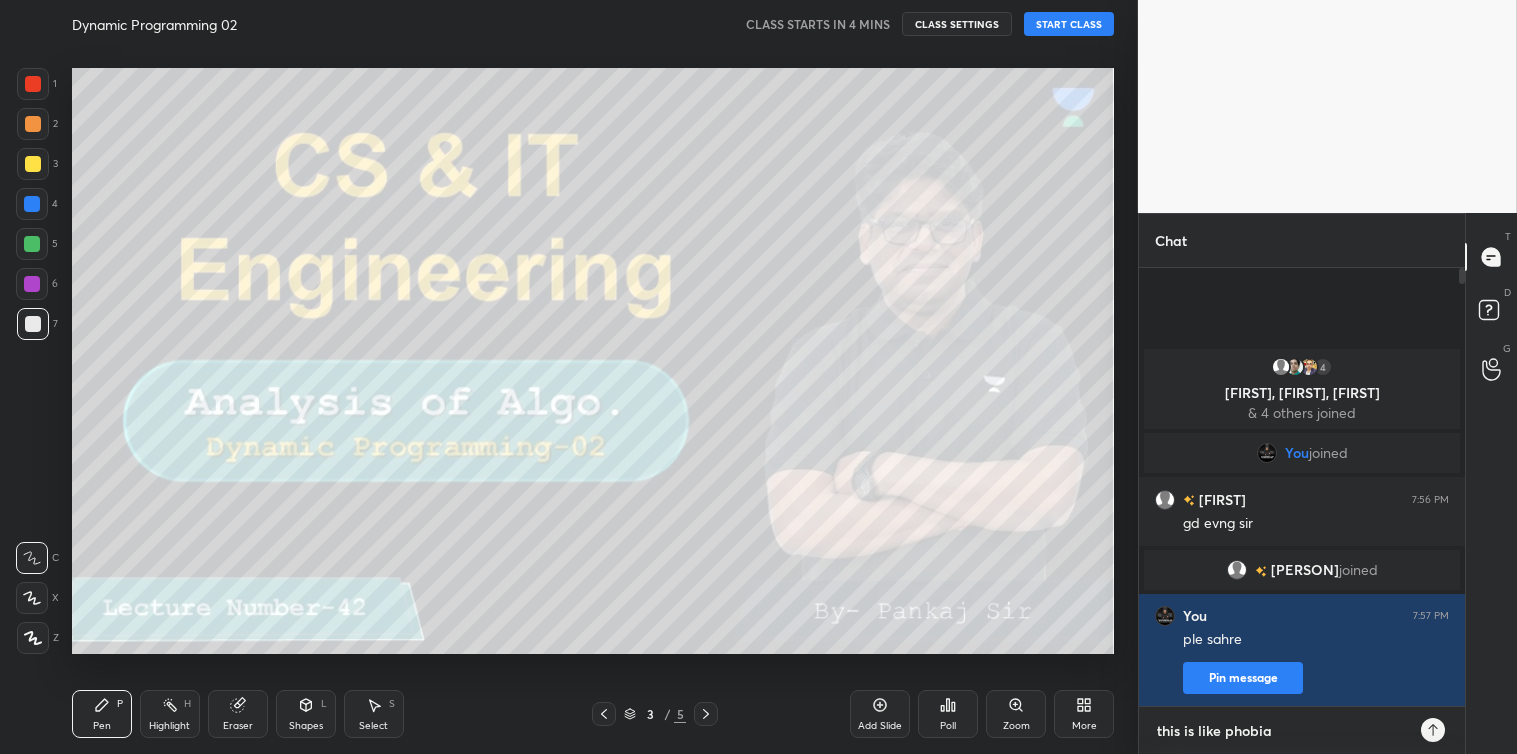 type on "x" 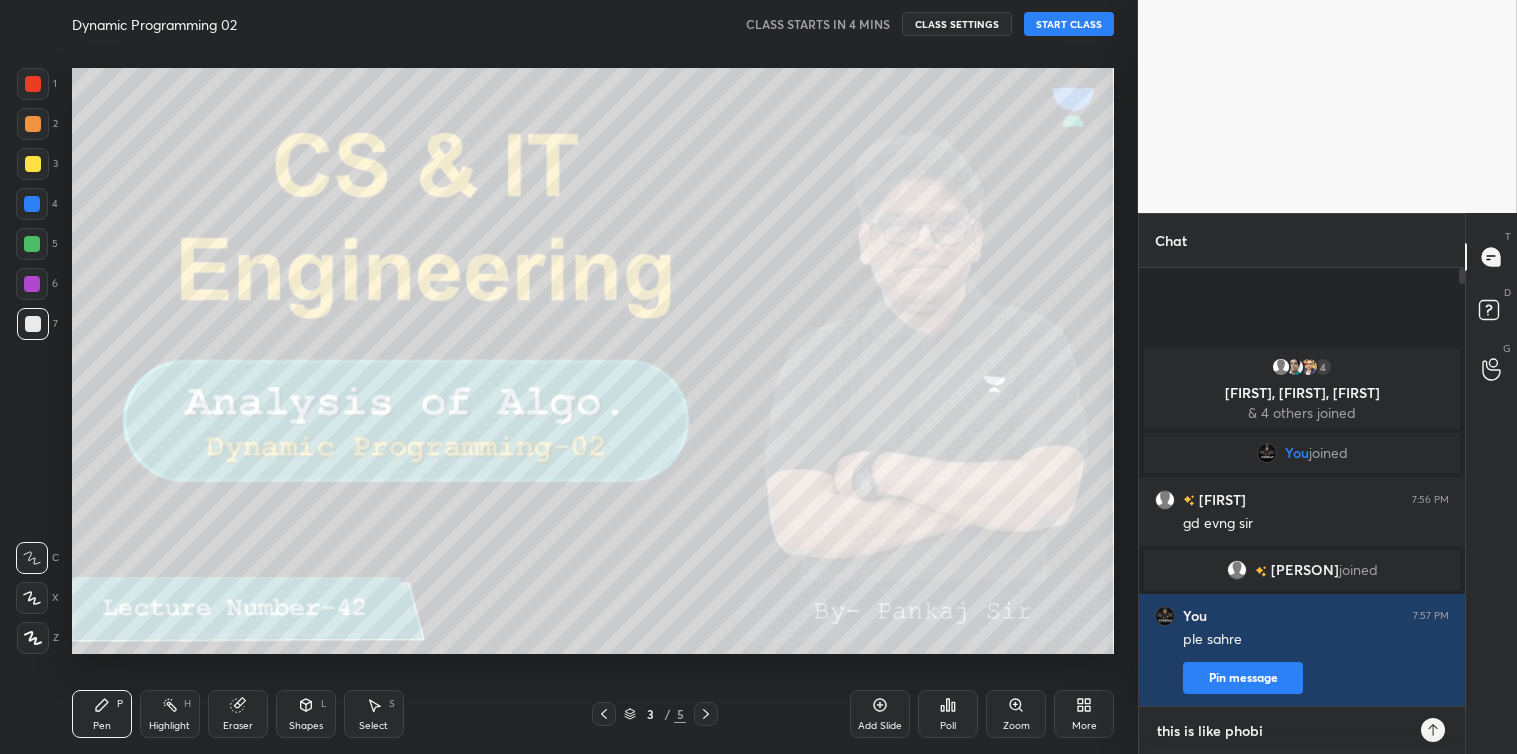 type on "this is like phob" 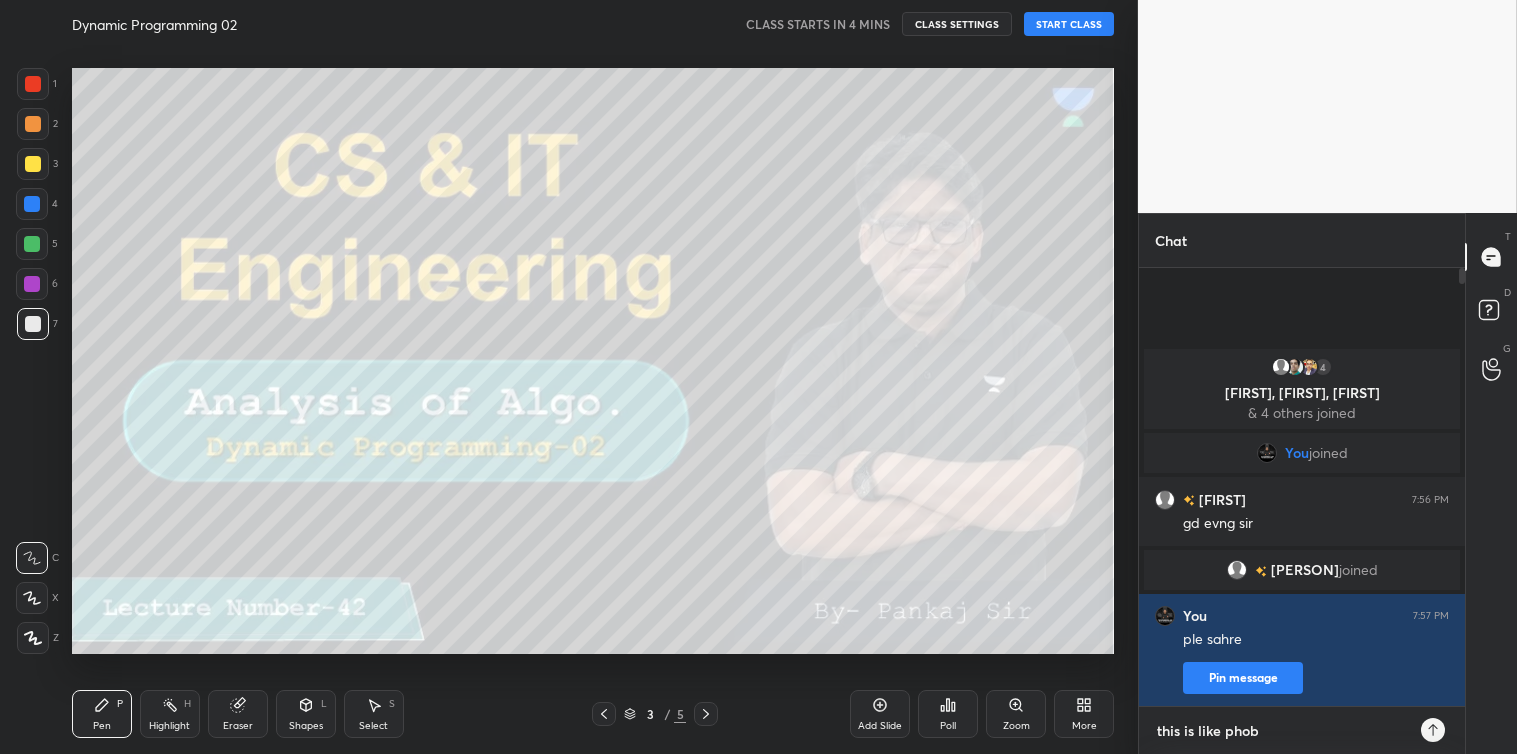 type on "this is like pho" 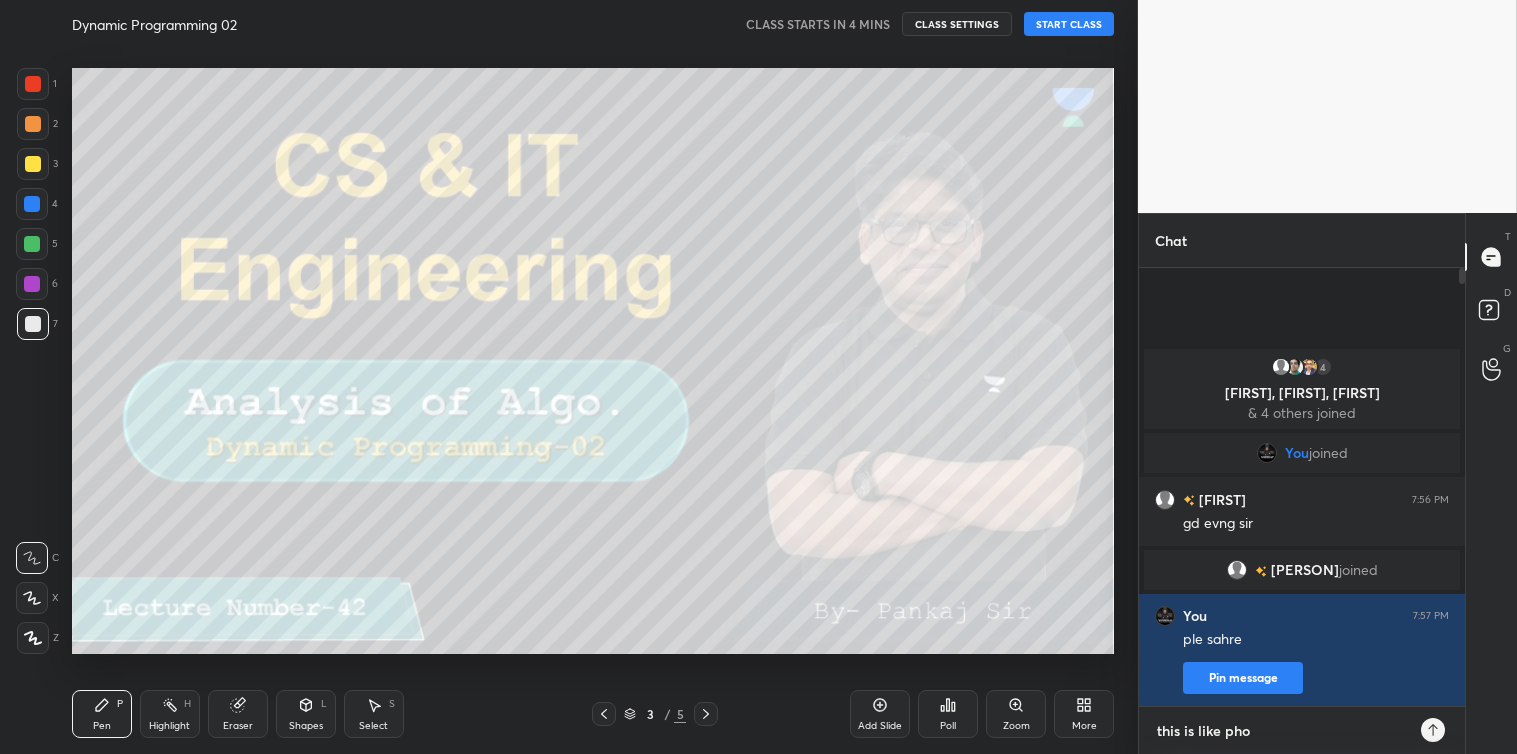type on "this is like ph" 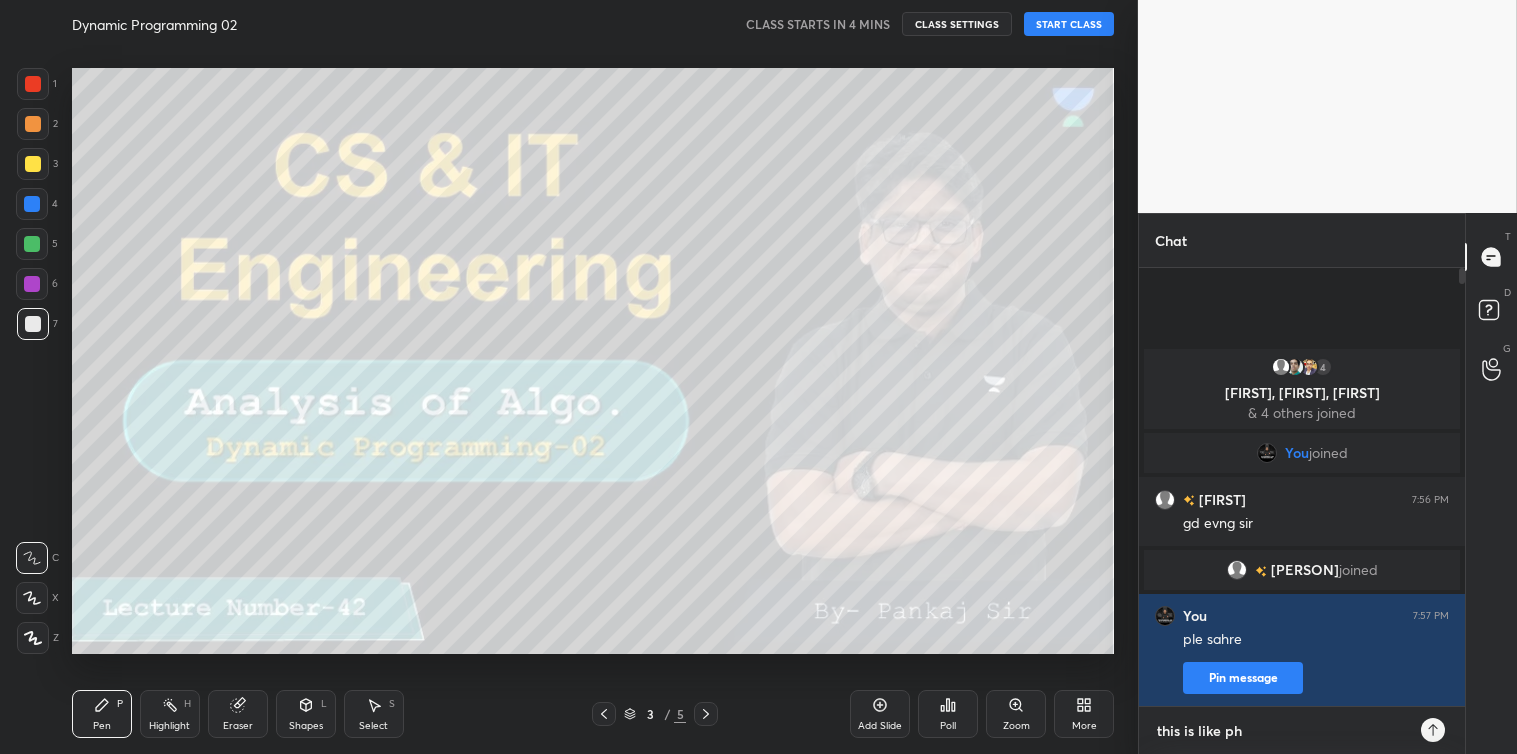 type on "this is like p" 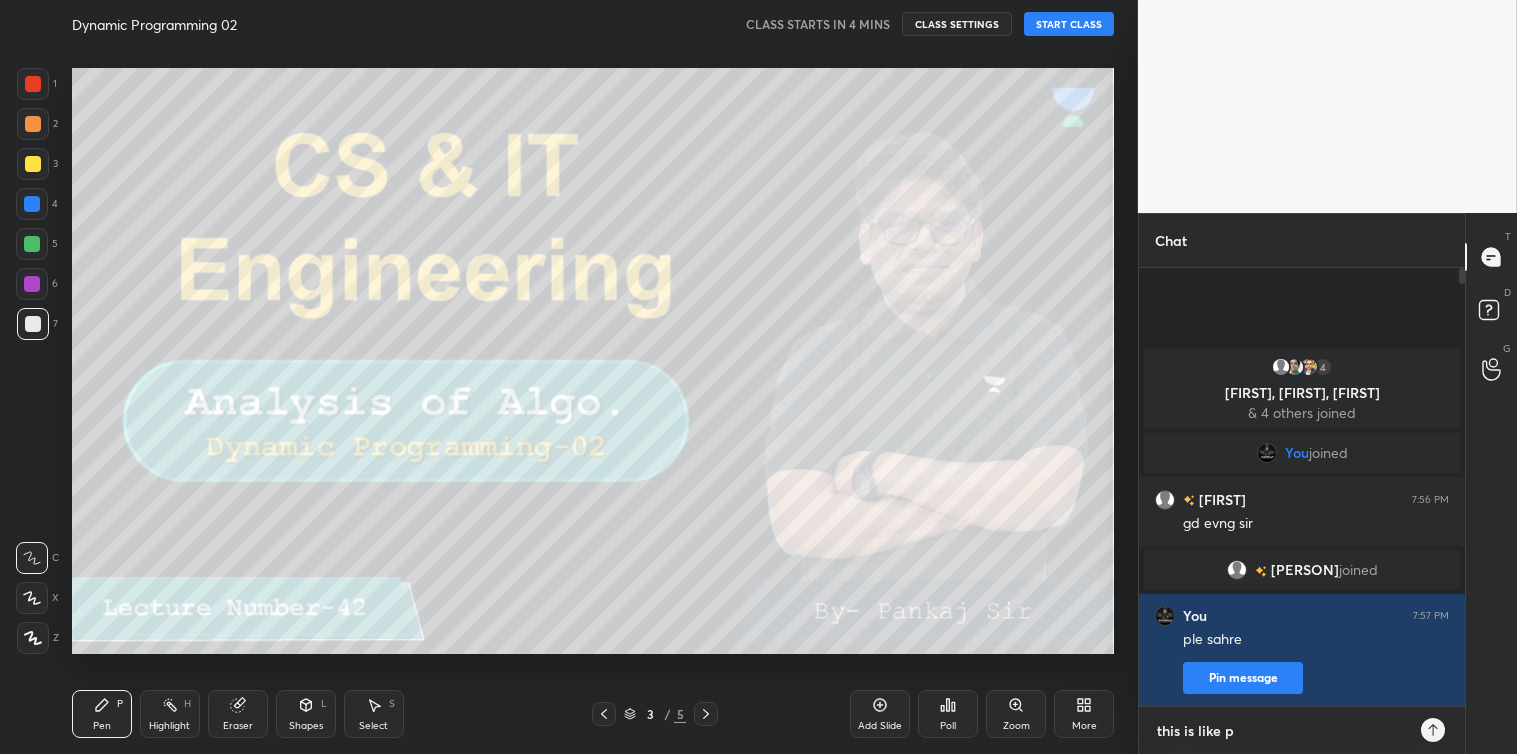 type on "this is like" 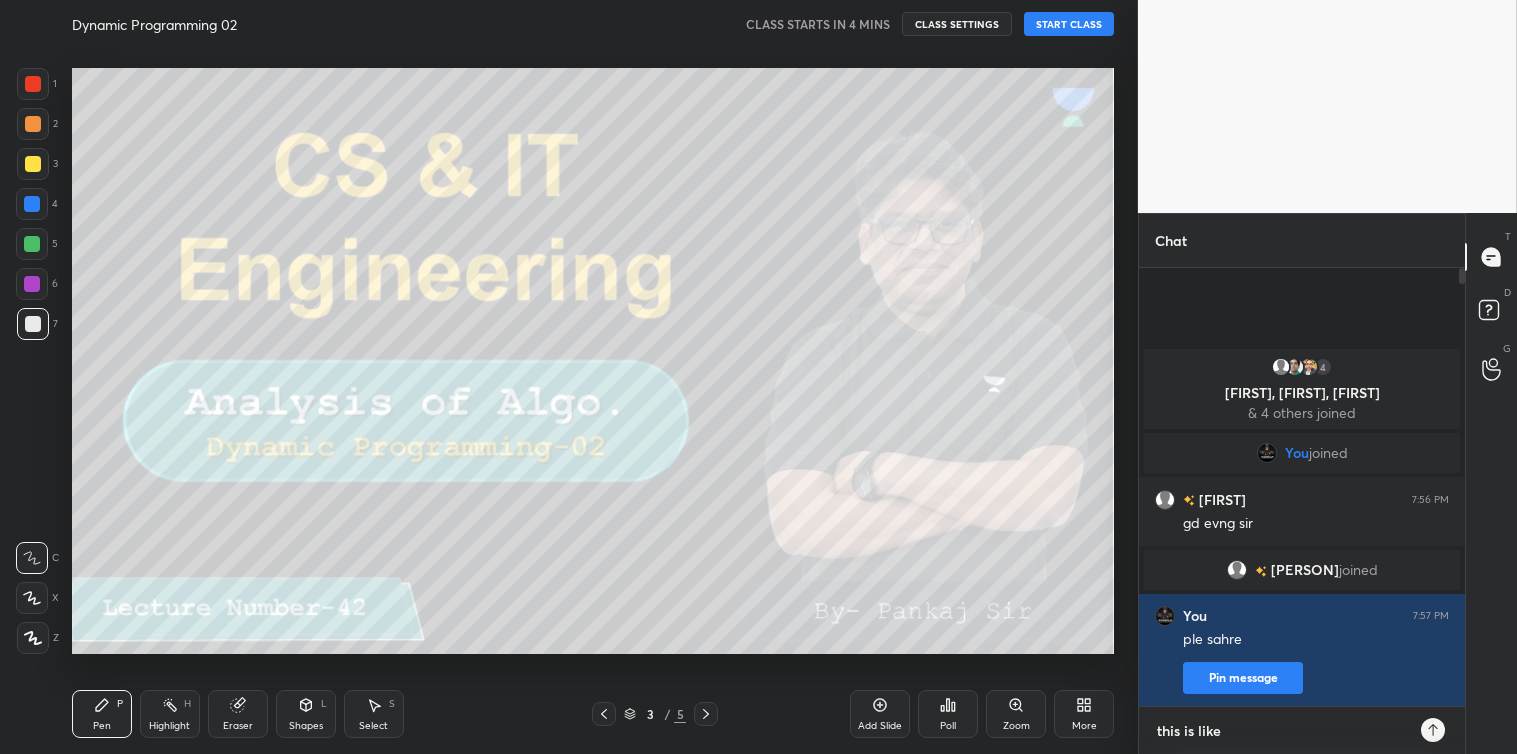 type on "this is like" 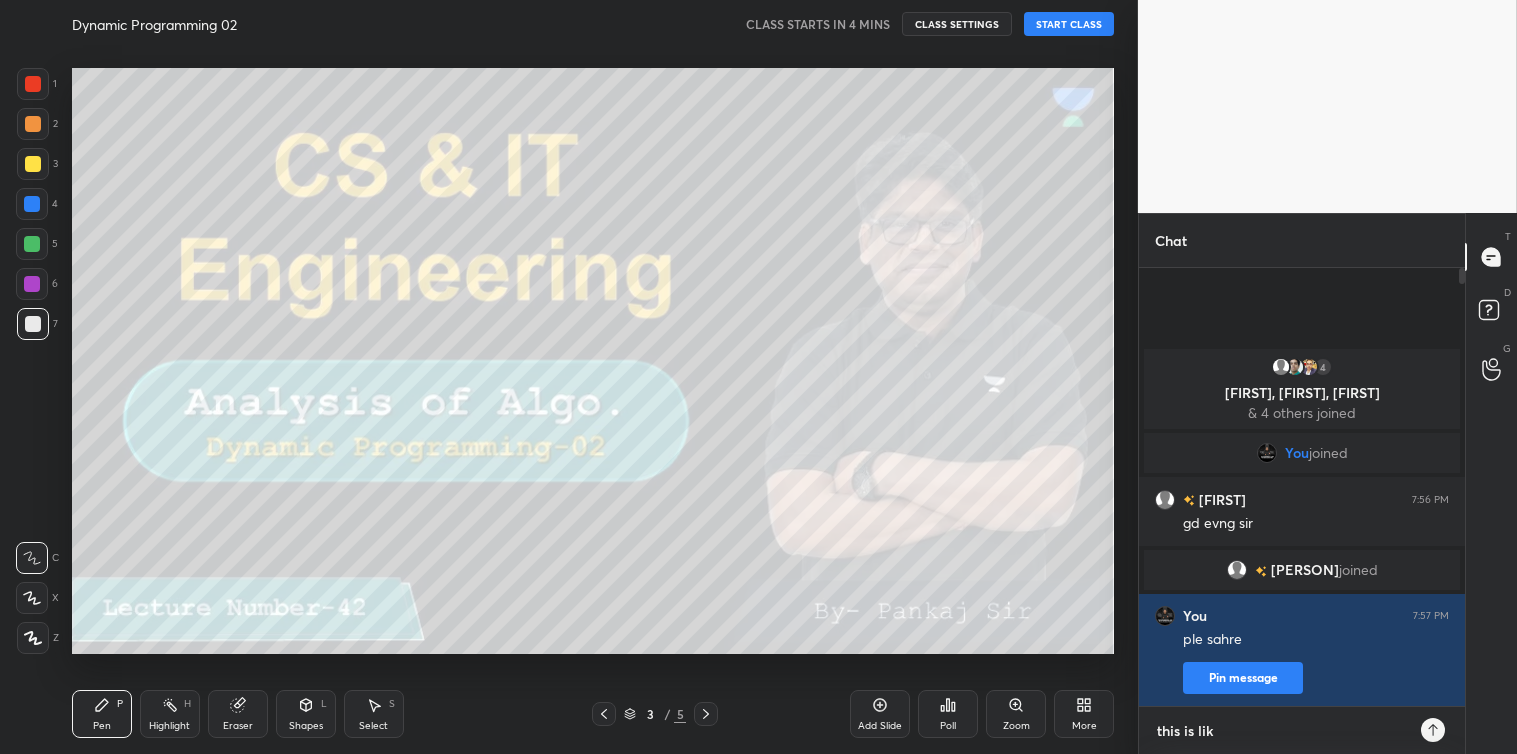 type on "this is li" 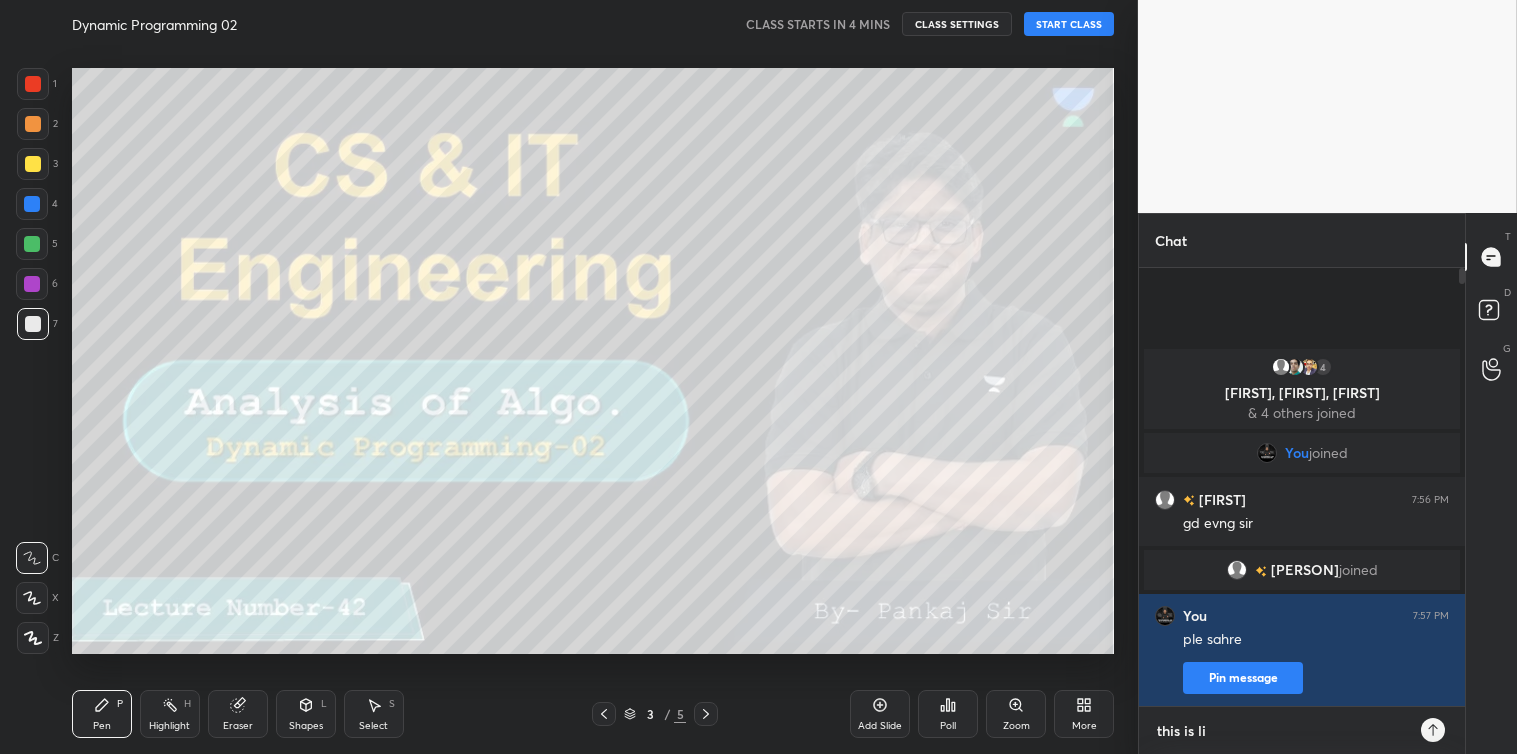 type on "this is l" 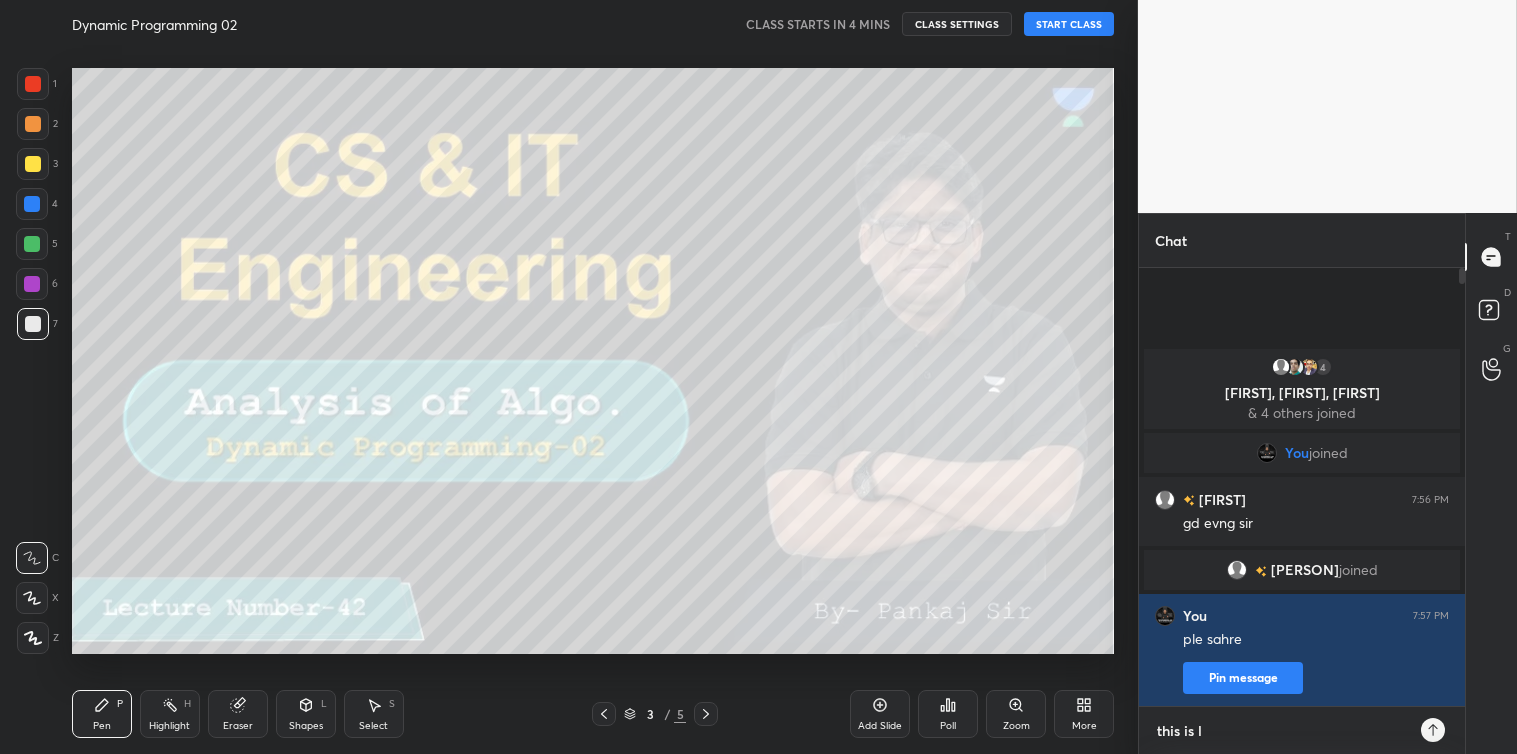 type on "this is" 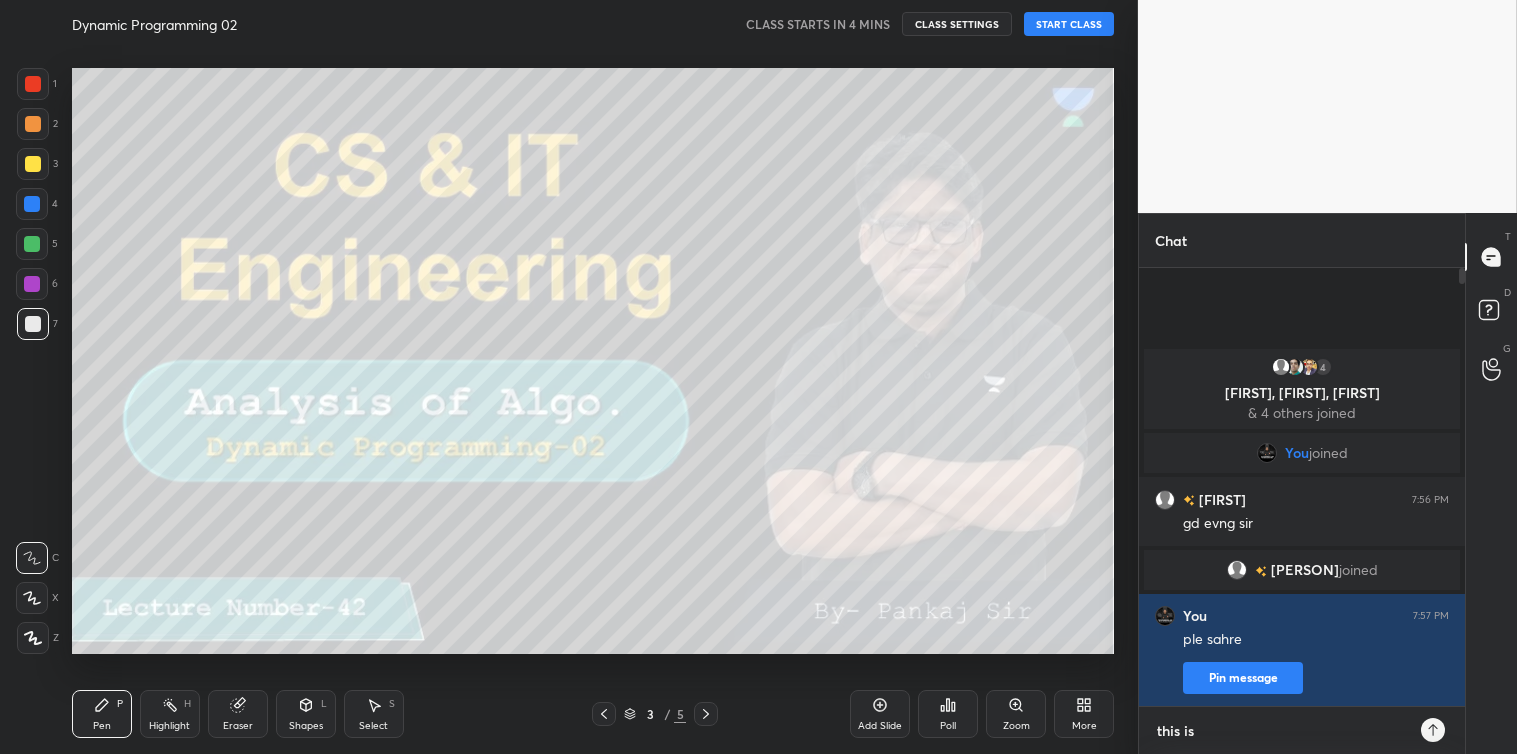 type on "this is" 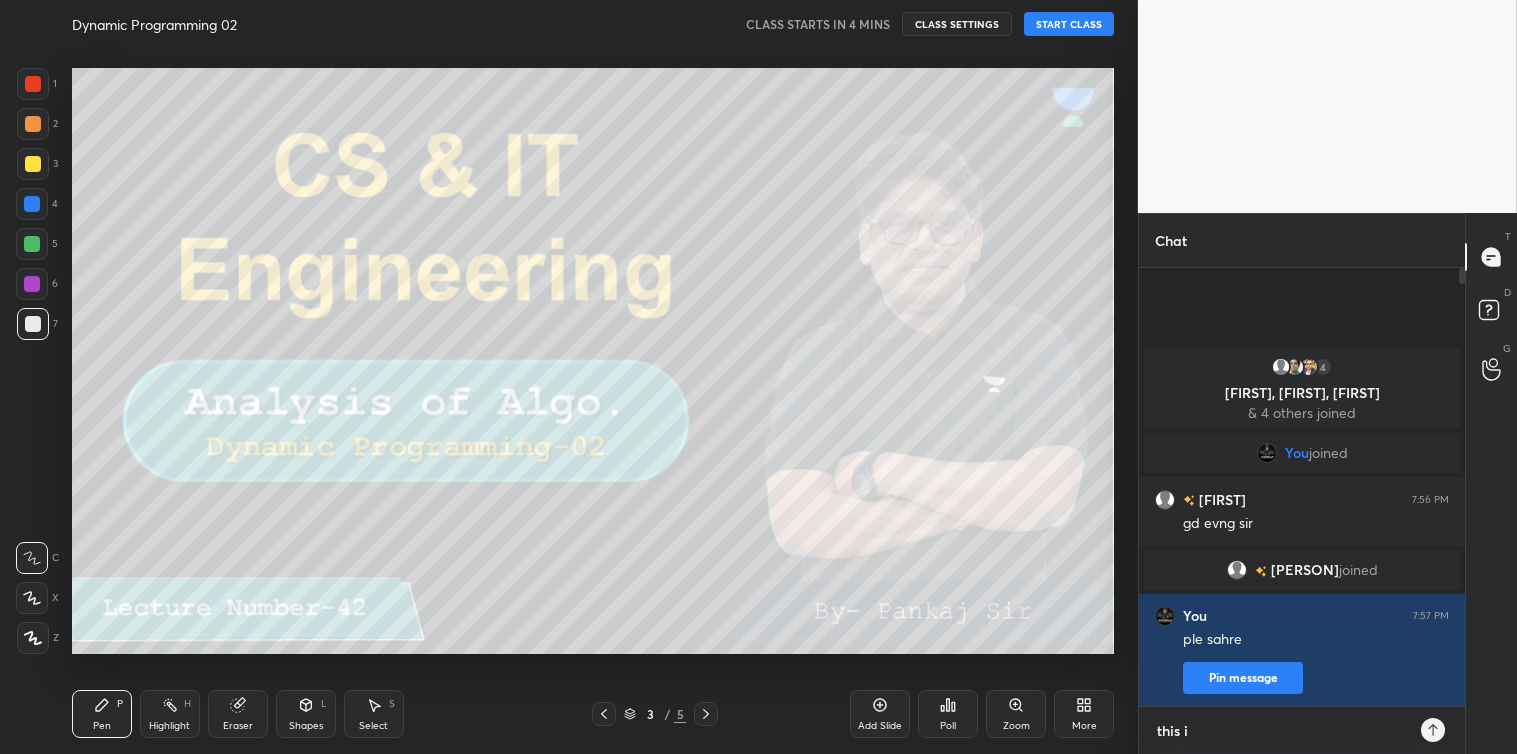 type on "this" 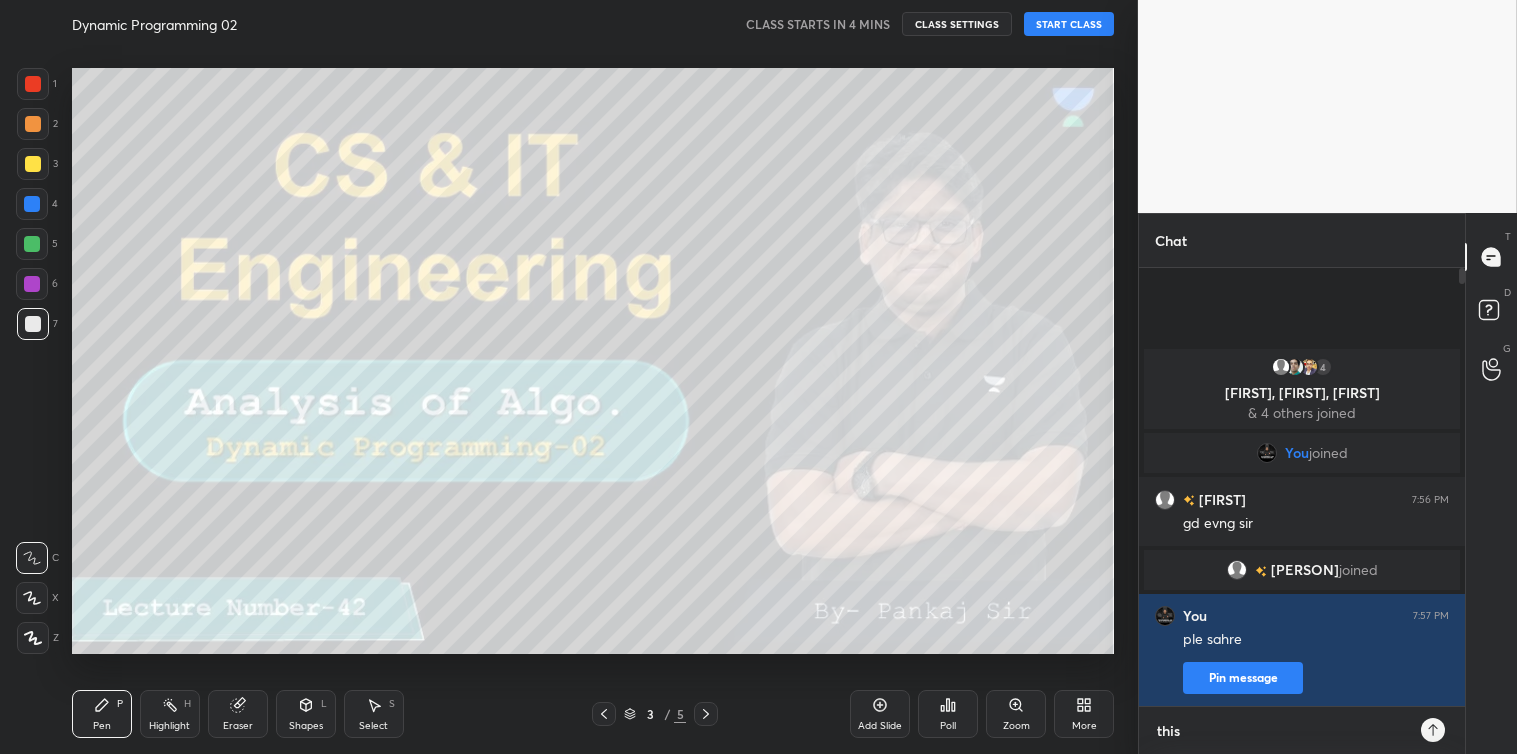 type on "this" 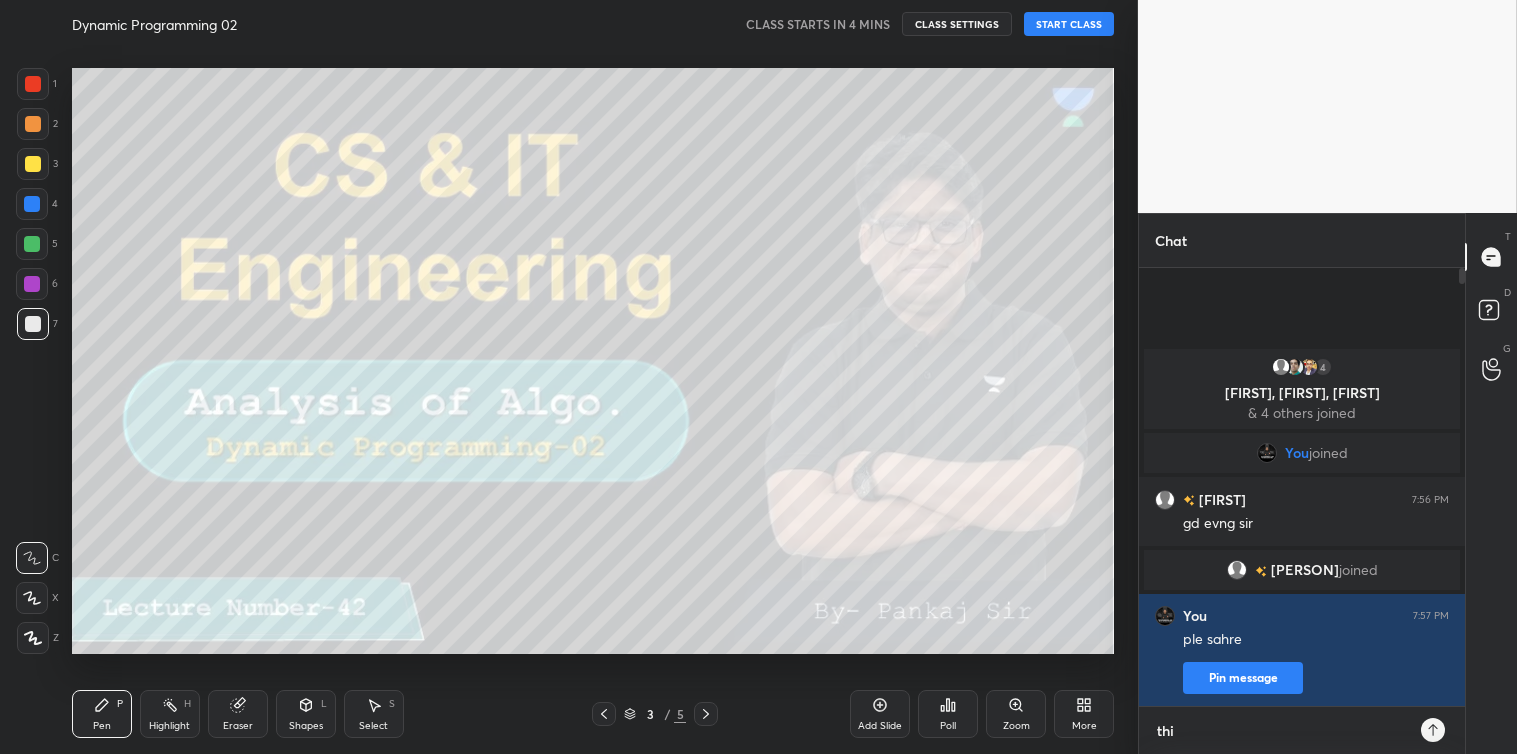 type on "th" 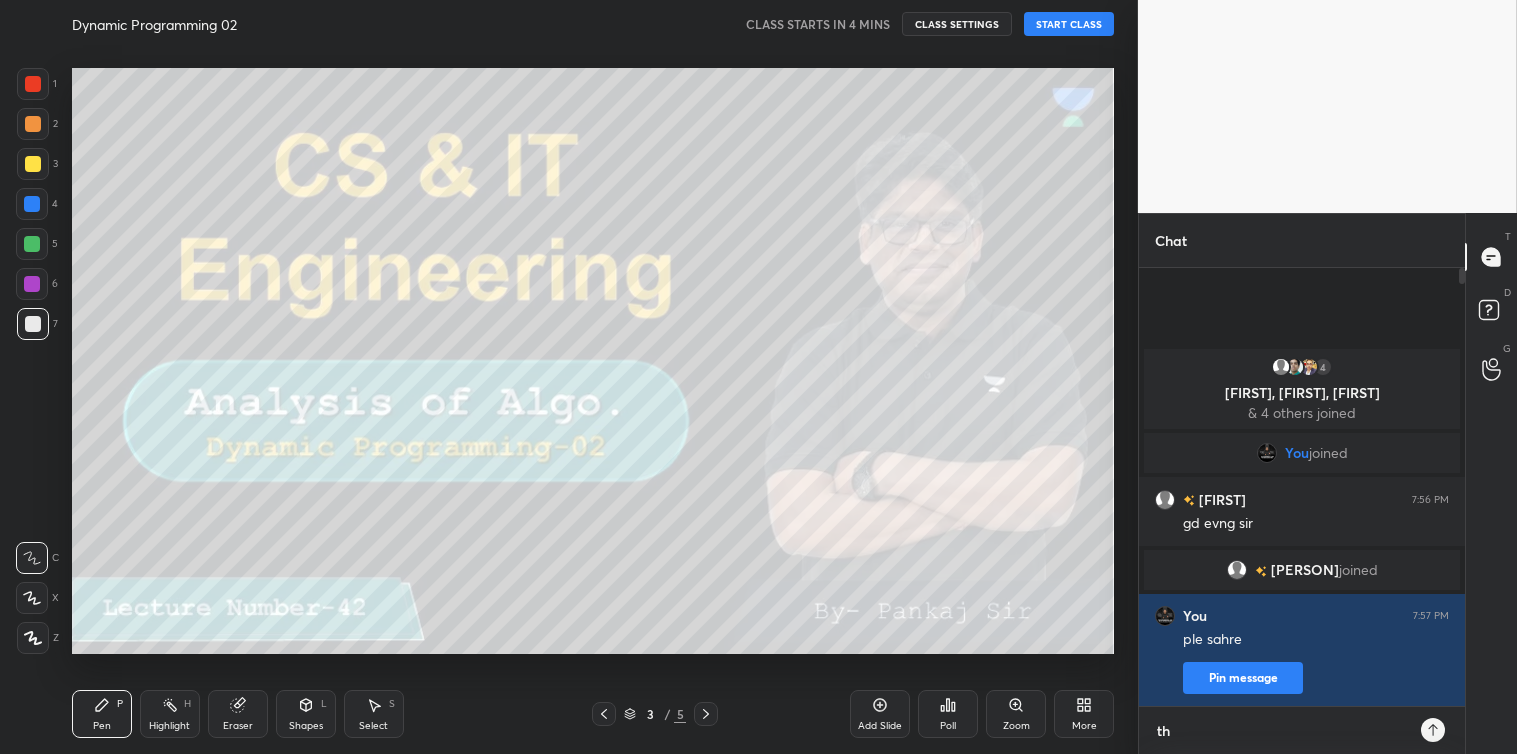 type on "t" 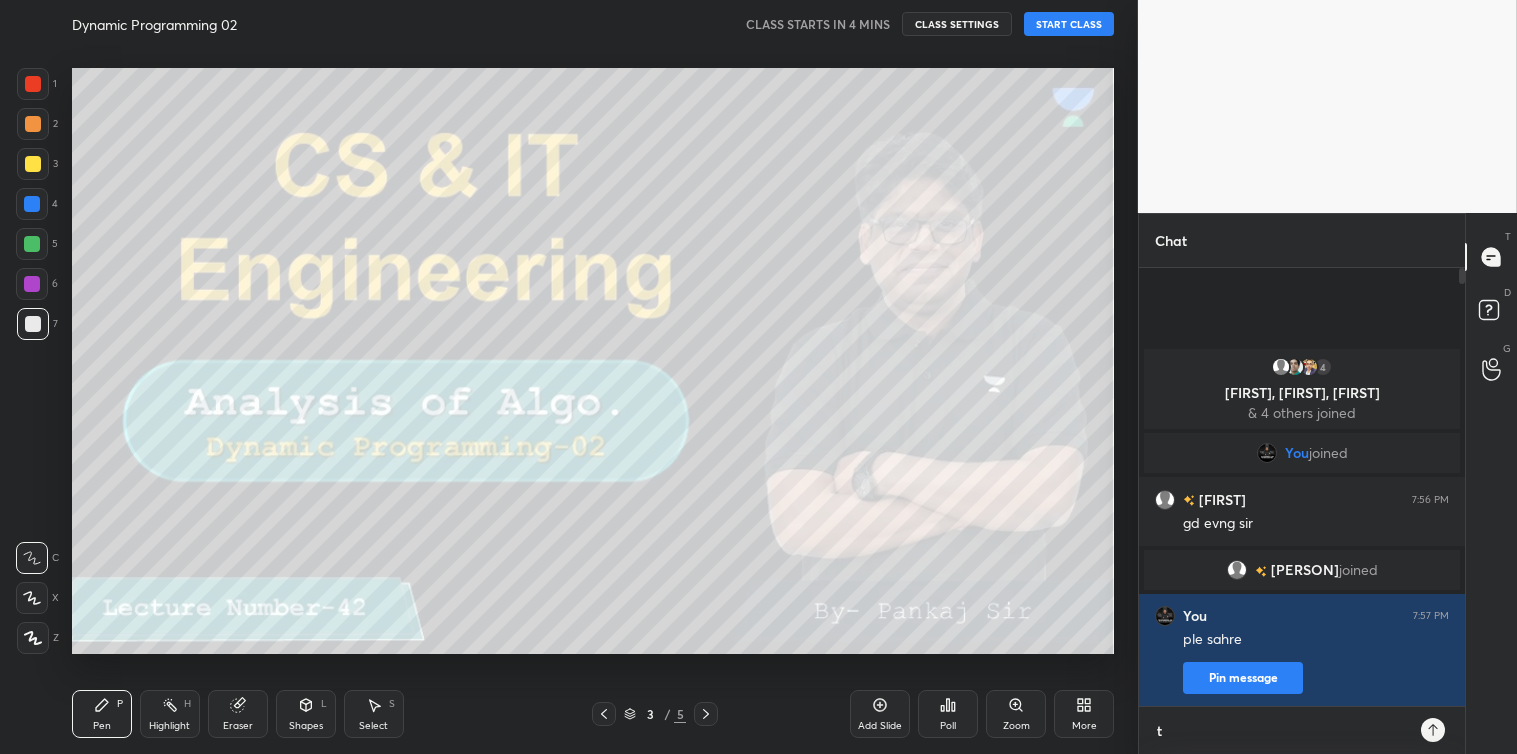 type 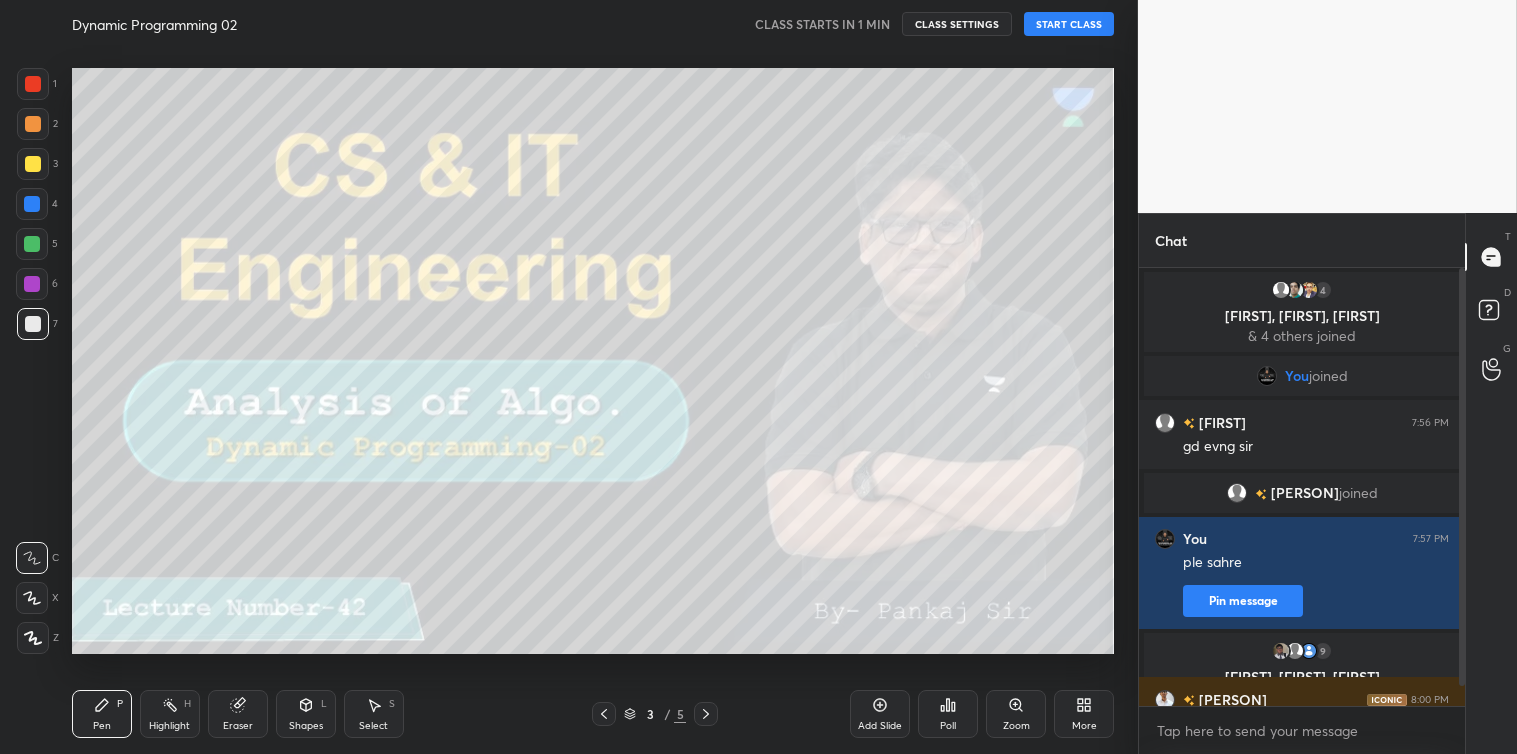 click on "START CLASS" at bounding box center (1069, 24) 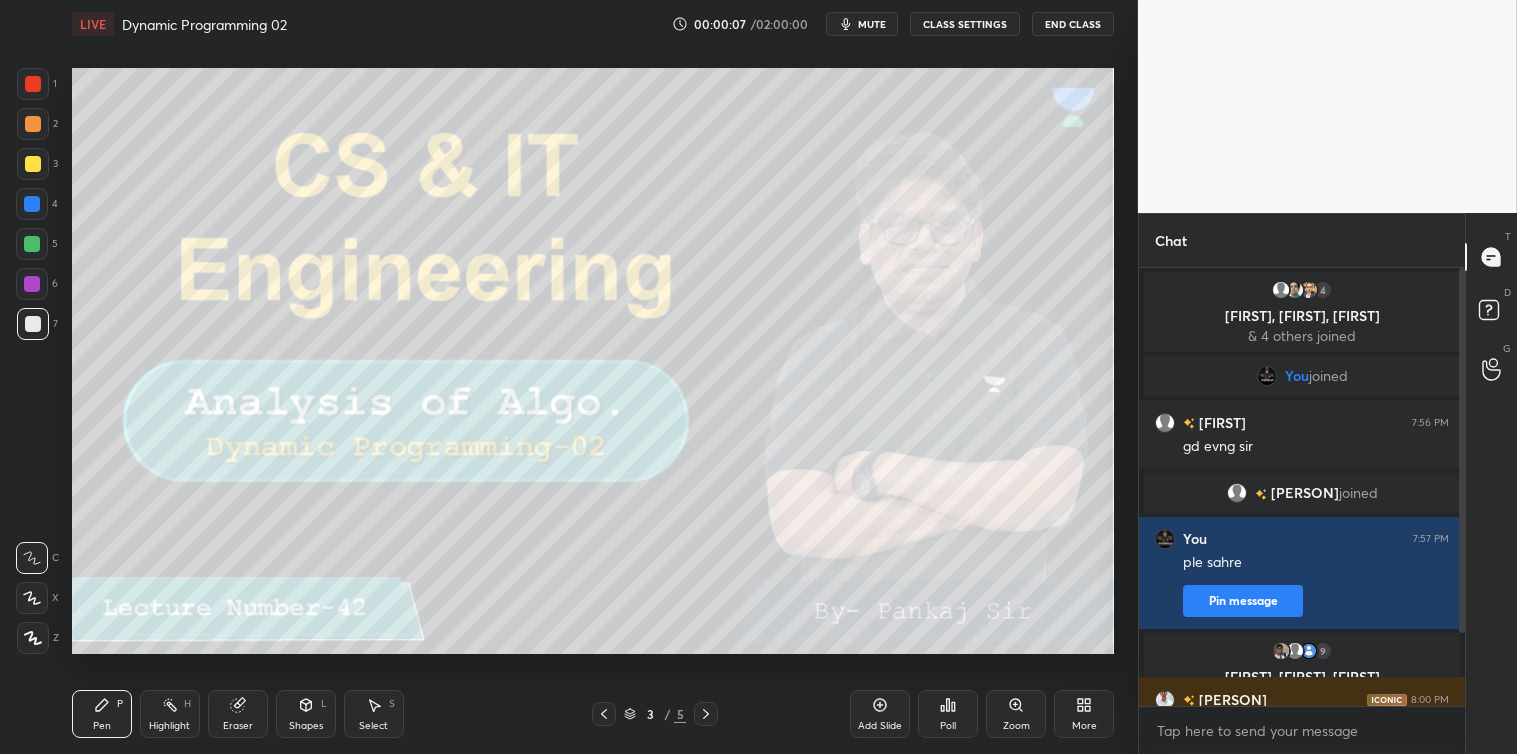 click at bounding box center (1459, 487) 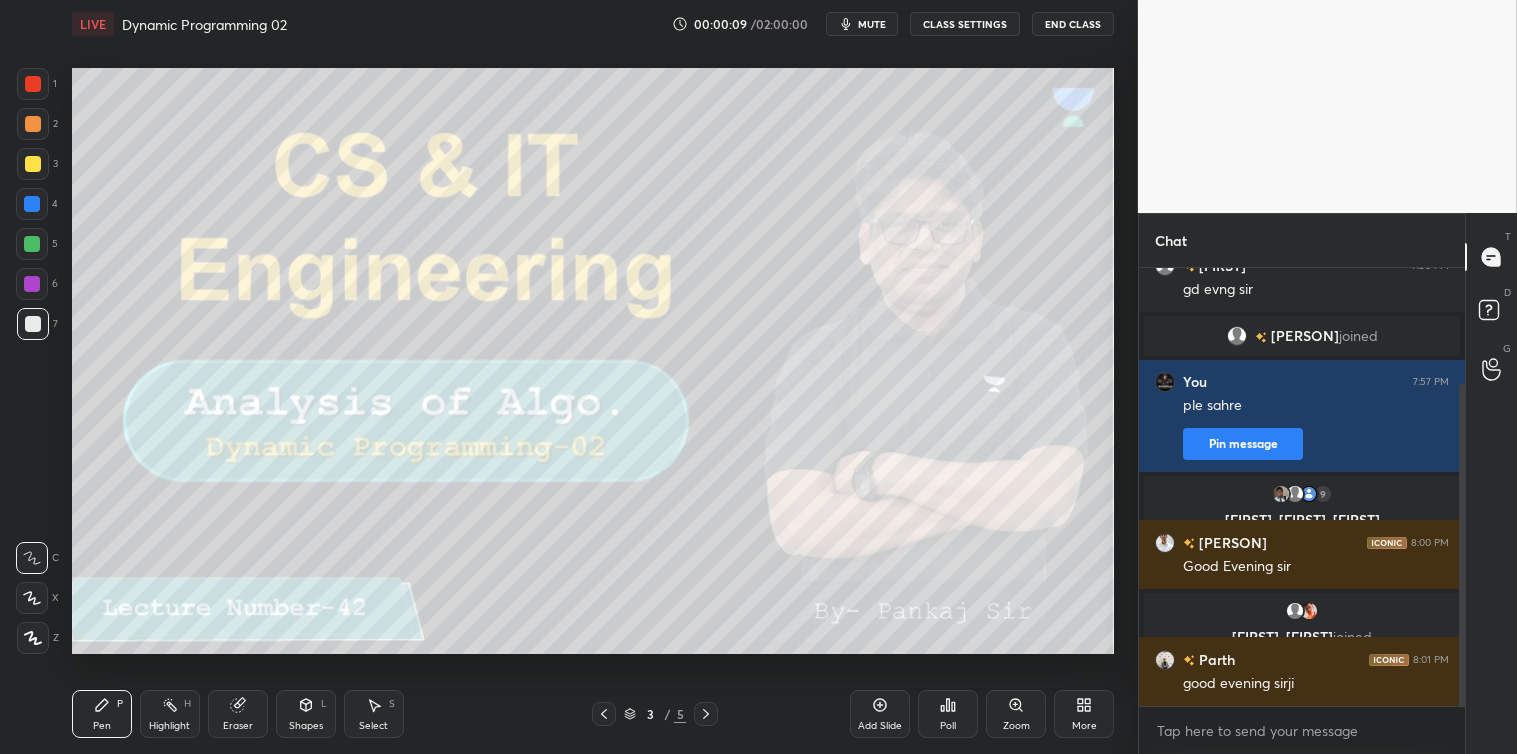 scroll, scrollTop: 226, scrollLeft: 0, axis: vertical 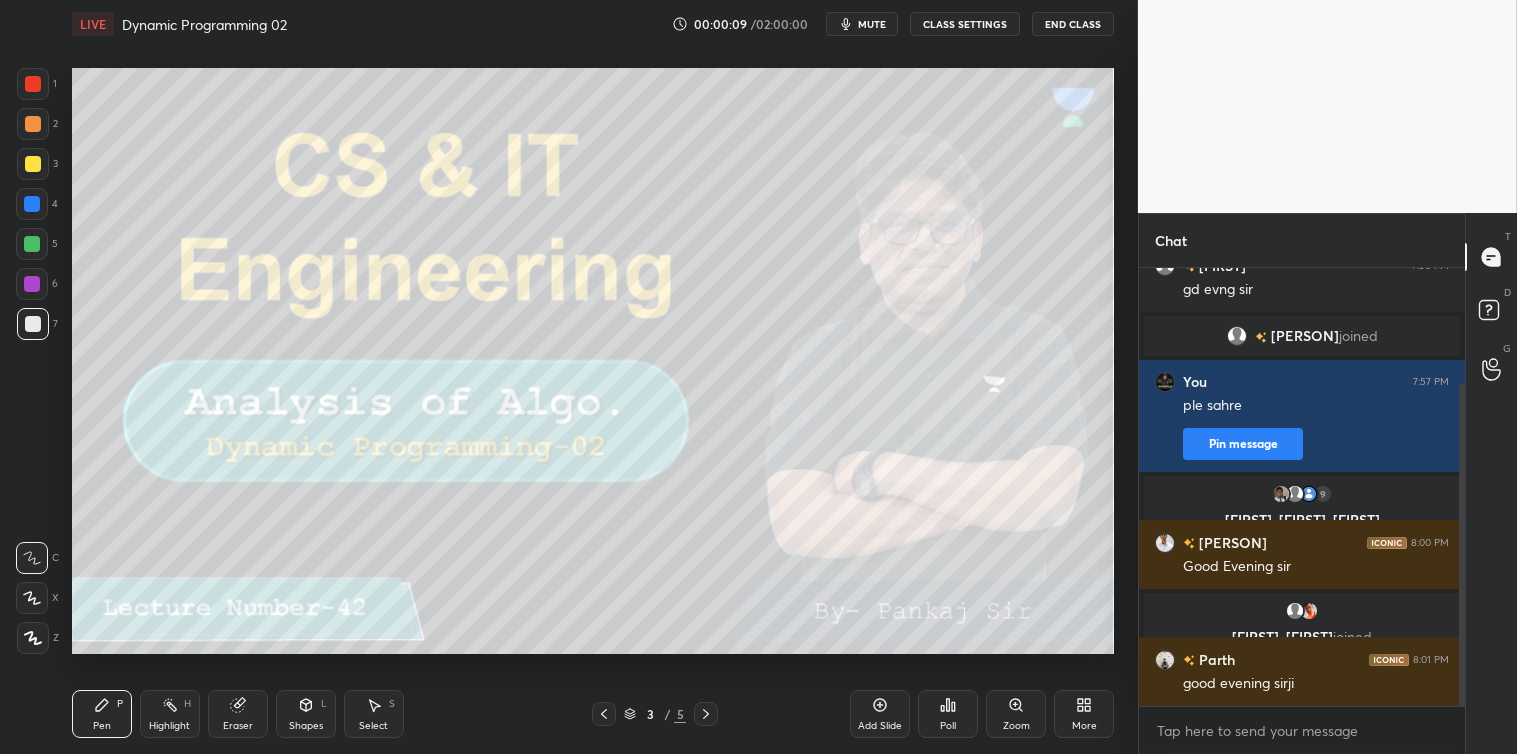 drag, startPoint x: 1464, startPoint y: 538, endPoint x: 1455, endPoint y: 617, distance: 79.51101 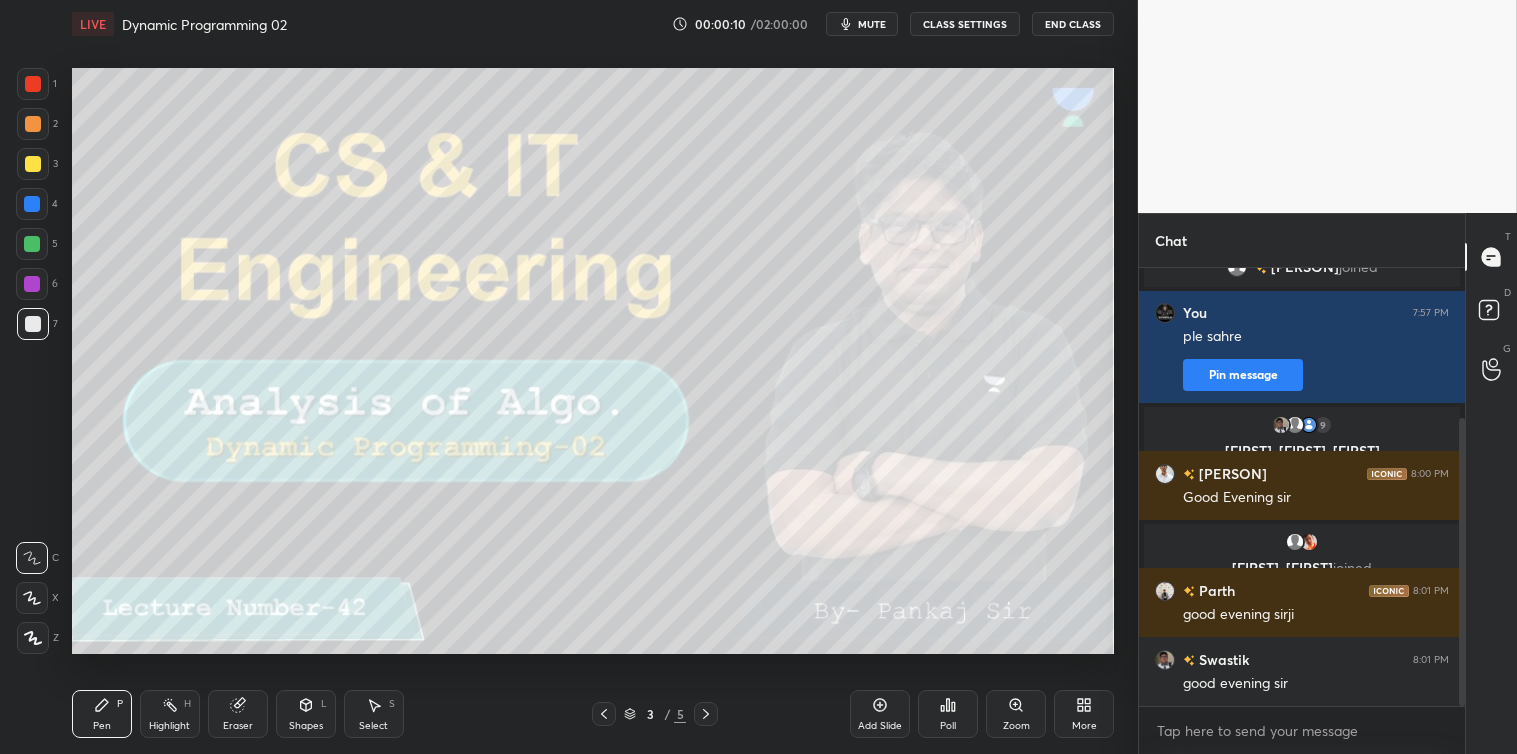 scroll, scrollTop: 337, scrollLeft: 0, axis: vertical 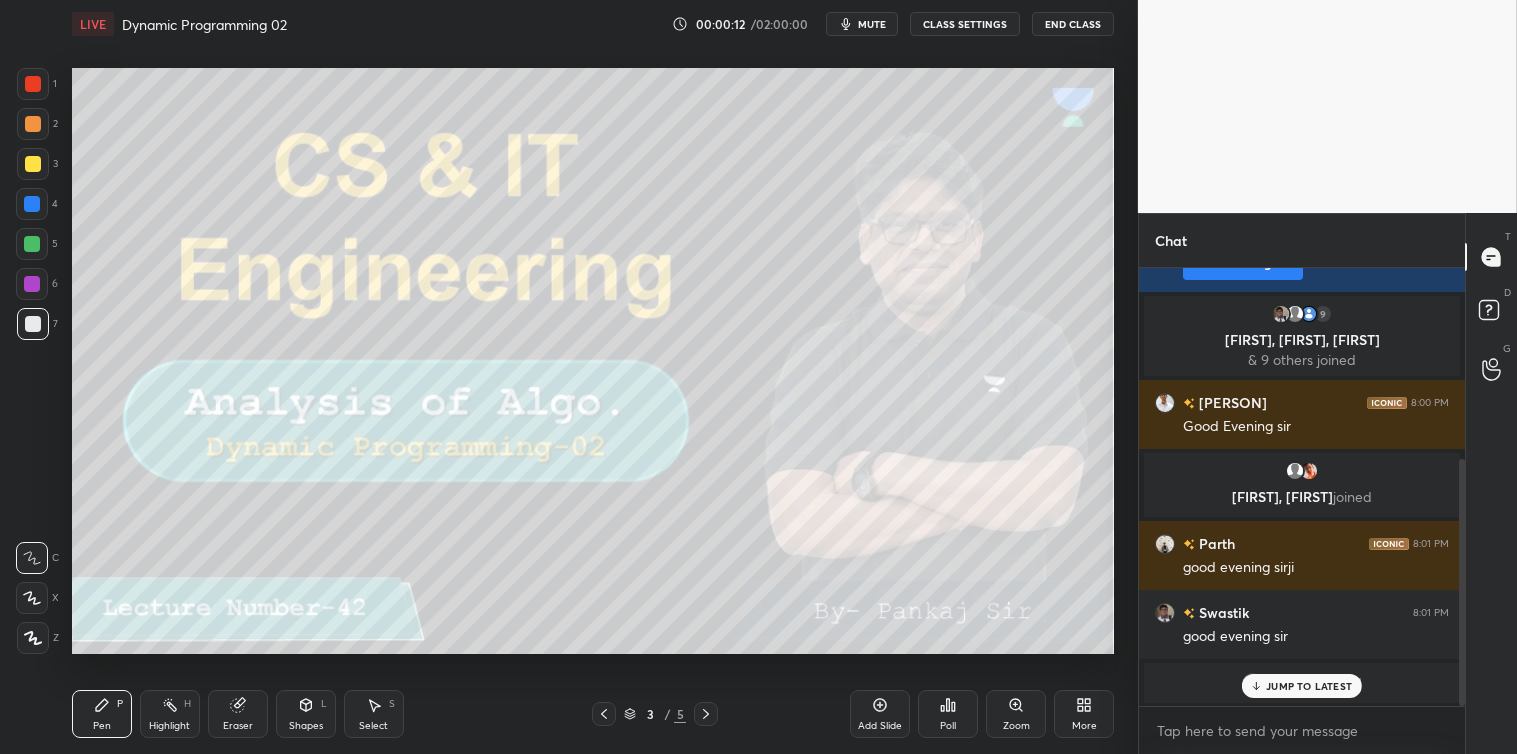 click on "JUMP TO LATEST" at bounding box center [1309, 686] 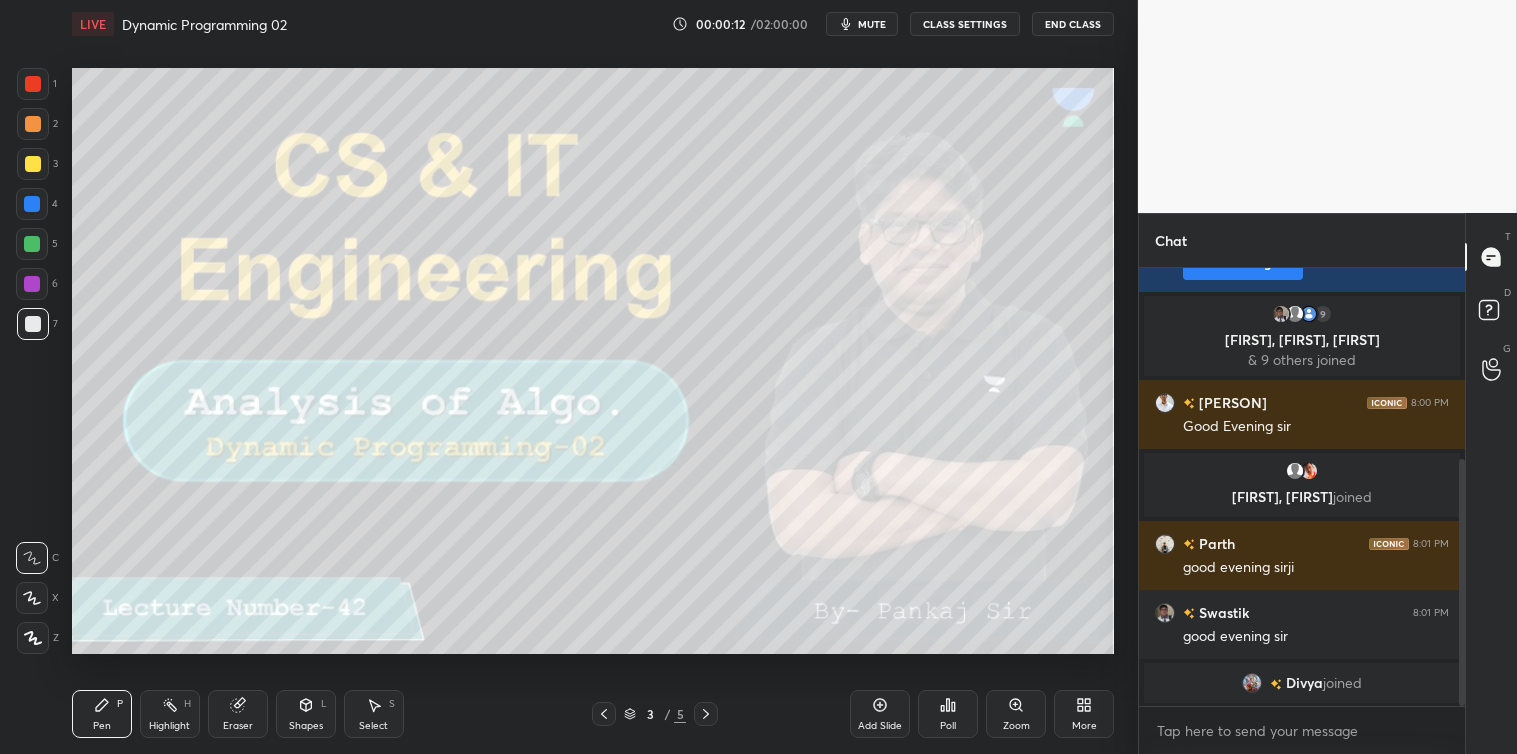 scroll, scrollTop: 406, scrollLeft: 0, axis: vertical 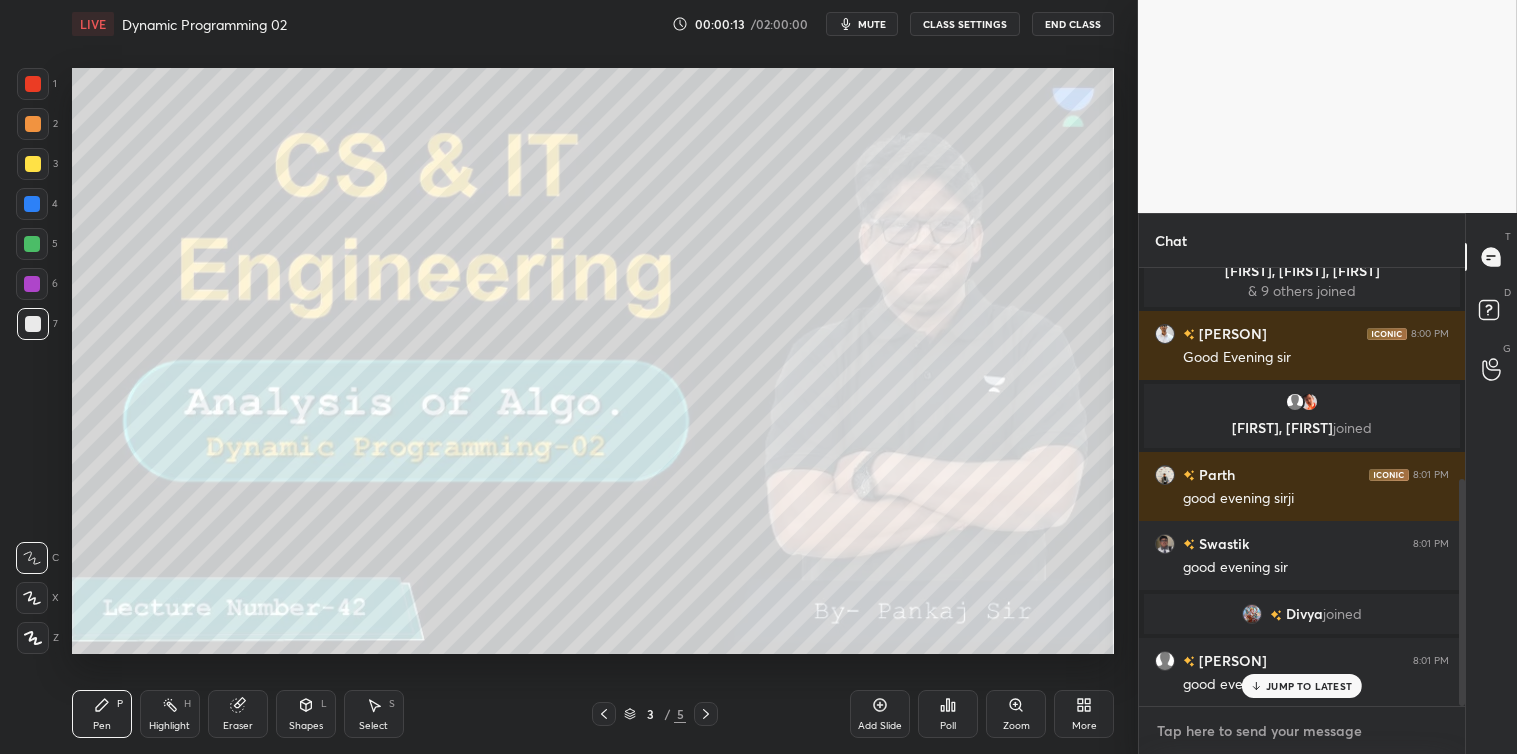 click at bounding box center [1302, 731] 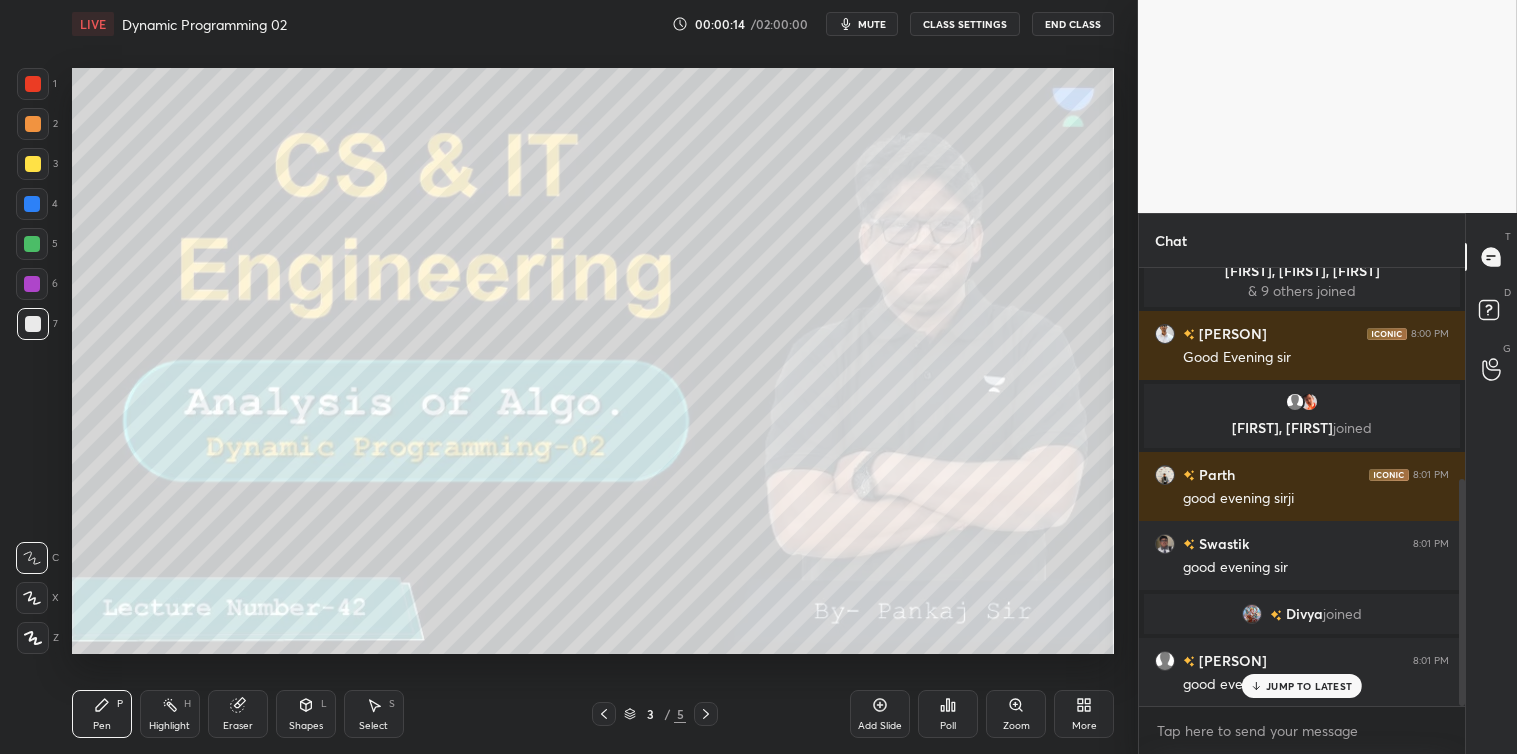 click on "JUMP TO LATEST" at bounding box center (1302, 686) 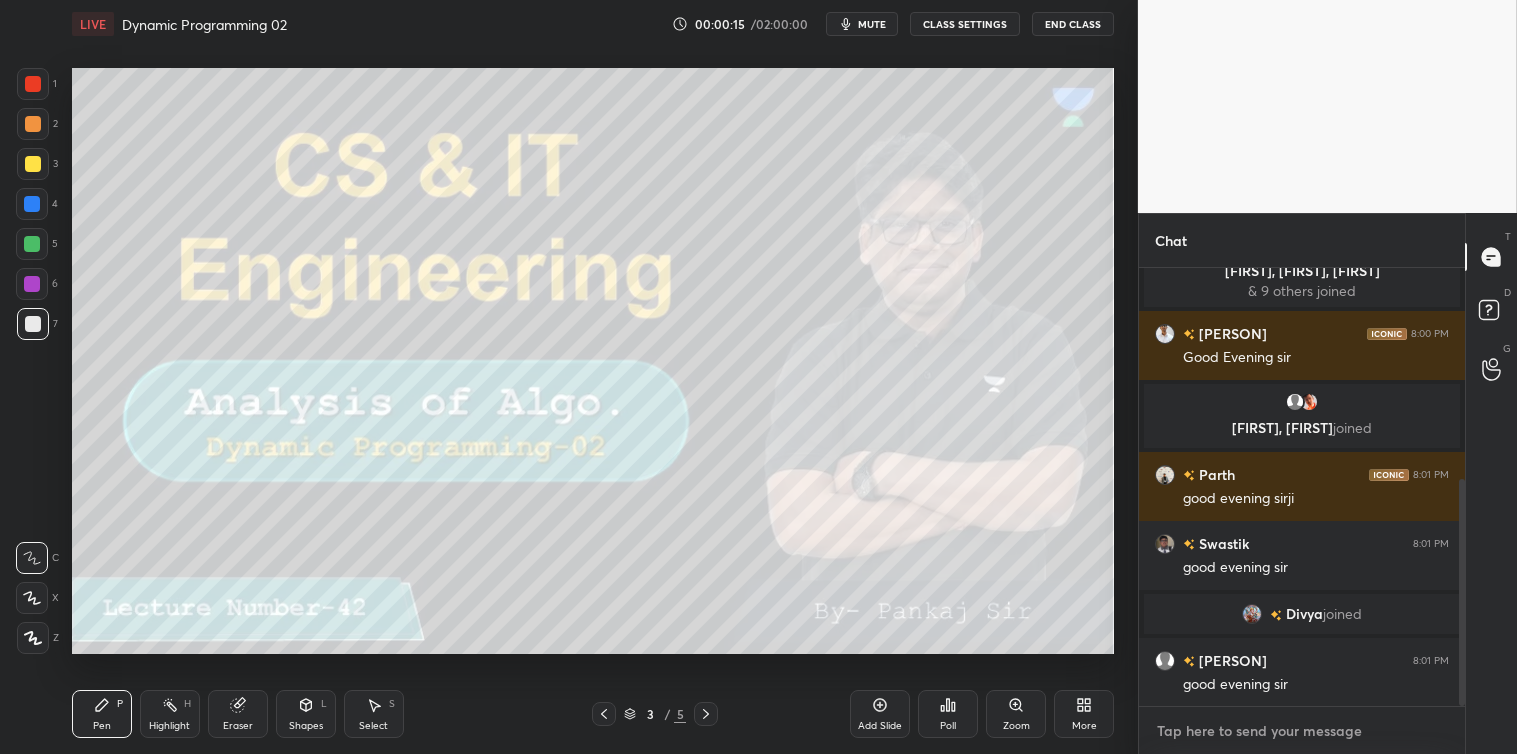 click at bounding box center [1302, 731] 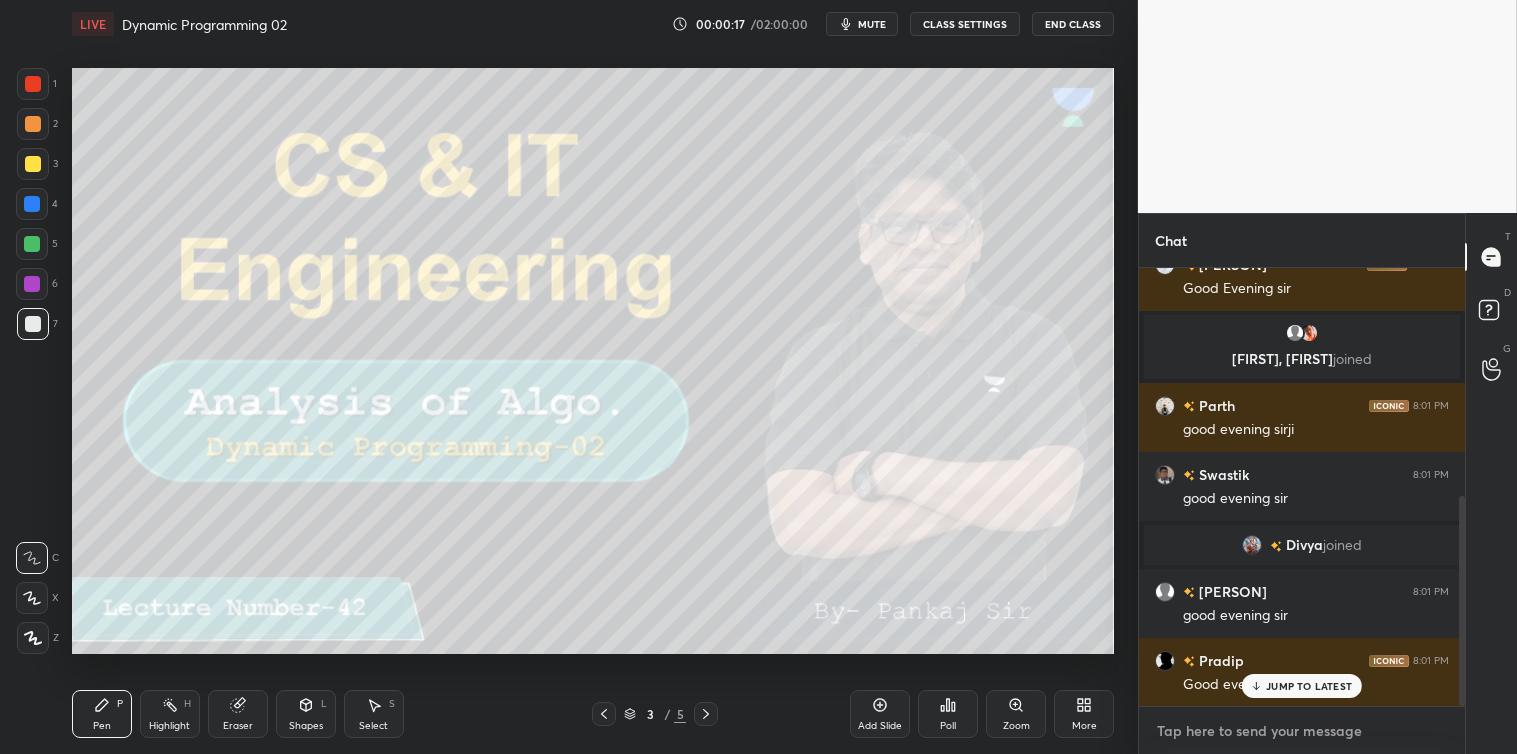 scroll, scrollTop: 545, scrollLeft: 0, axis: vertical 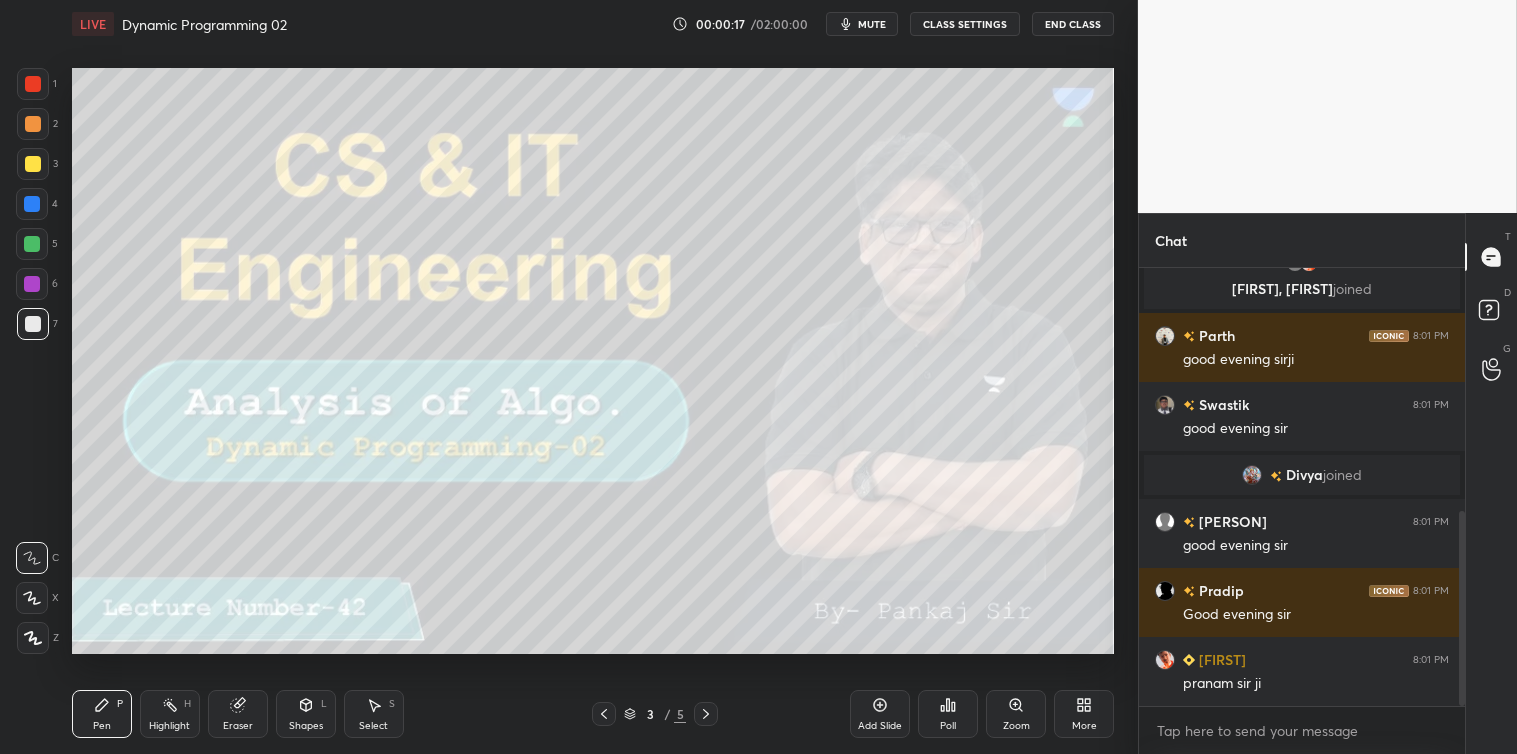click on "pranam sir ji" at bounding box center (1316, 684) 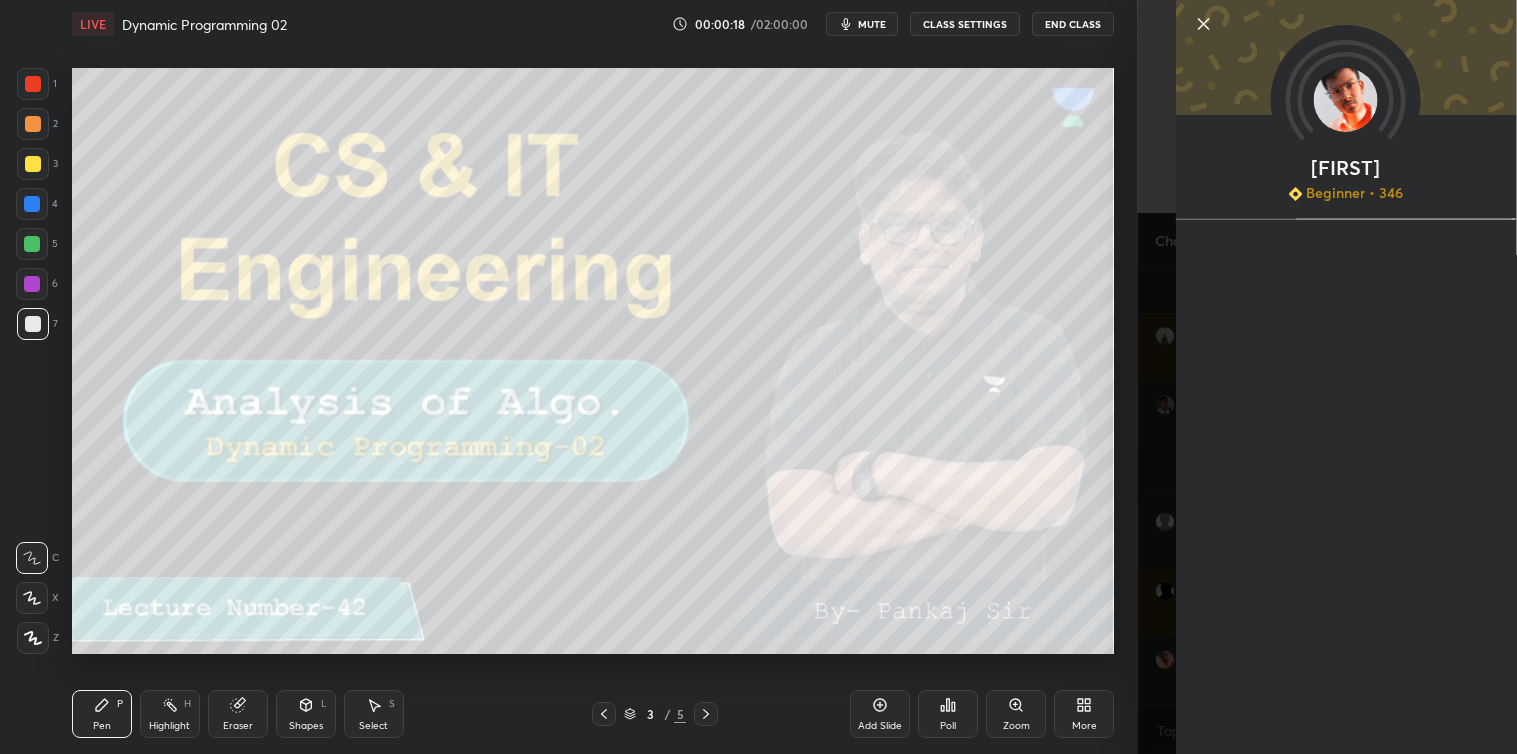 scroll, scrollTop: 614, scrollLeft: 0, axis: vertical 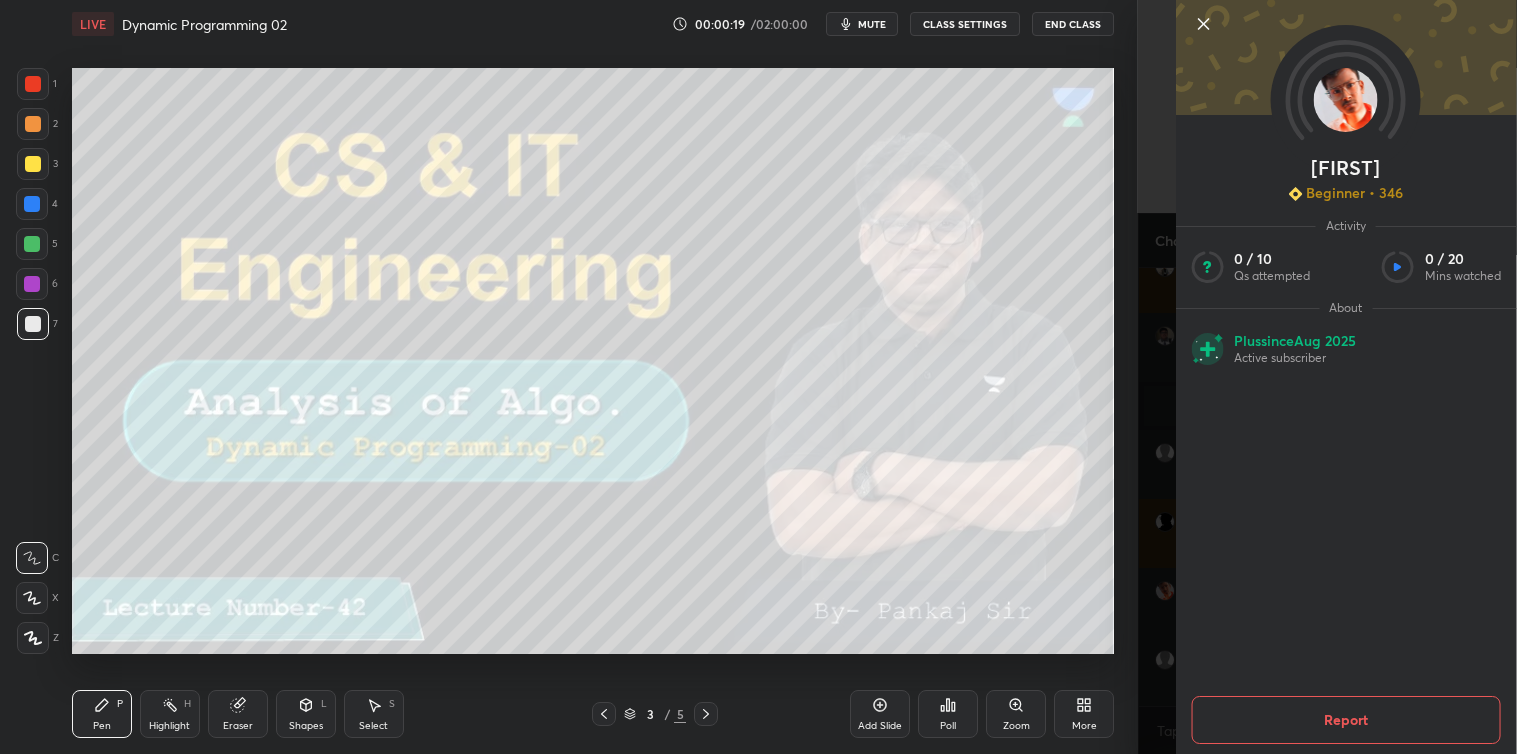 click 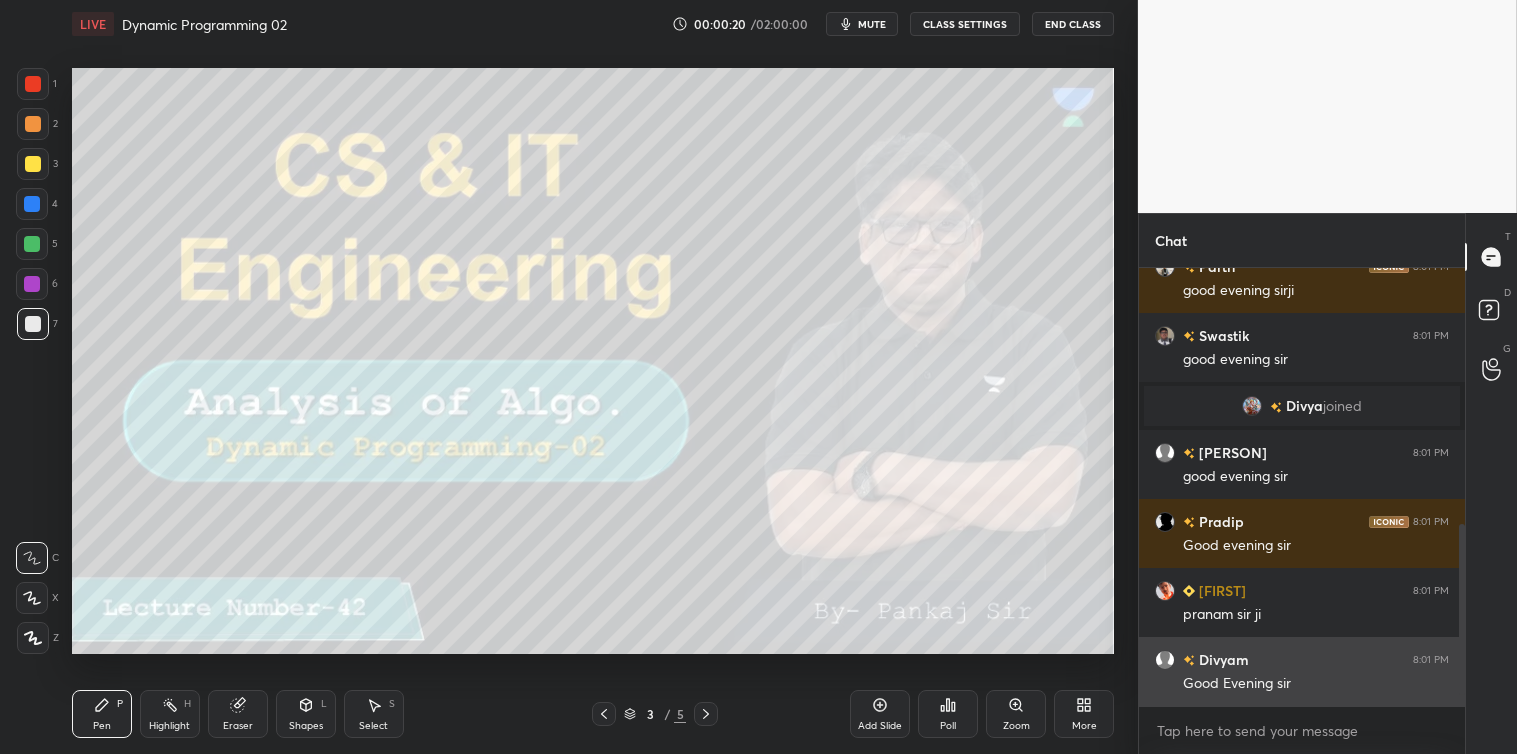 scroll, scrollTop: 683, scrollLeft: 0, axis: vertical 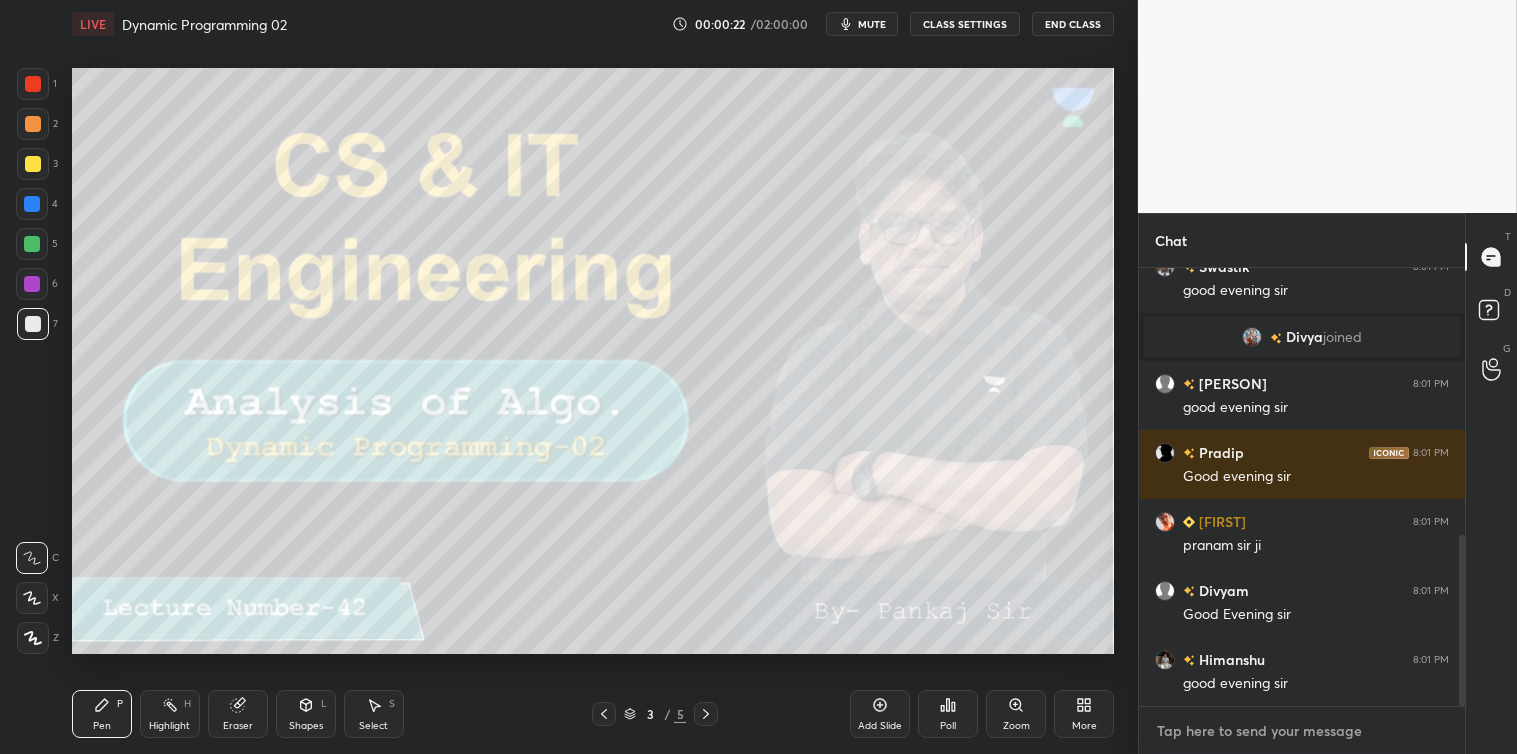 click at bounding box center [1302, 731] 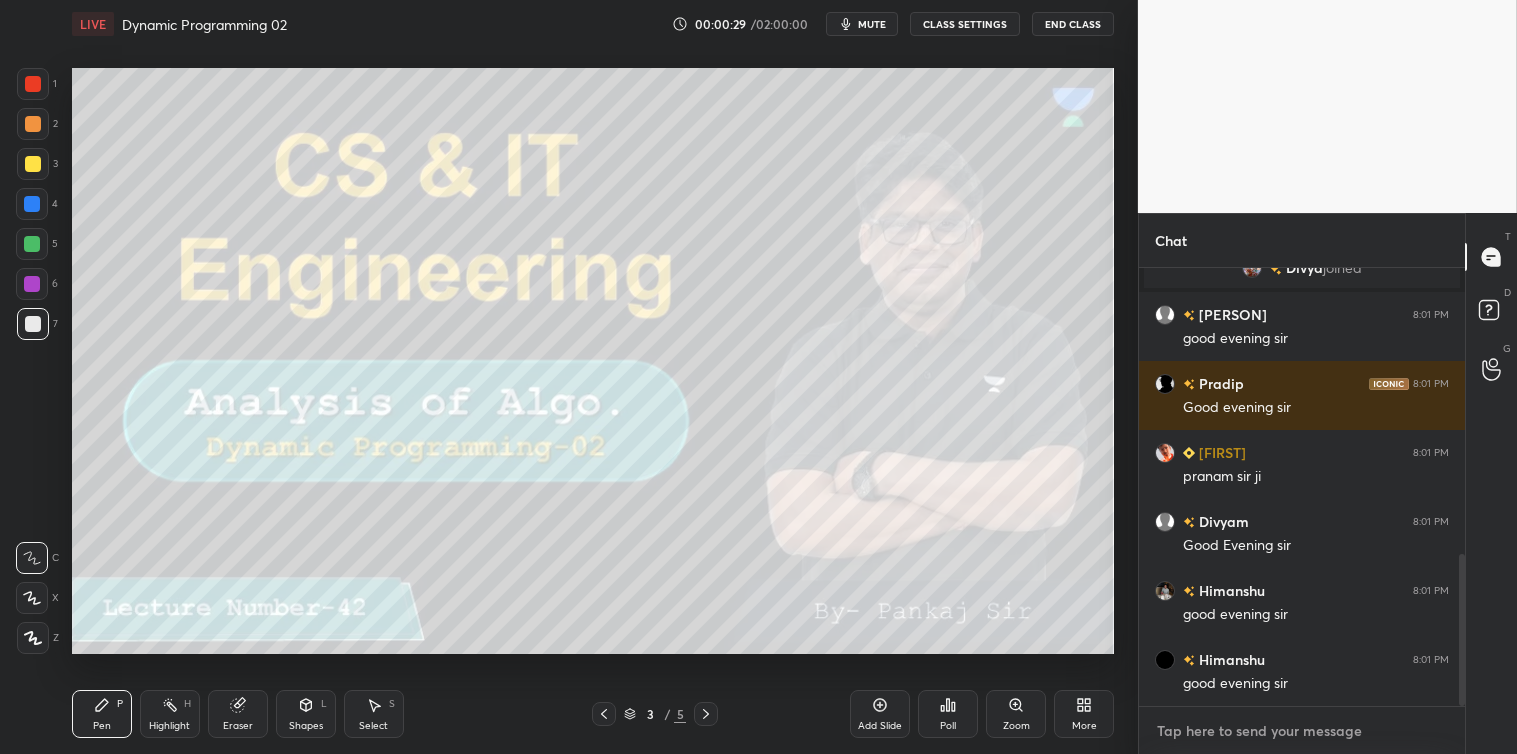 scroll, scrollTop: 821, scrollLeft: 0, axis: vertical 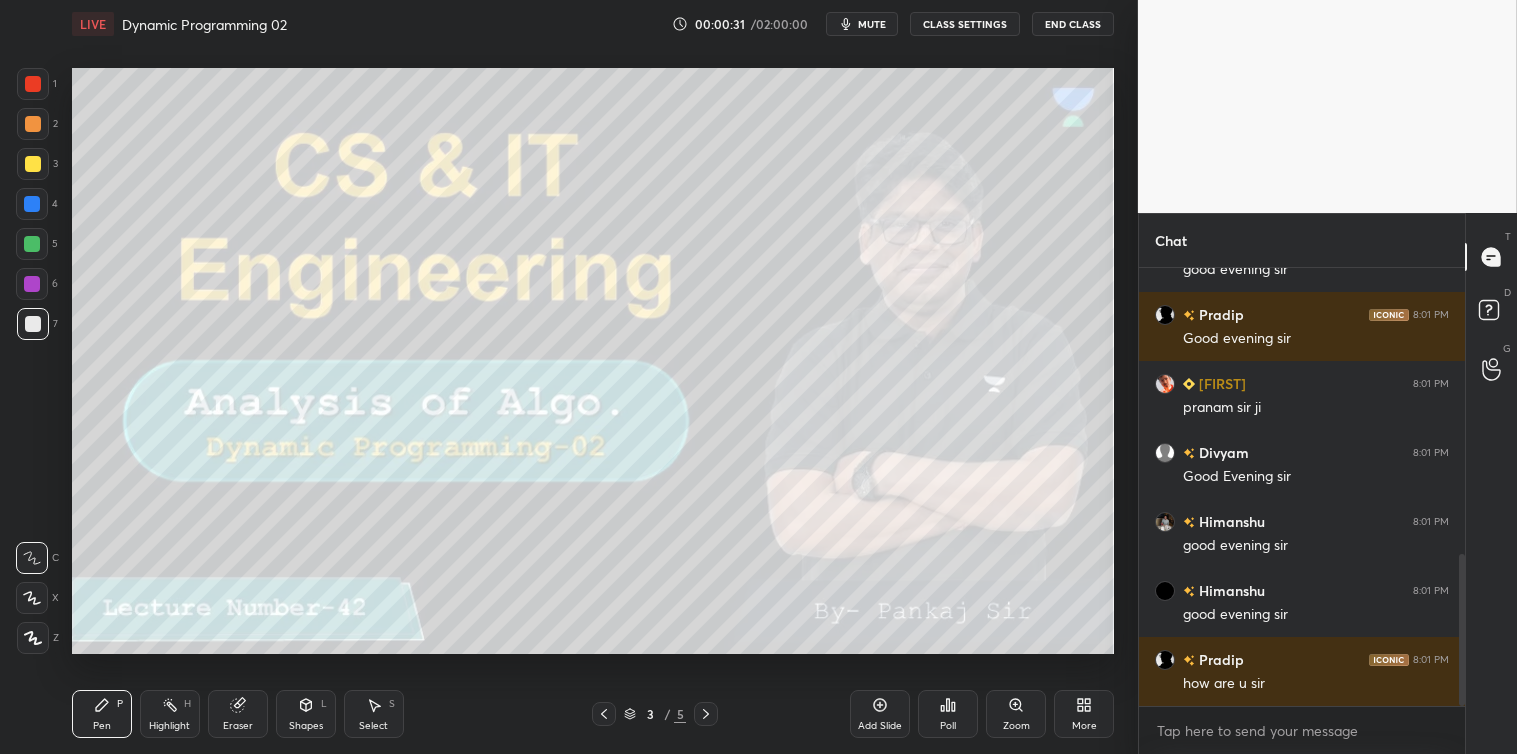 click 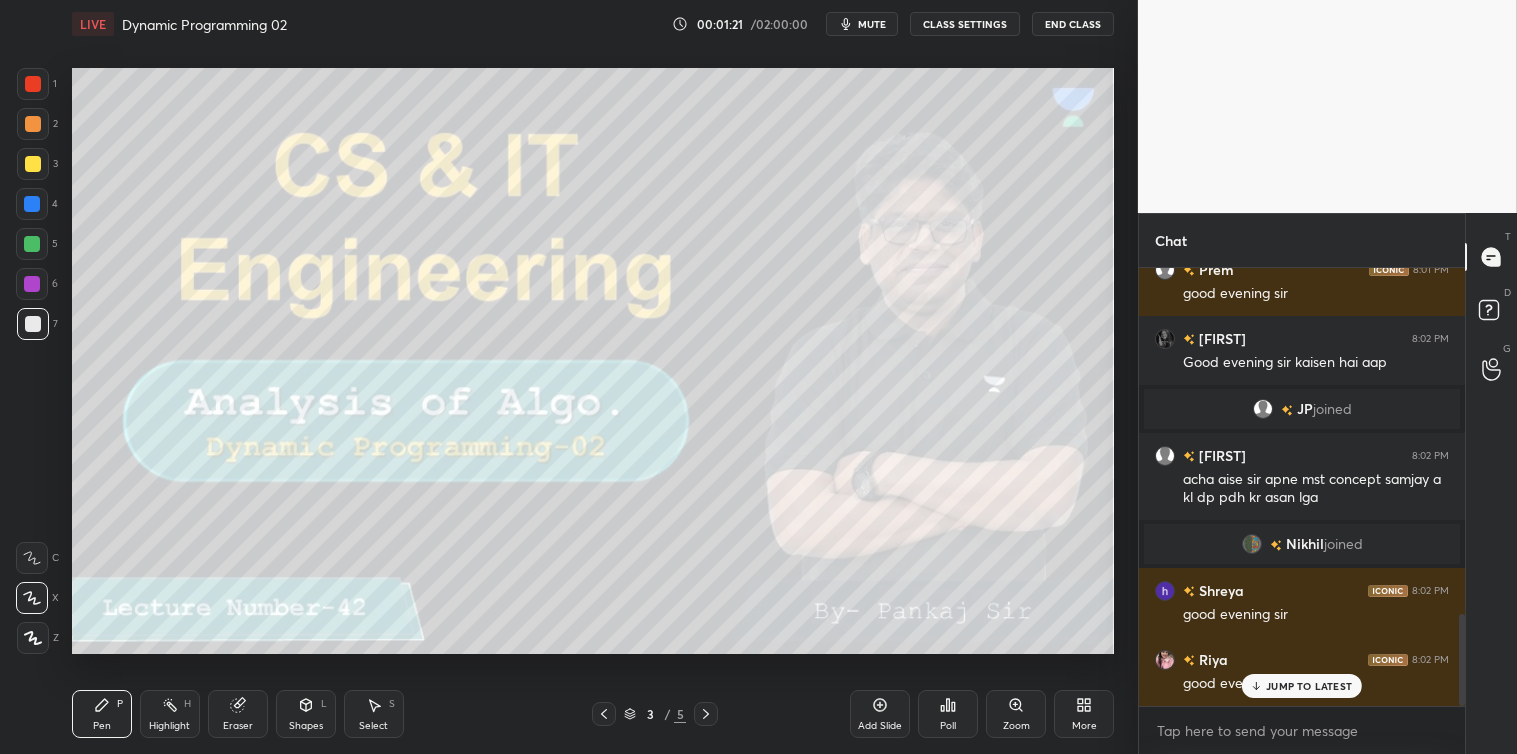 scroll, scrollTop: 1657, scrollLeft: 0, axis: vertical 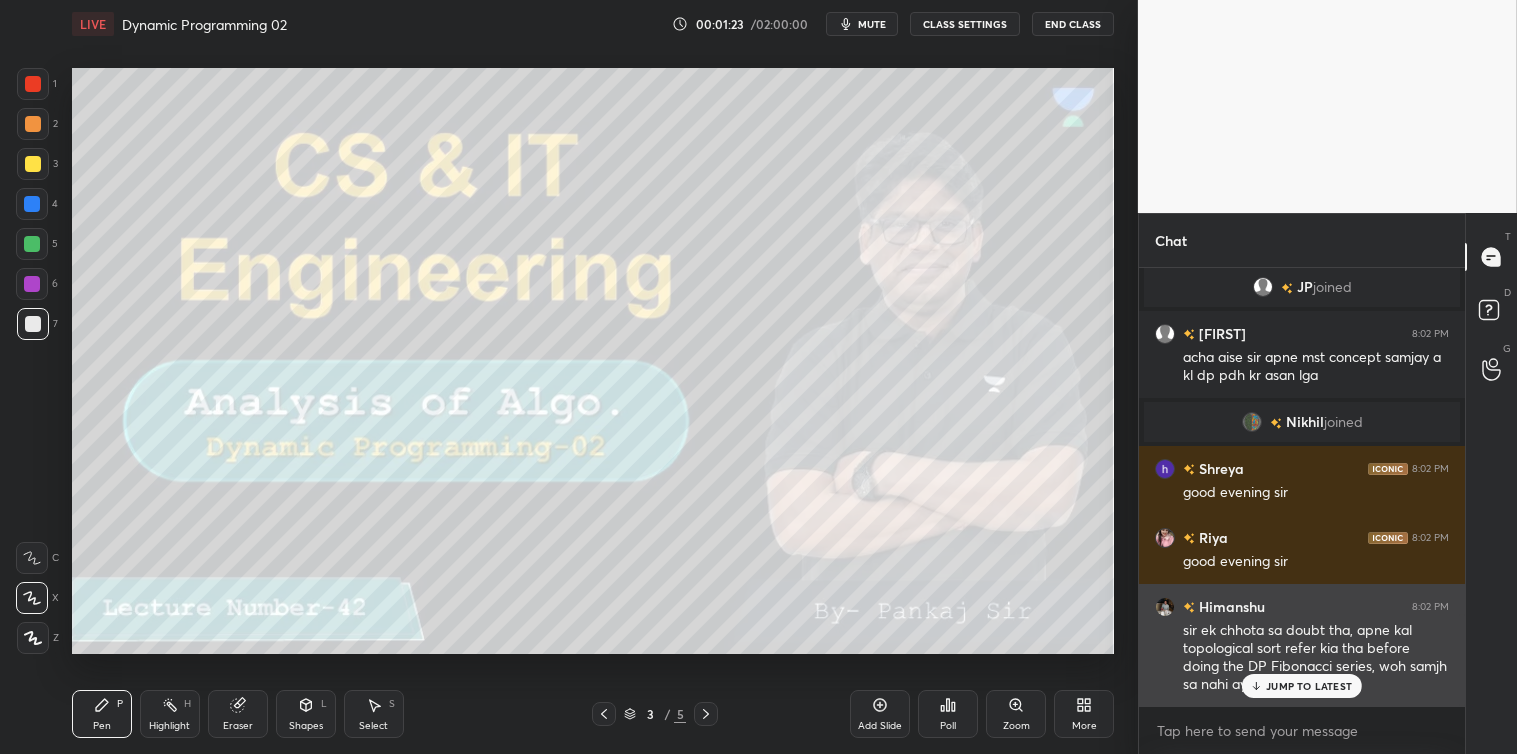 click on "JUMP TO LATEST" at bounding box center [1309, 686] 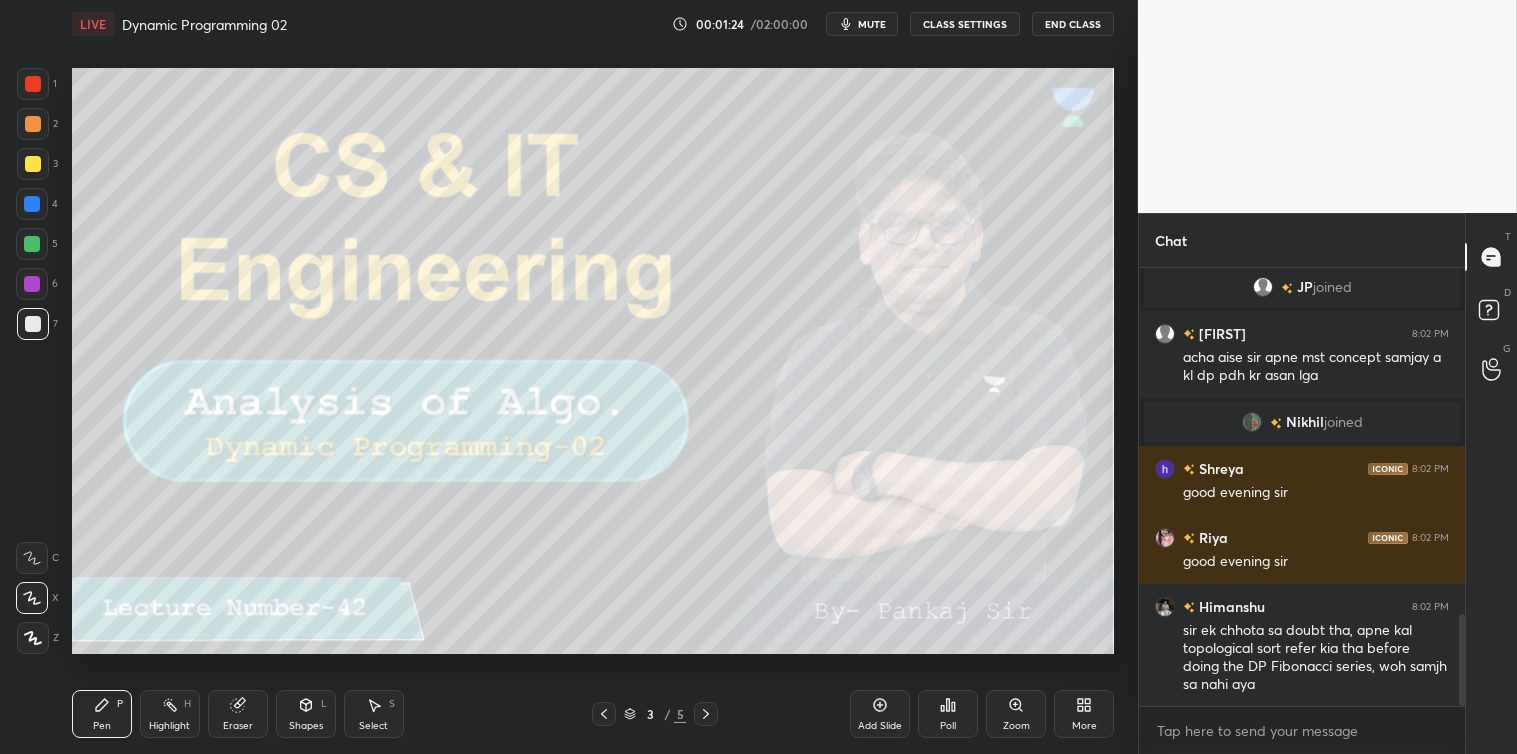 scroll, scrollTop: 1726, scrollLeft: 0, axis: vertical 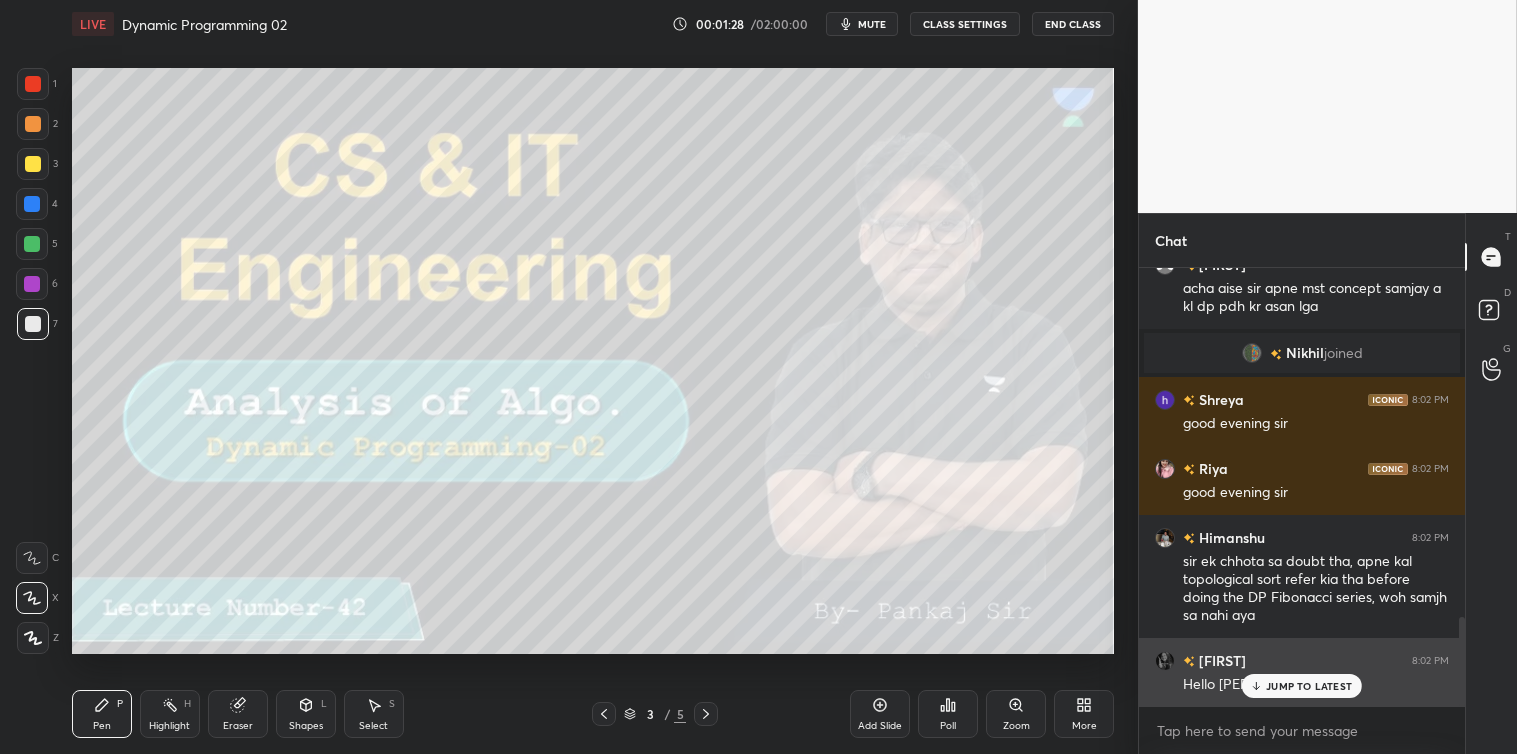click on "JUMP TO LATEST" at bounding box center [1309, 686] 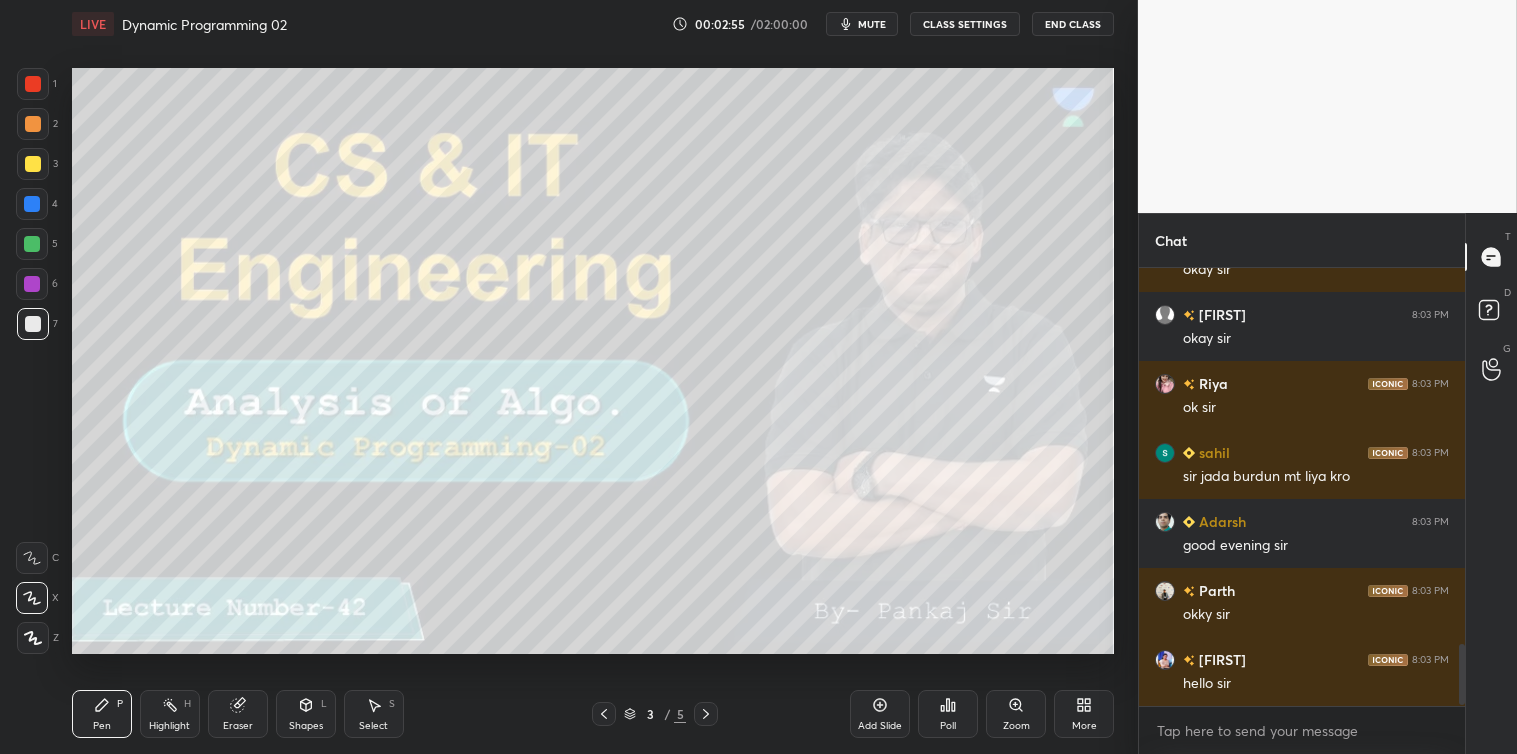 scroll, scrollTop: 2722, scrollLeft: 0, axis: vertical 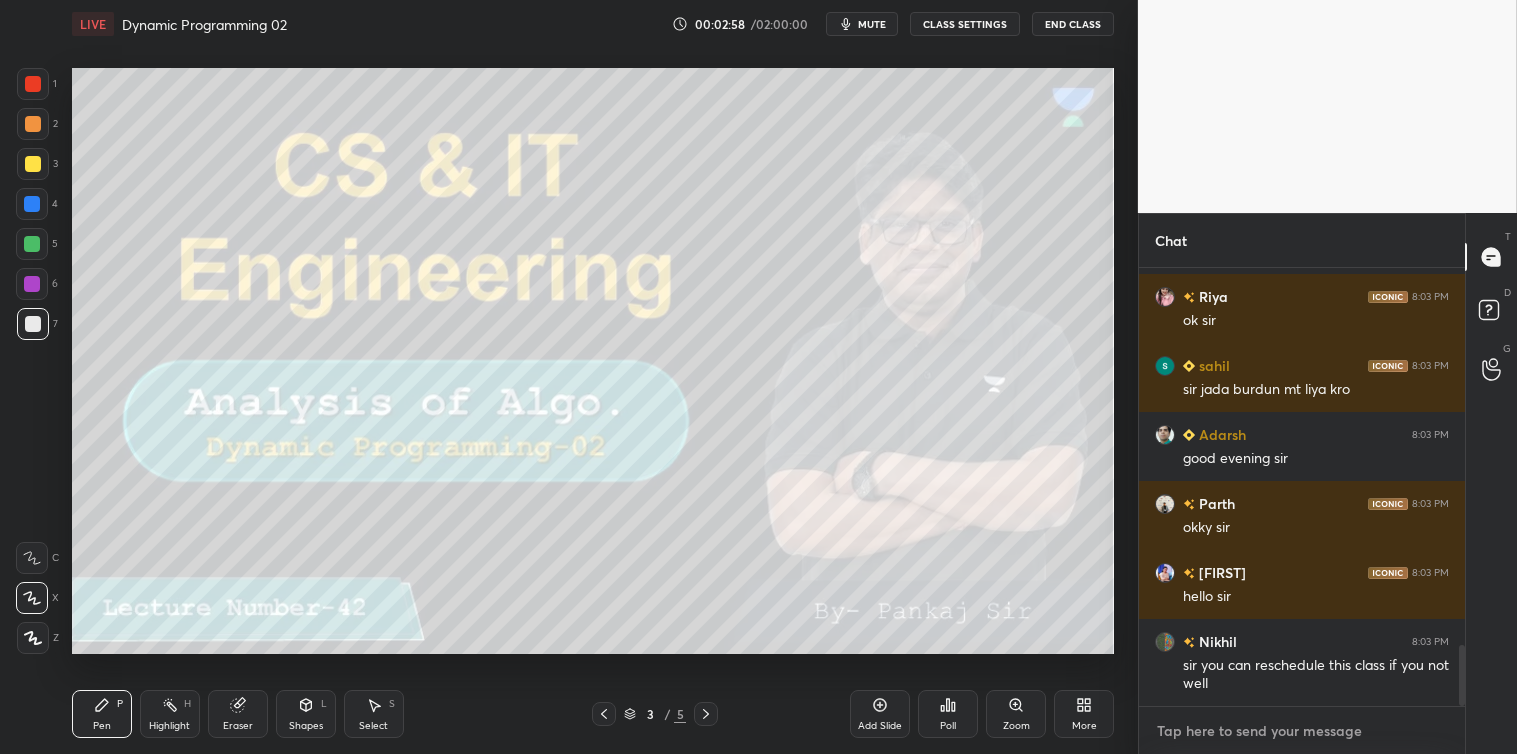click at bounding box center (1302, 731) 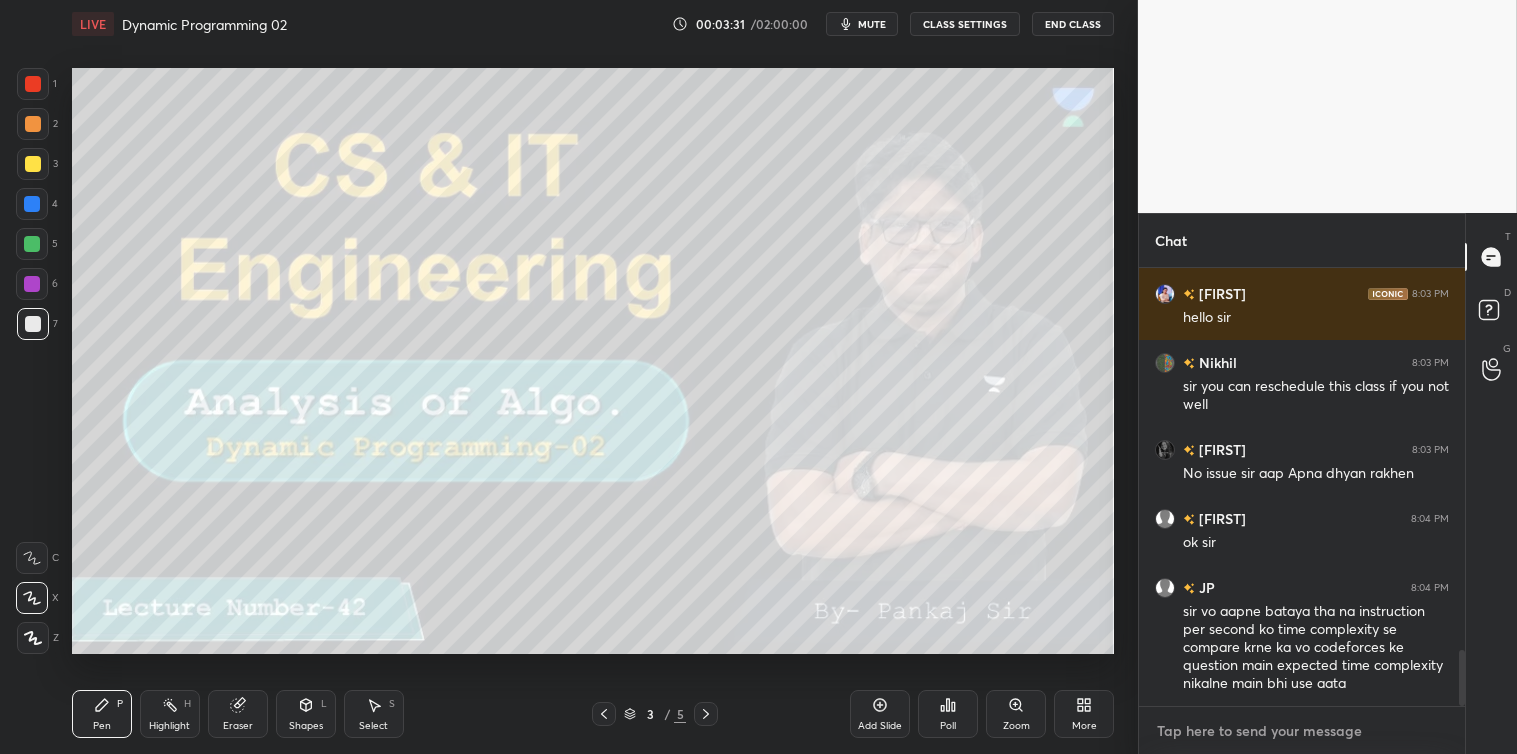 scroll, scrollTop: 3087, scrollLeft: 0, axis: vertical 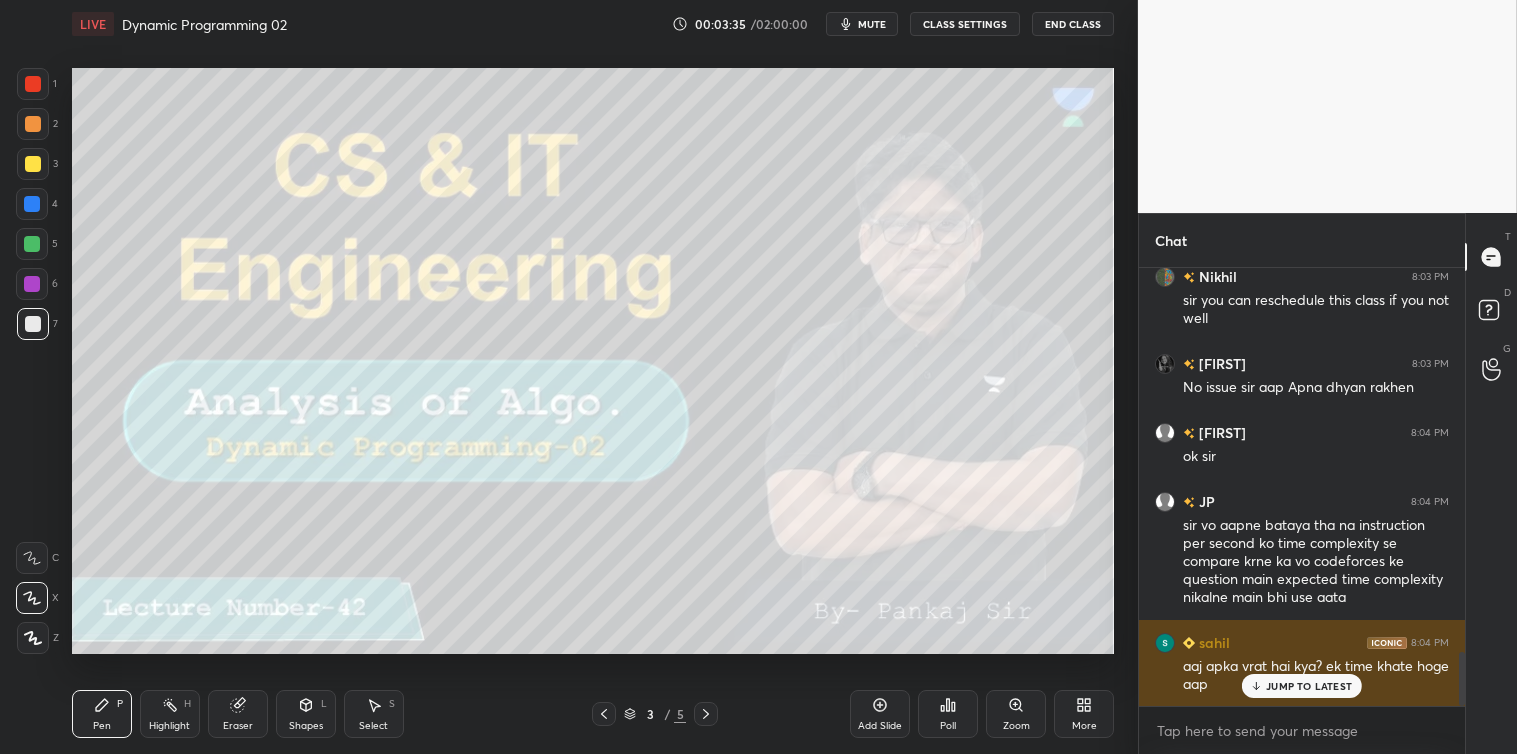 click on "JUMP TO LATEST" at bounding box center (1309, 686) 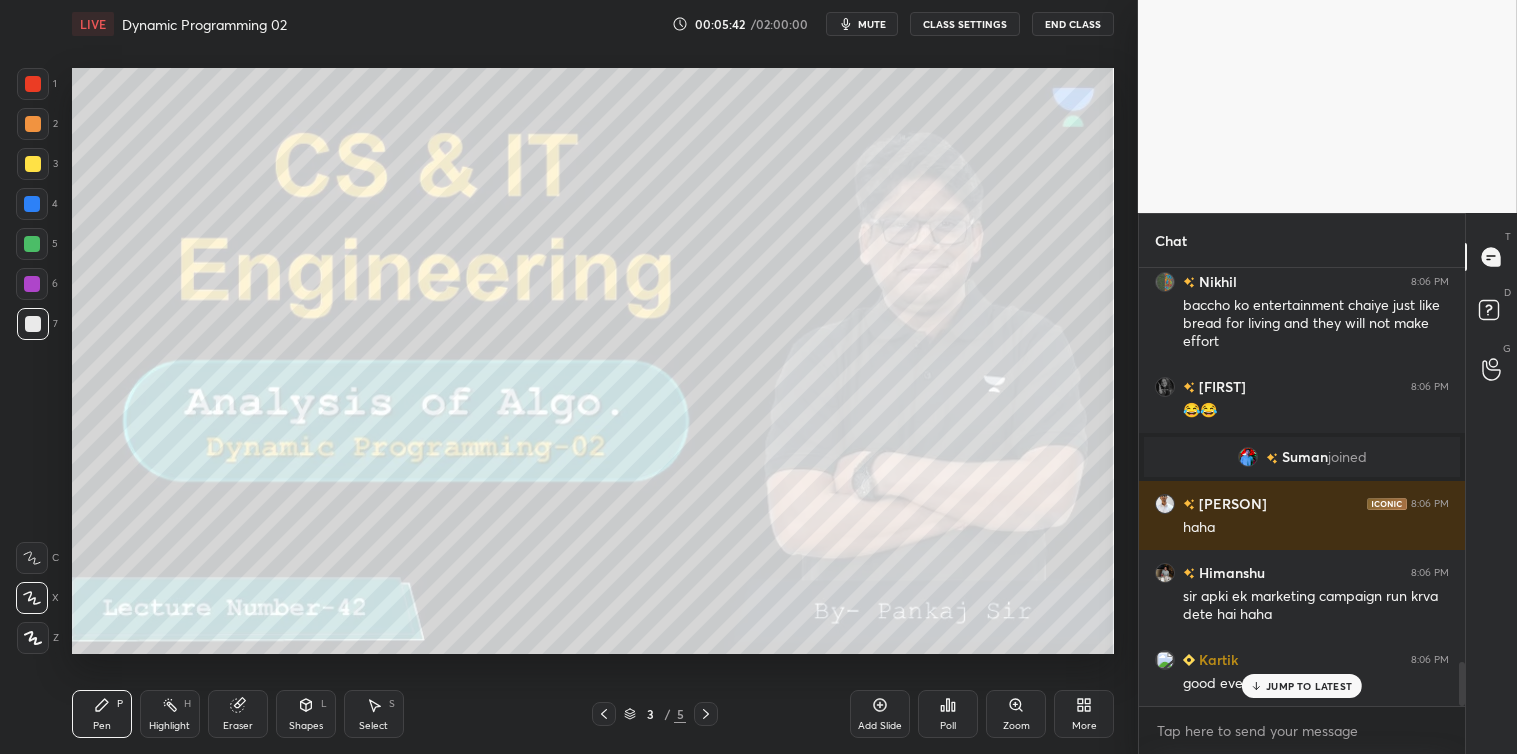 scroll, scrollTop: 3887, scrollLeft: 0, axis: vertical 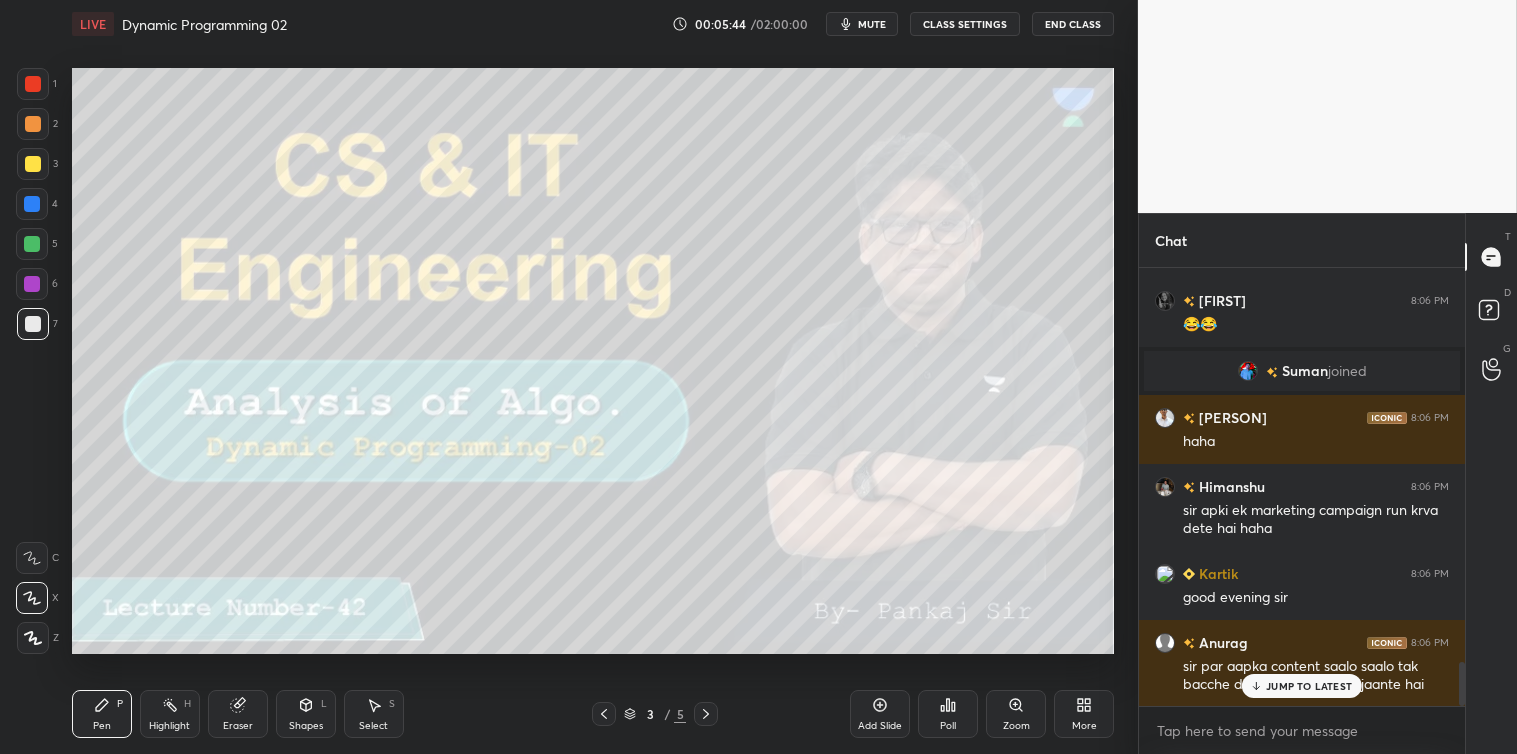 click on "JUMP TO LATEST" at bounding box center (1309, 686) 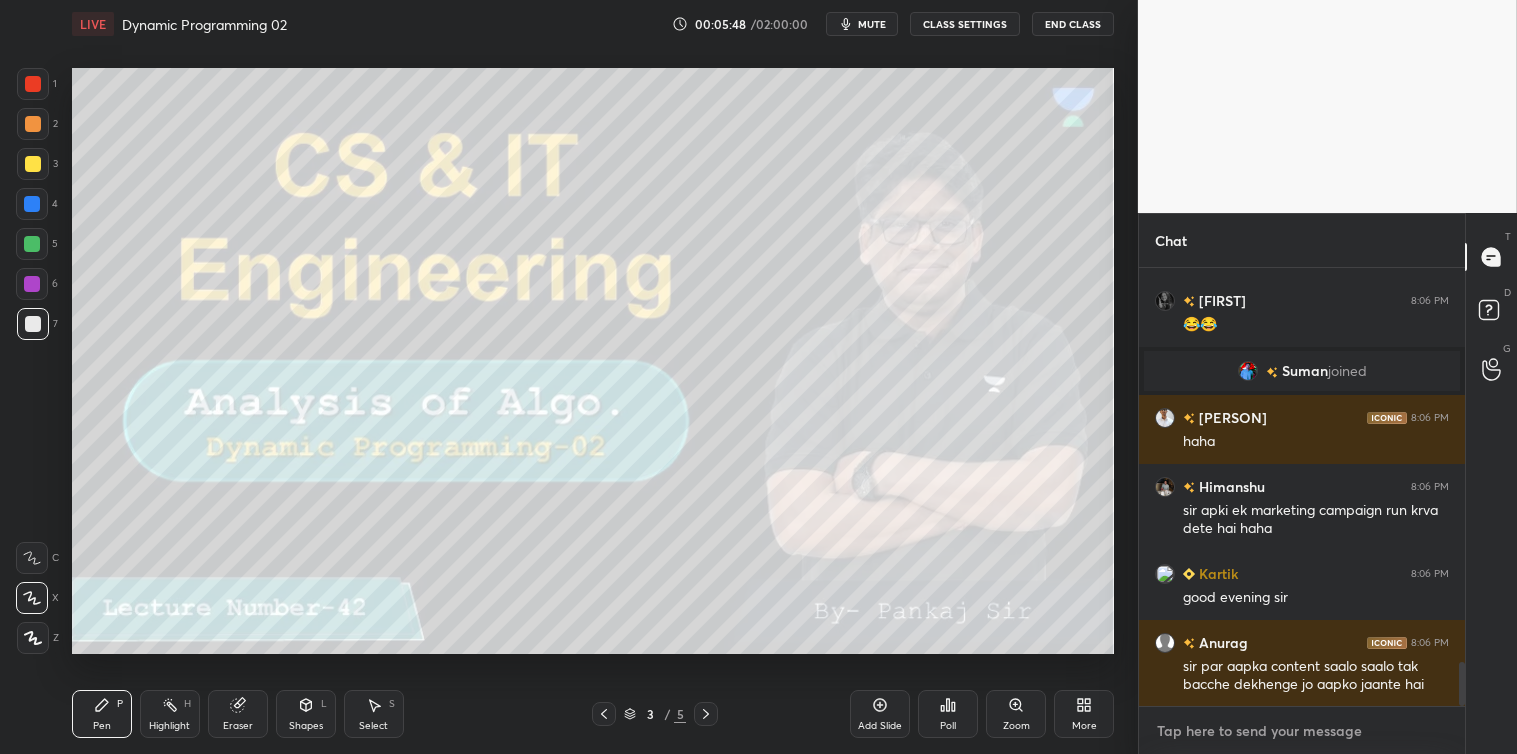 click at bounding box center (1302, 731) 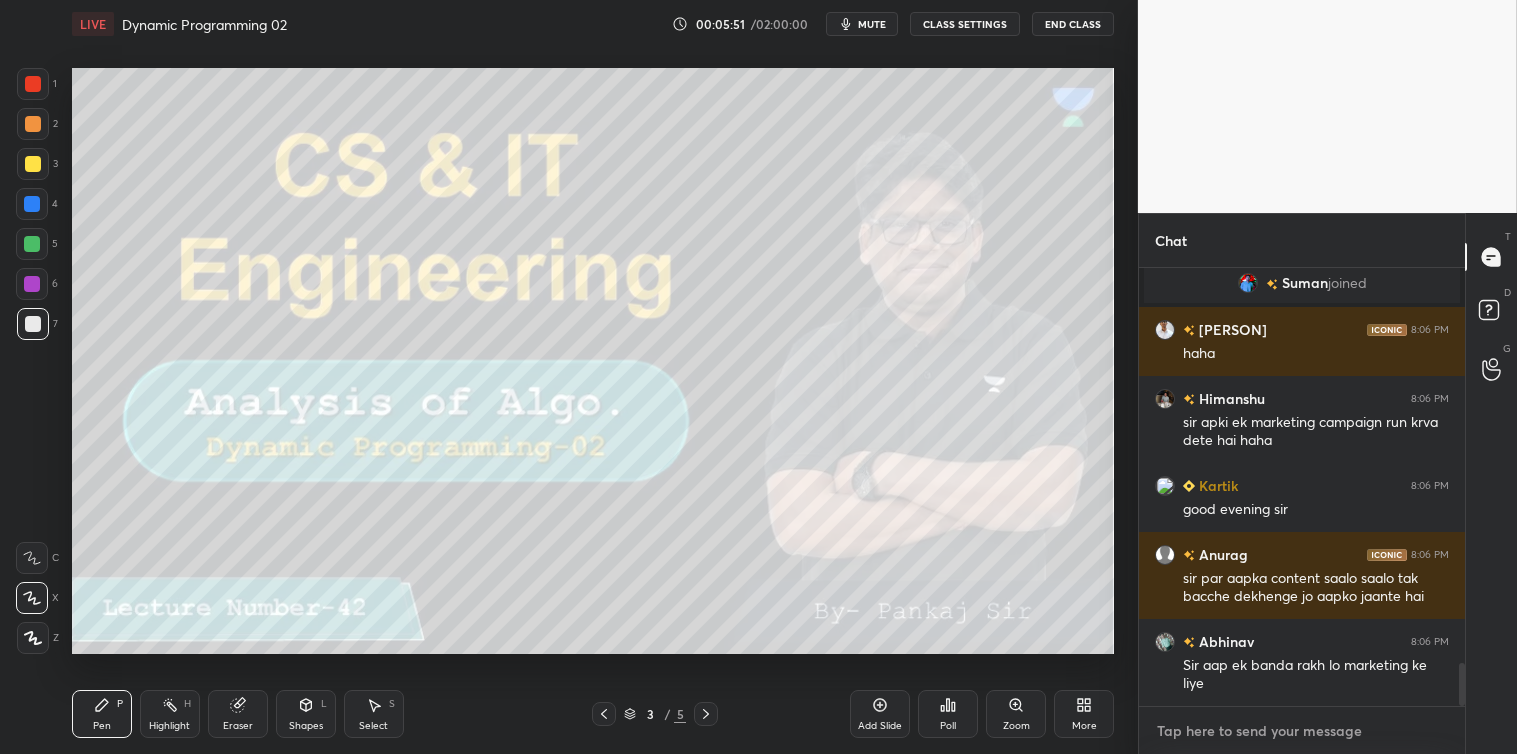 scroll, scrollTop: 4115, scrollLeft: 0, axis: vertical 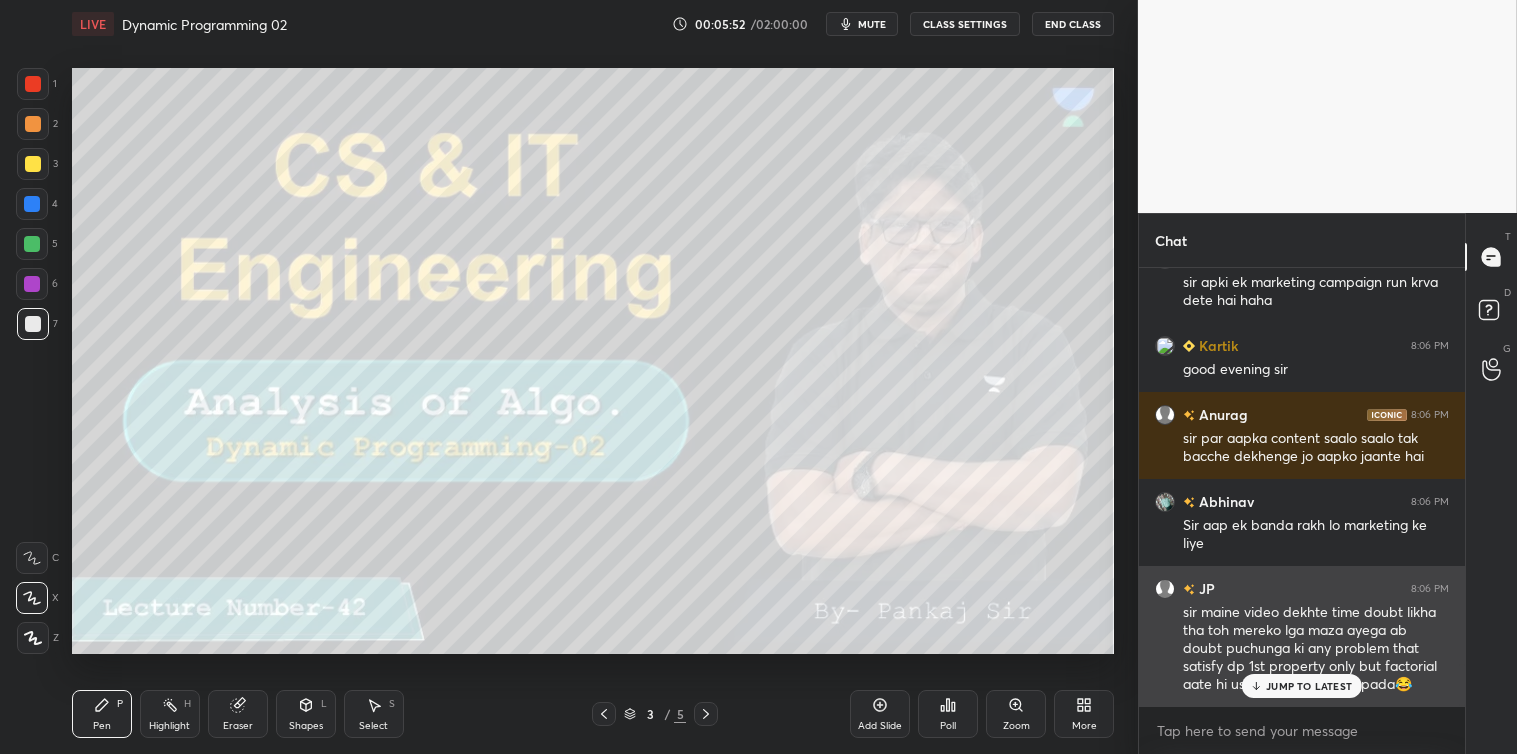 click on "JUMP TO LATEST" at bounding box center (1302, 686) 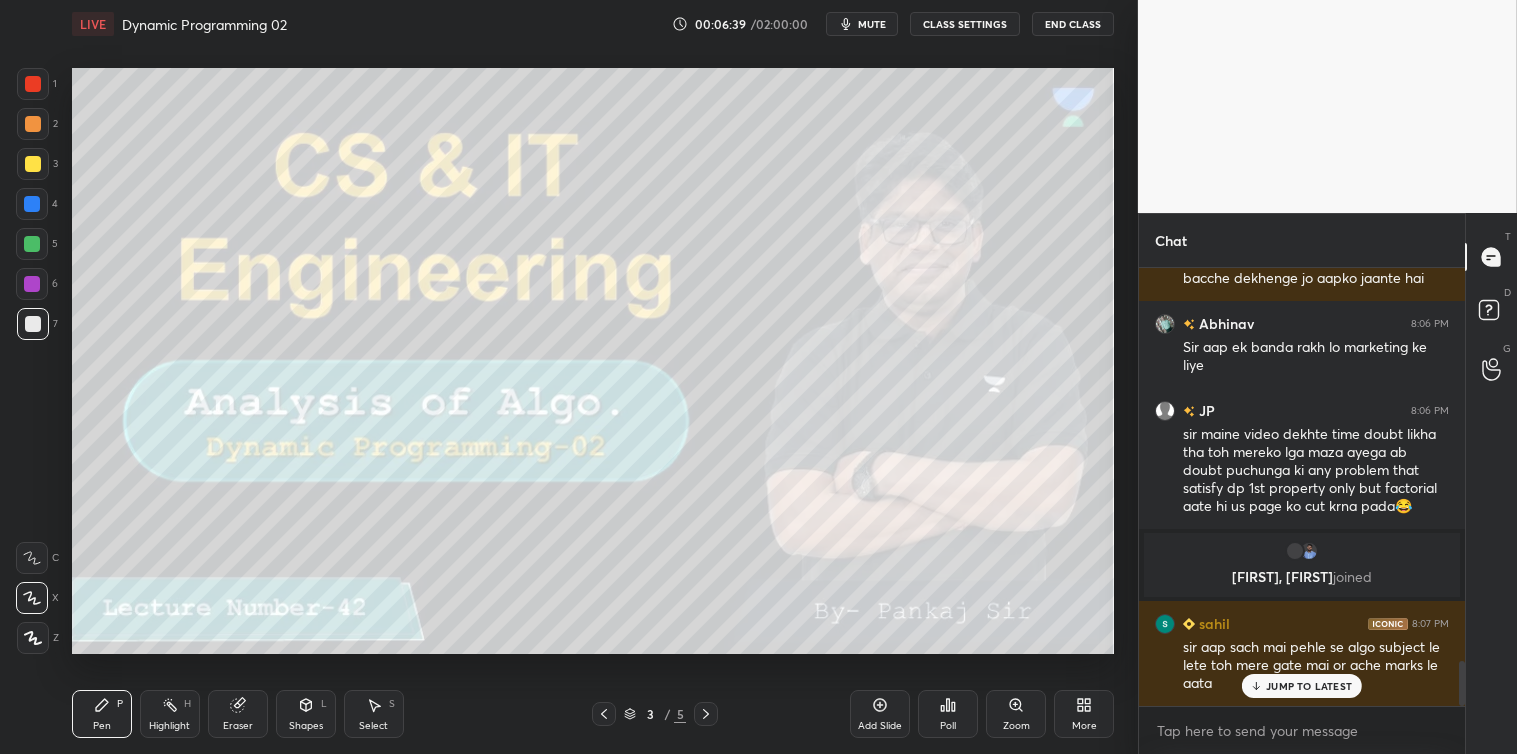scroll, scrollTop: 3858, scrollLeft: 0, axis: vertical 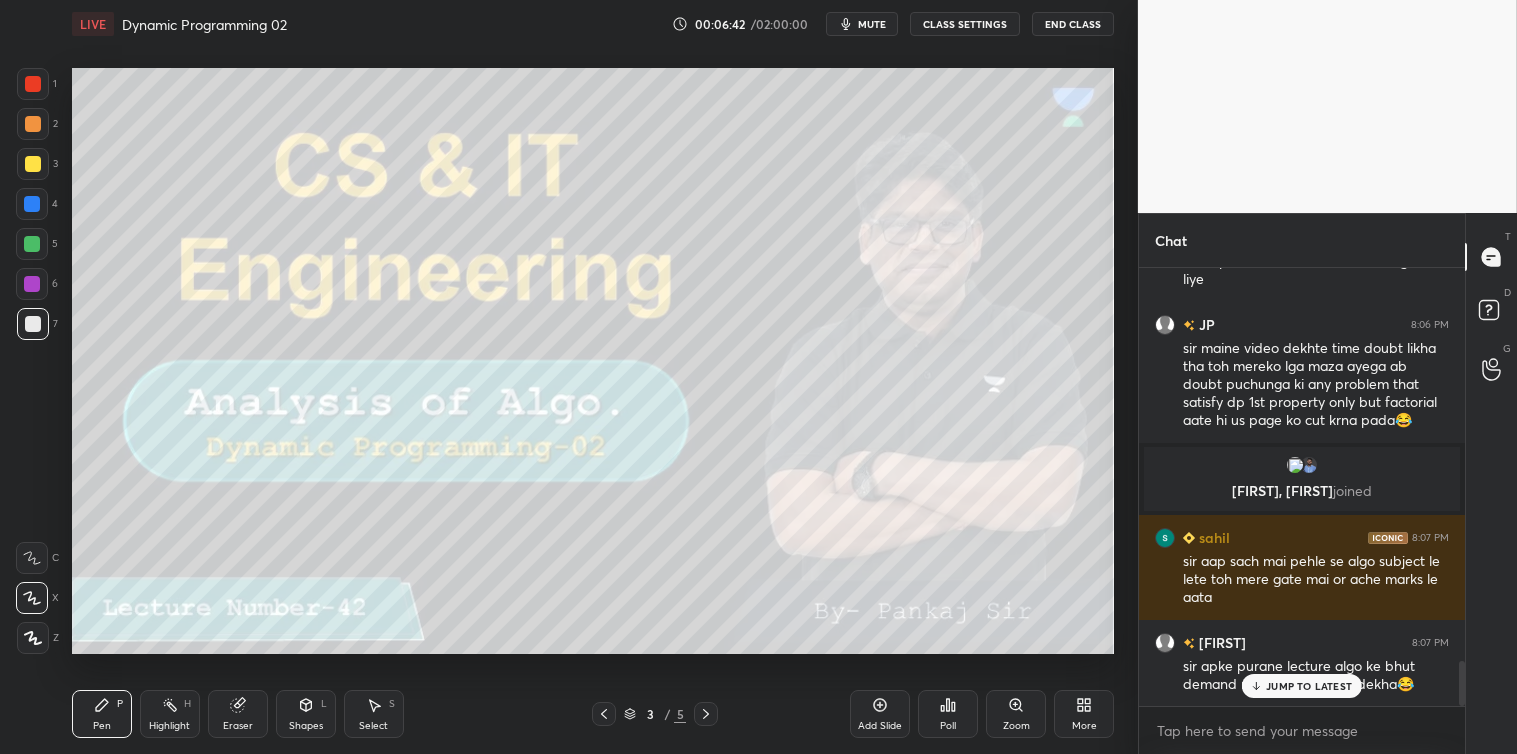 click on "JUMP TO LATEST" at bounding box center (1309, 686) 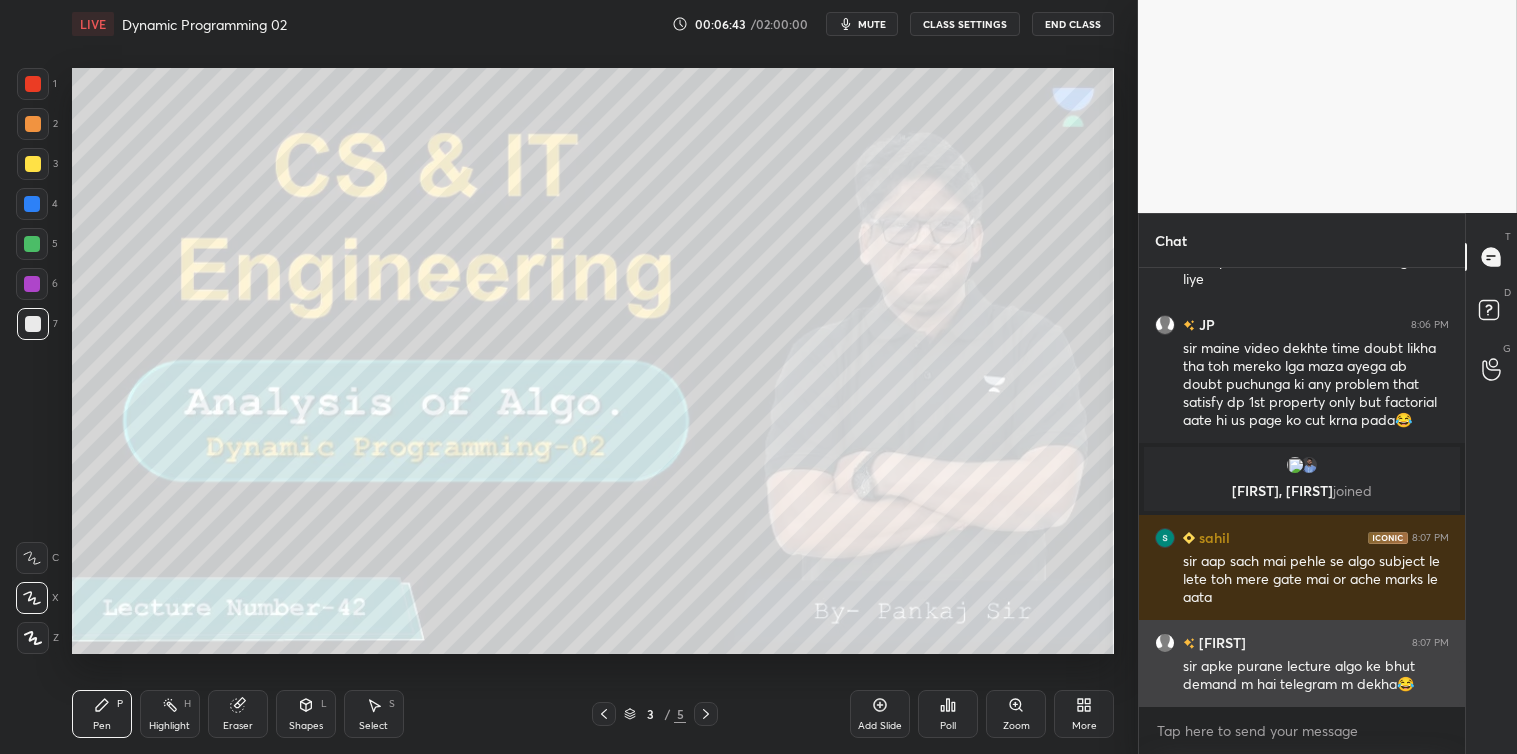 scroll, scrollTop: 3906, scrollLeft: 0, axis: vertical 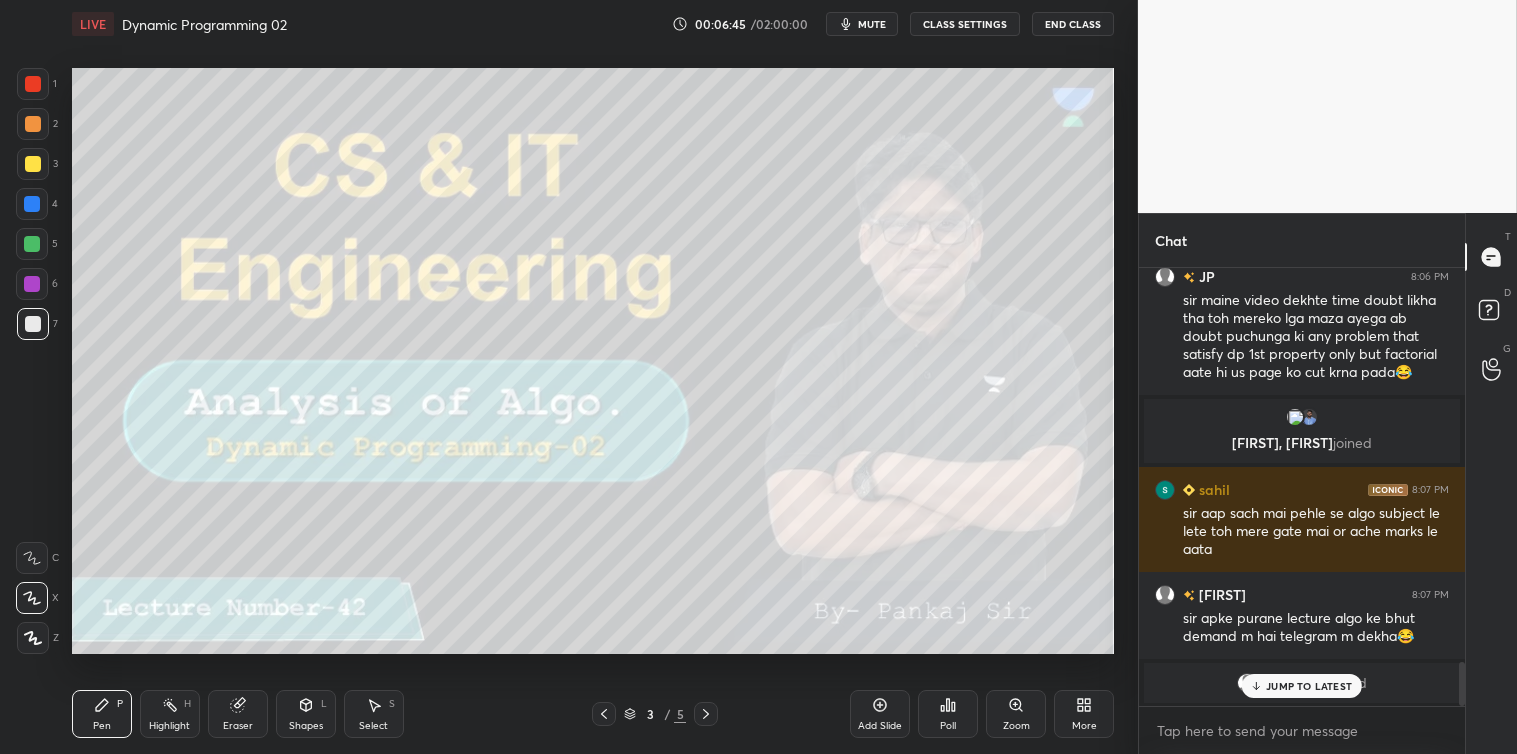 click on "JUMP TO LATEST" at bounding box center [1309, 686] 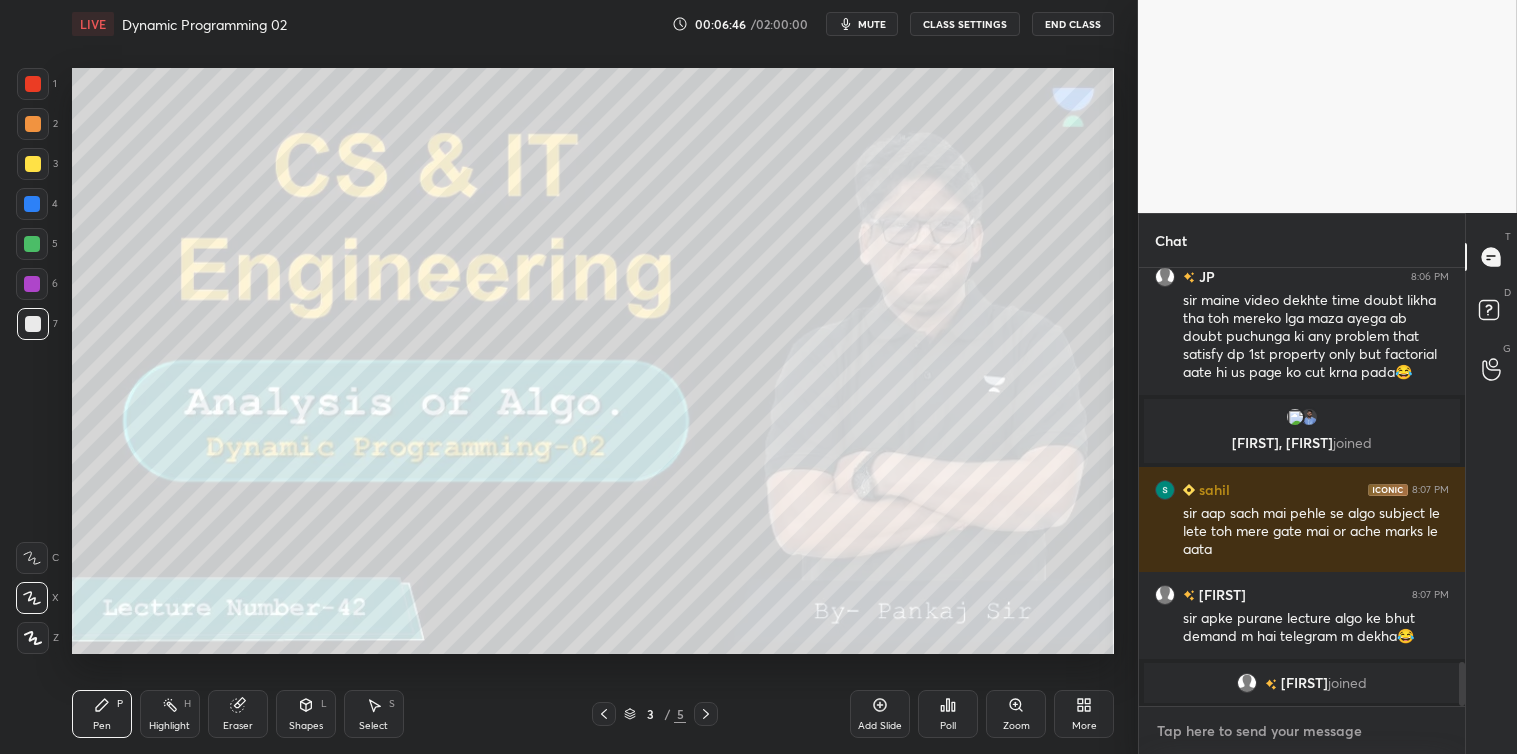 click at bounding box center [1302, 731] 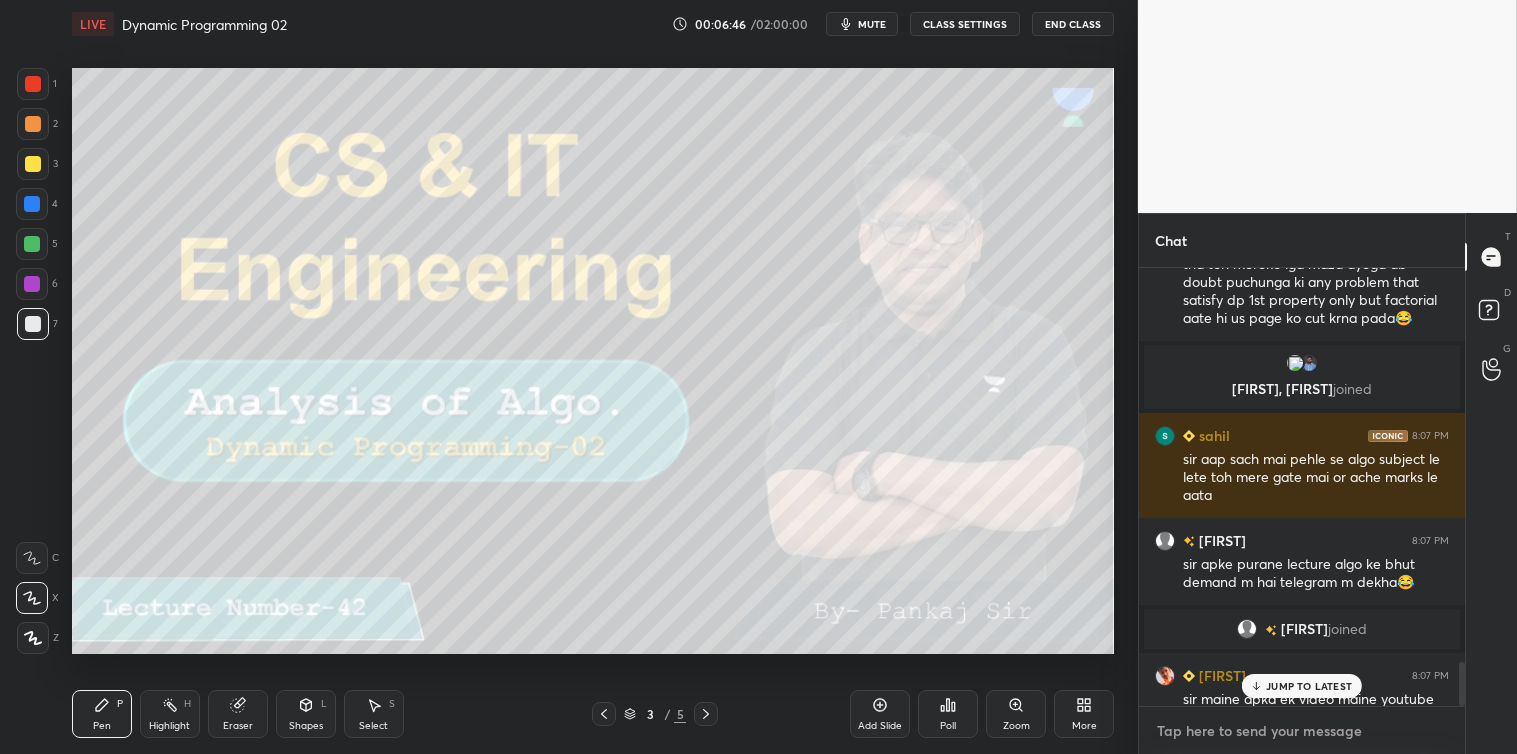 scroll, scrollTop: 3957, scrollLeft: 0, axis: vertical 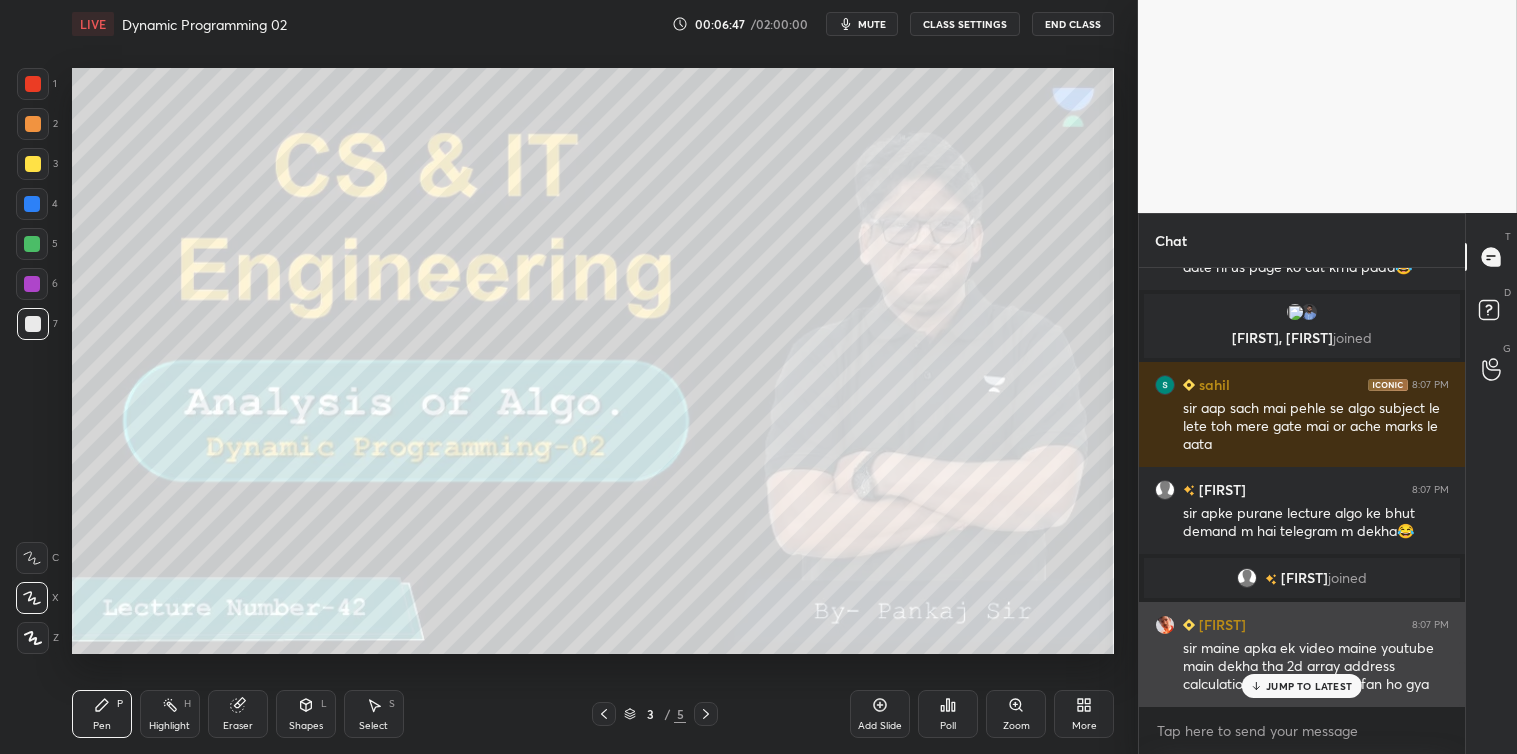 click on "JUMP TO LATEST" at bounding box center (1302, 686) 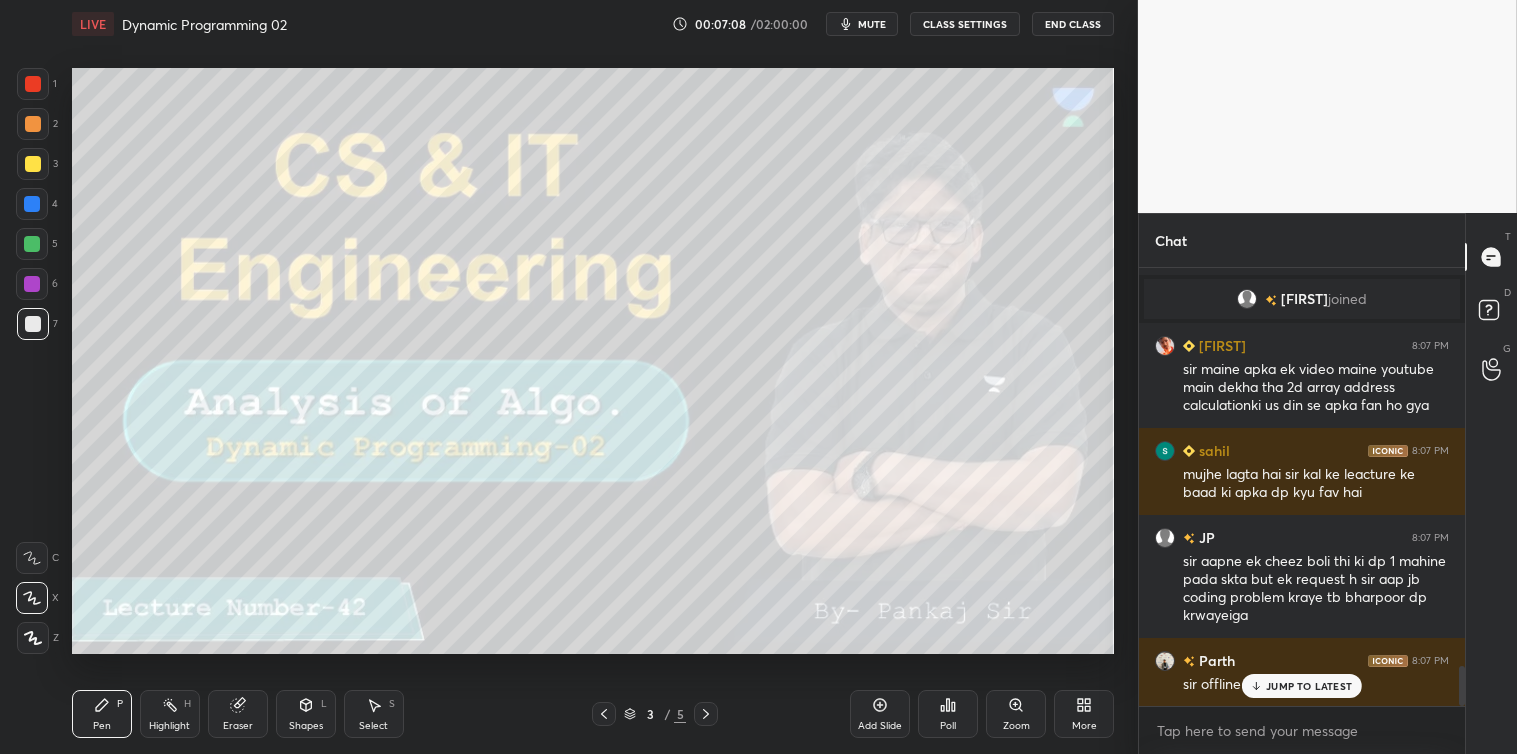 scroll, scrollTop: 4305, scrollLeft: 0, axis: vertical 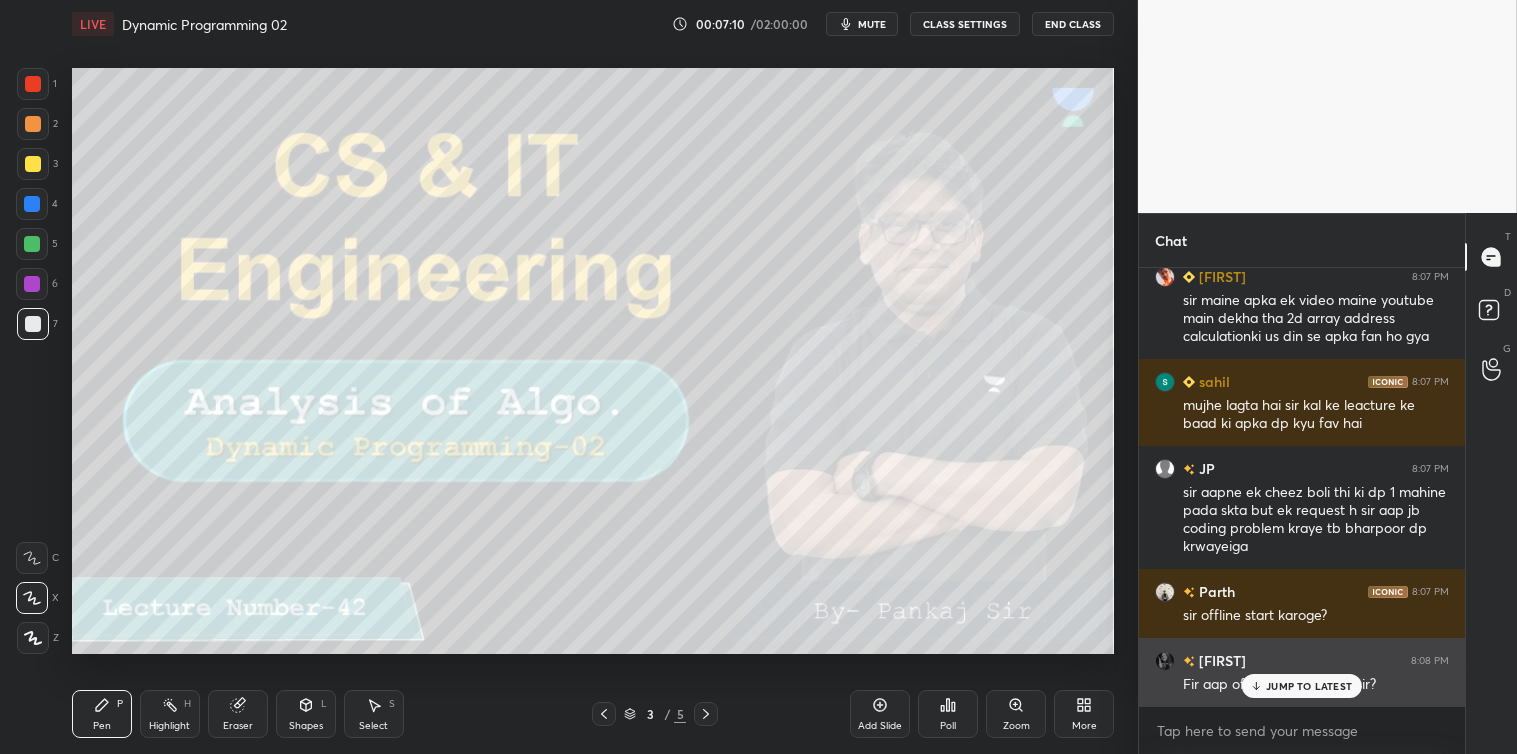 click on "JUMP TO LATEST" at bounding box center [1309, 686] 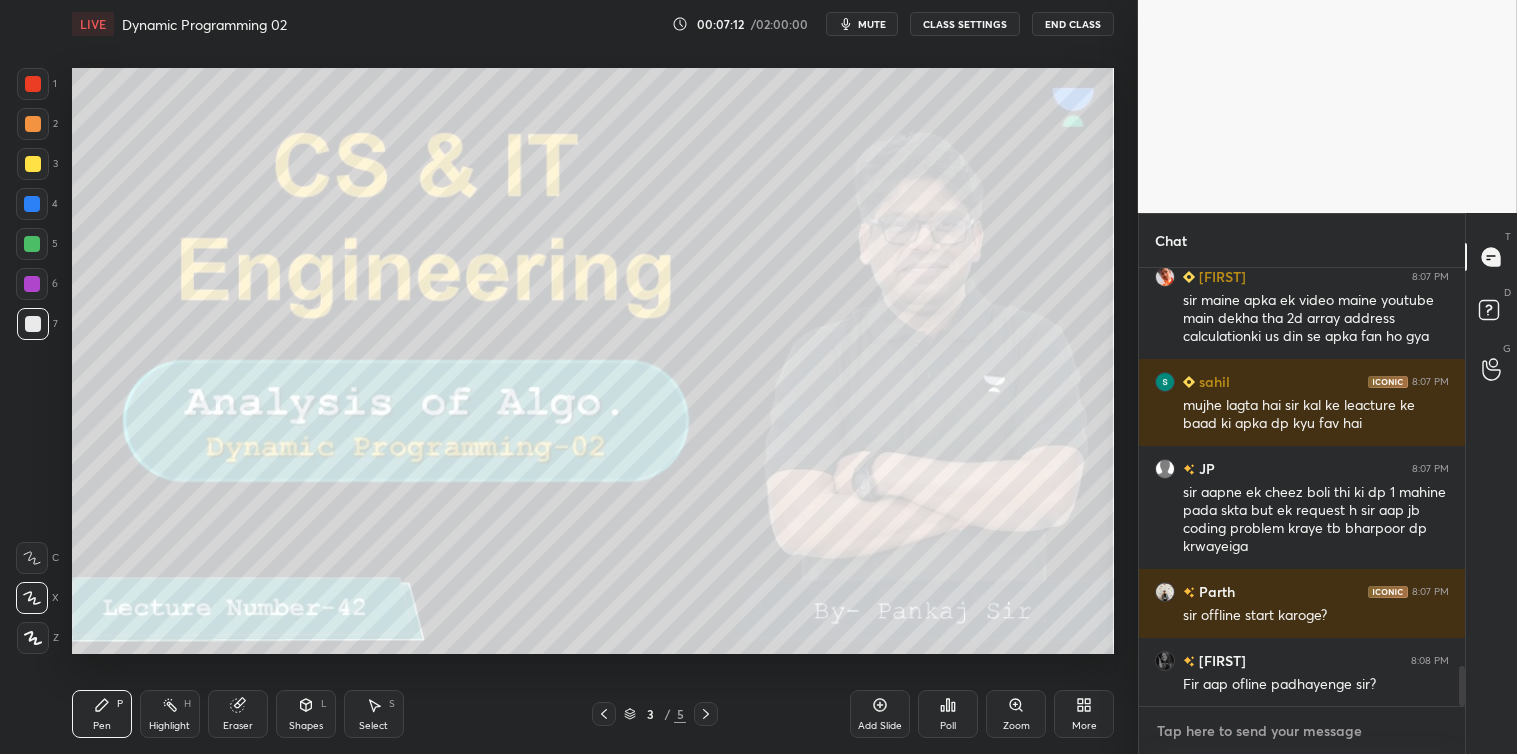 click at bounding box center (1302, 731) 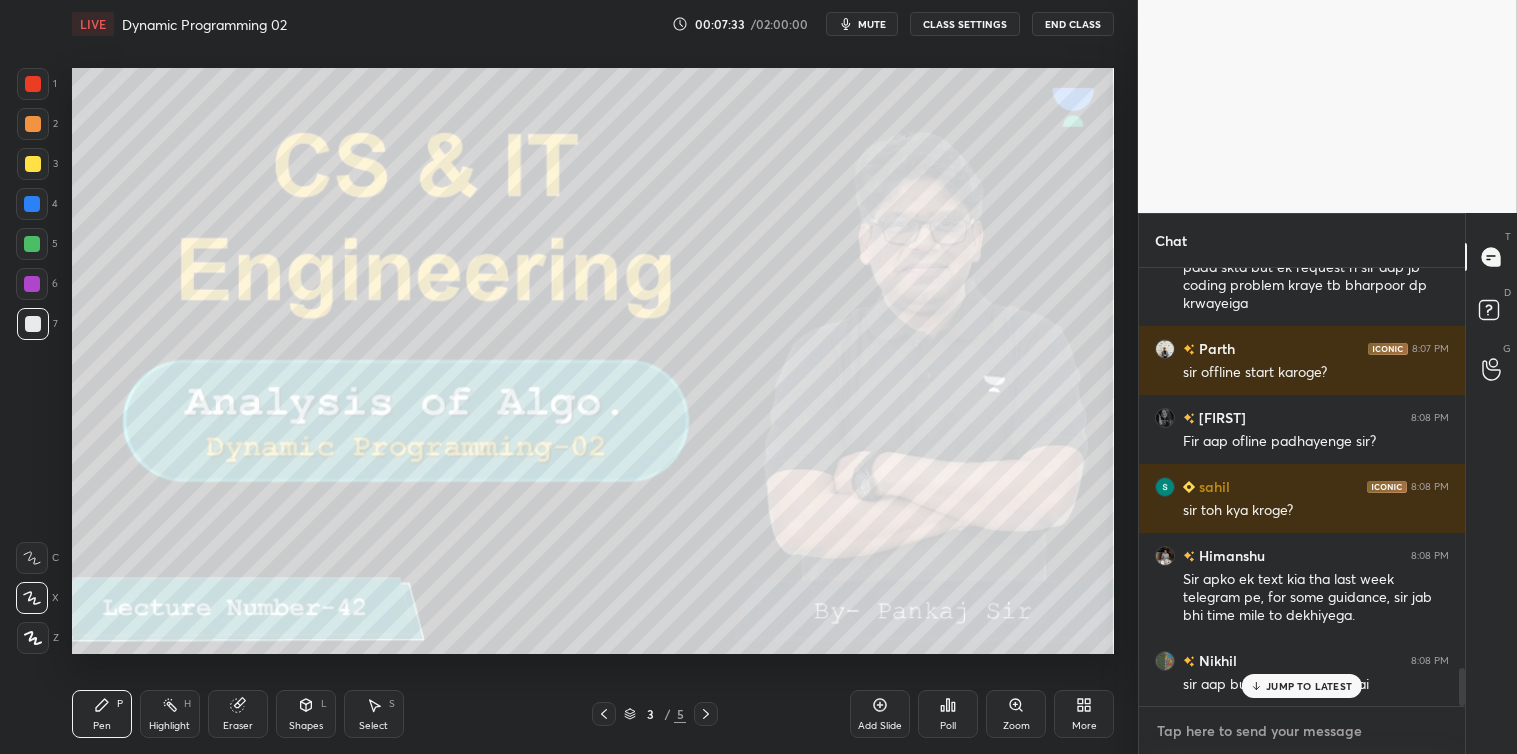 scroll, scrollTop: 4635, scrollLeft: 0, axis: vertical 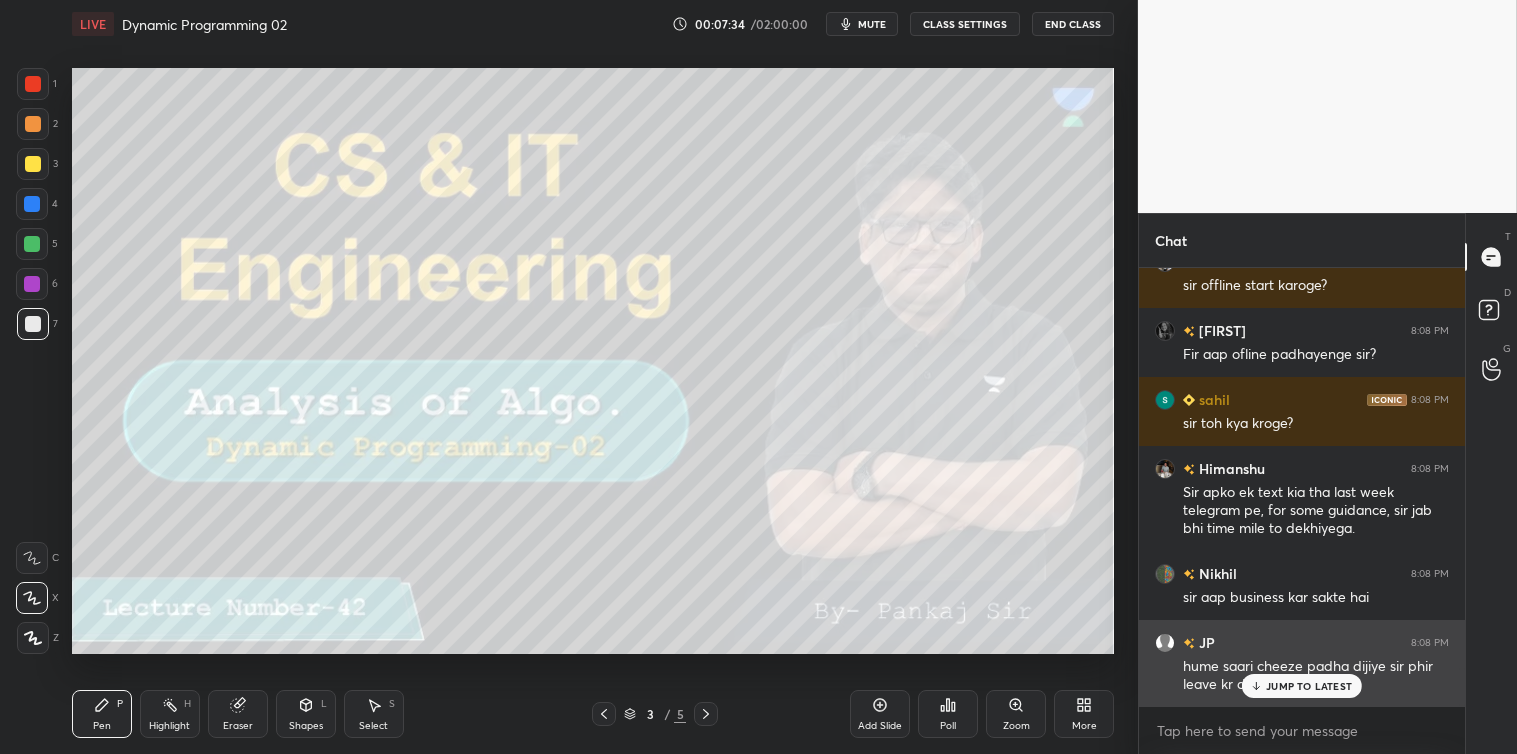 click on "JUMP TO LATEST" at bounding box center [1309, 686] 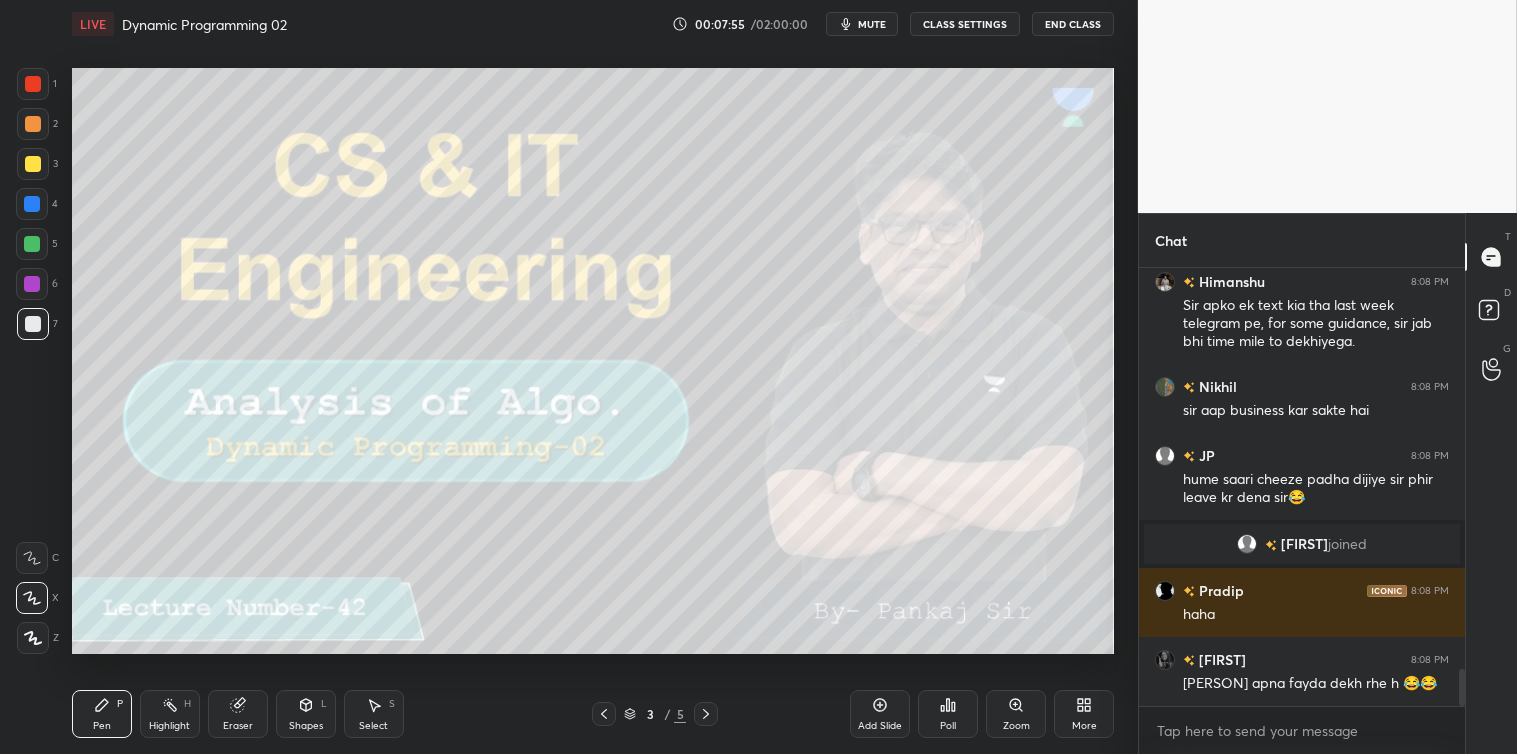 scroll, scrollTop: 4817, scrollLeft: 0, axis: vertical 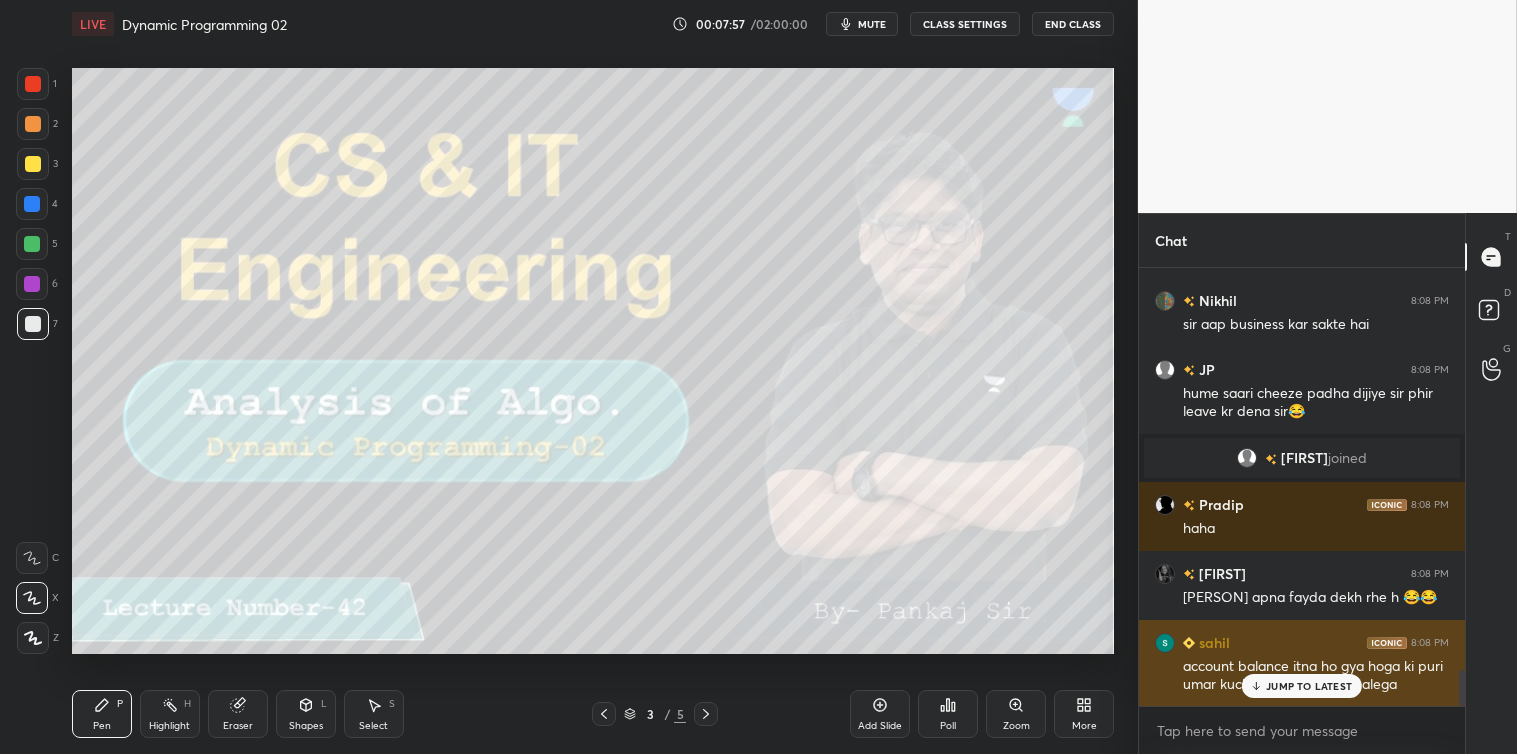click on "JUMP TO LATEST" at bounding box center [1309, 686] 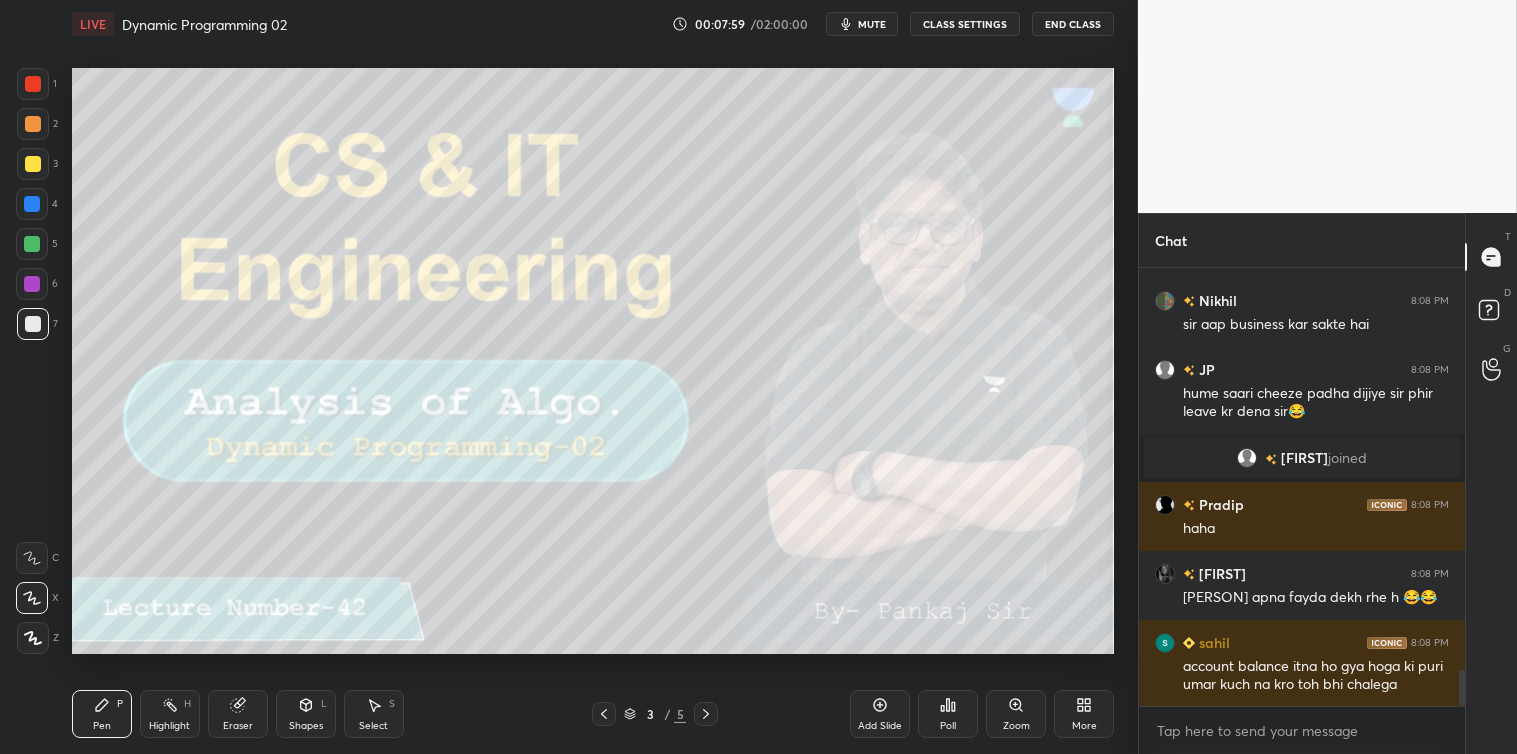 scroll, scrollTop: 4886, scrollLeft: 0, axis: vertical 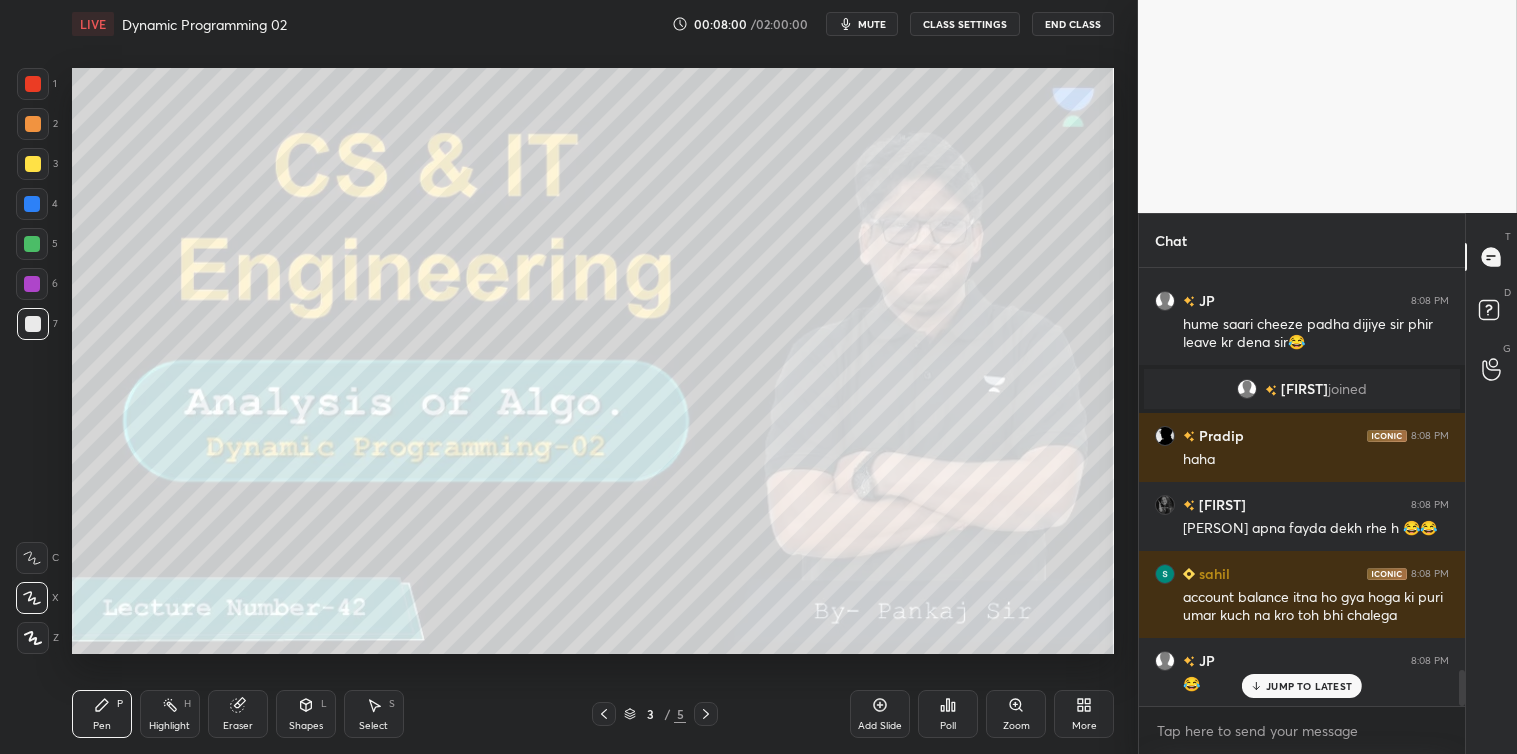 click on "JUMP TO LATEST" at bounding box center [1309, 686] 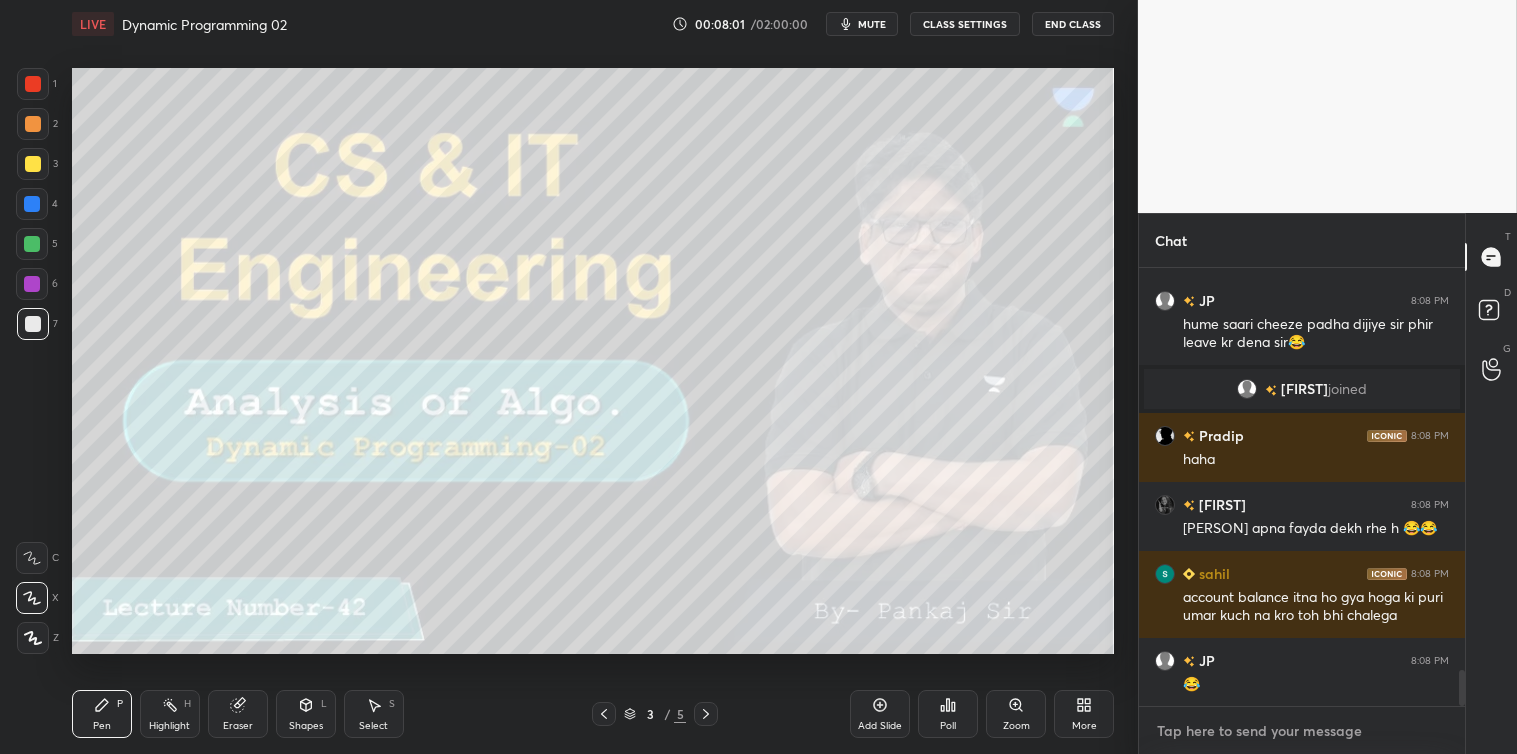 click at bounding box center (1302, 731) 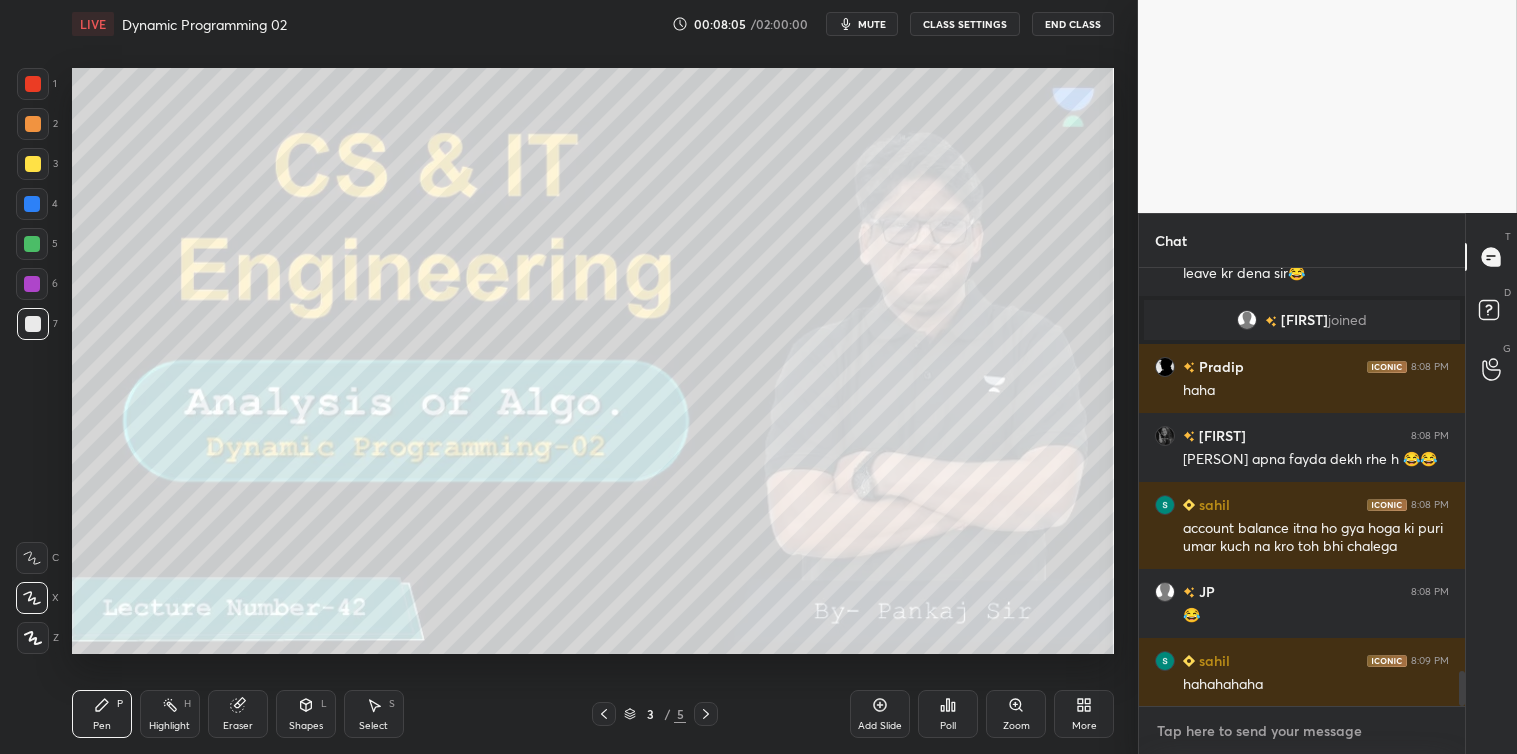scroll, scrollTop: 5025, scrollLeft: 0, axis: vertical 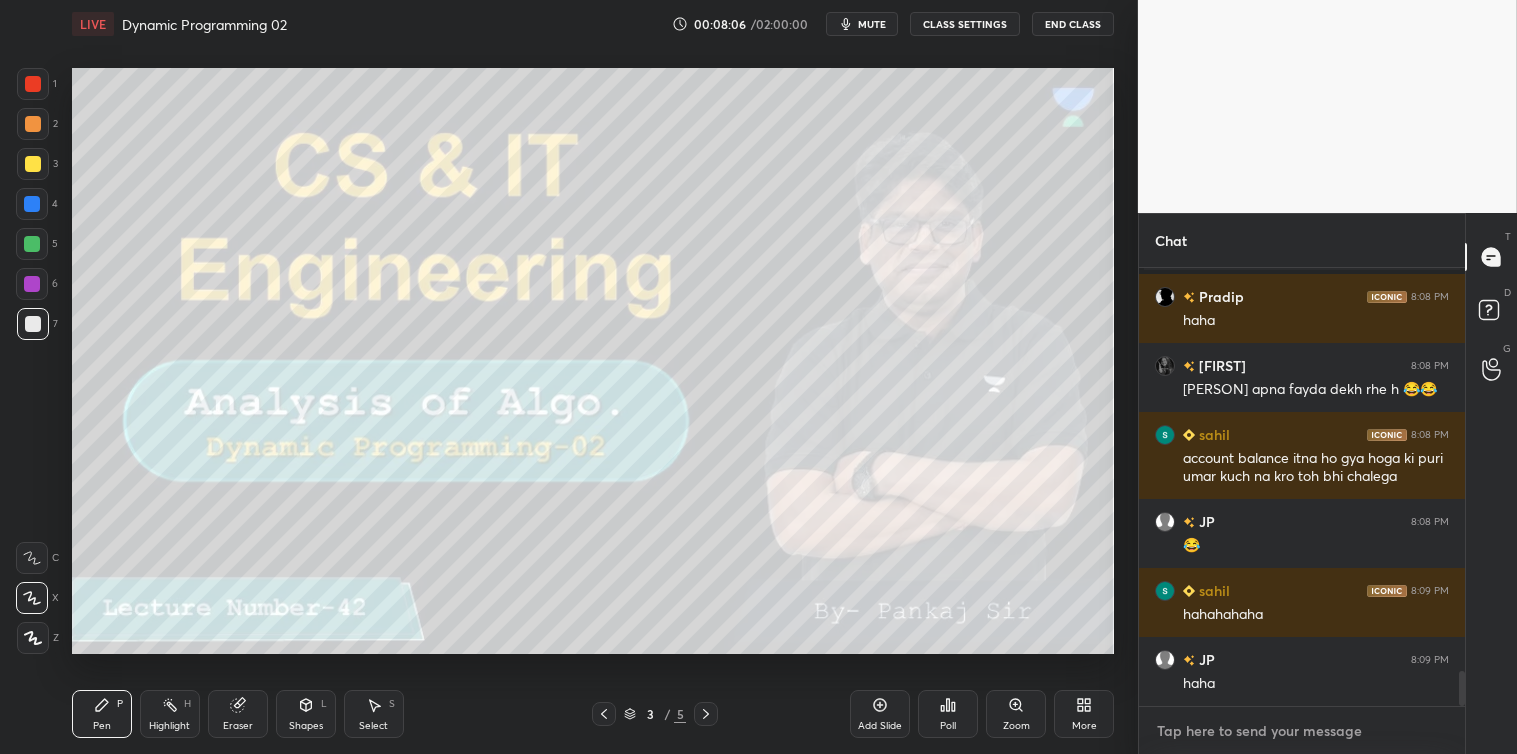 click at bounding box center (1302, 731) 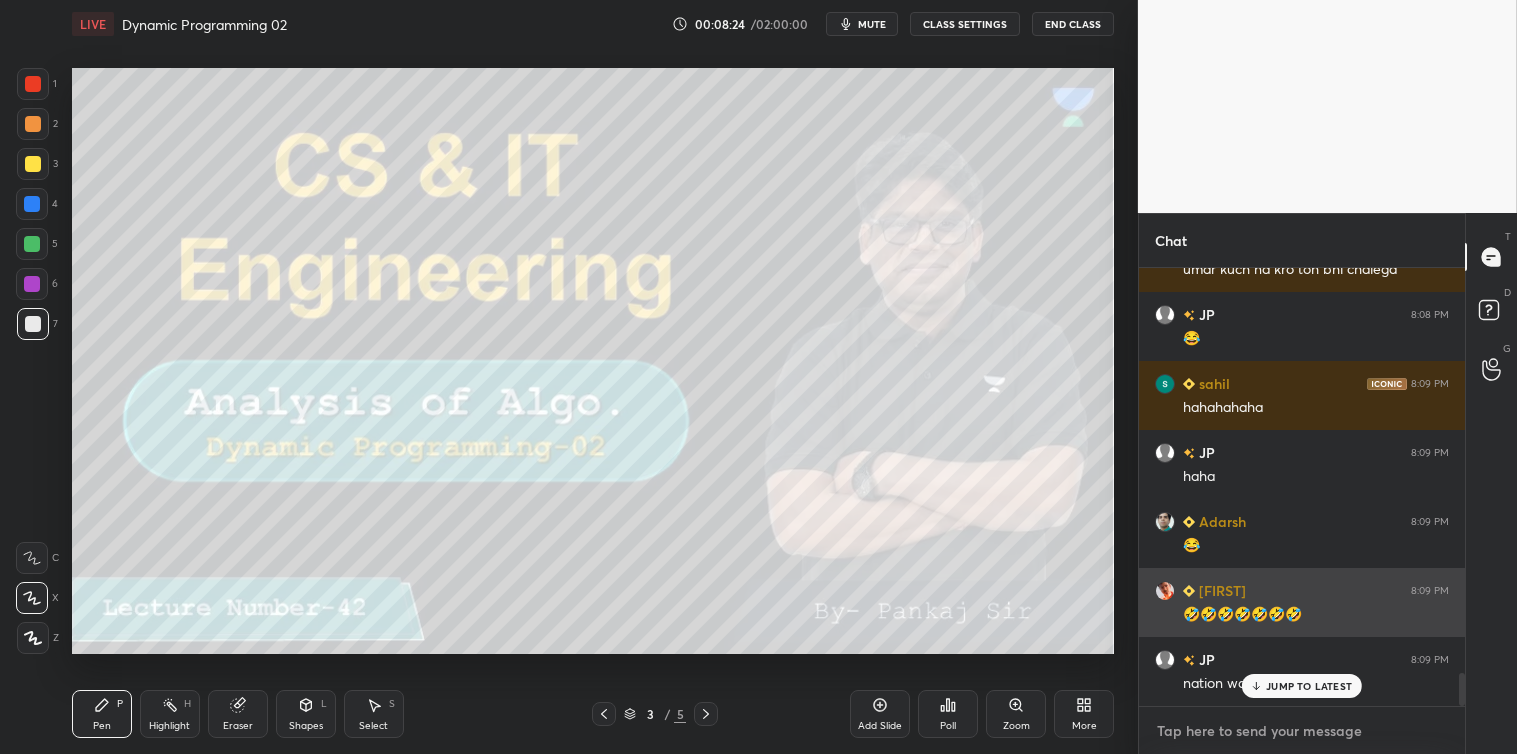 scroll, scrollTop: 5318, scrollLeft: 0, axis: vertical 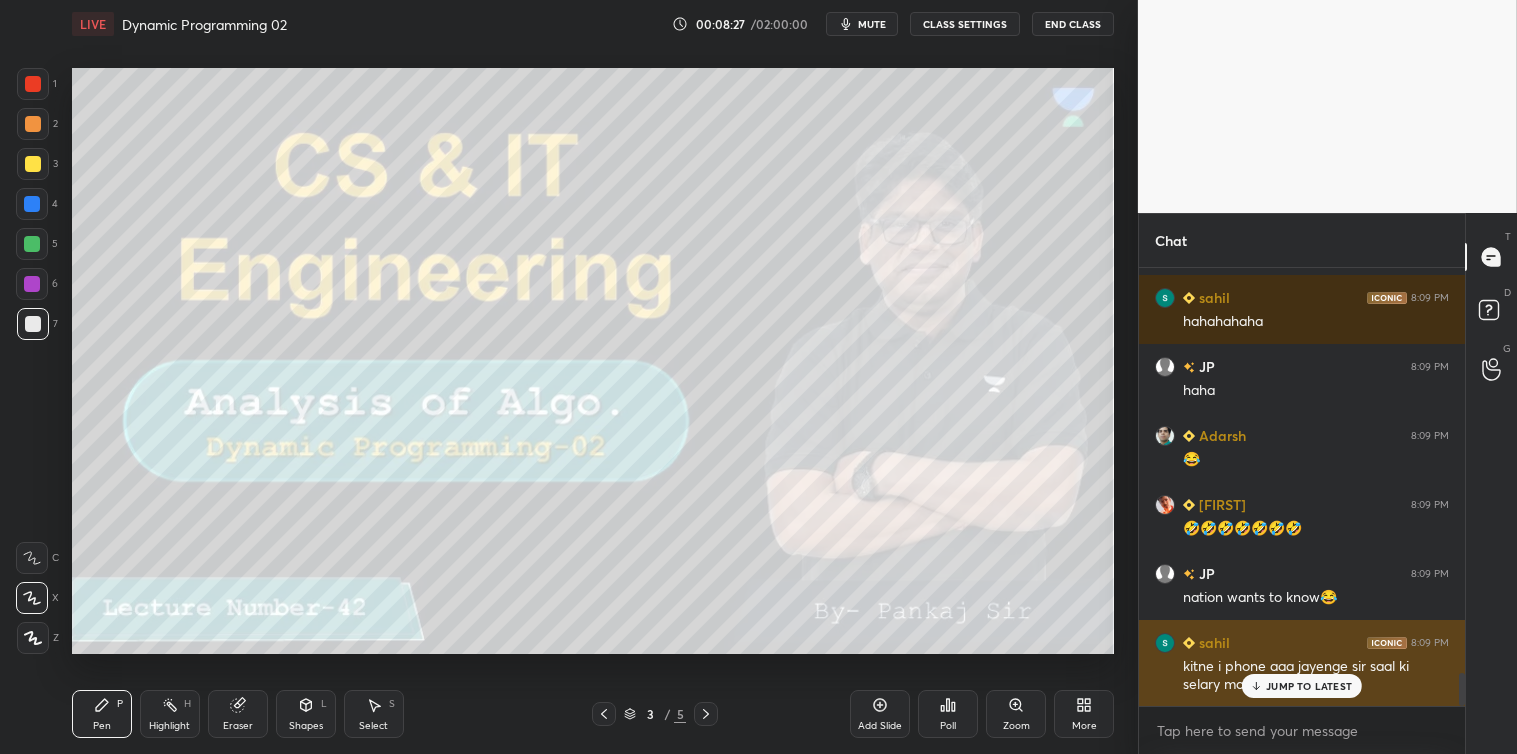 click on "JUMP TO LATEST" at bounding box center [1309, 686] 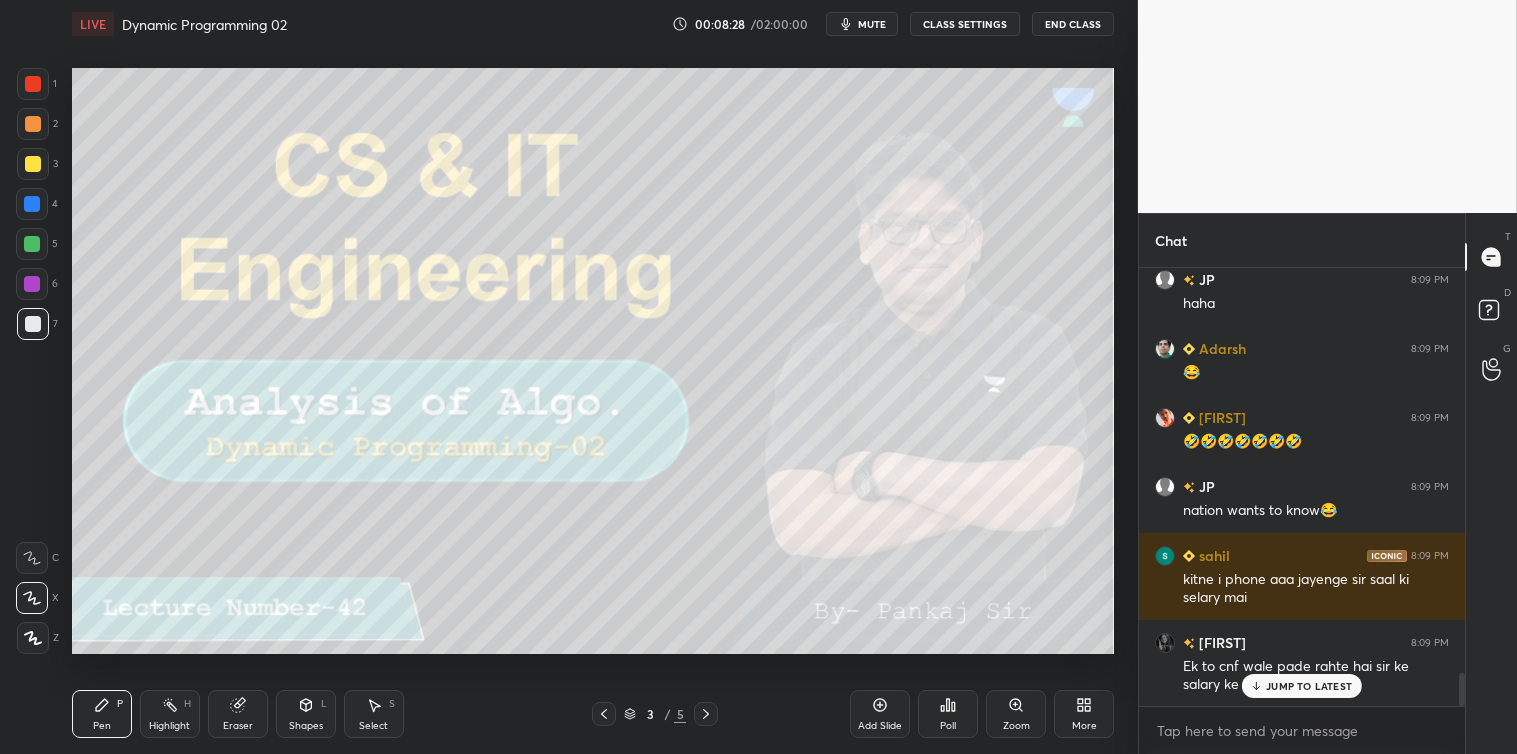 scroll, scrollTop: 5493, scrollLeft: 0, axis: vertical 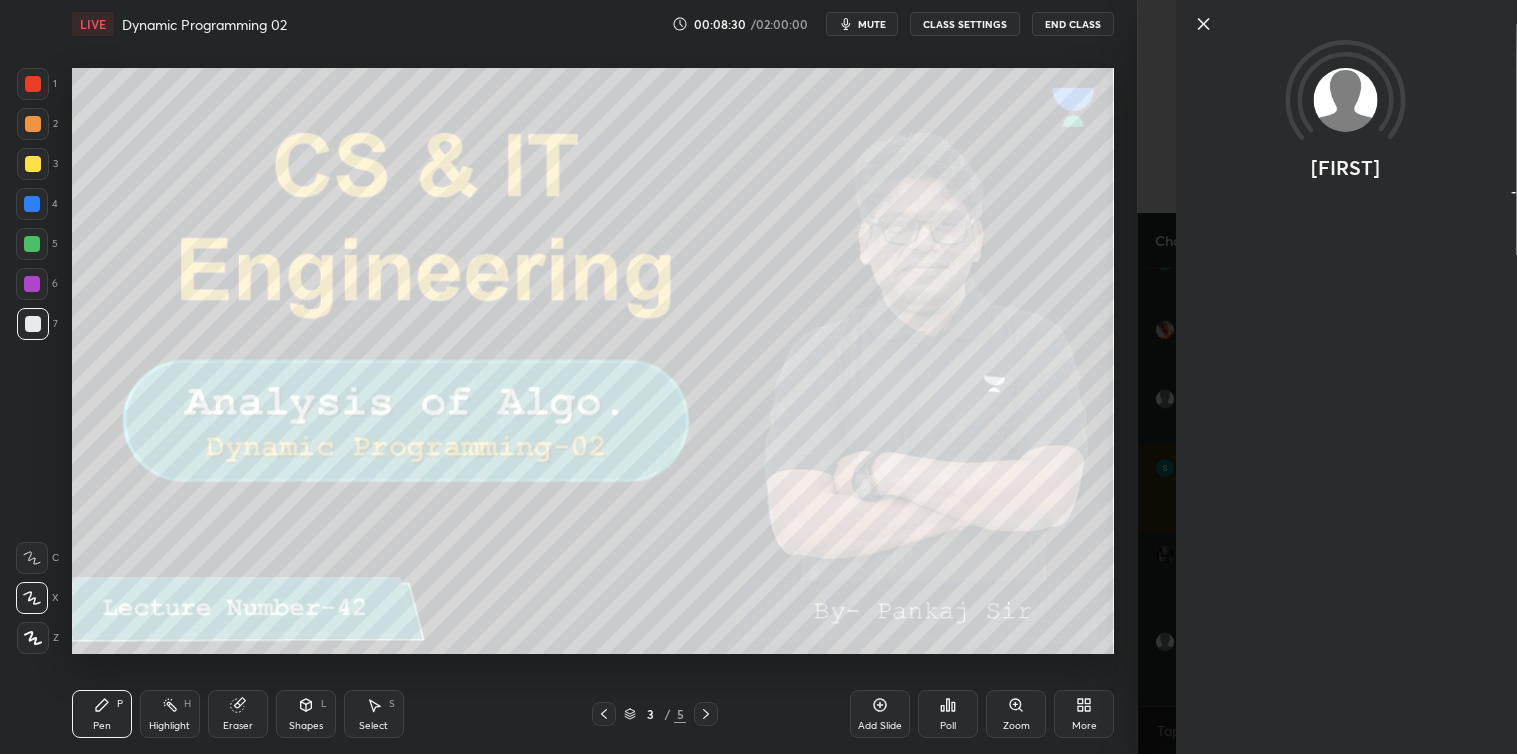 click 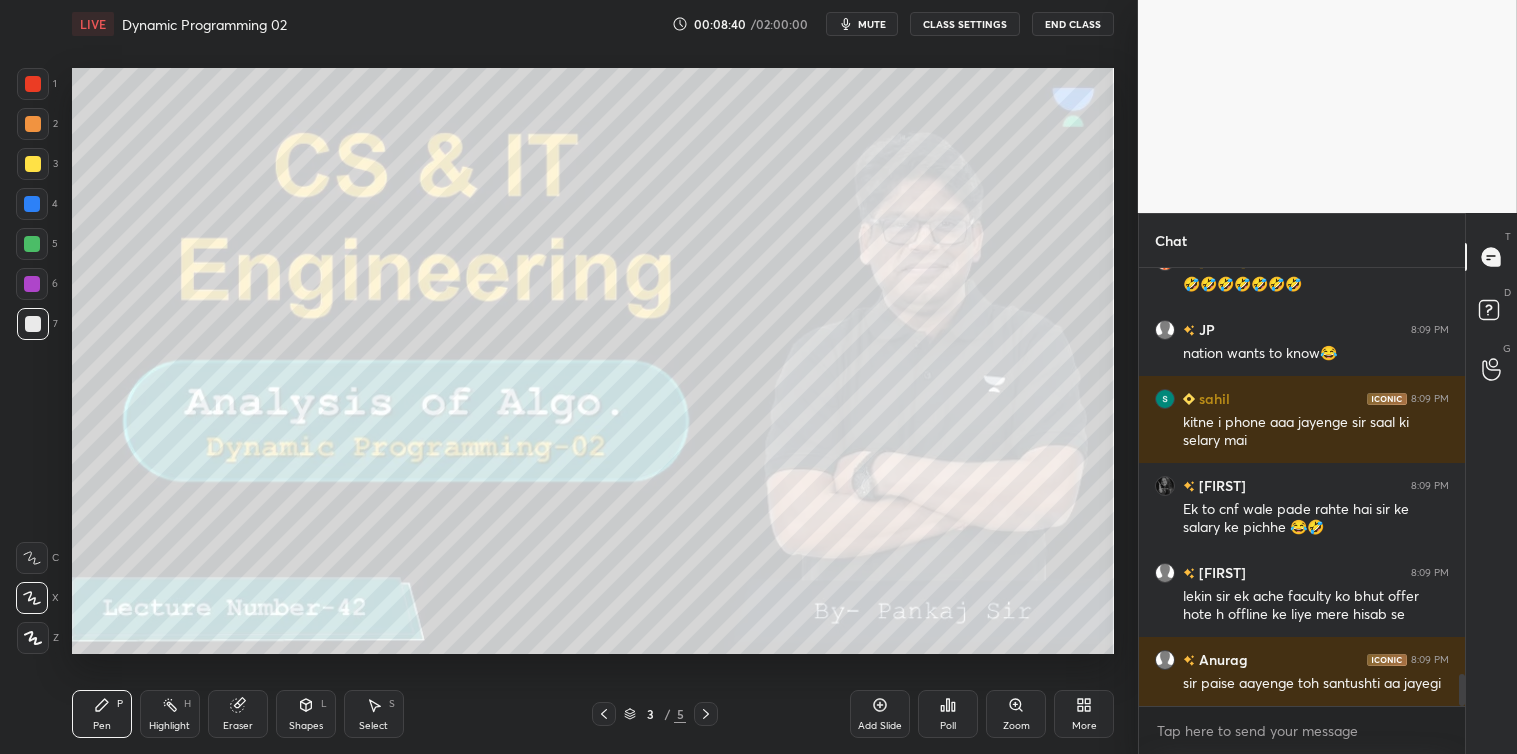 scroll, scrollTop: 5648, scrollLeft: 0, axis: vertical 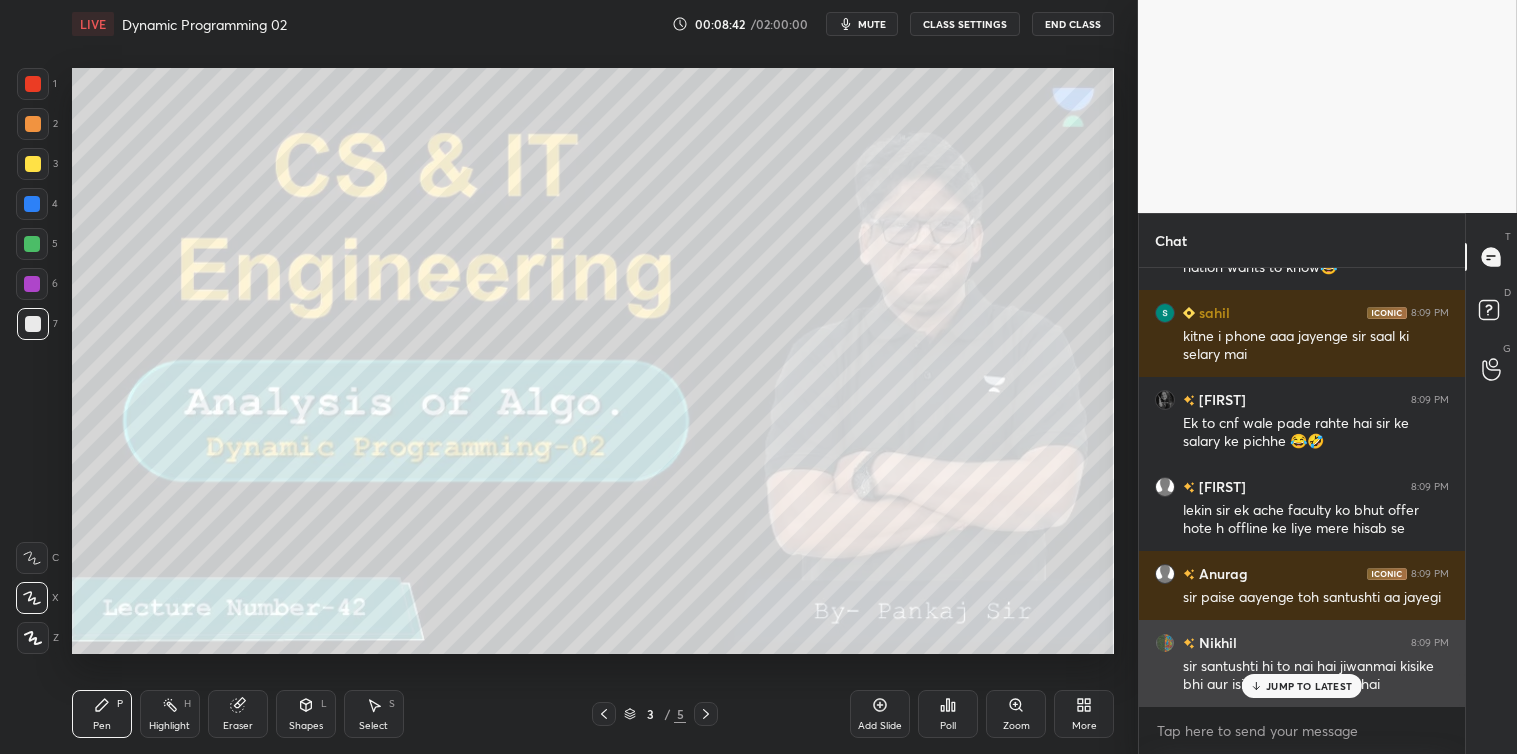 click on "JUMP TO LATEST" at bounding box center (1309, 686) 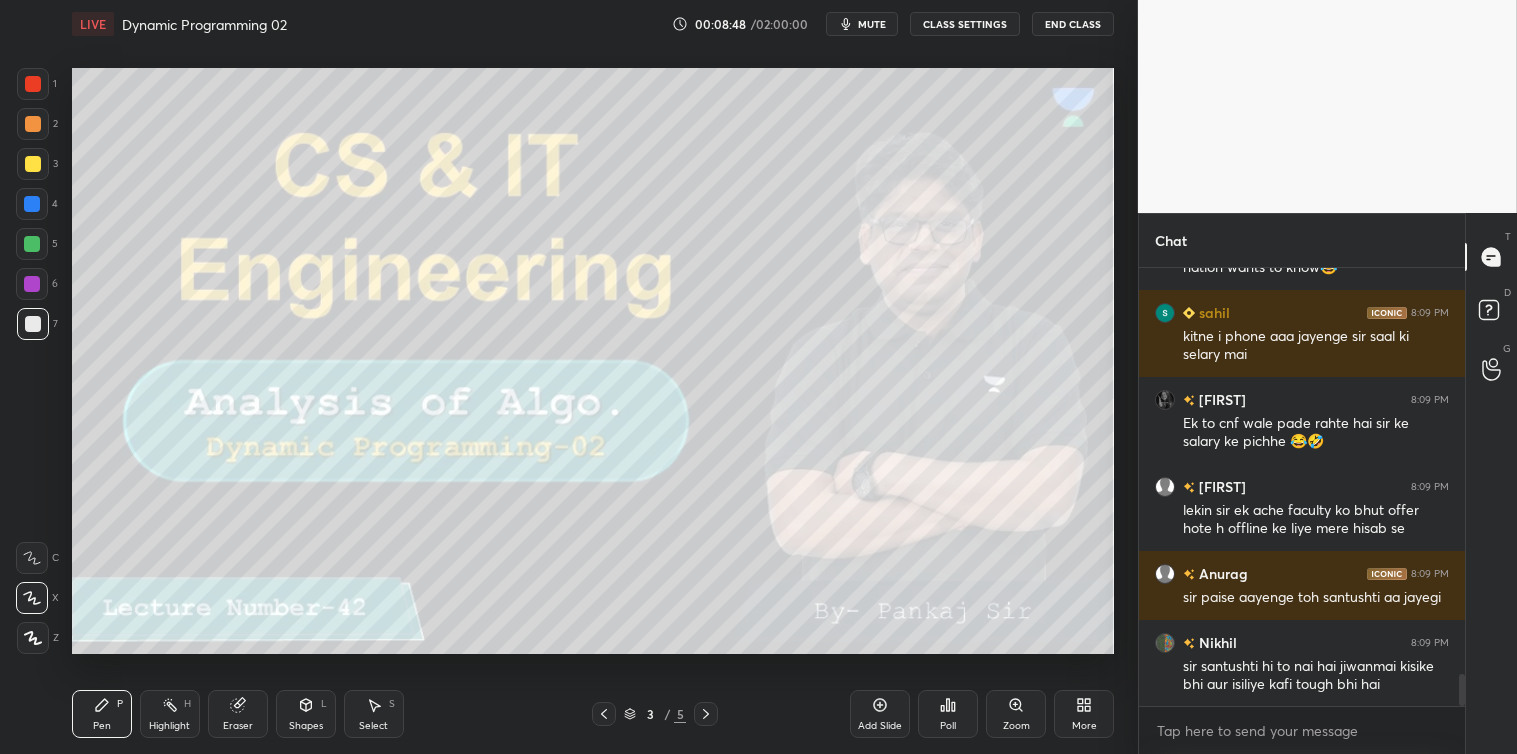 scroll, scrollTop: 5735, scrollLeft: 0, axis: vertical 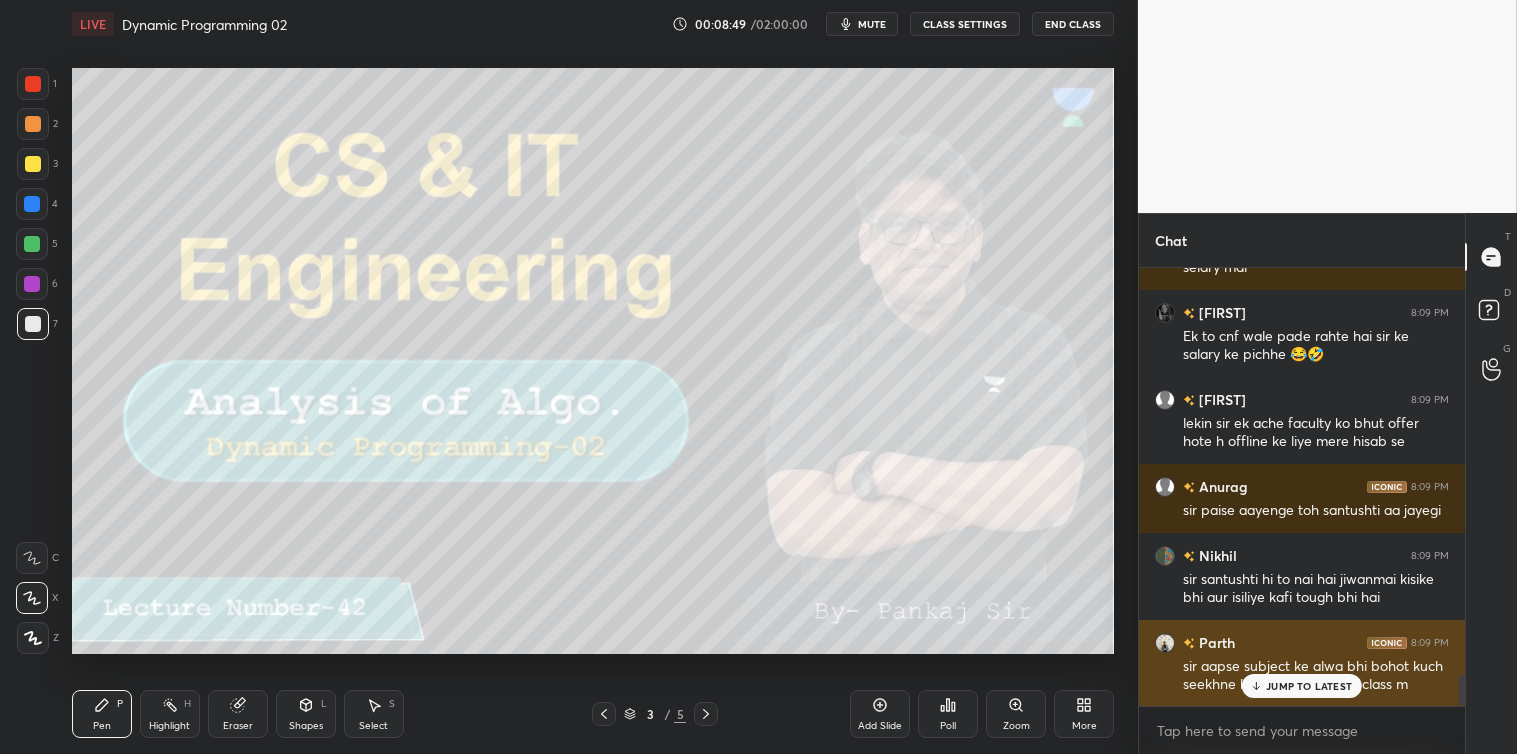 click on "JUMP TO LATEST" at bounding box center (1309, 686) 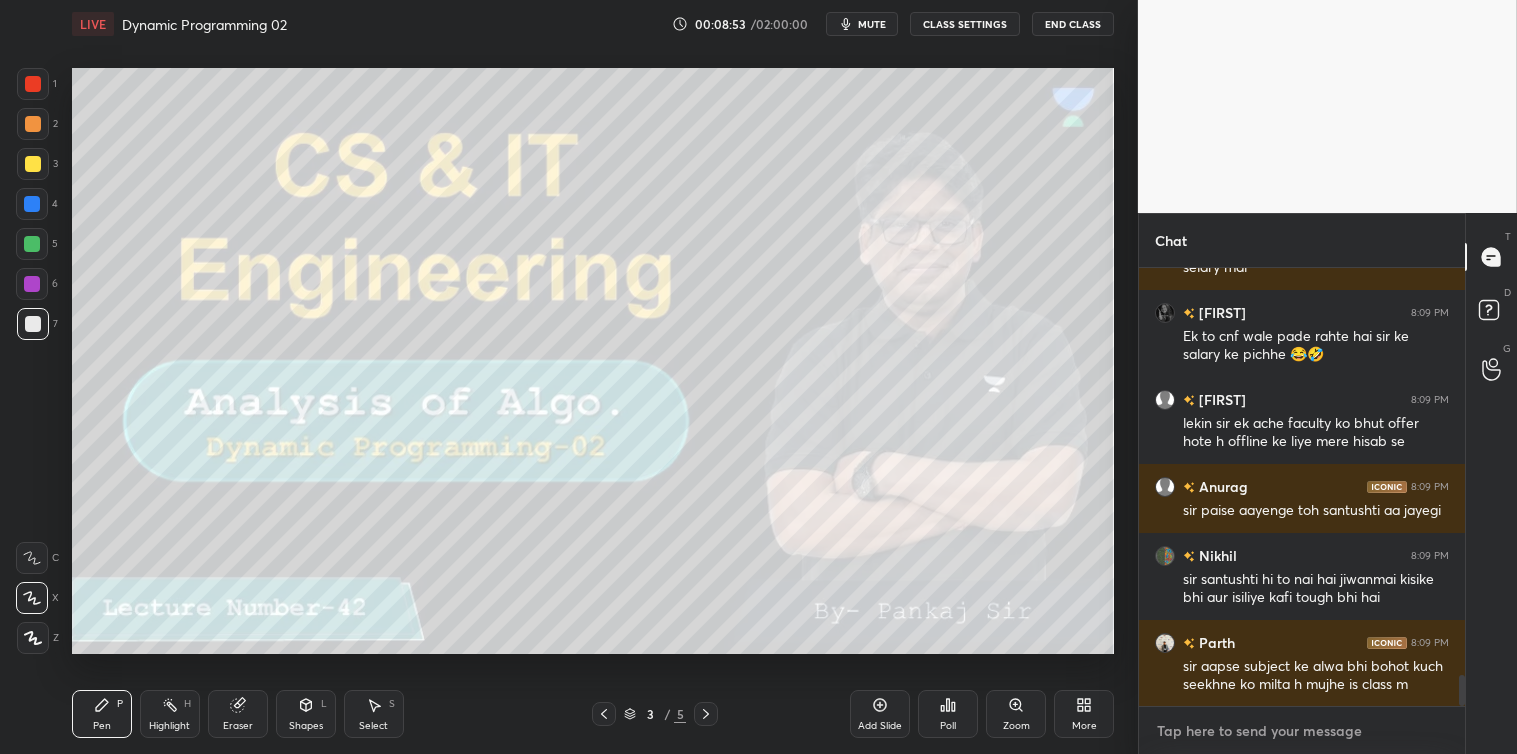 click at bounding box center (1302, 731) 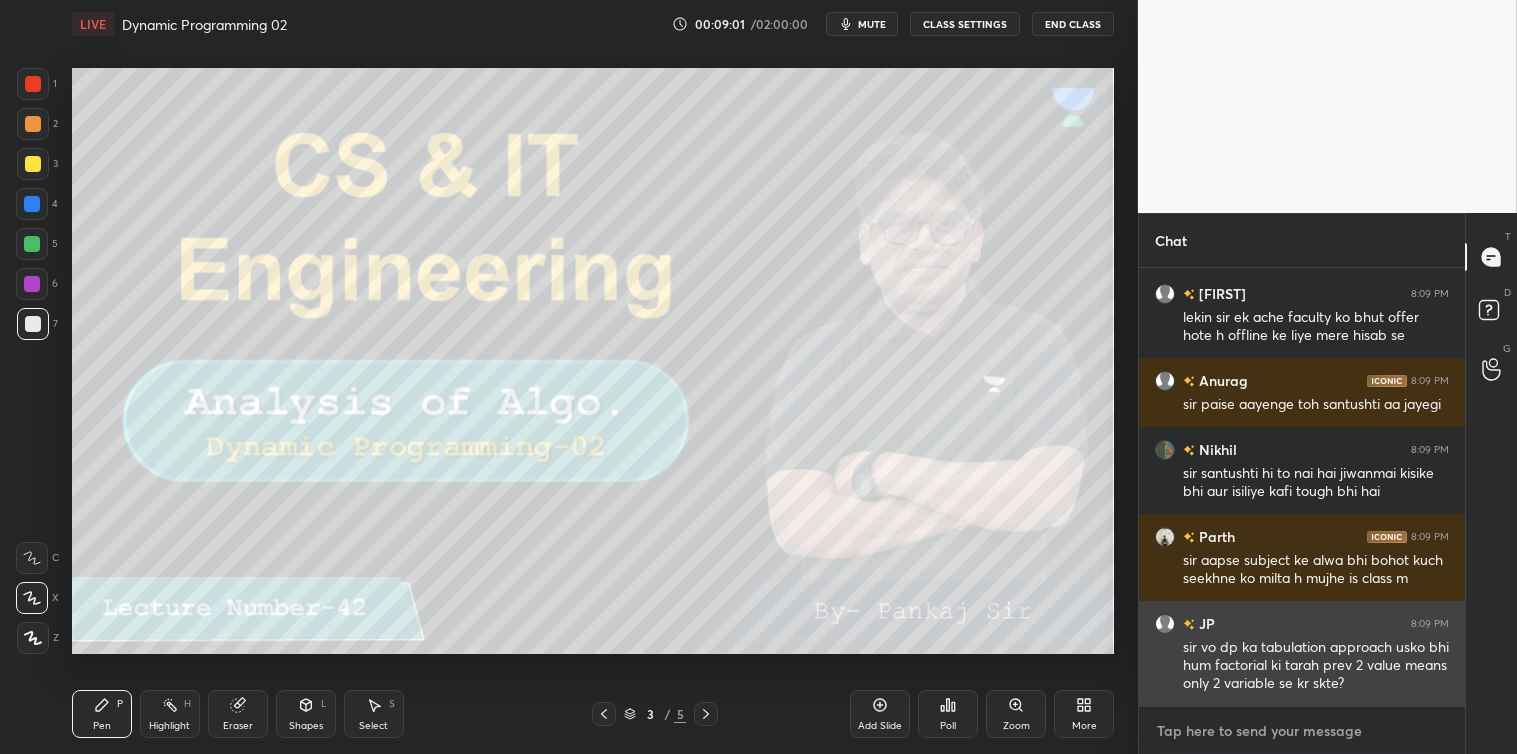 scroll, scrollTop: 5888, scrollLeft: 0, axis: vertical 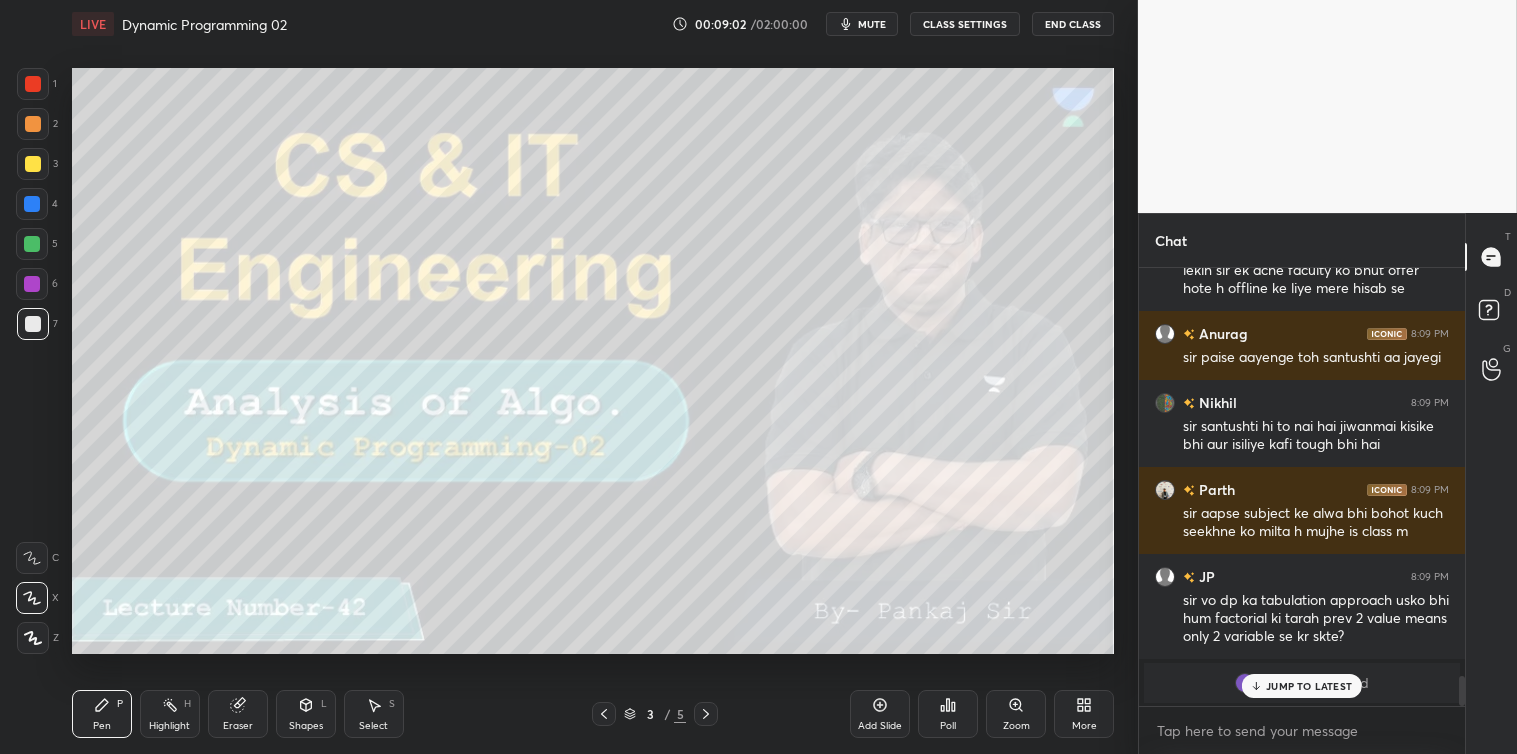 click on "JUMP TO LATEST" at bounding box center [1302, 686] 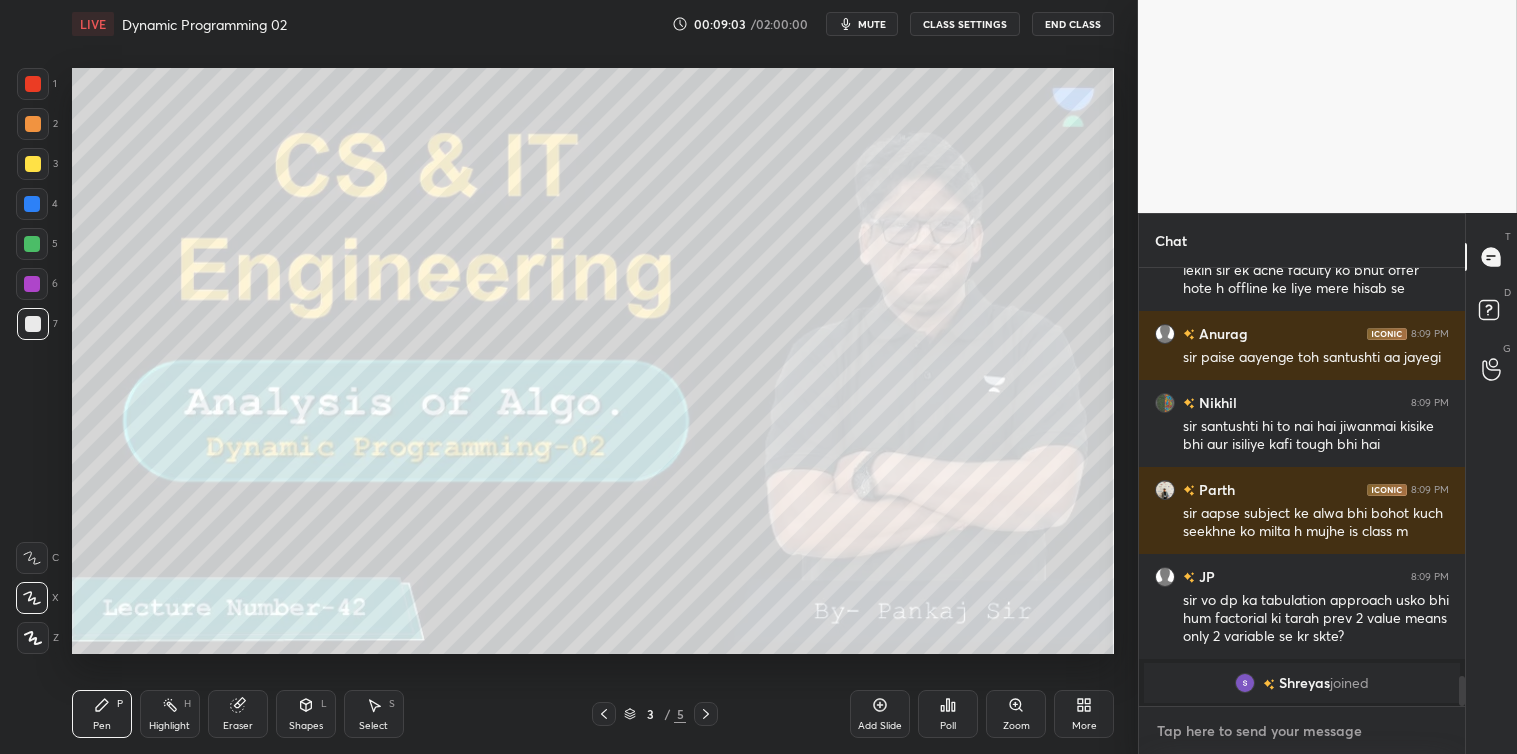 click at bounding box center (1302, 731) 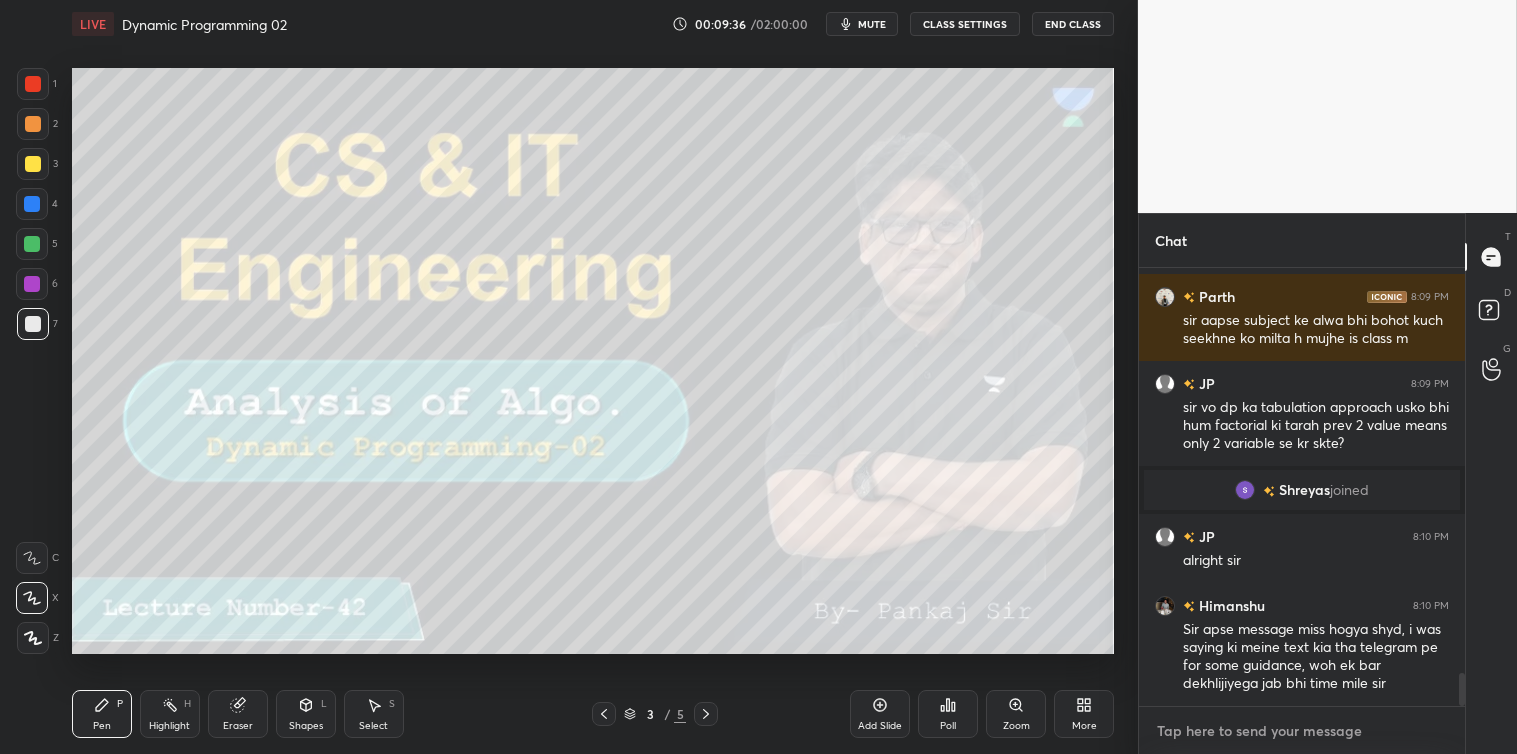 scroll, scrollTop: 5485, scrollLeft: 0, axis: vertical 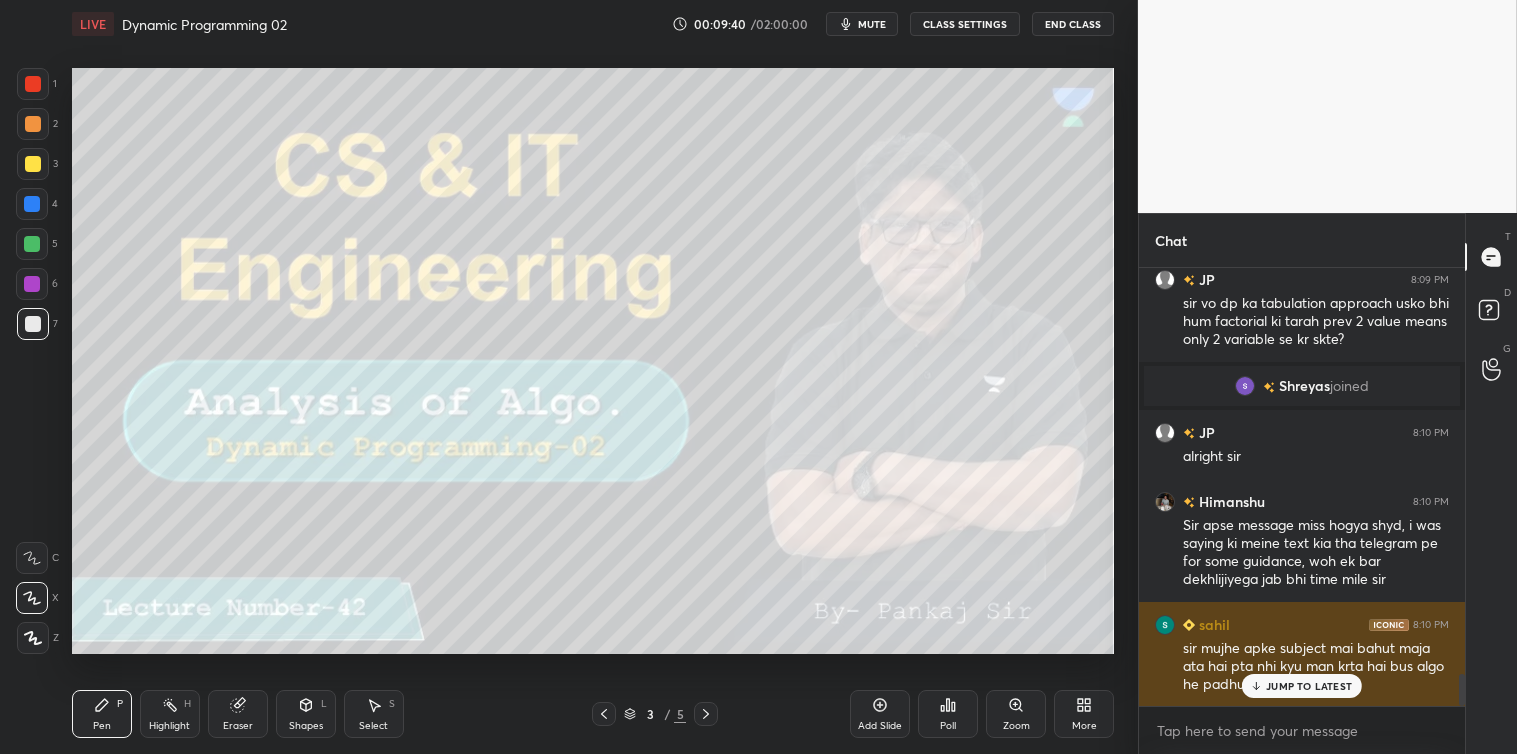 click on "JUMP TO LATEST" at bounding box center [1309, 686] 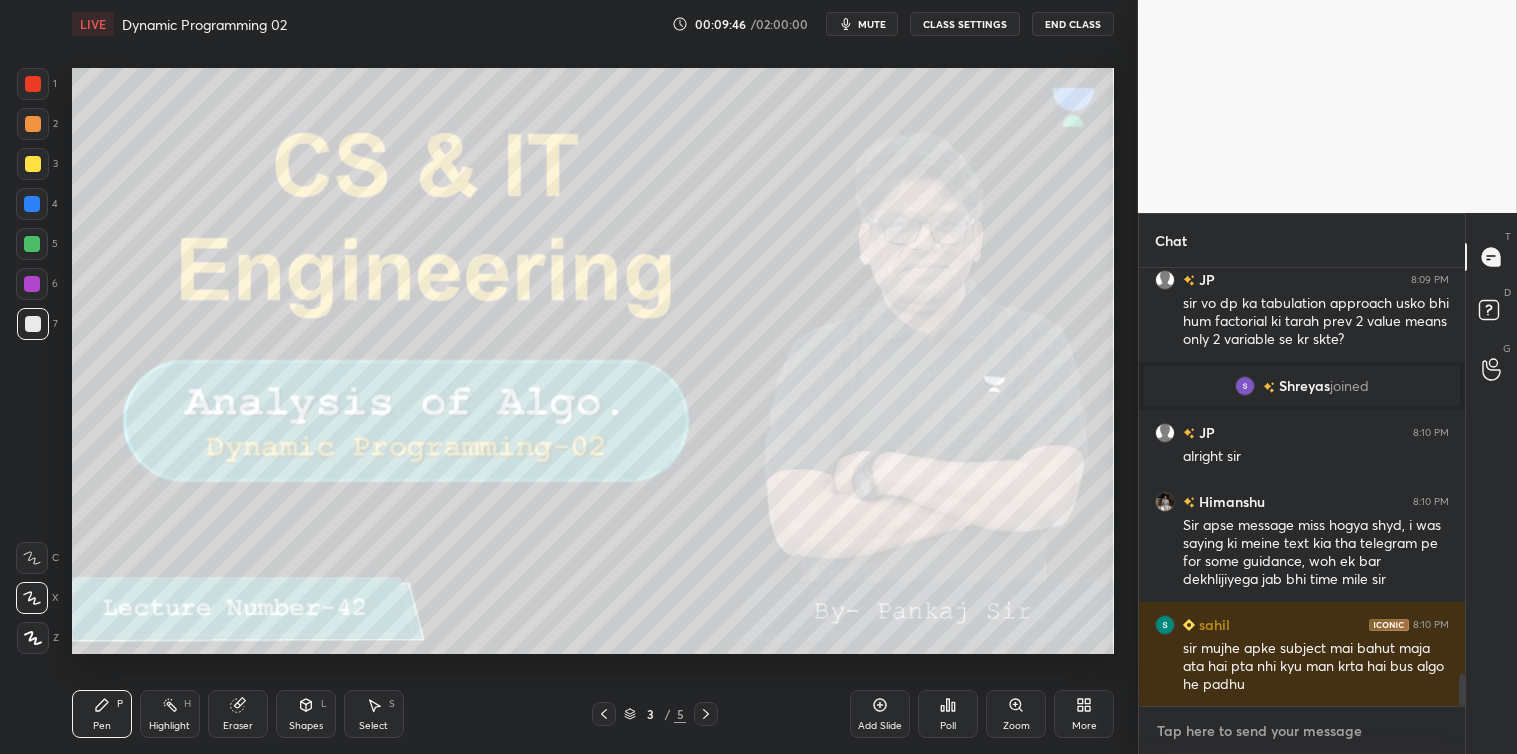 click at bounding box center [1302, 731] 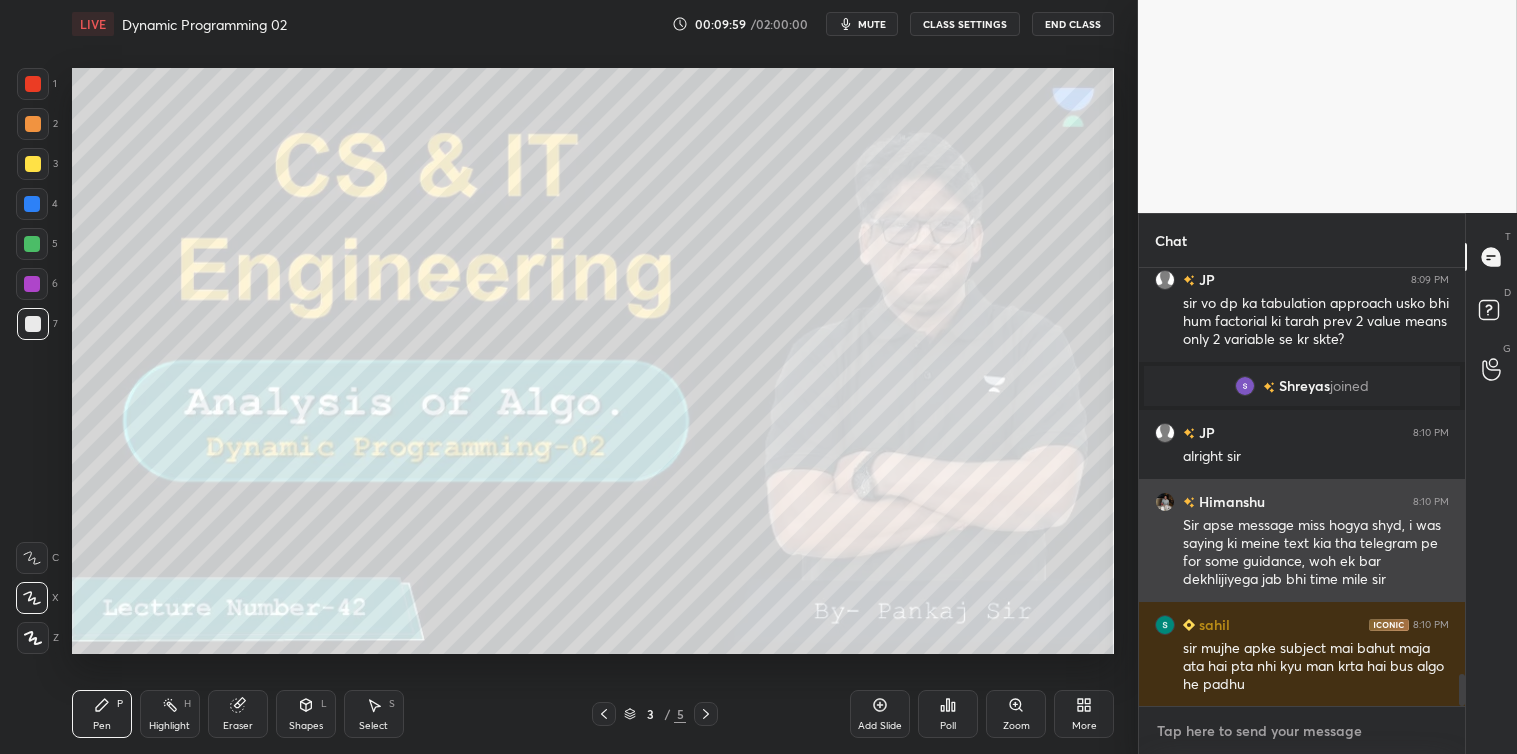 scroll, scrollTop: 5505, scrollLeft: 0, axis: vertical 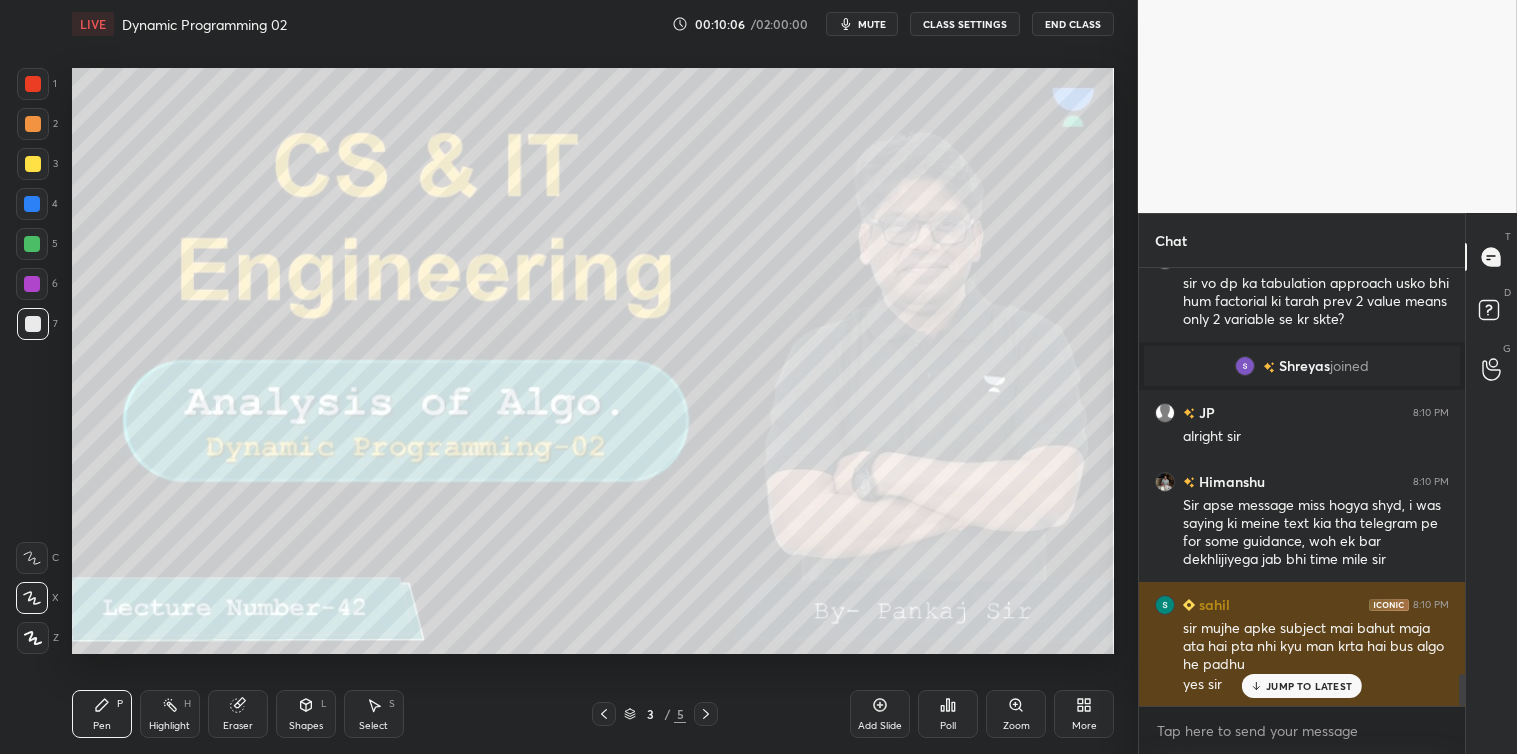 click on "JUMP TO LATEST" at bounding box center (1309, 686) 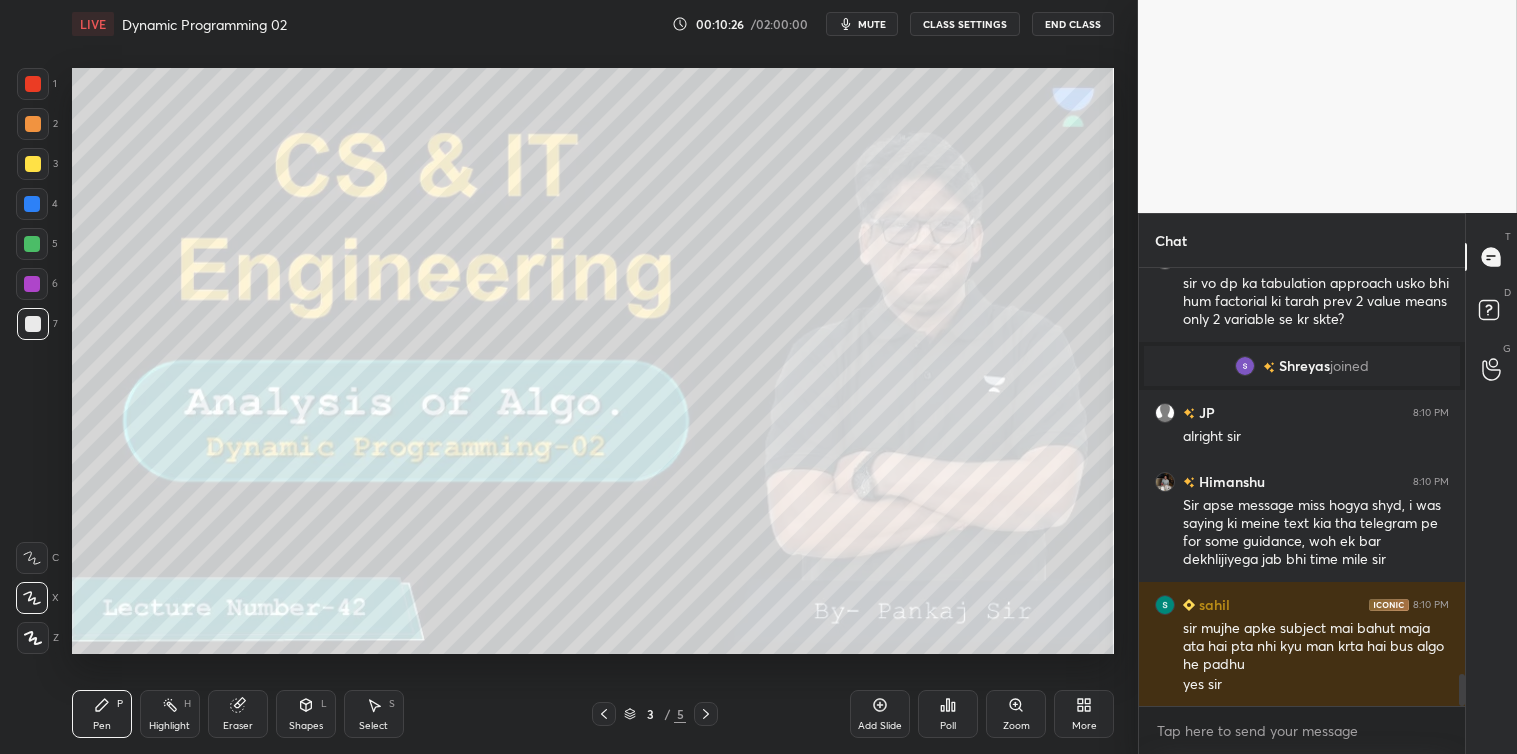 click 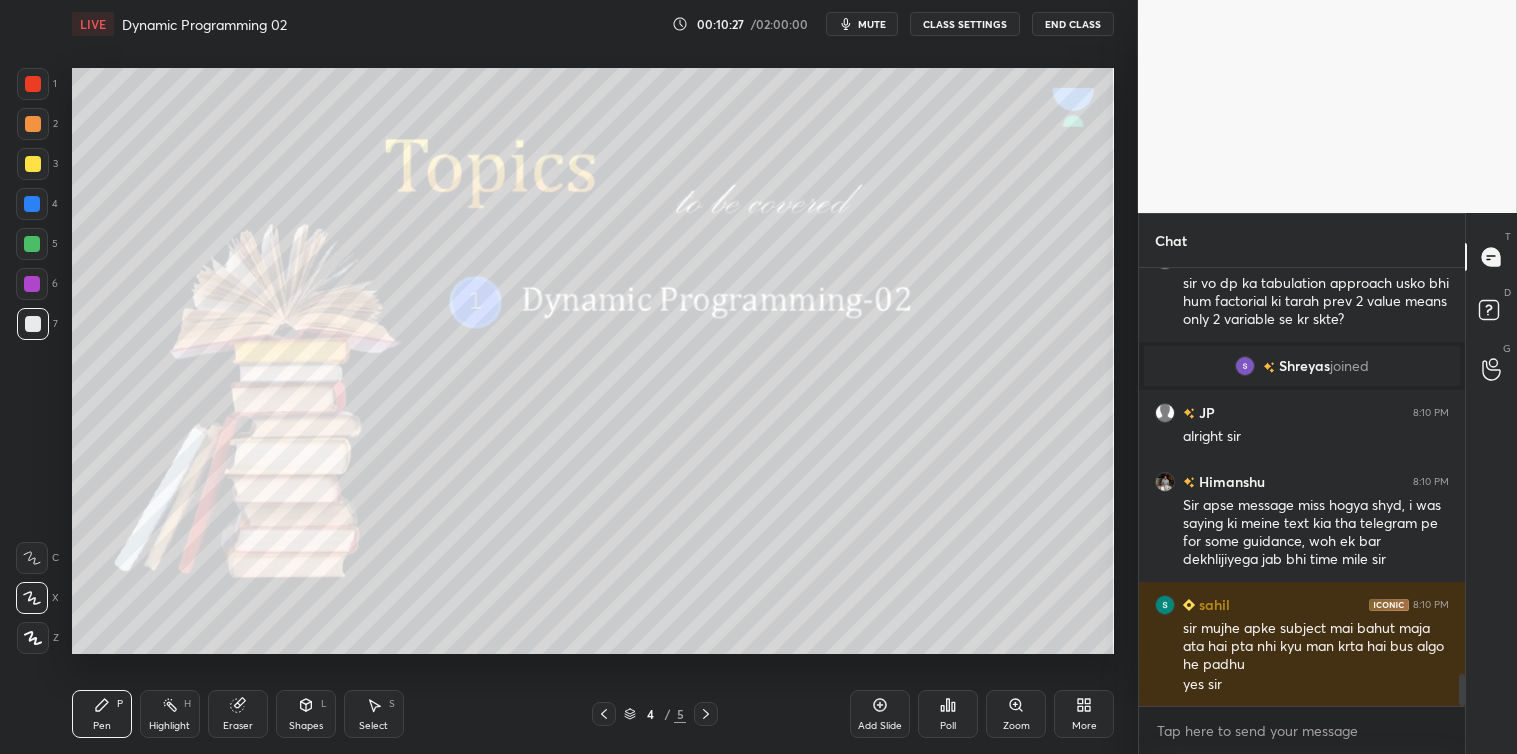 click 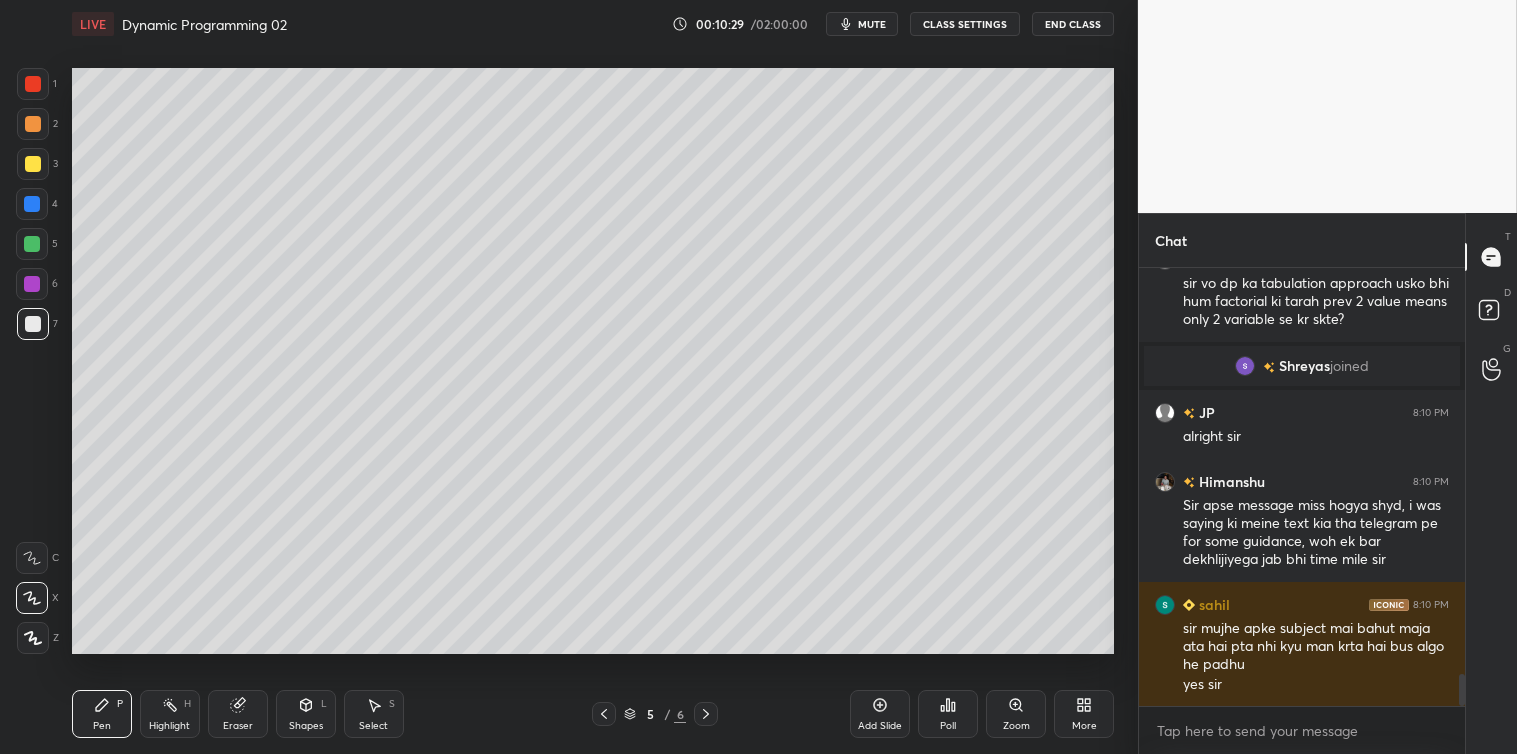 scroll, scrollTop: 5554, scrollLeft: 0, axis: vertical 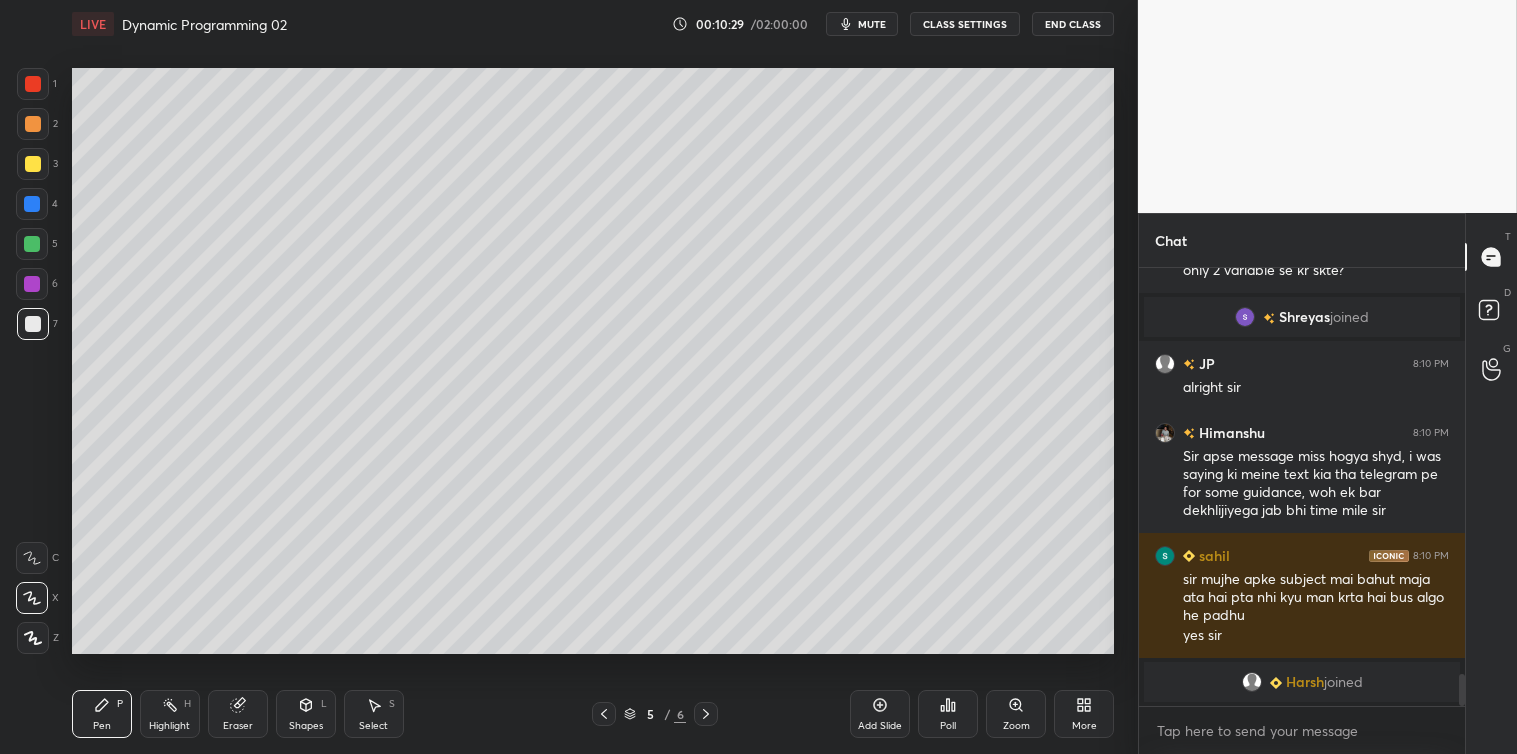 click at bounding box center (33, 164) 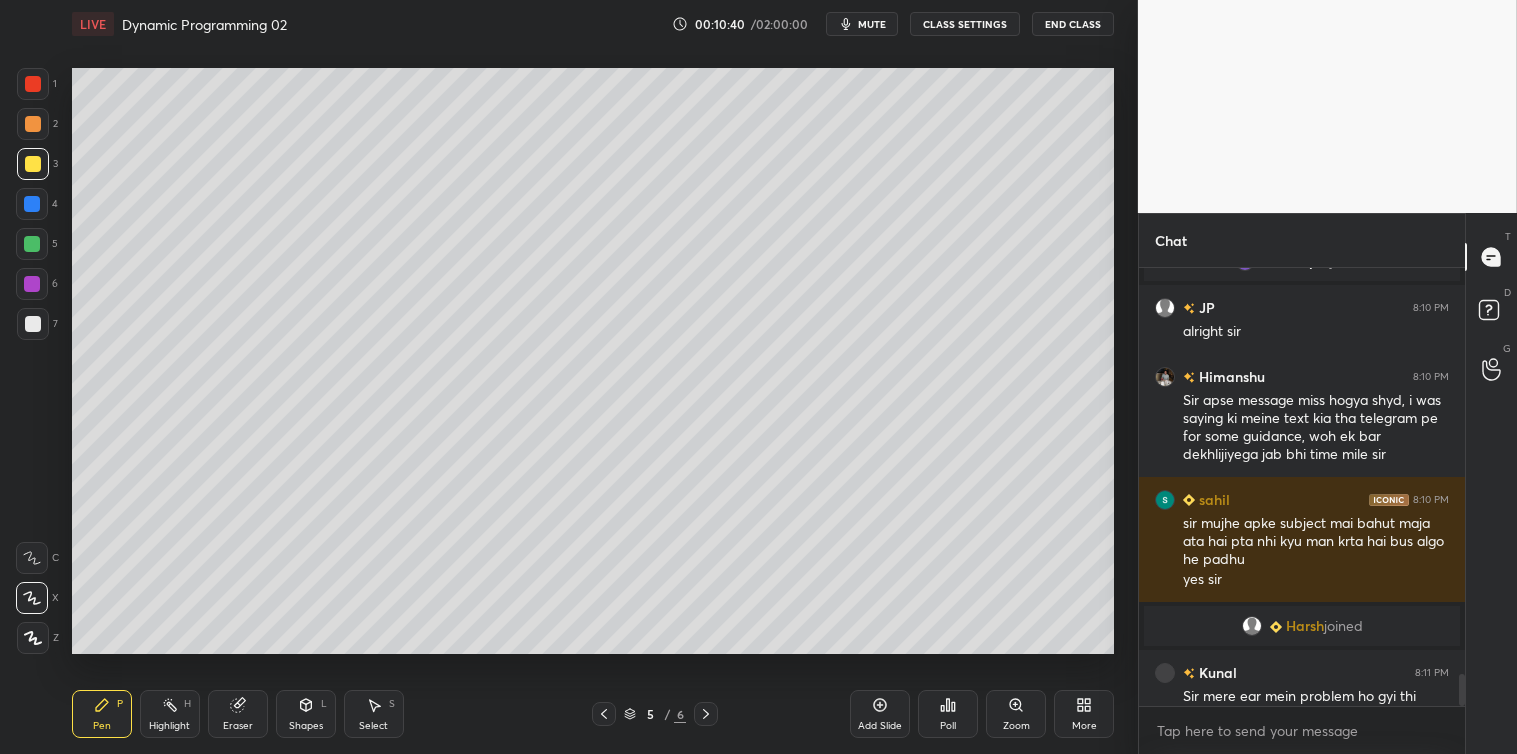 scroll, scrollTop: 5585, scrollLeft: 0, axis: vertical 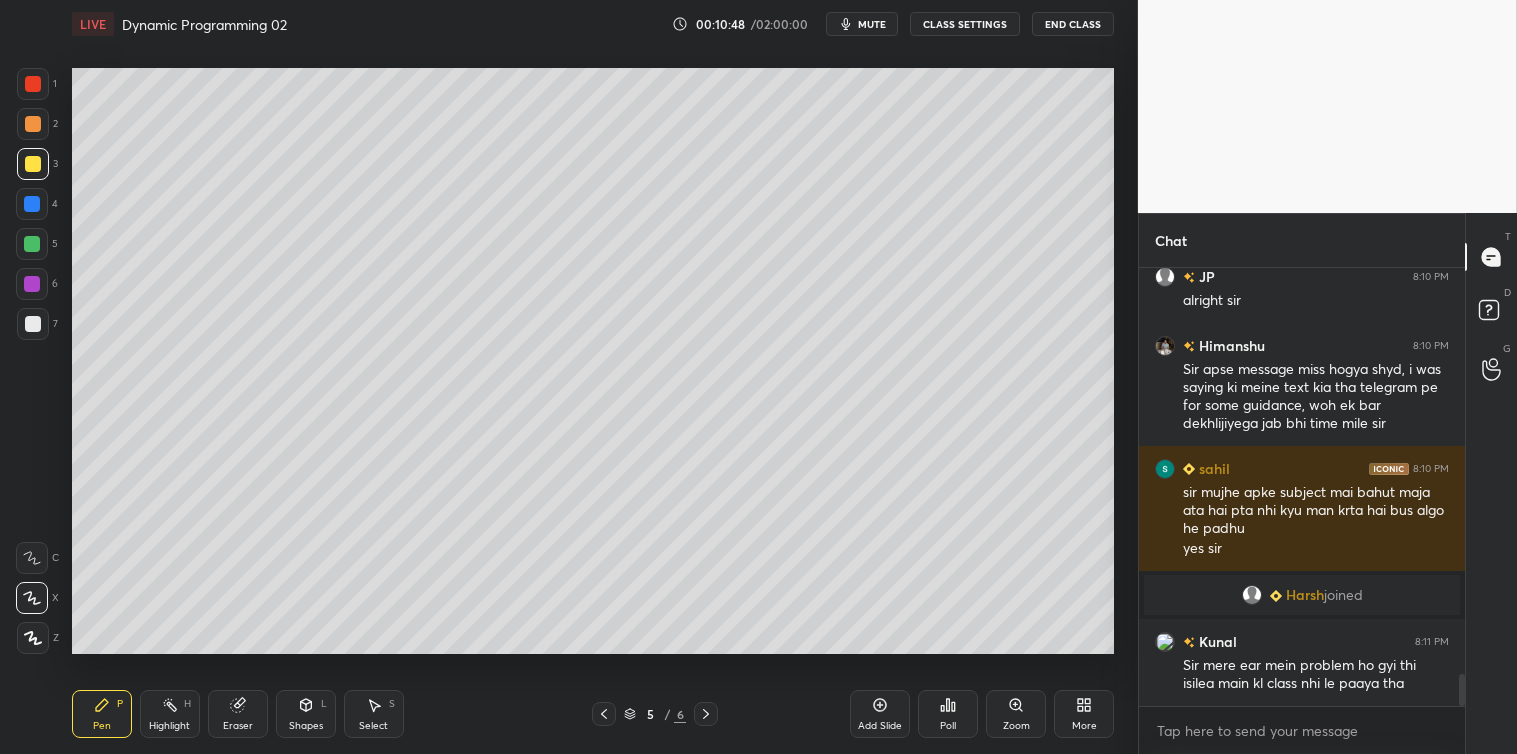 click on "Shapes L" at bounding box center [306, 714] 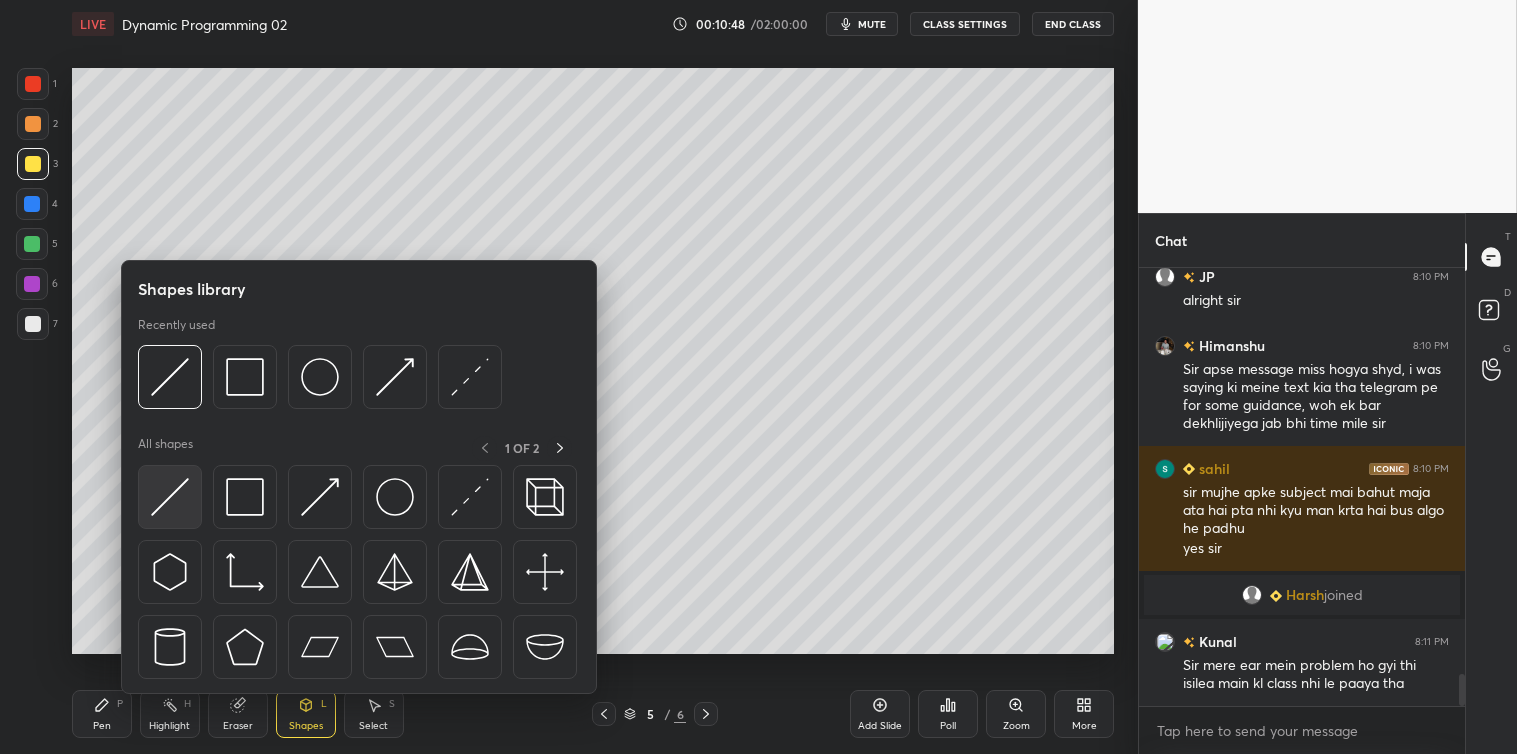 click at bounding box center (170, 497) 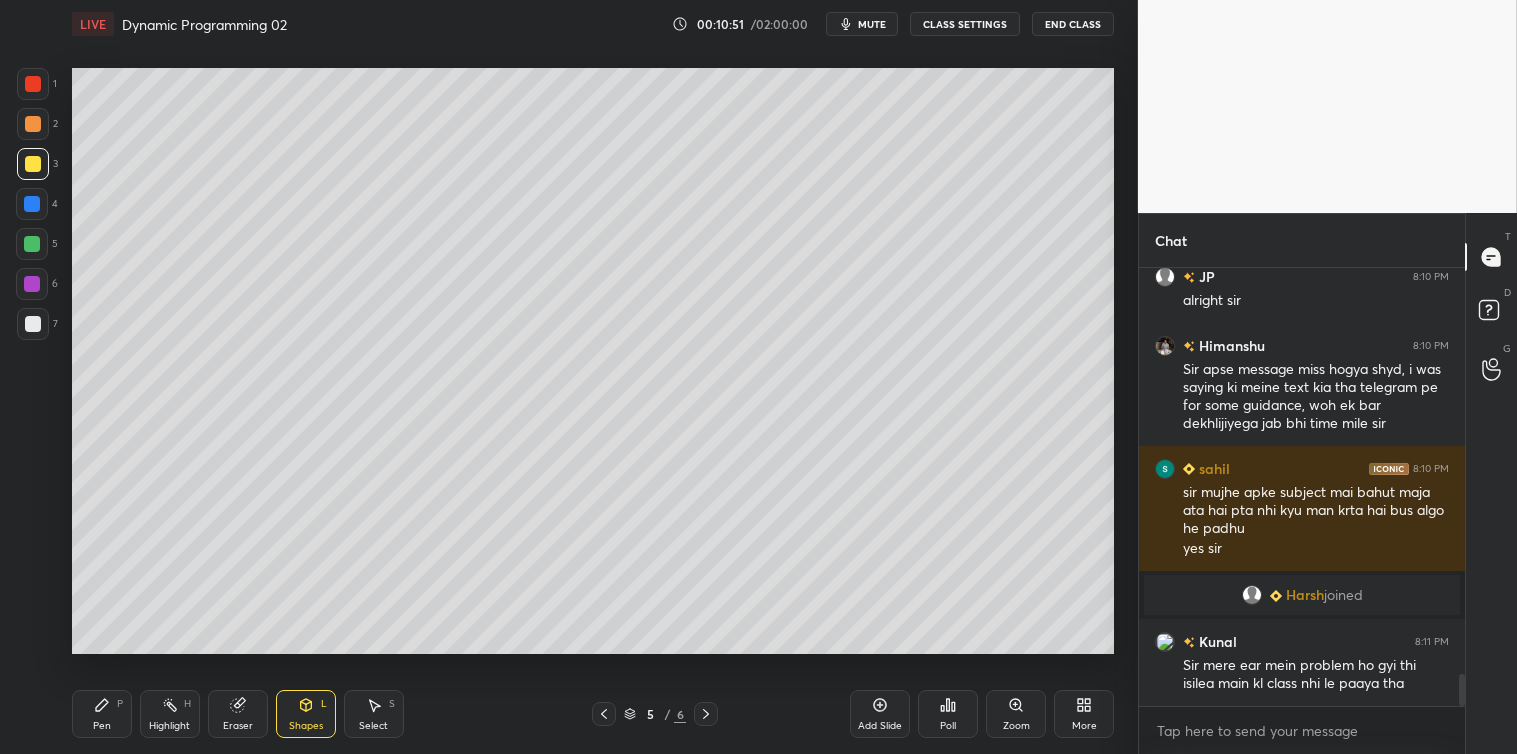 click on "Pen P" at bounding box center (102, 714) 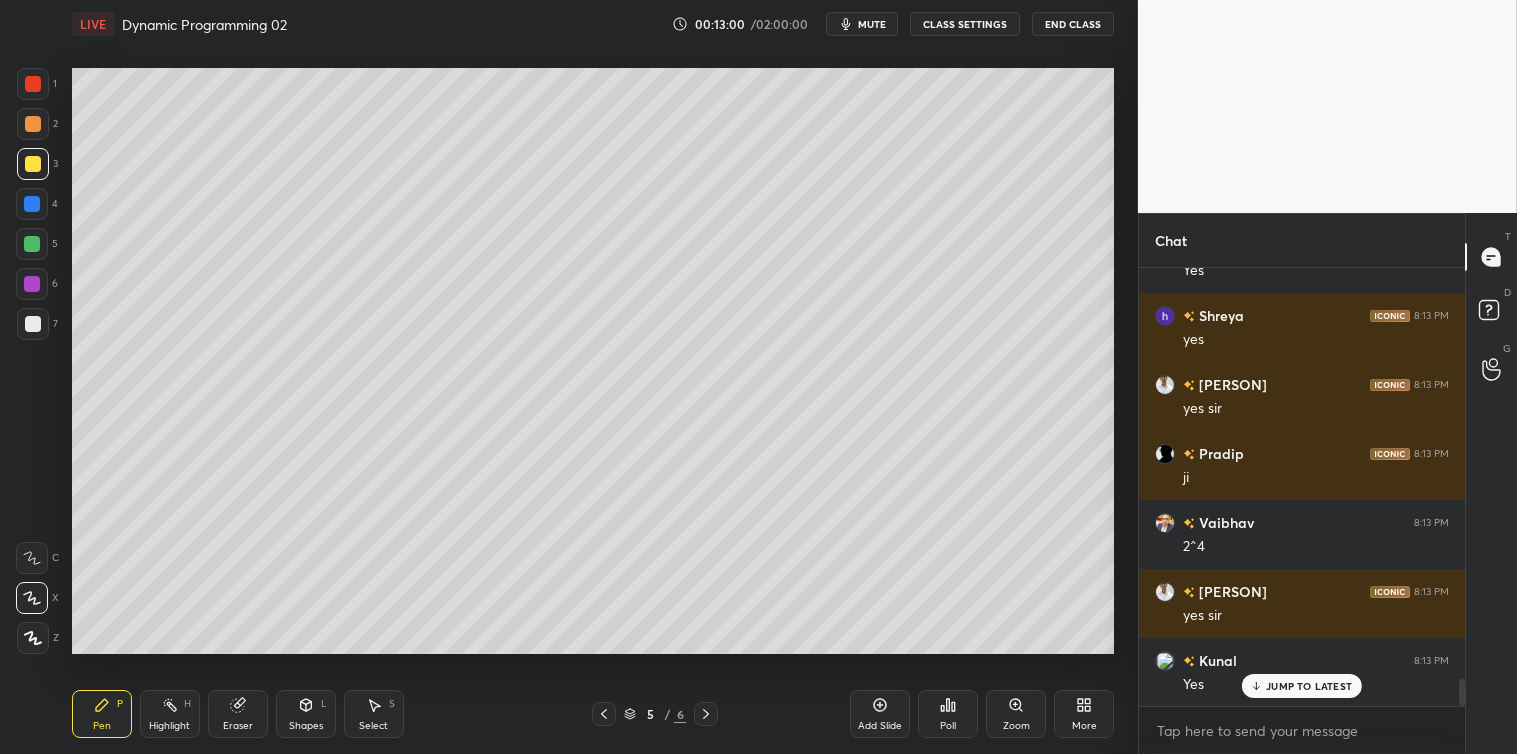 scroll, scrollTop: 6757, scrollLeft: 0, axis: vertical 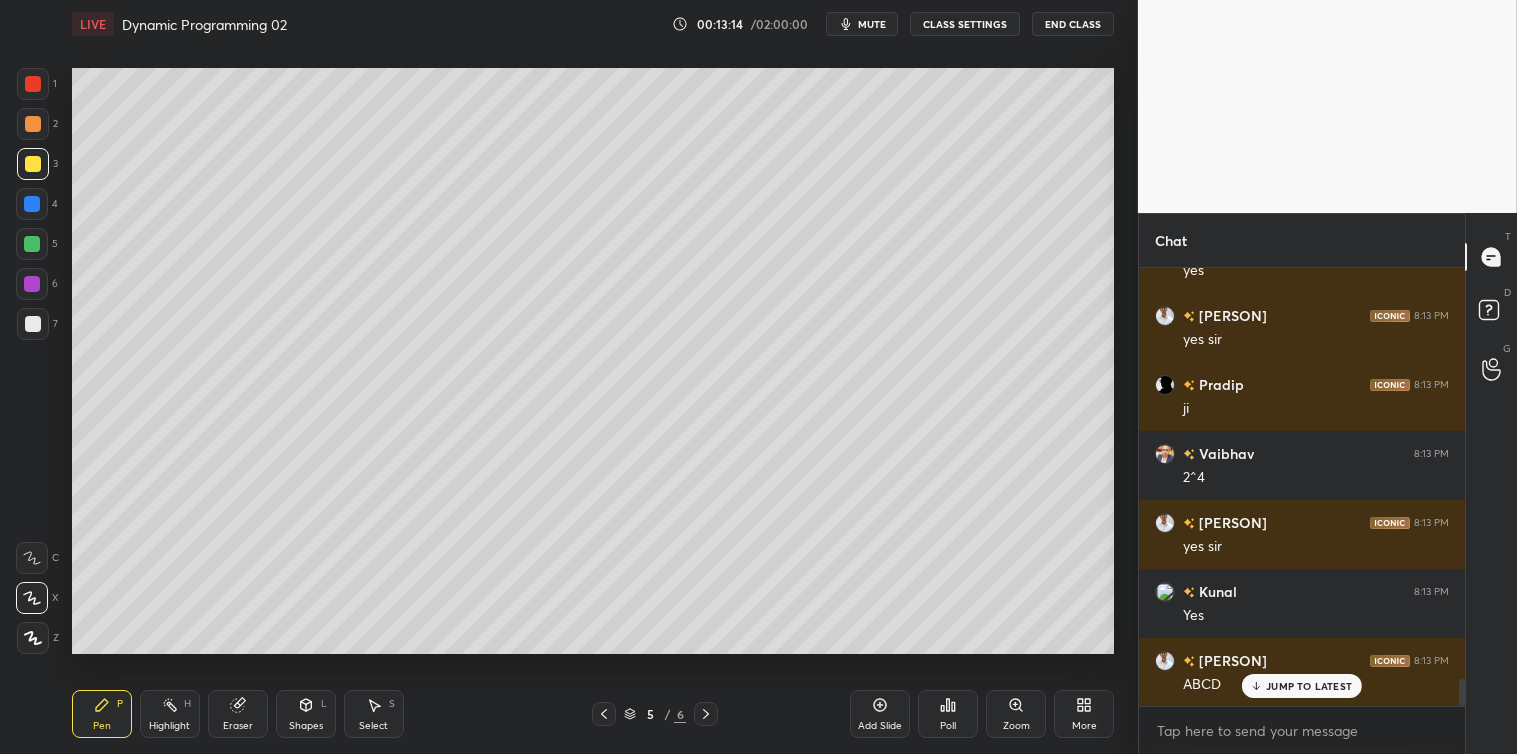click at bounding box center (33, 324) 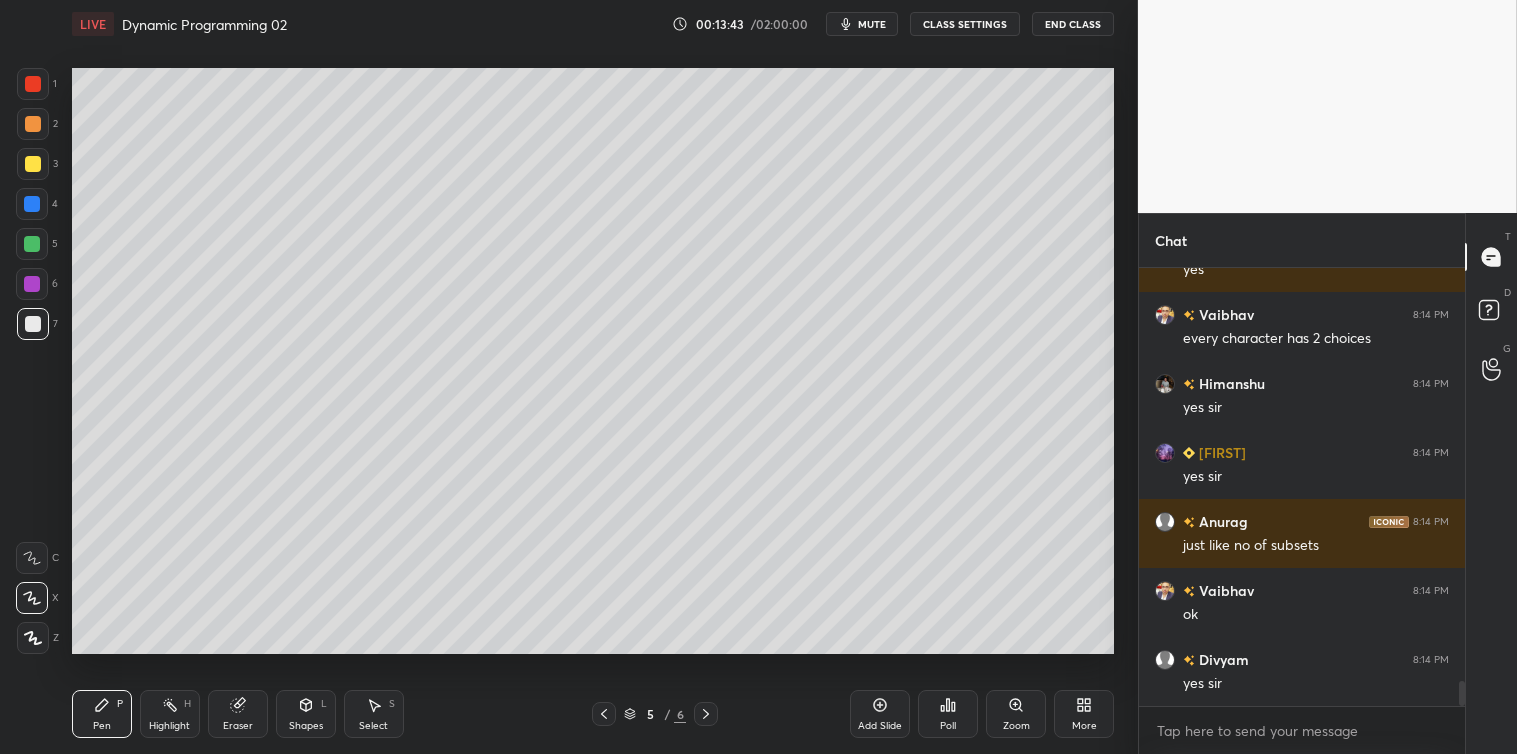 scroll, scrollTop: 7585, scrollLeft: 0, axis: vertical 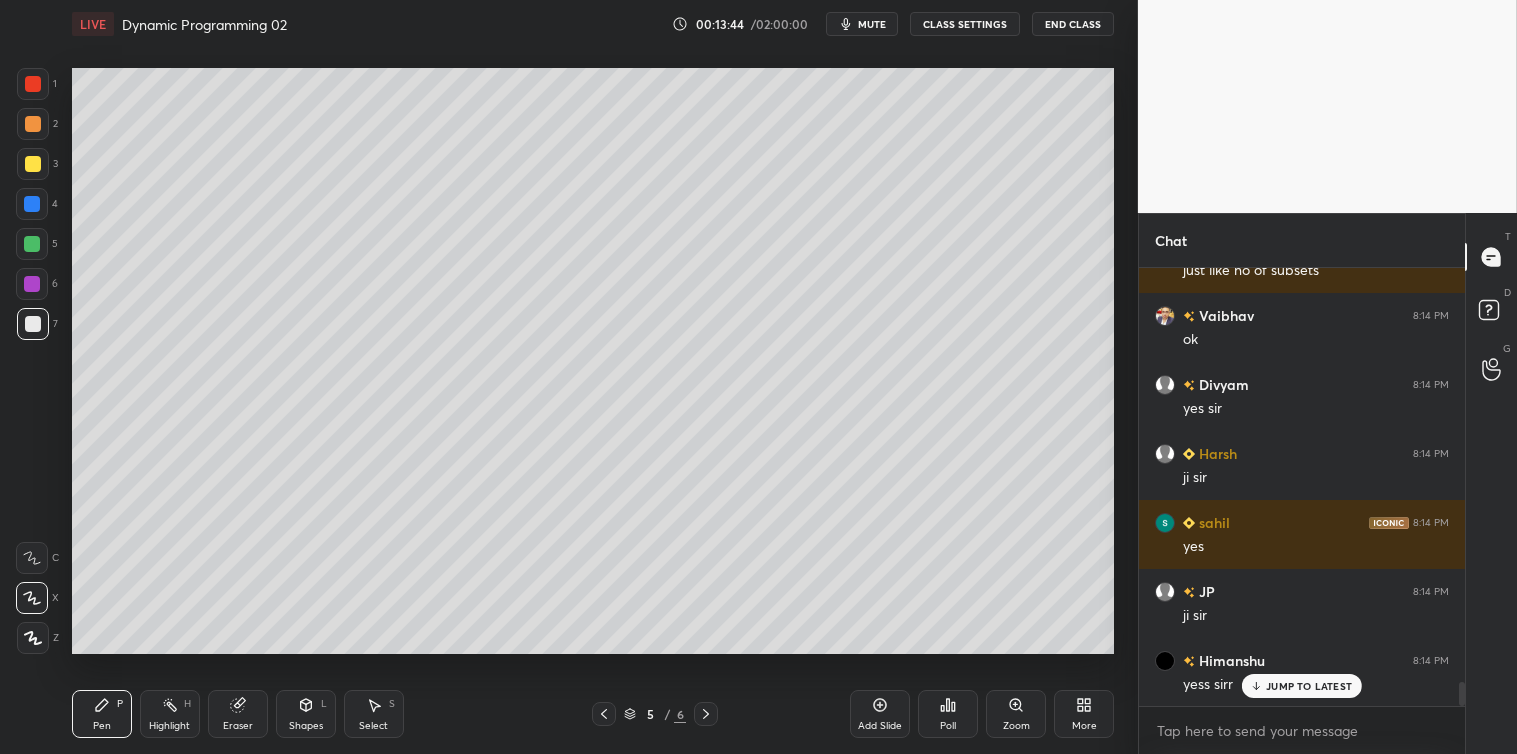 click 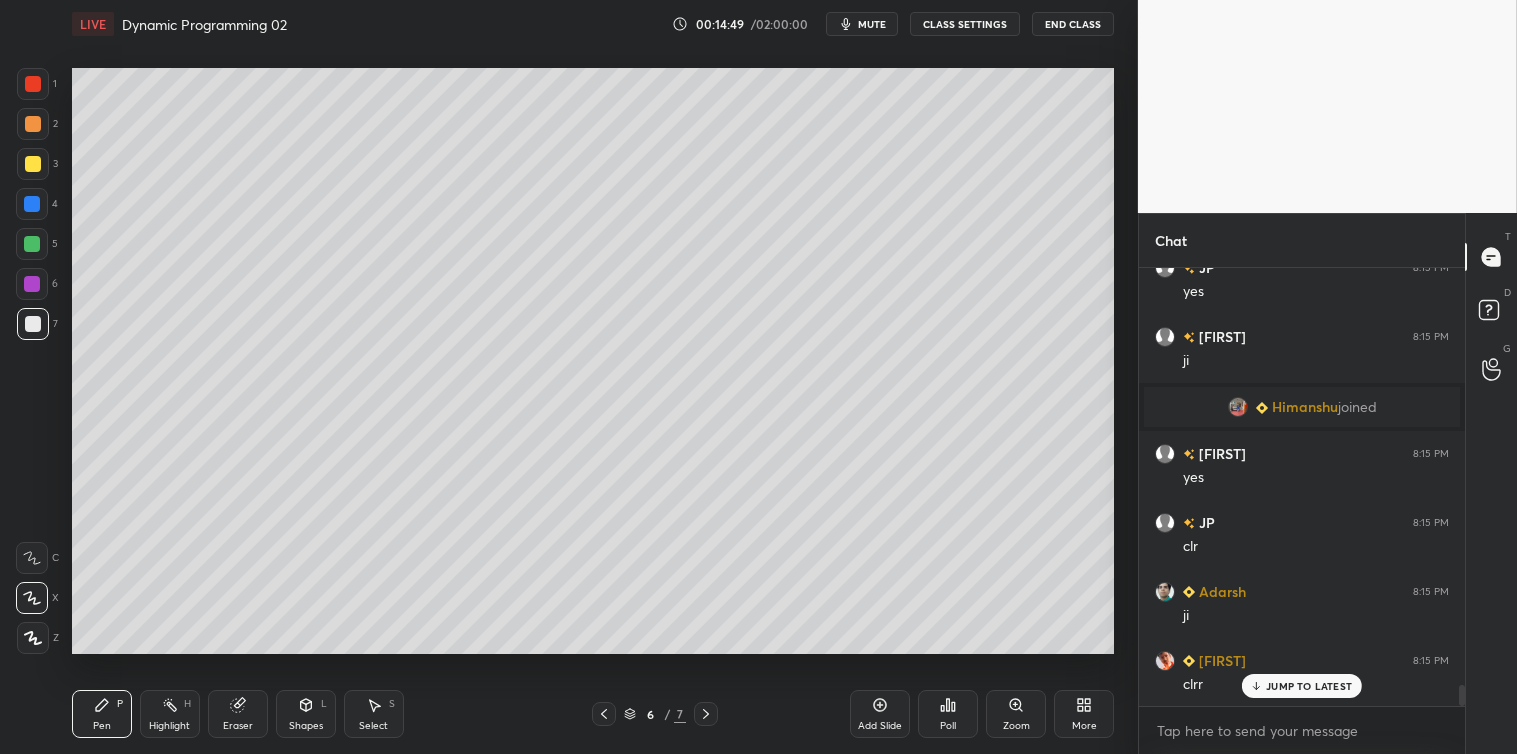 scroll, scrollTop: 8756, scrollLeft: 0, axis: vertical 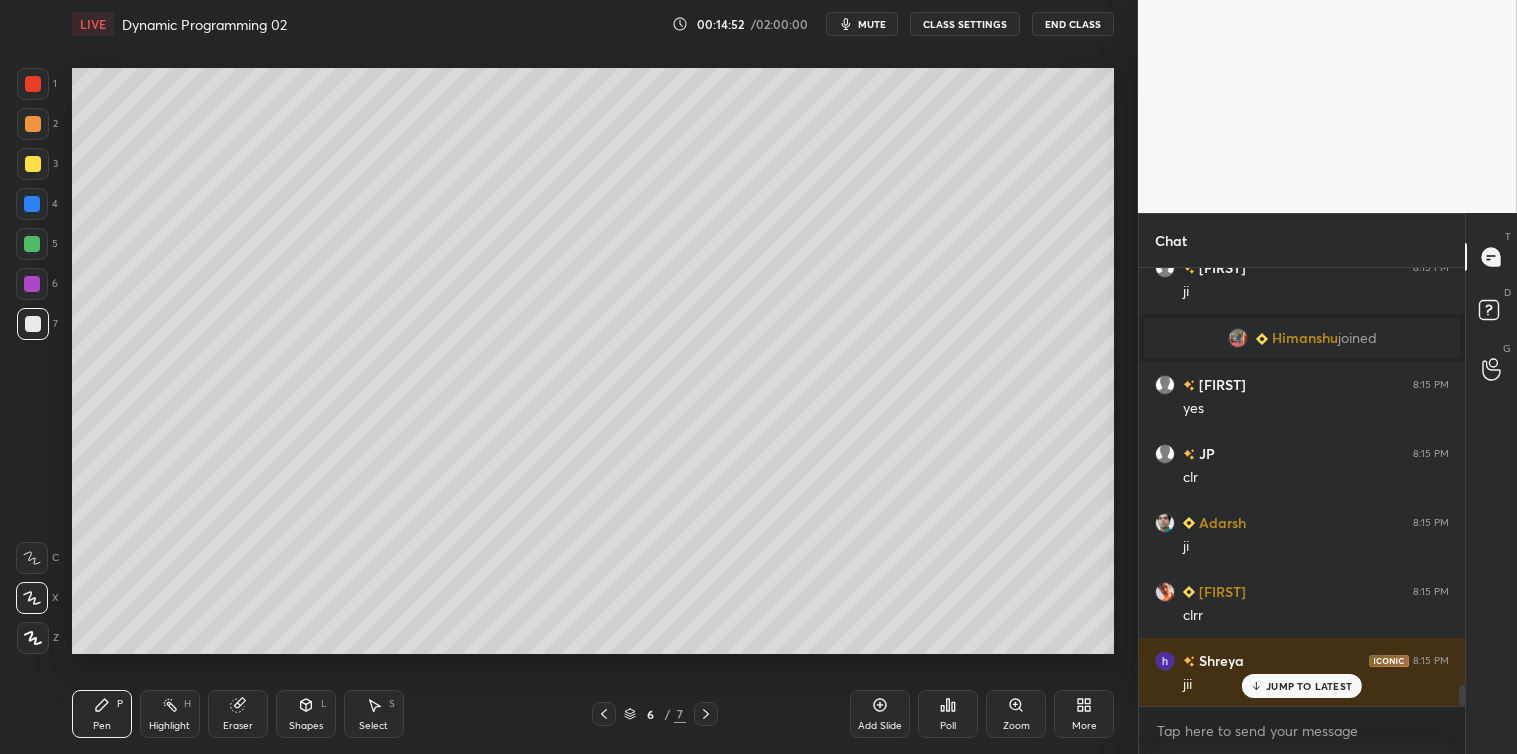 click 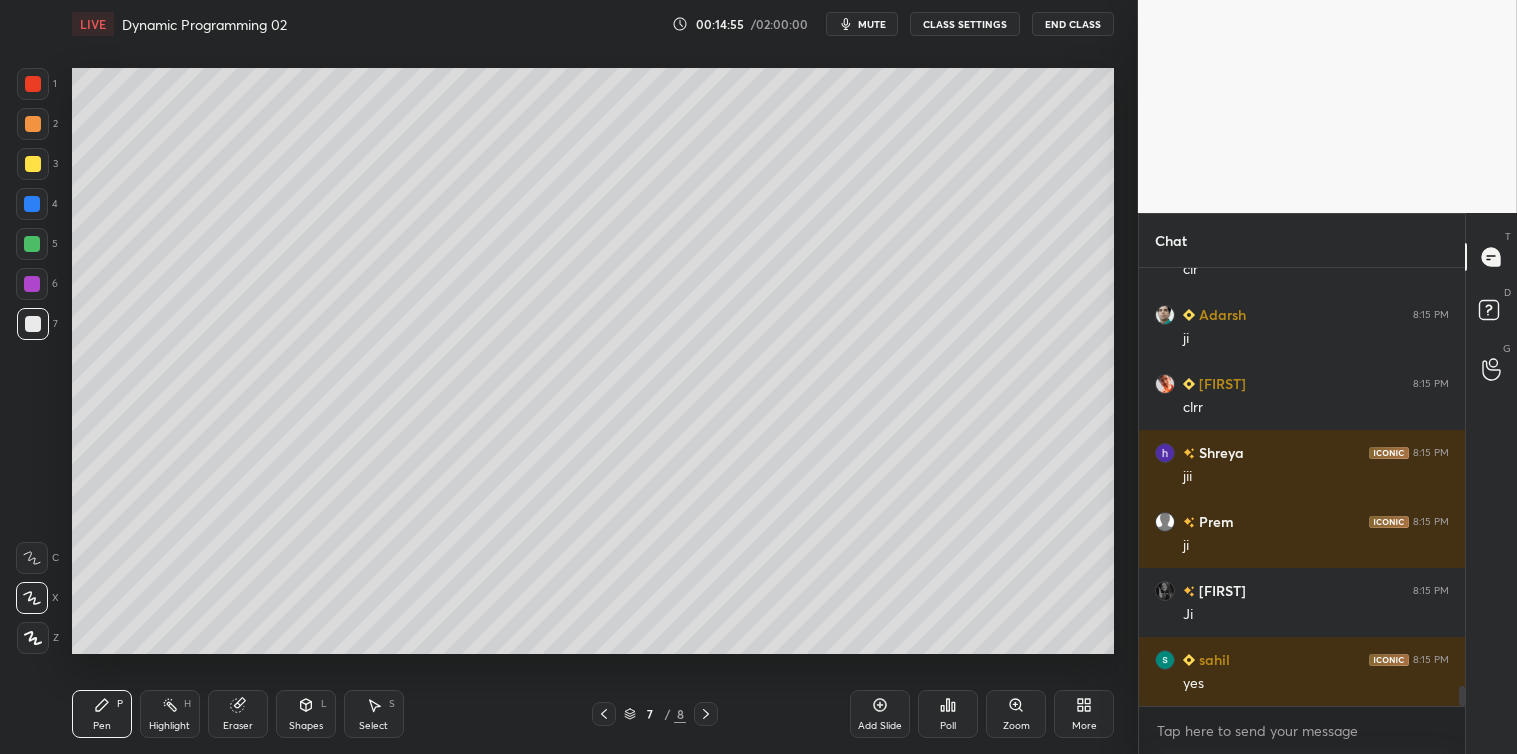 scroll, scrollTop: 9033, scrollLeft: 0, axis: vertical 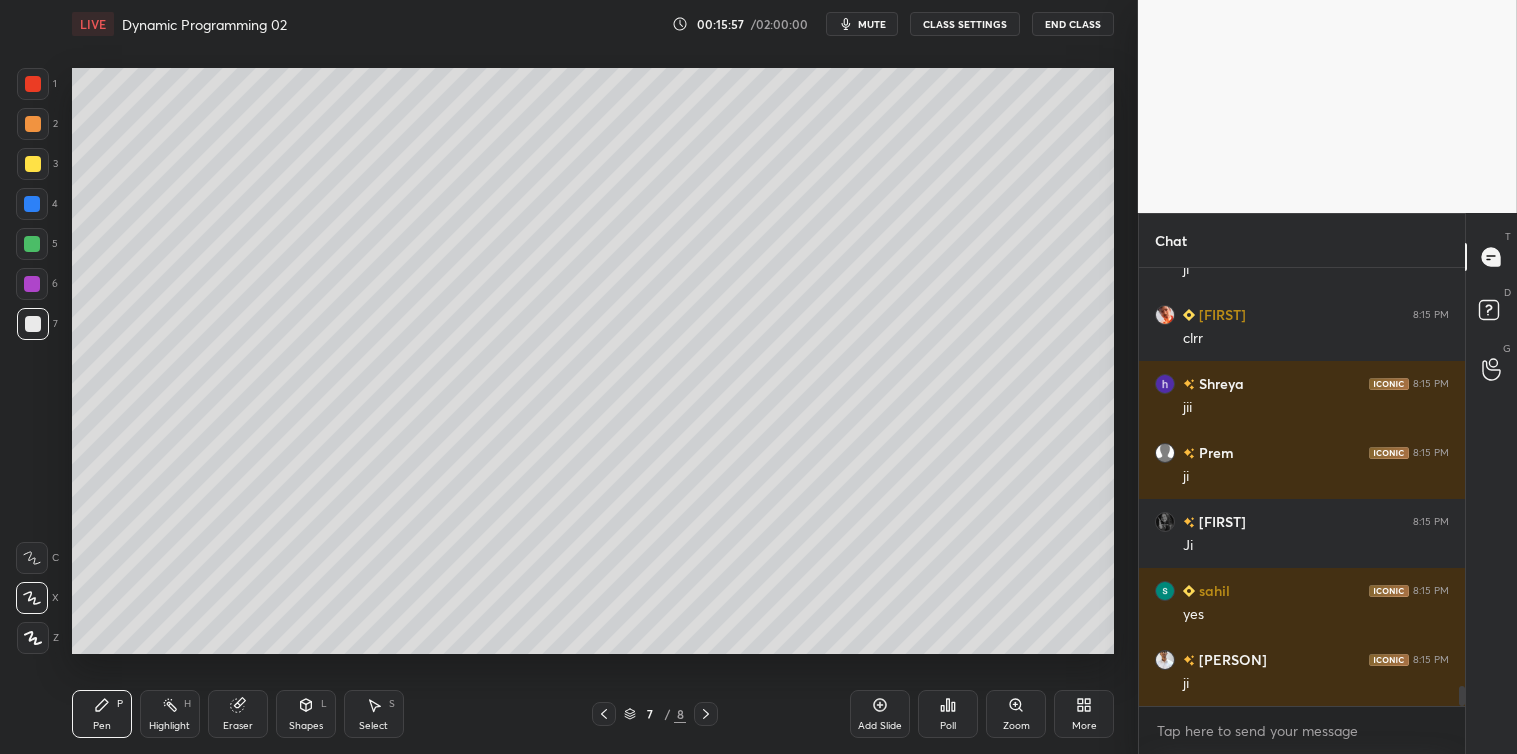 click on "Select S" at bounding box center [374, 714] 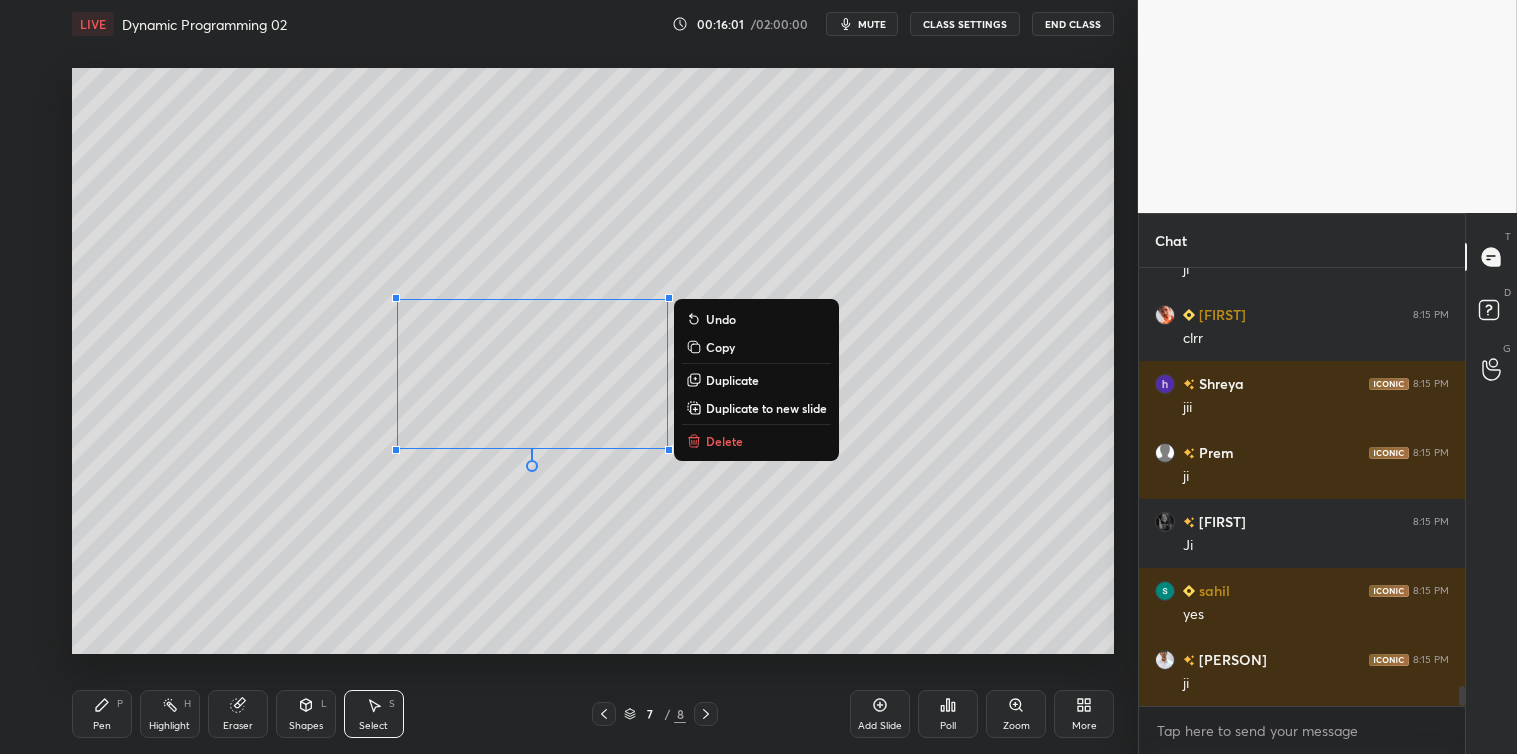 click on "Copy" at bounding box center [720, 347] 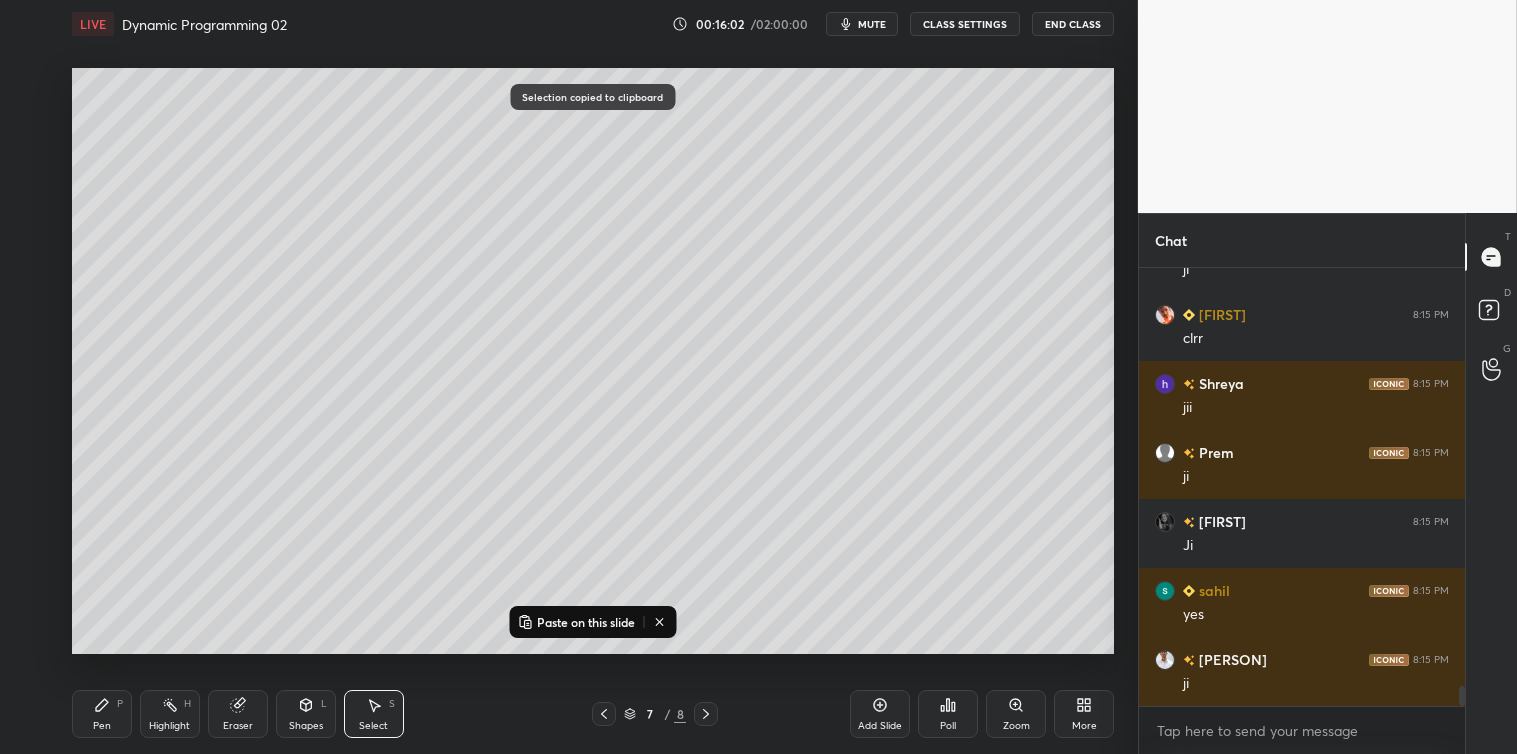 click on "Add Slide" at bounding box center (880, 714) 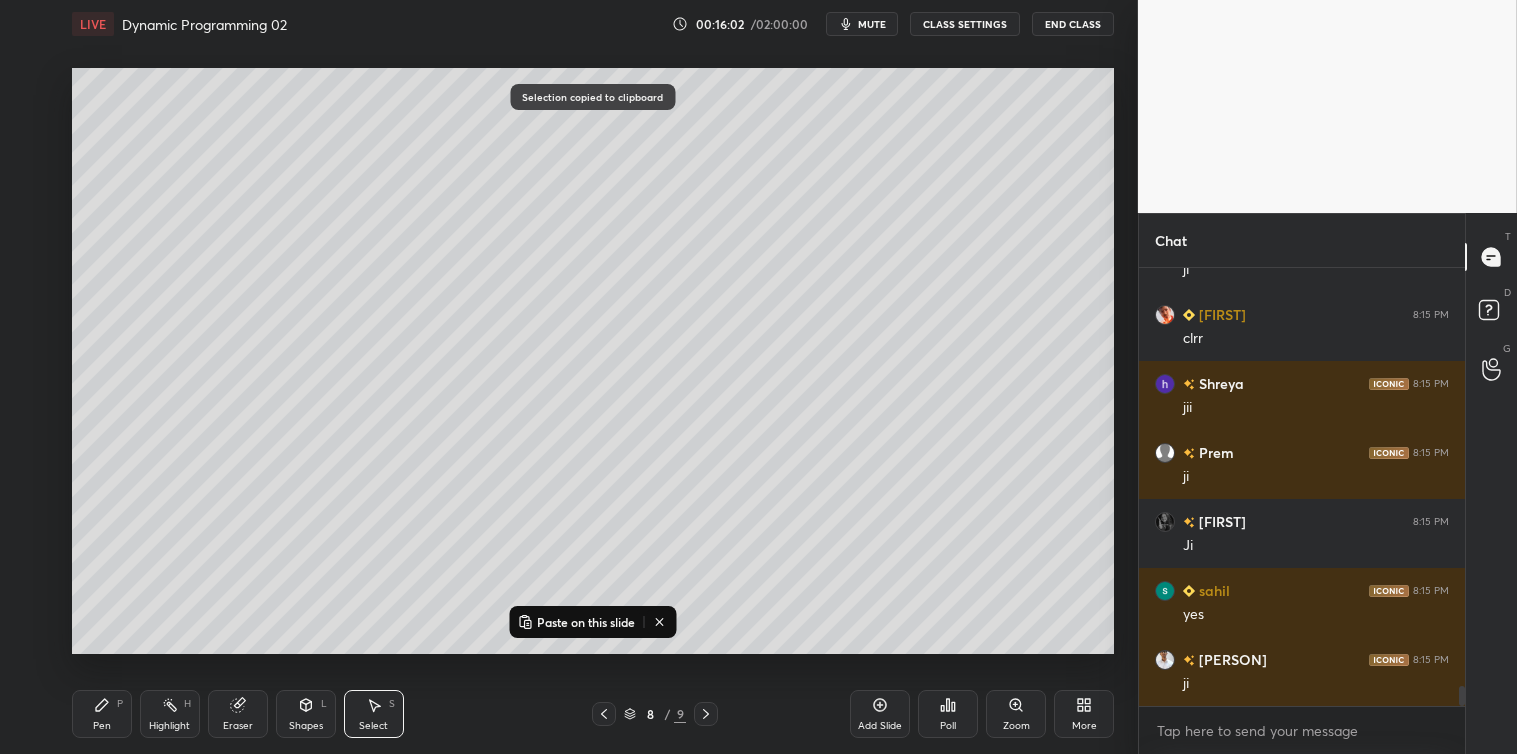click on "Paste on this slide" at bounding box center (586, 622) 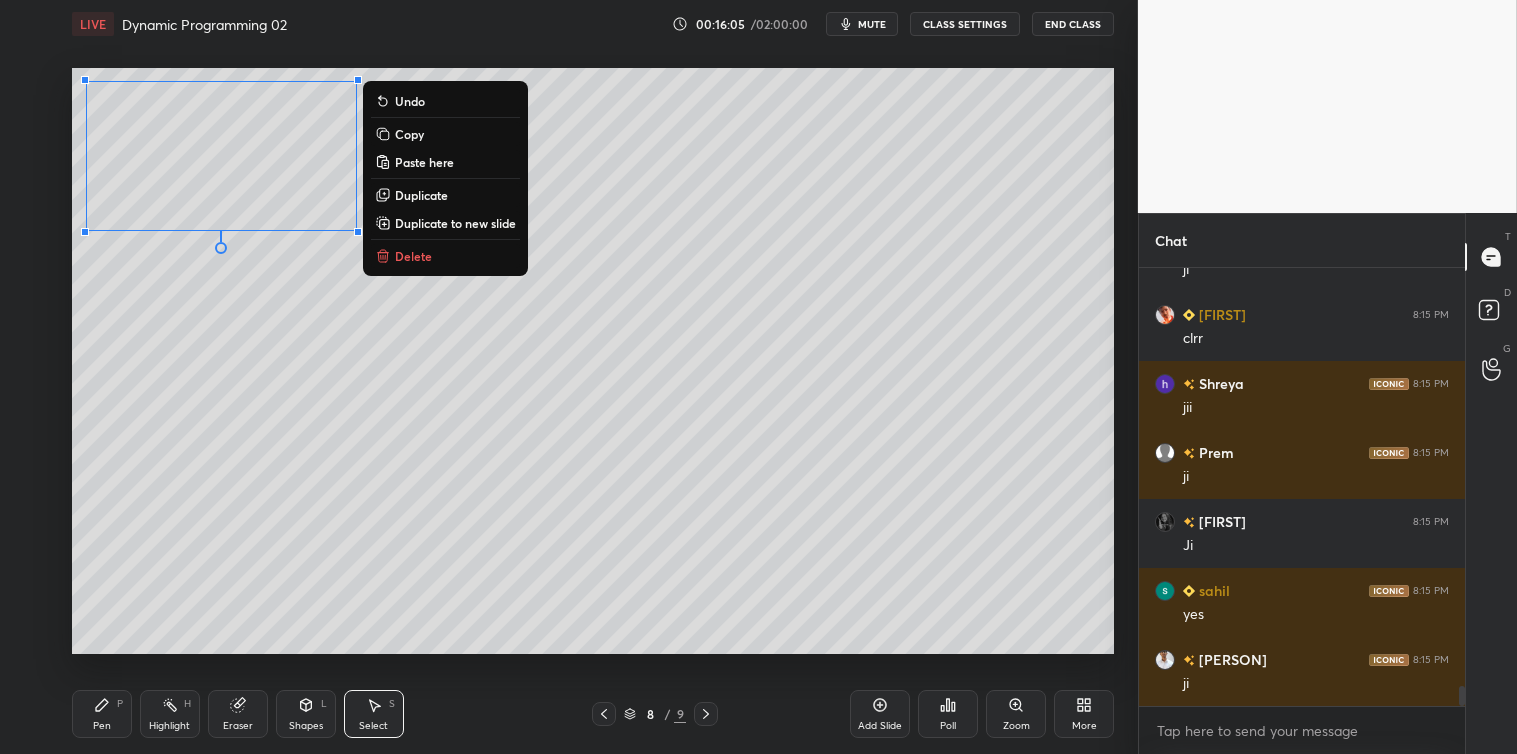 scroll, scrollTop: 9102, scrollLeft: 0, axis: vertical 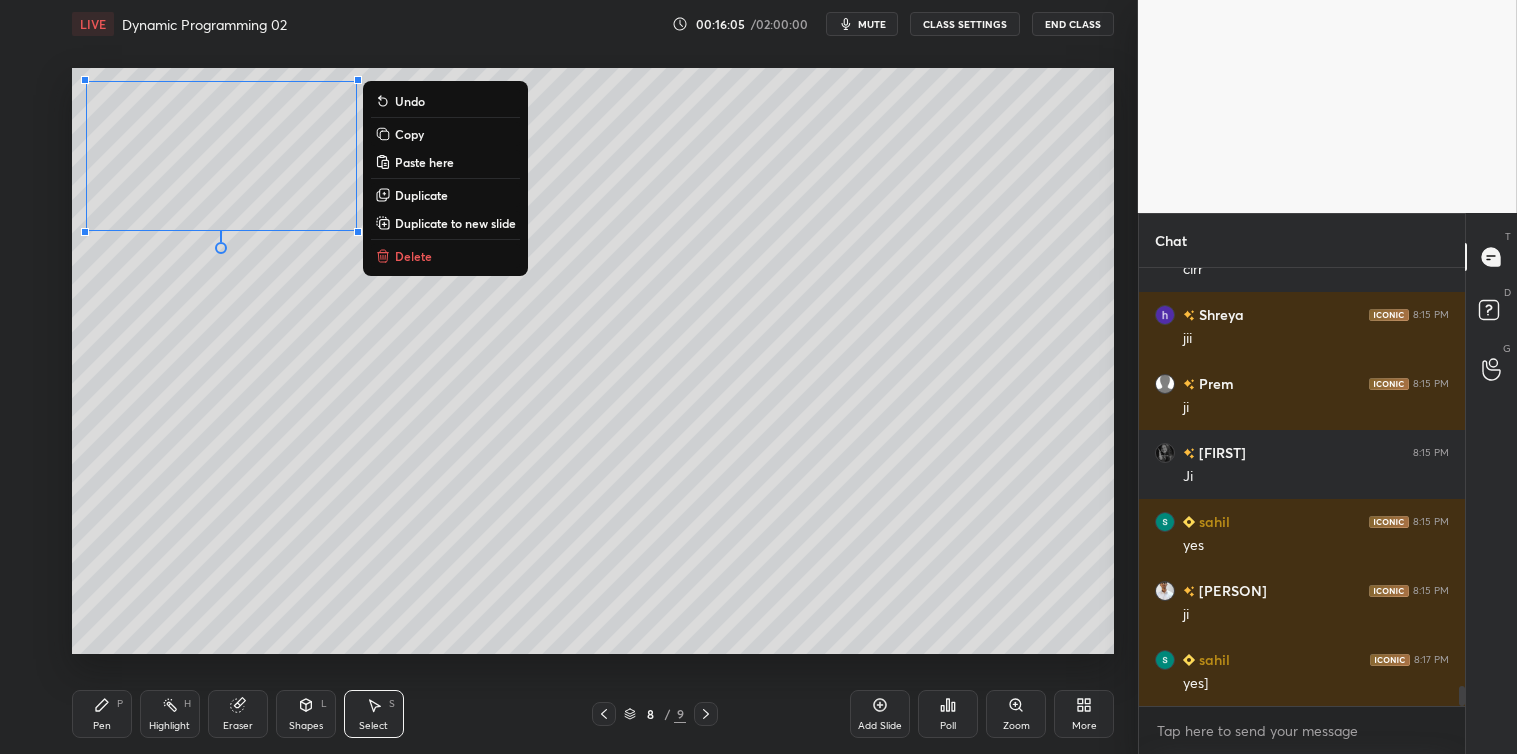 click on "0 ° Undo Copy Paste here Duplicate Duplicate to new slide Delete" at bounding box center [593, 361] 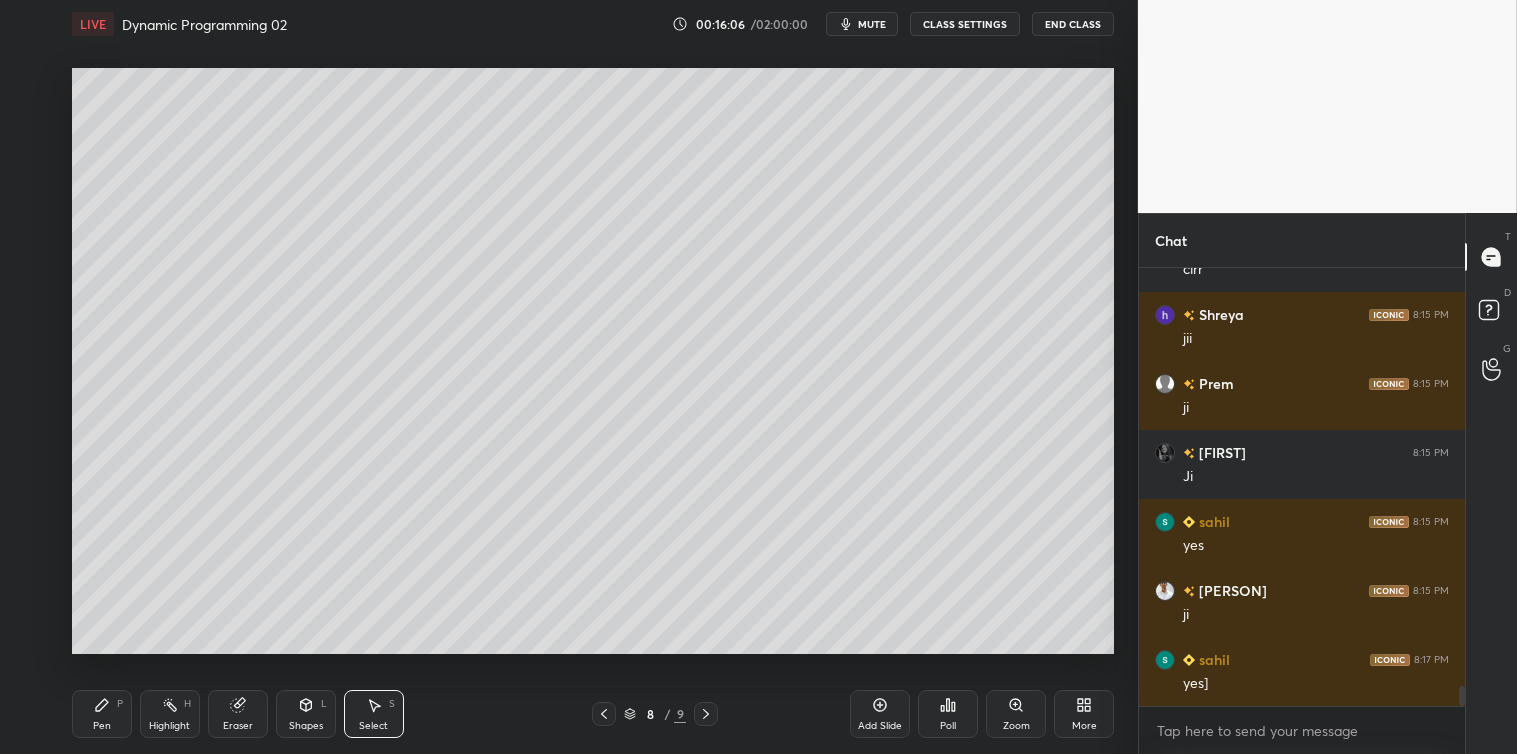 click 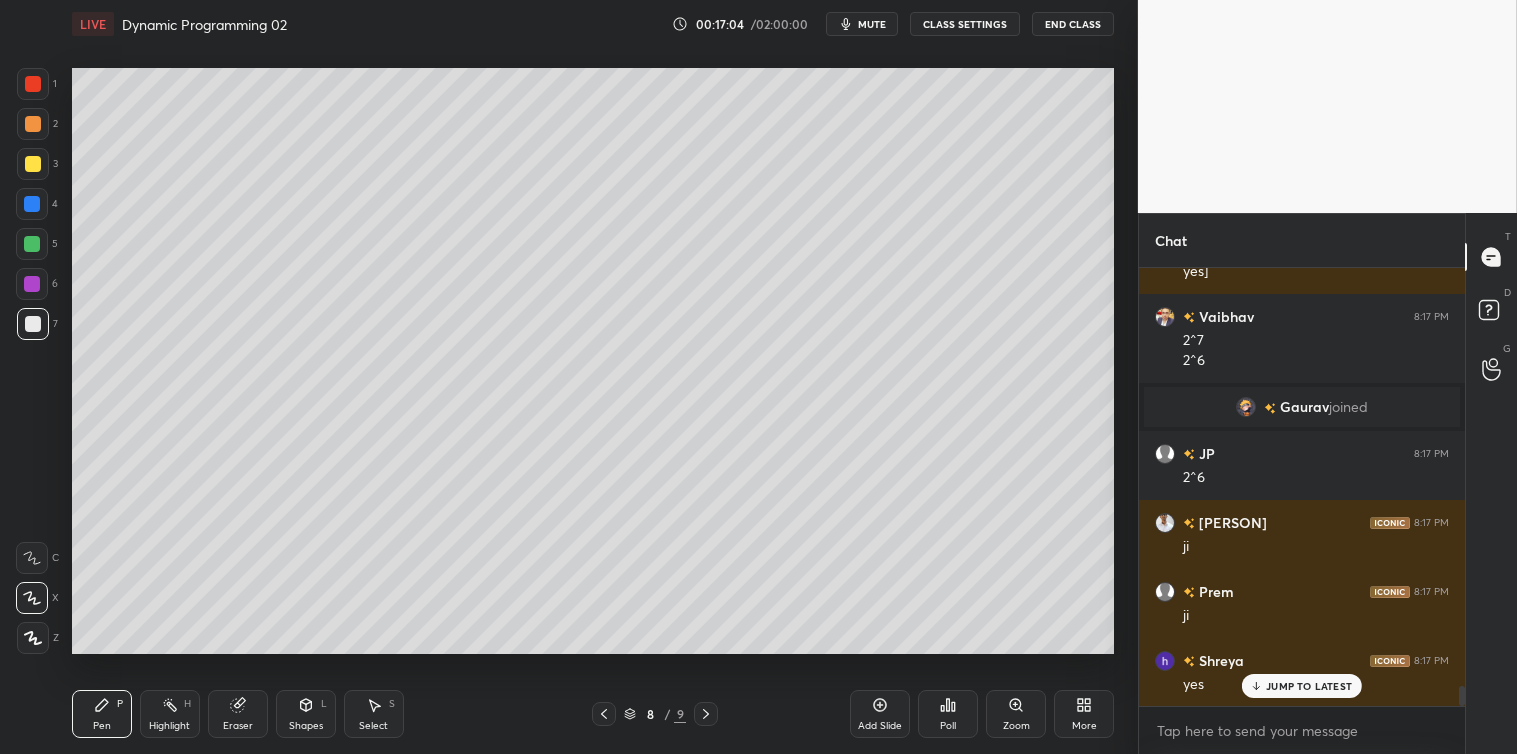 scroll, scrollTop: 9357, scrollLeft: 0, axis: vertical 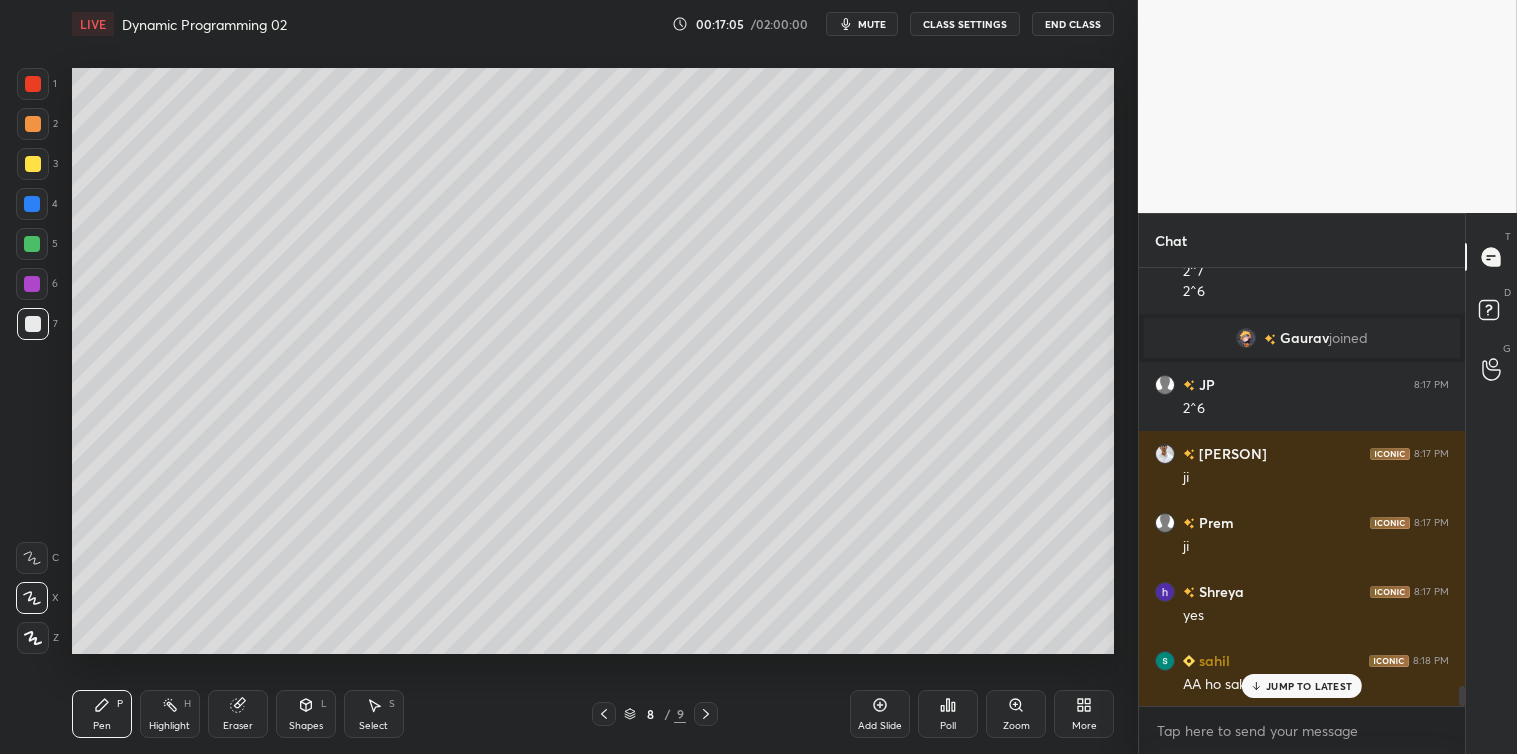 click at bounding box center (33, 164) 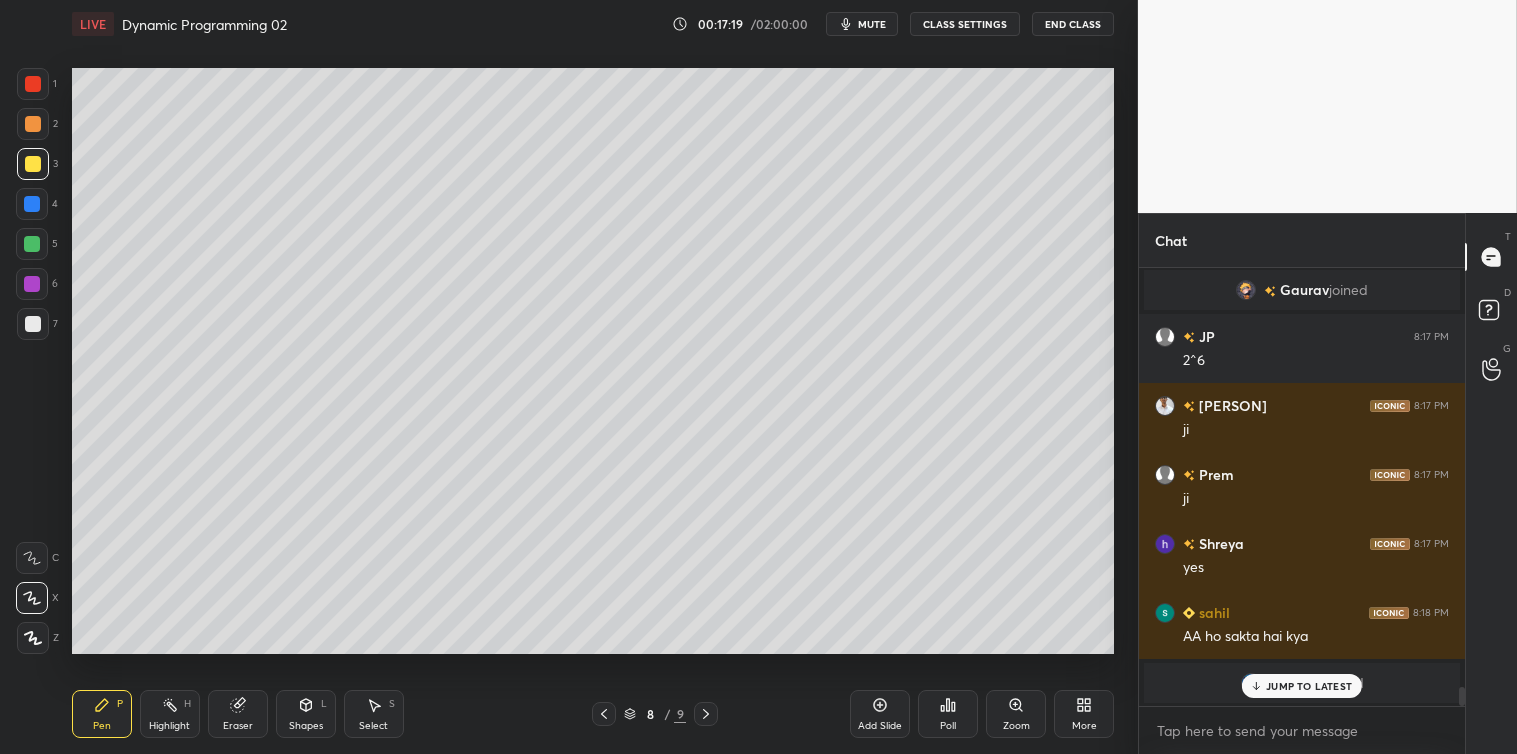 scroll, scrollTop: 9475, scrollLeft: 0, axis: vertical 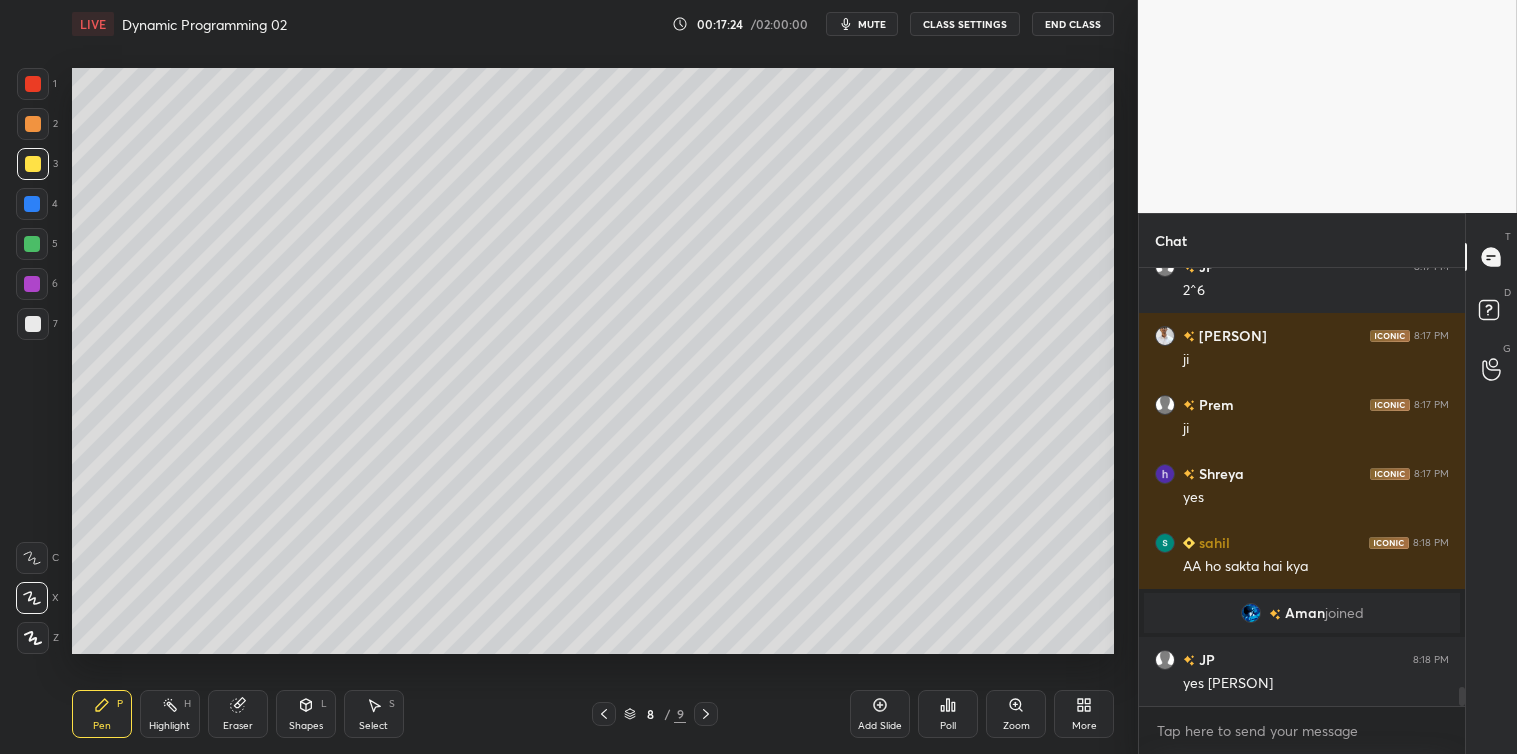 click on "Select S" at bounding box center (374, 714) 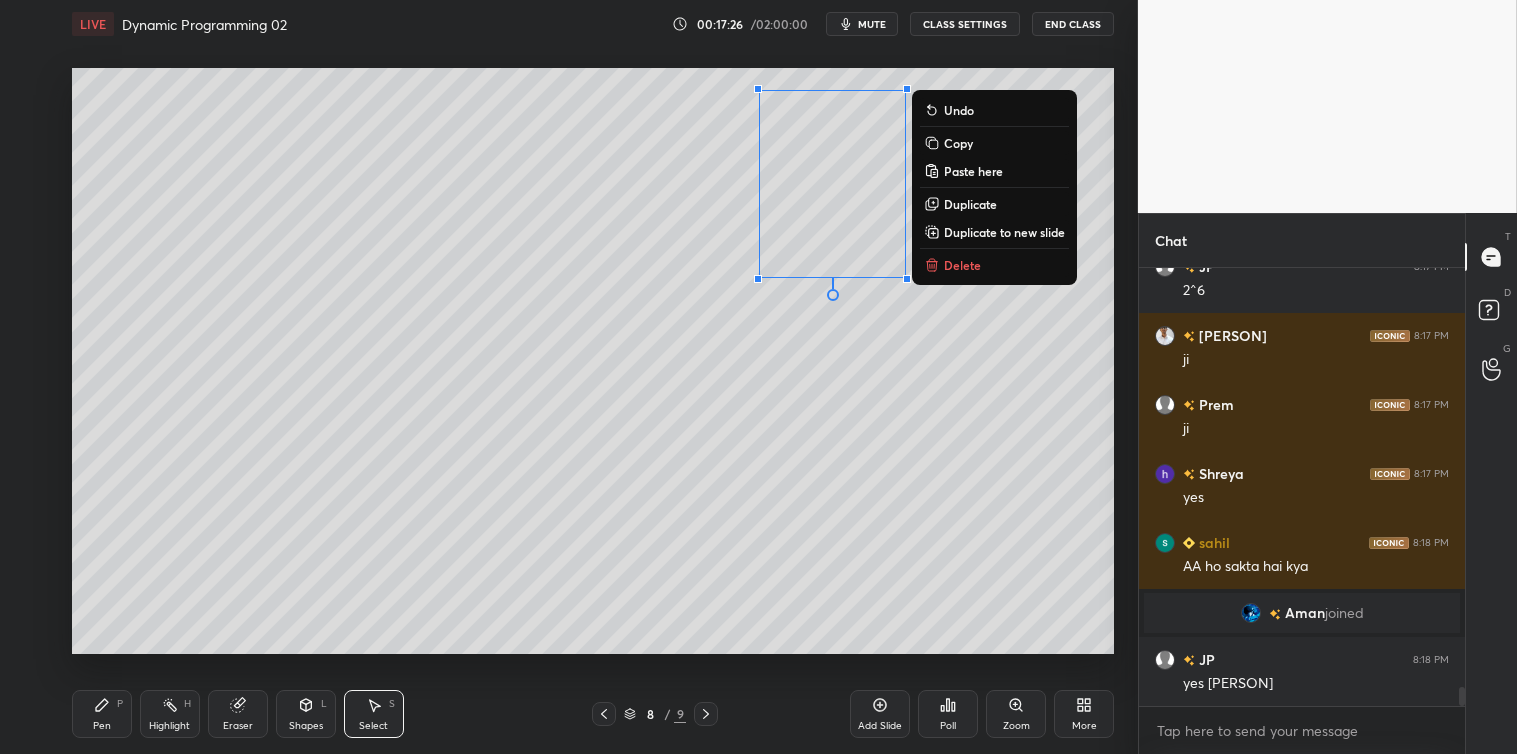 click on "Delete" at bounding box center (994, 265) 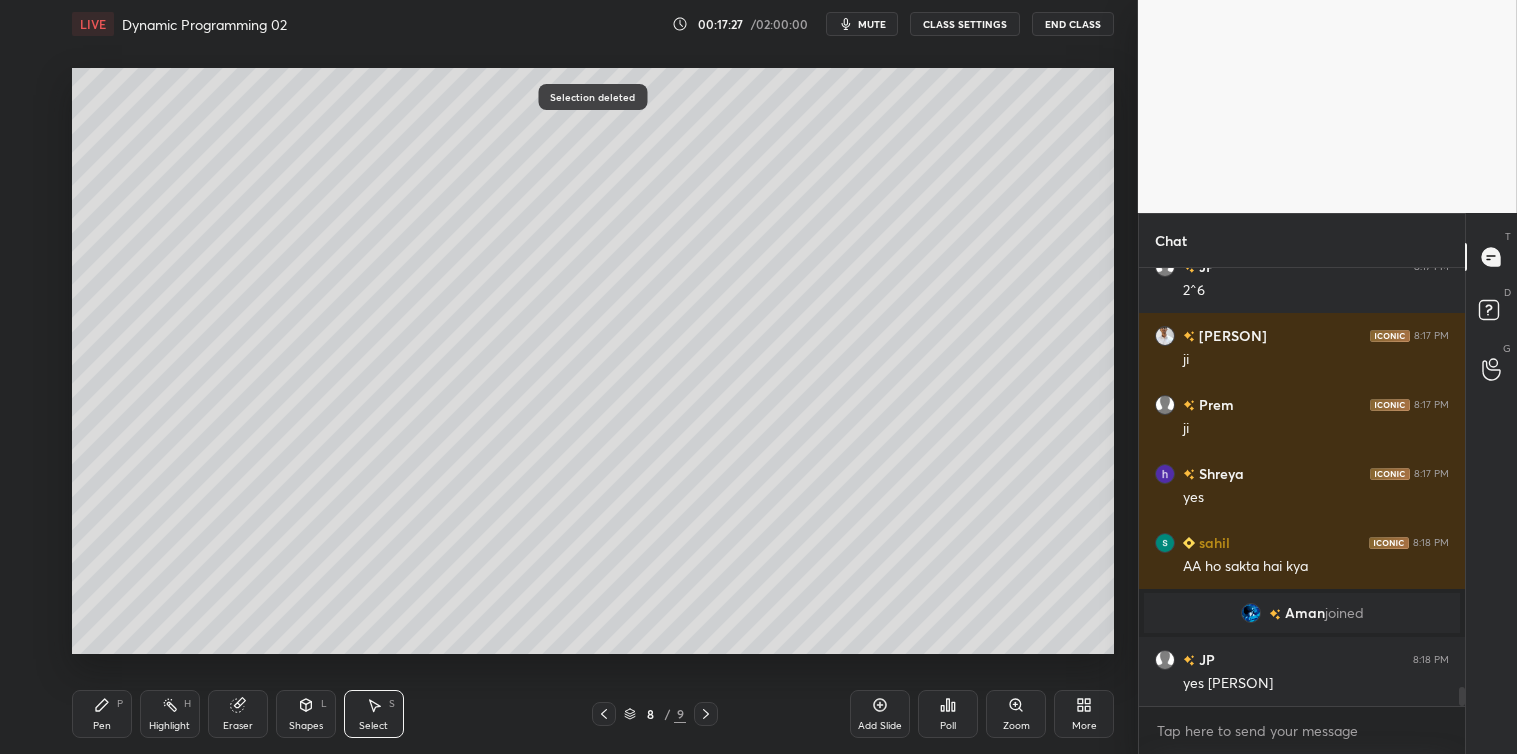 click 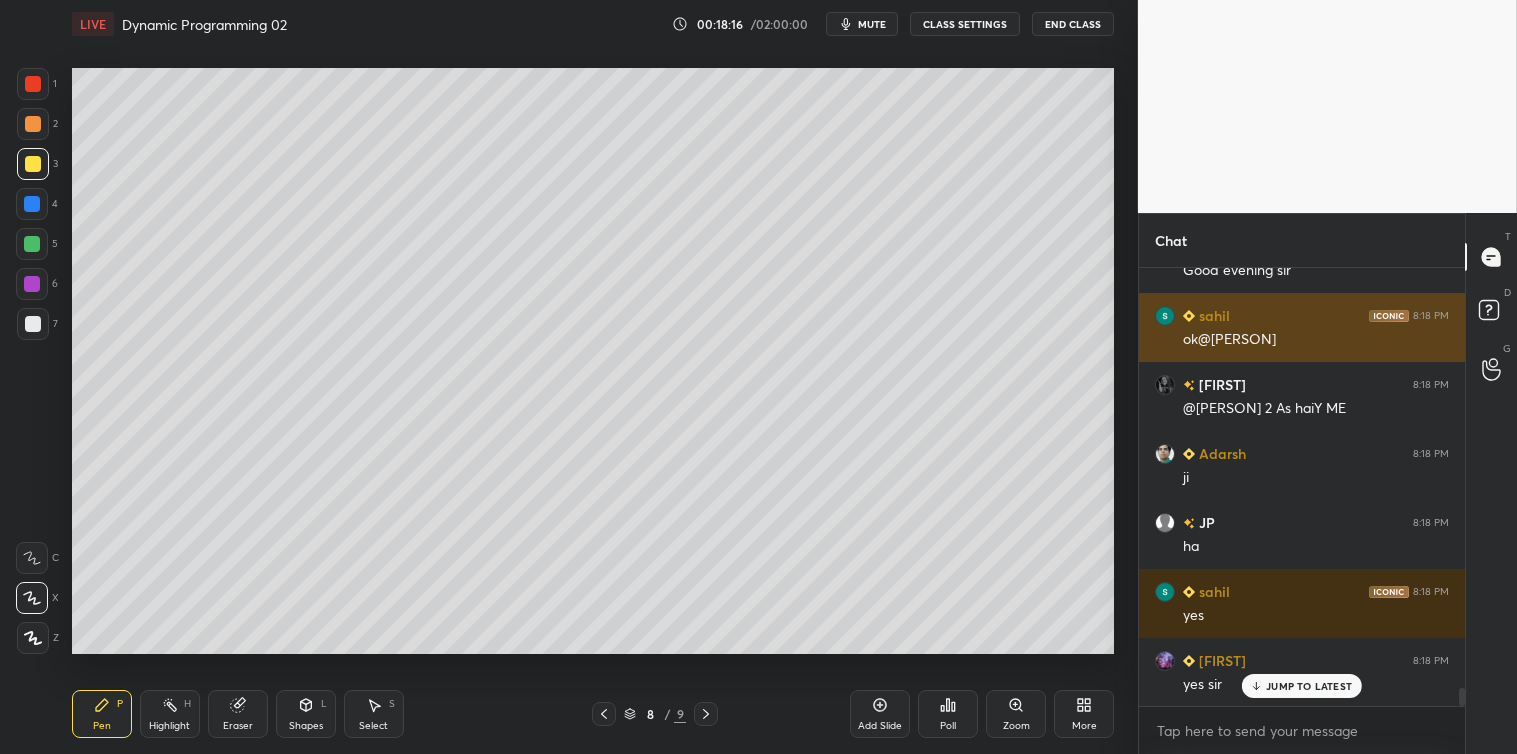 scroll, scrollTop: 10026, scrollLeft: 0, axis: vertical 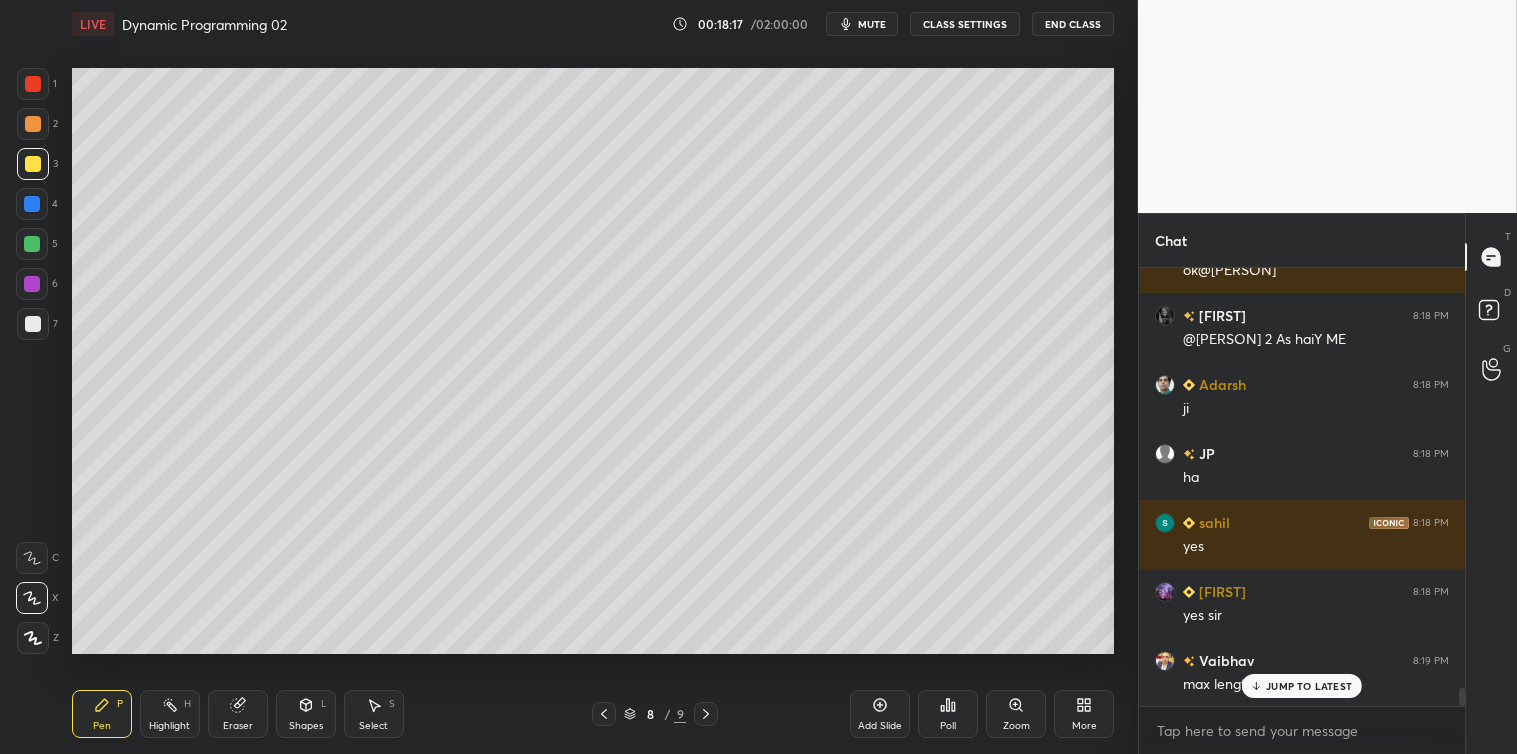 click 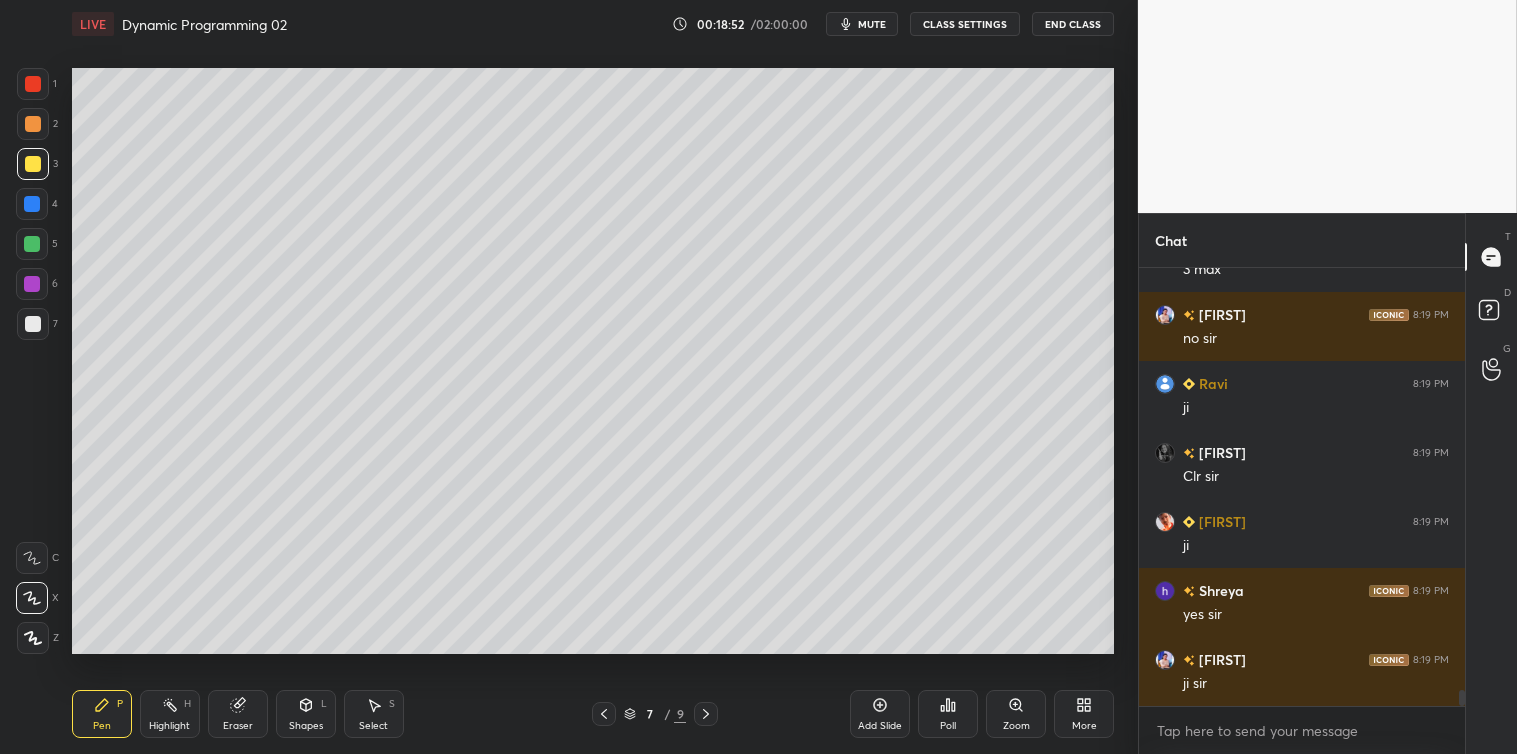 scroll, scrollTop: 11268, scrollLeft: 0, axis: vertical 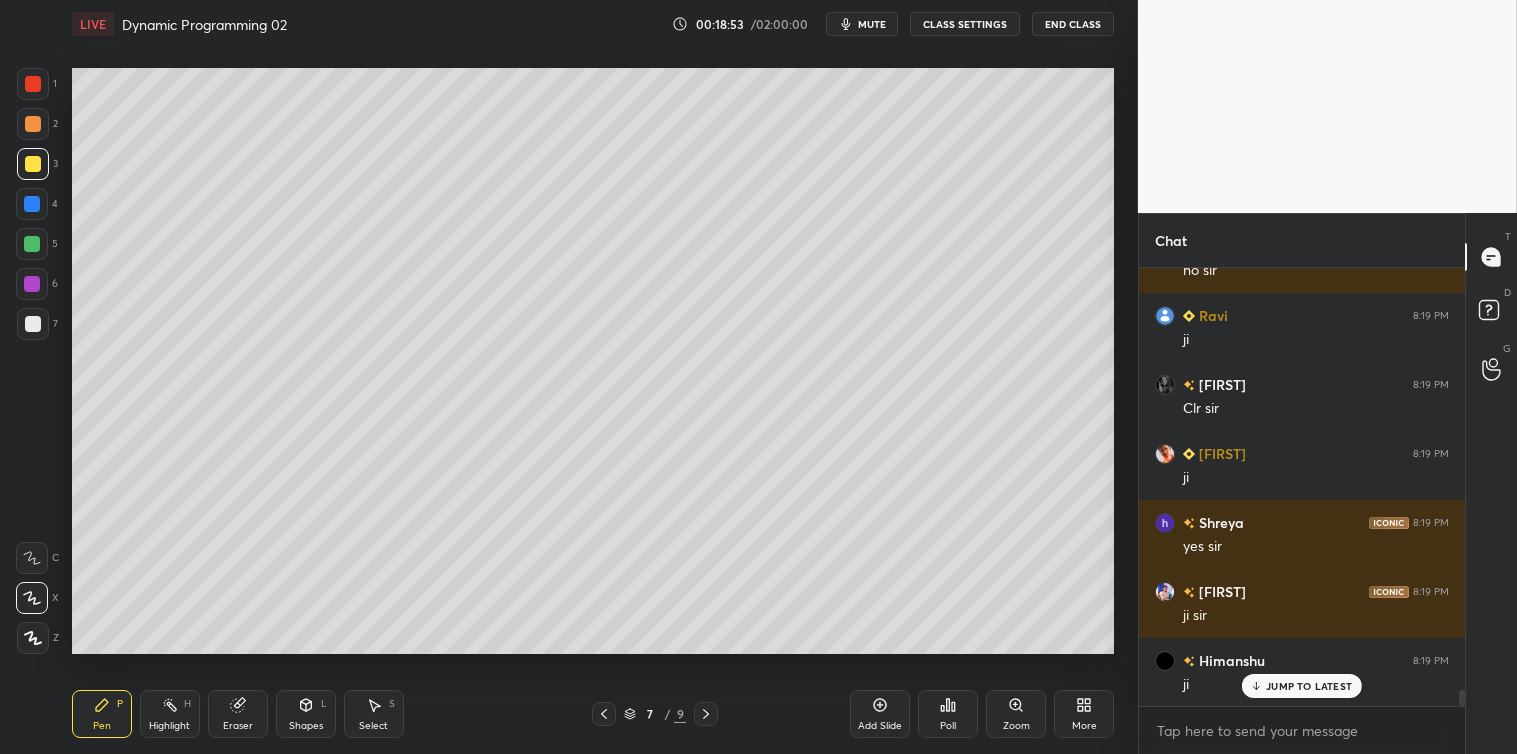 click 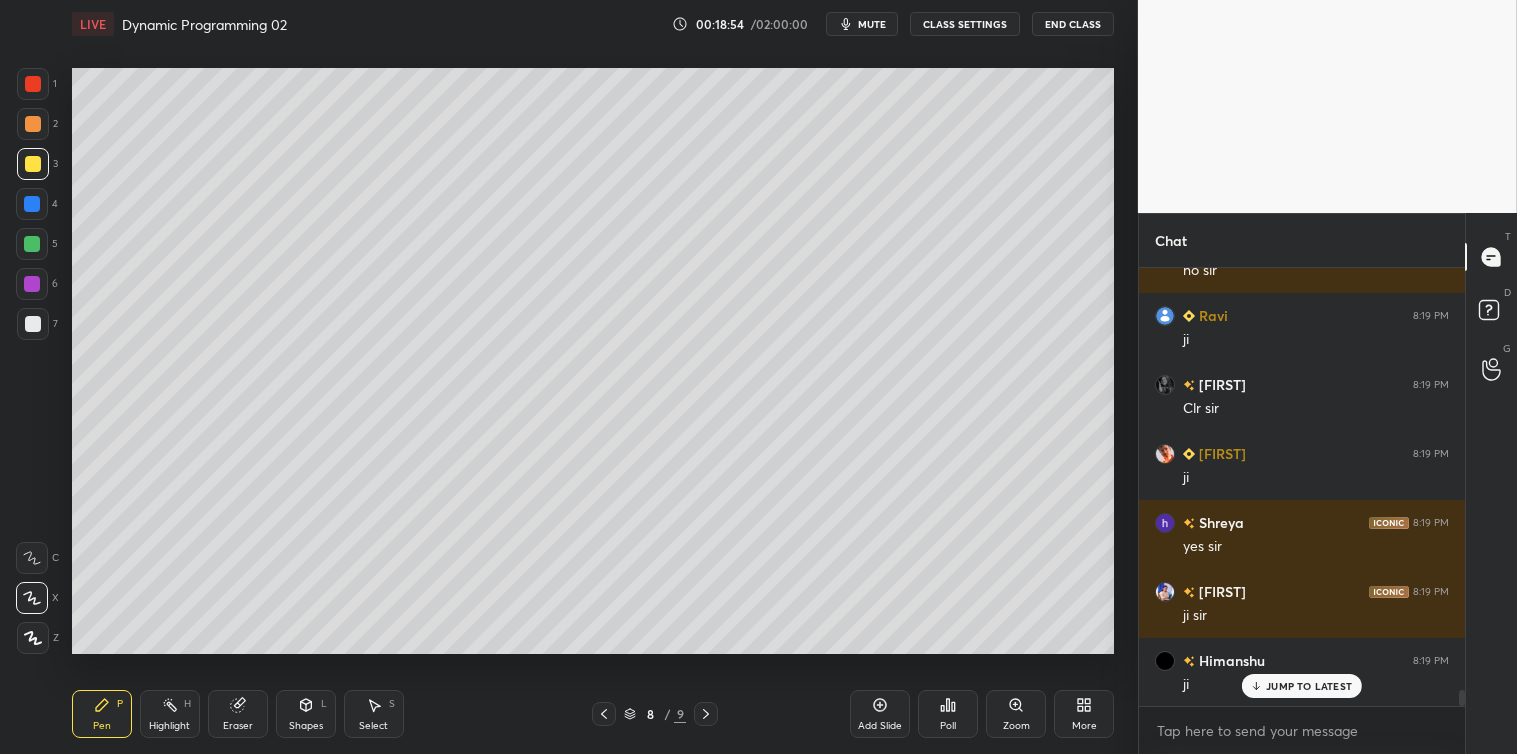 scroll, scrollTop: 11337, scrollLeft: 0, axis: vertical 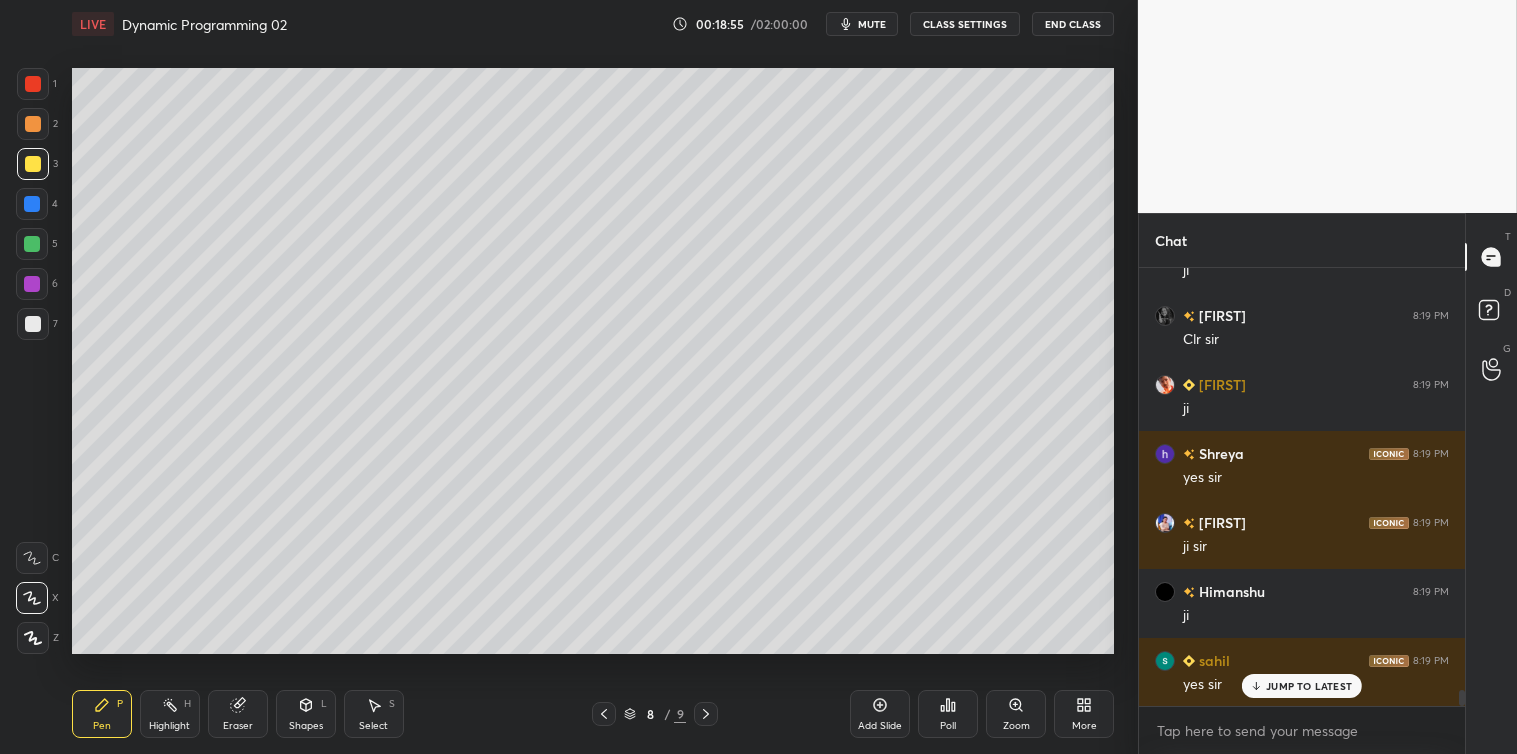 click on "Add Slide" at bounding box center (880, 714) 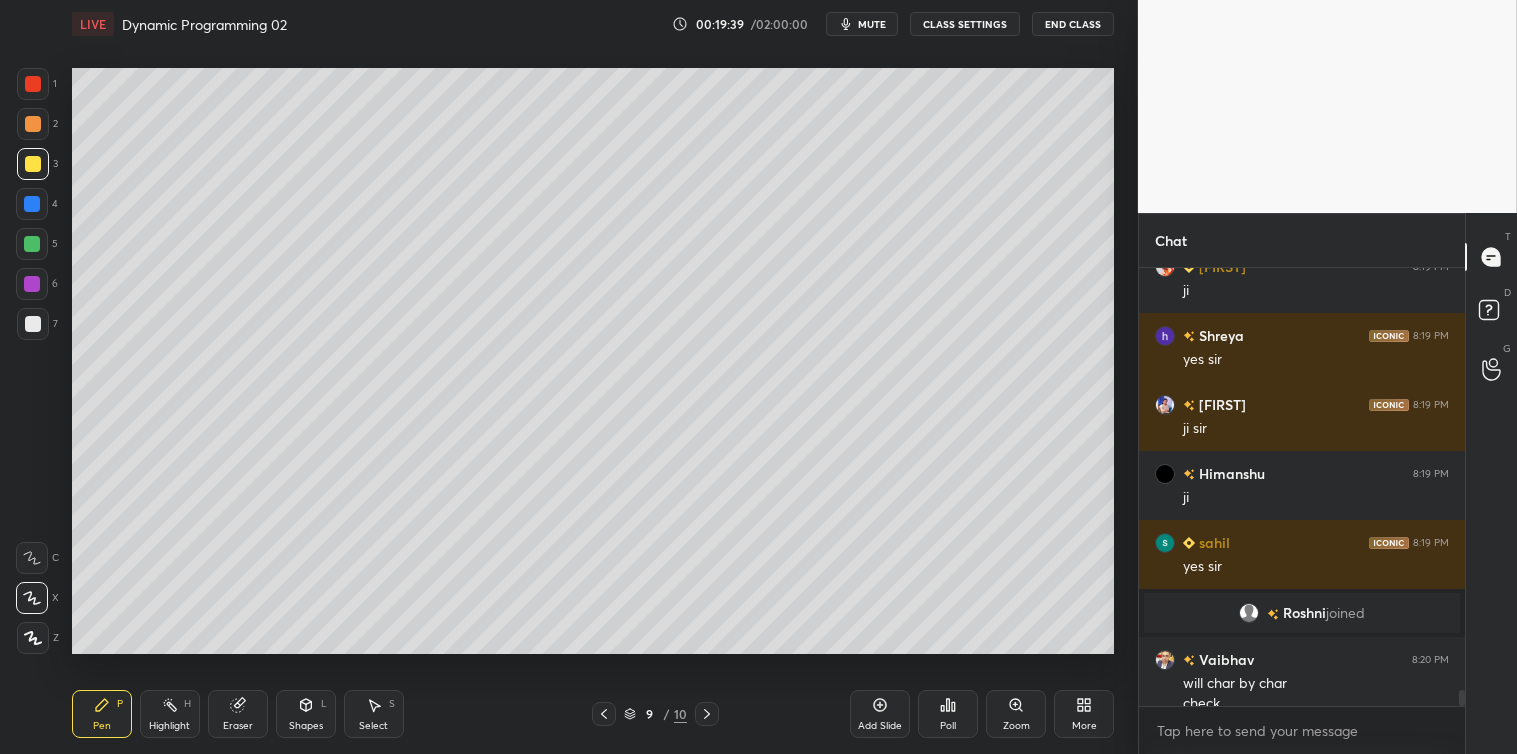 scroll, scrollTop: 11475, scrollLeft: 0, axis: vertical 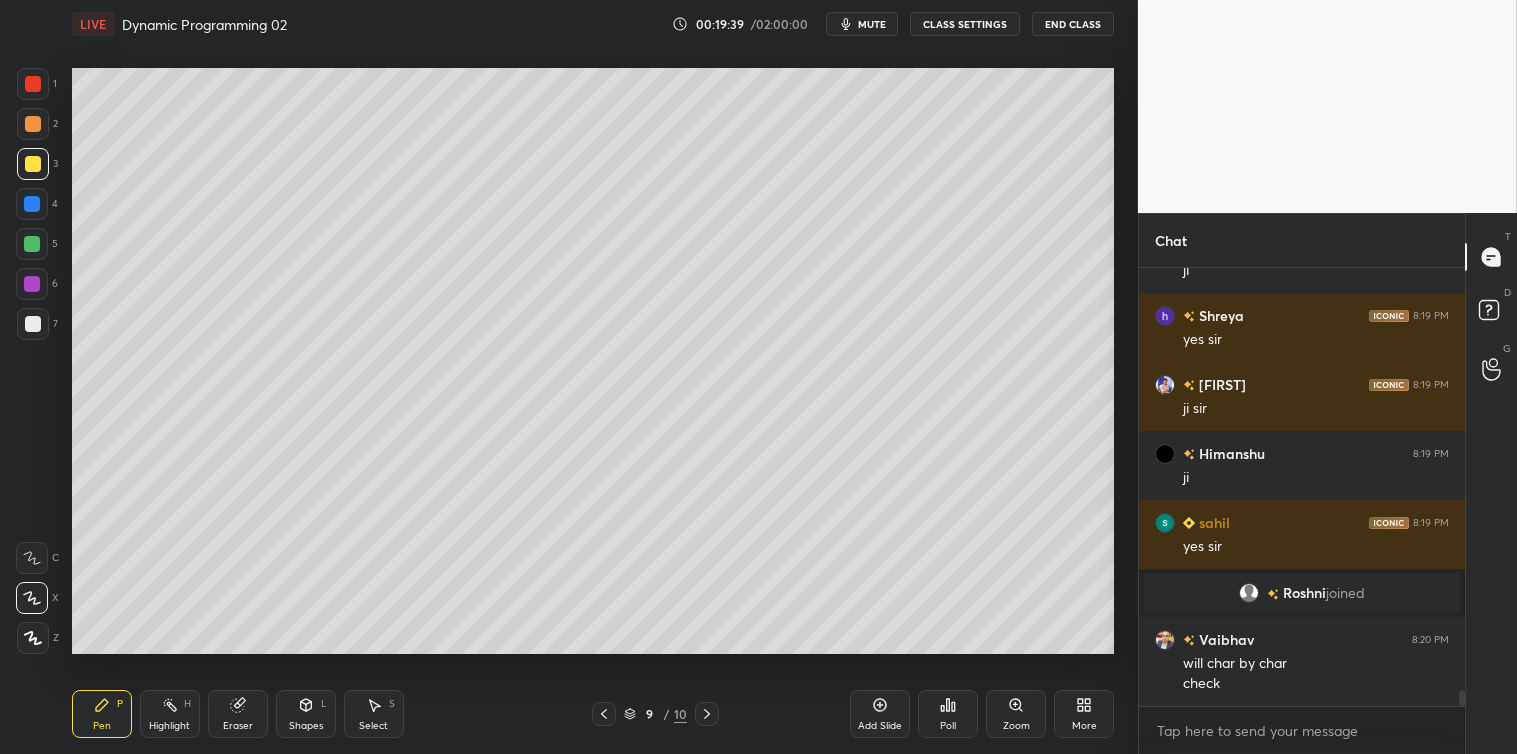 click at bounding box center (33, 324) 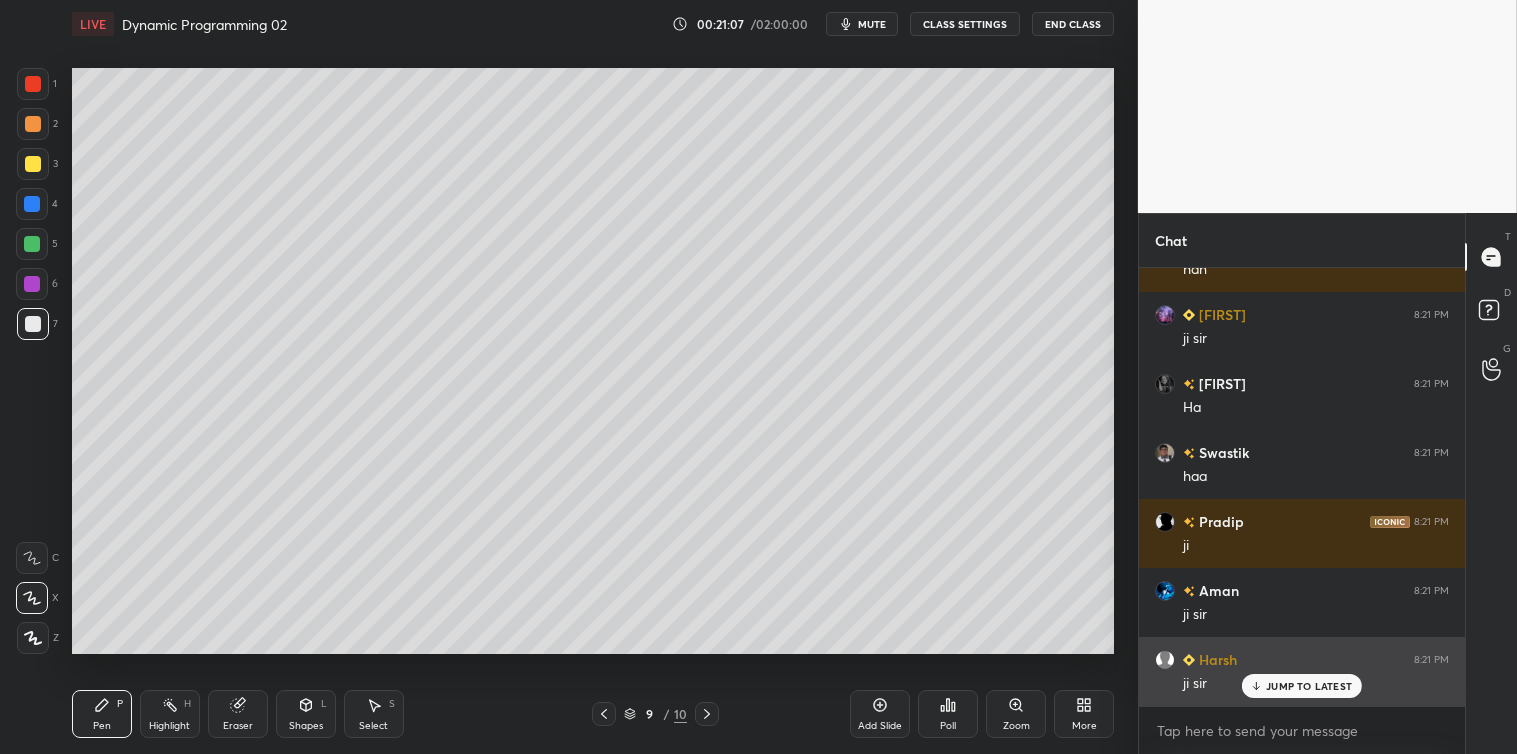 scroll, scrollTop: 12598, scrollLeft: 0, axis: vertical 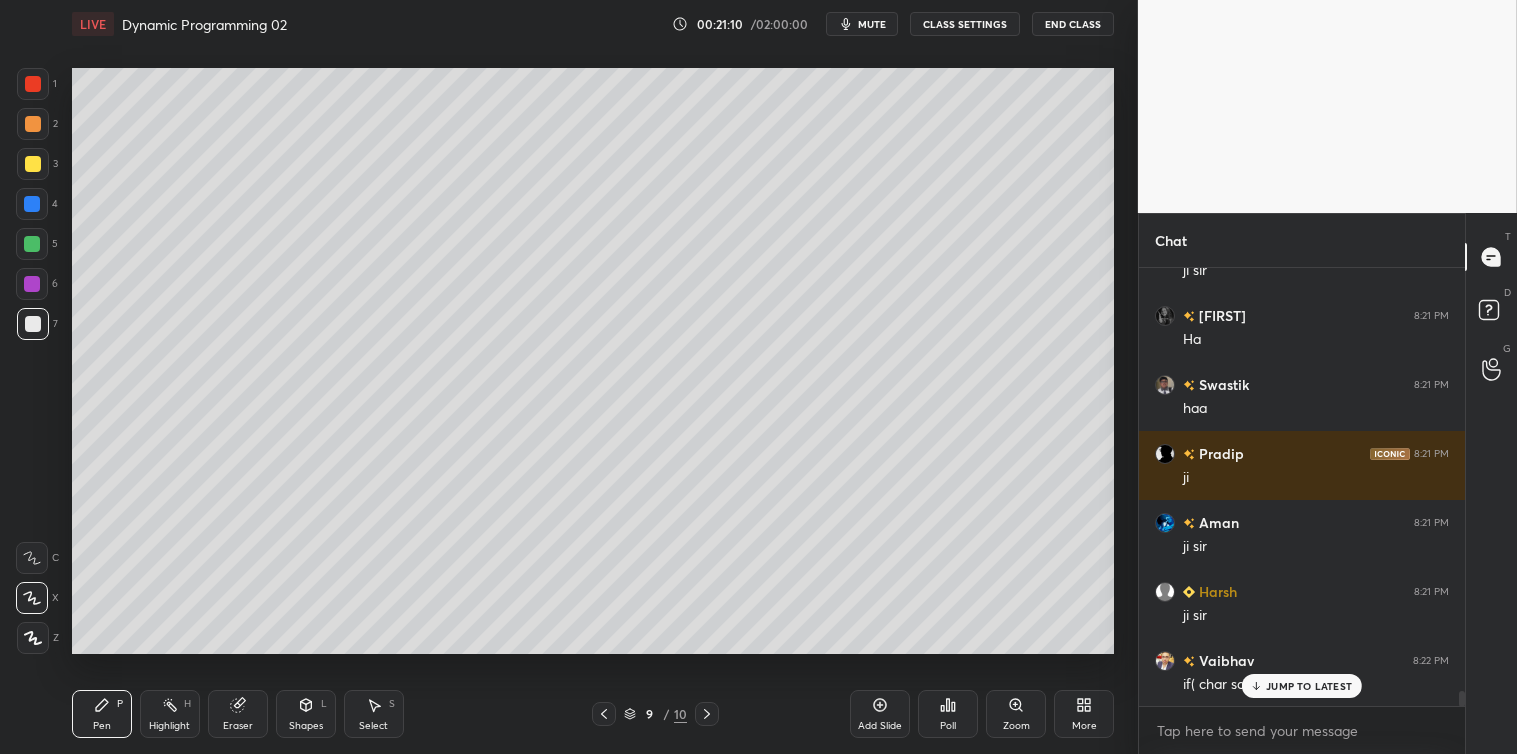 click on "JUMP TO LATEST" at bounding box center [1302, 686] 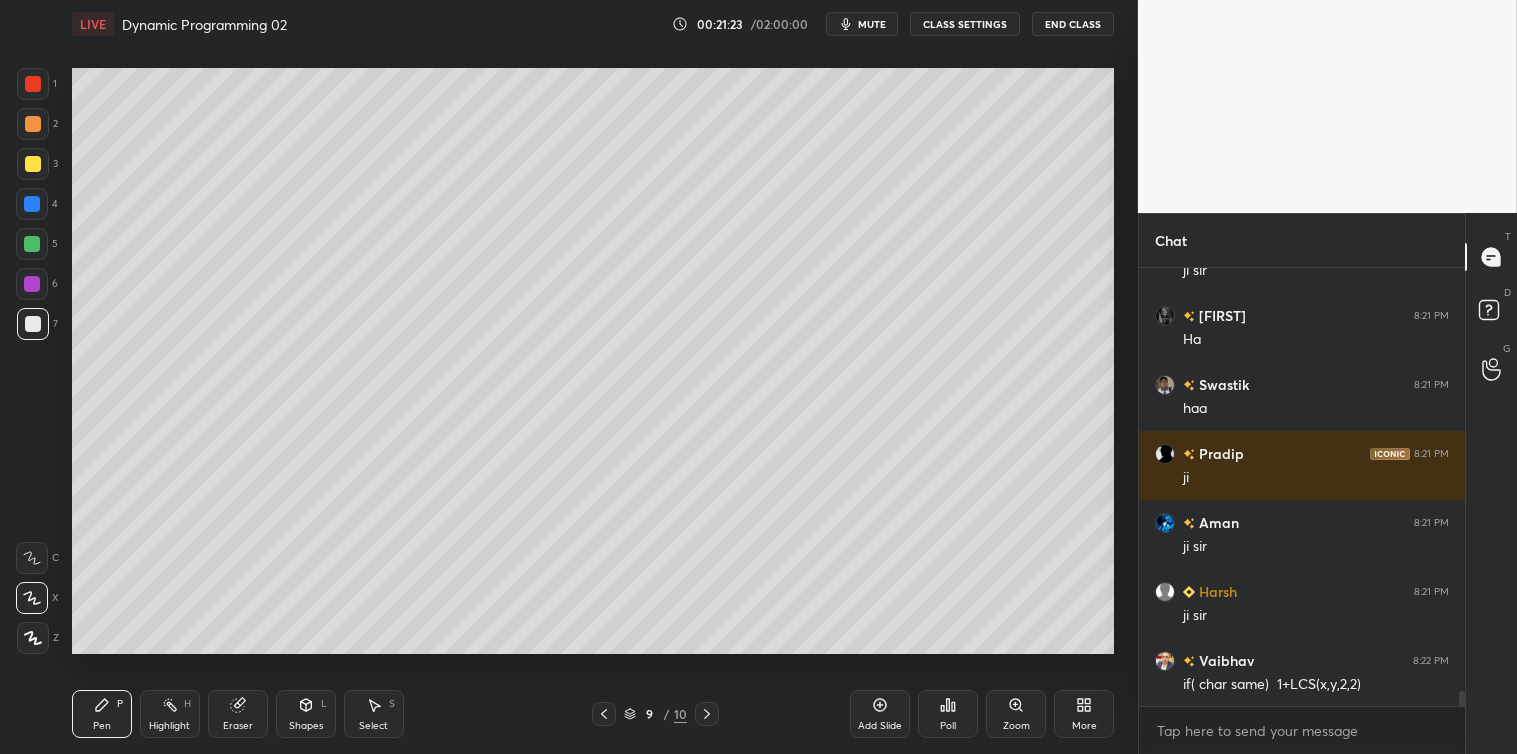 click on "Select S" at bounding box center [374, 714] 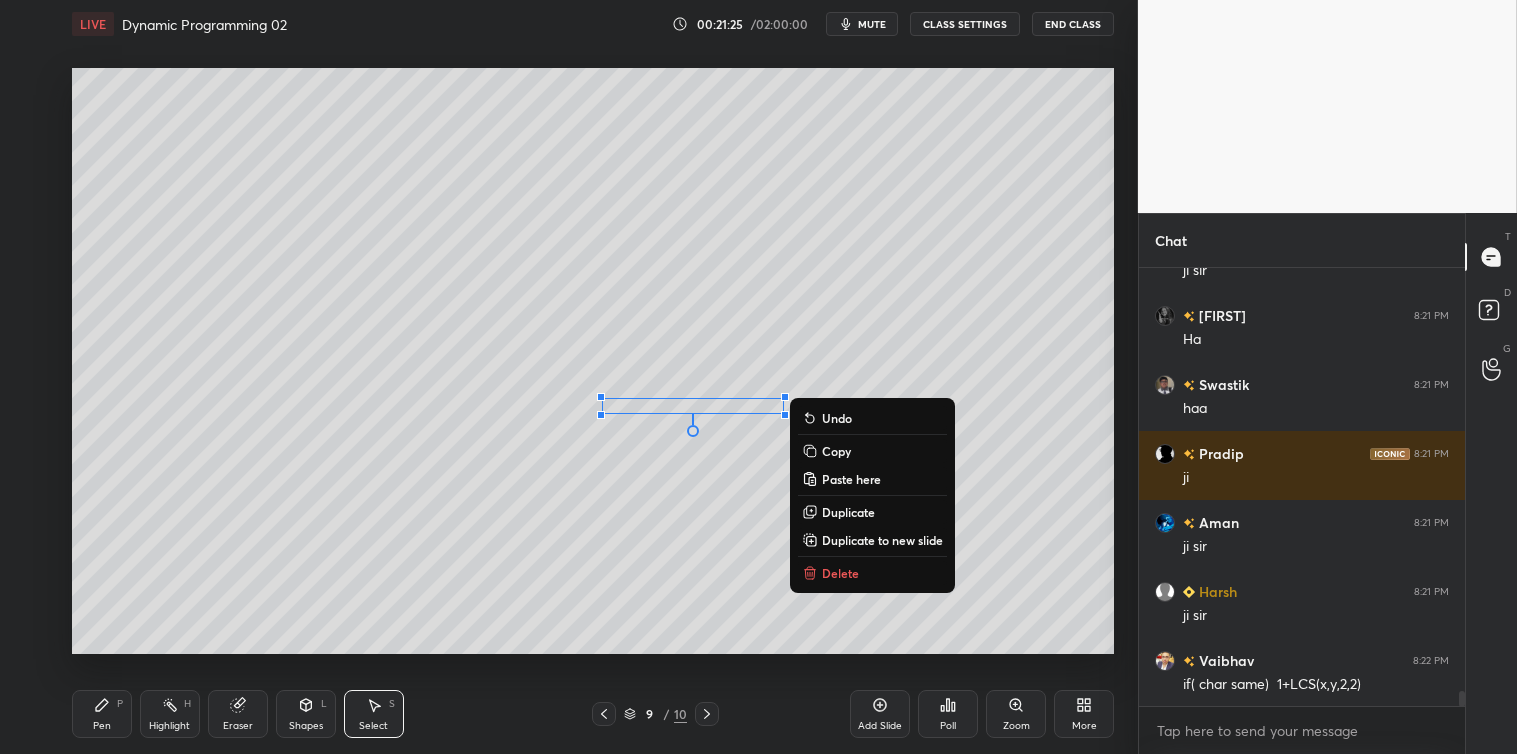 click on "Delete" at bounding box center [840, 573] 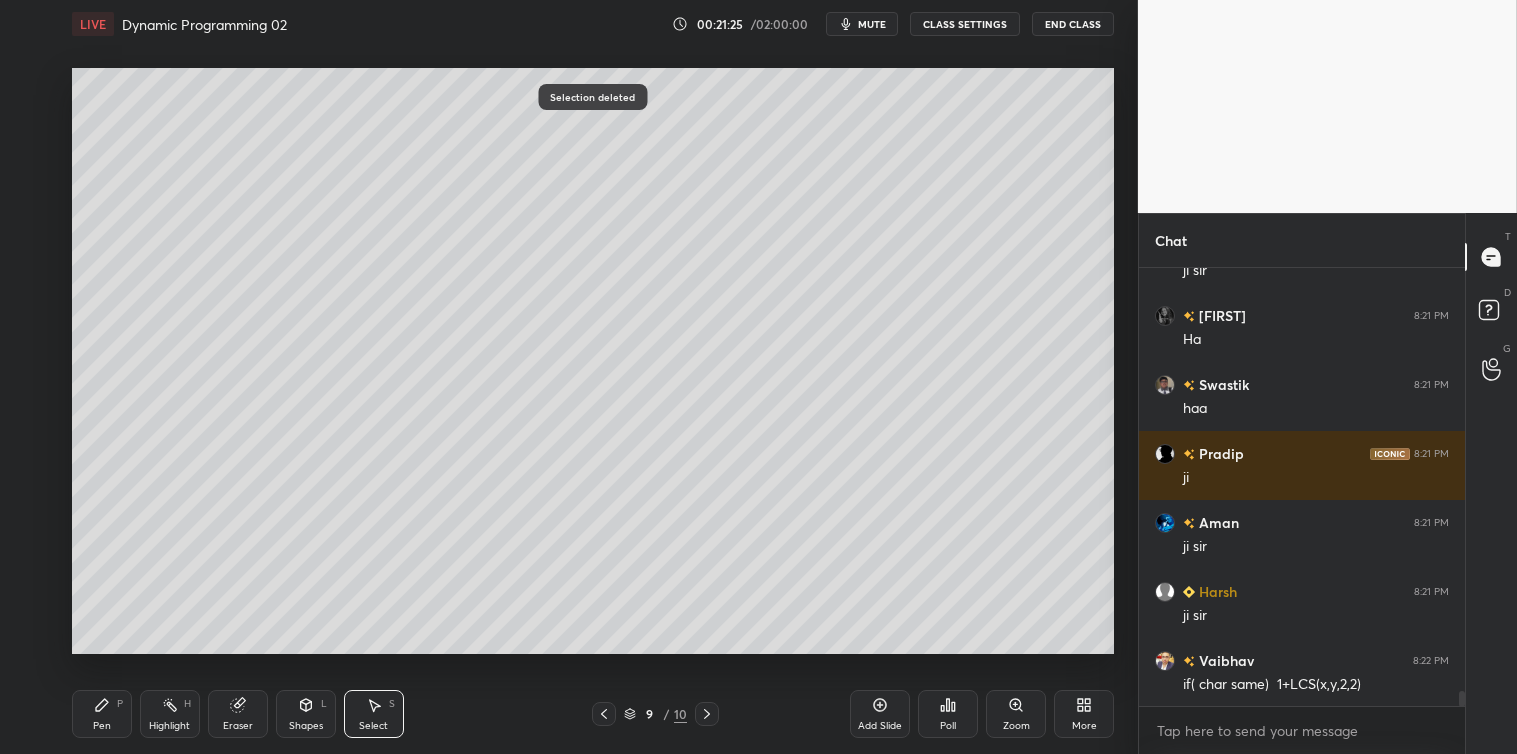 click on "Pen" at bounding box center [102, 726] 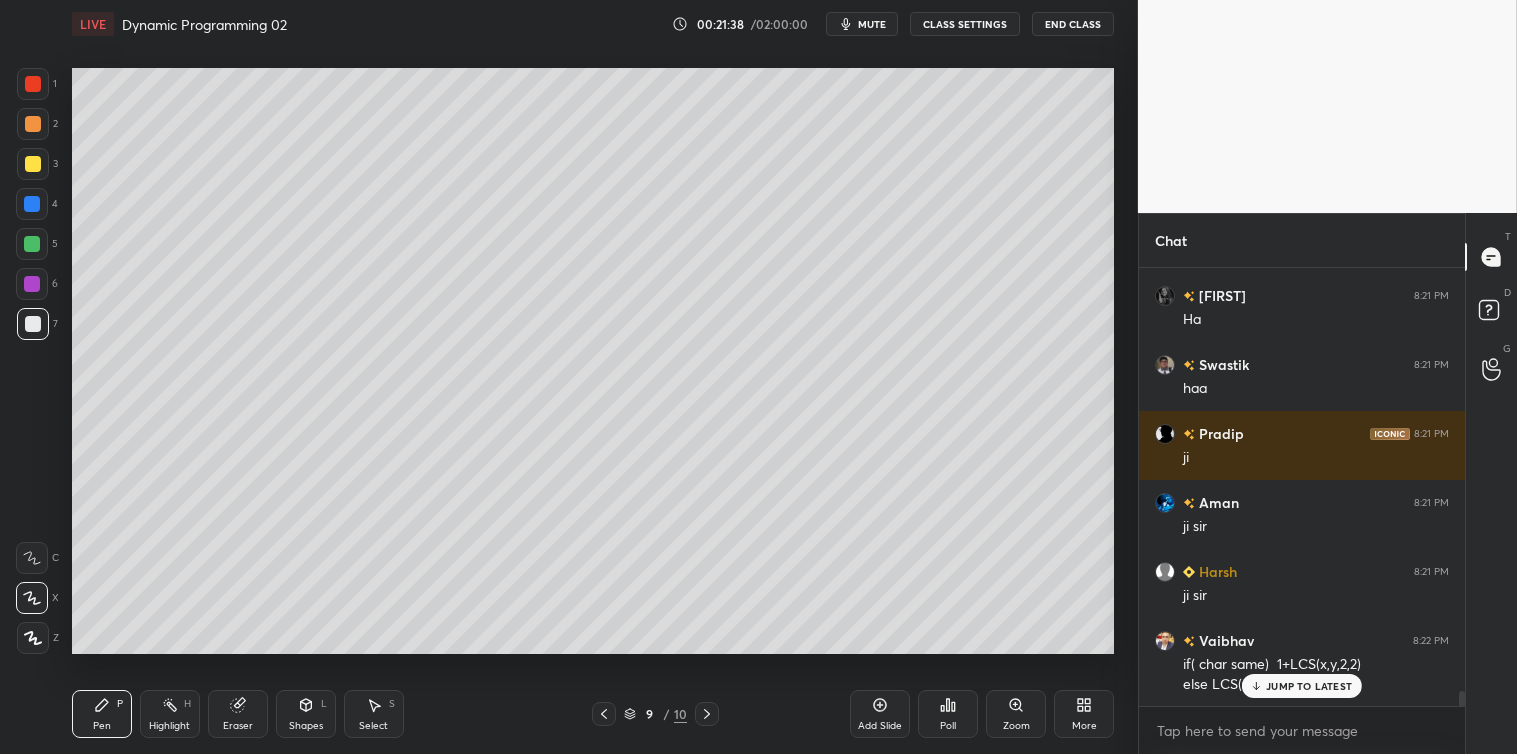 scroll, scrollTop: 12687, scrollLeft: 0, axis: vertical 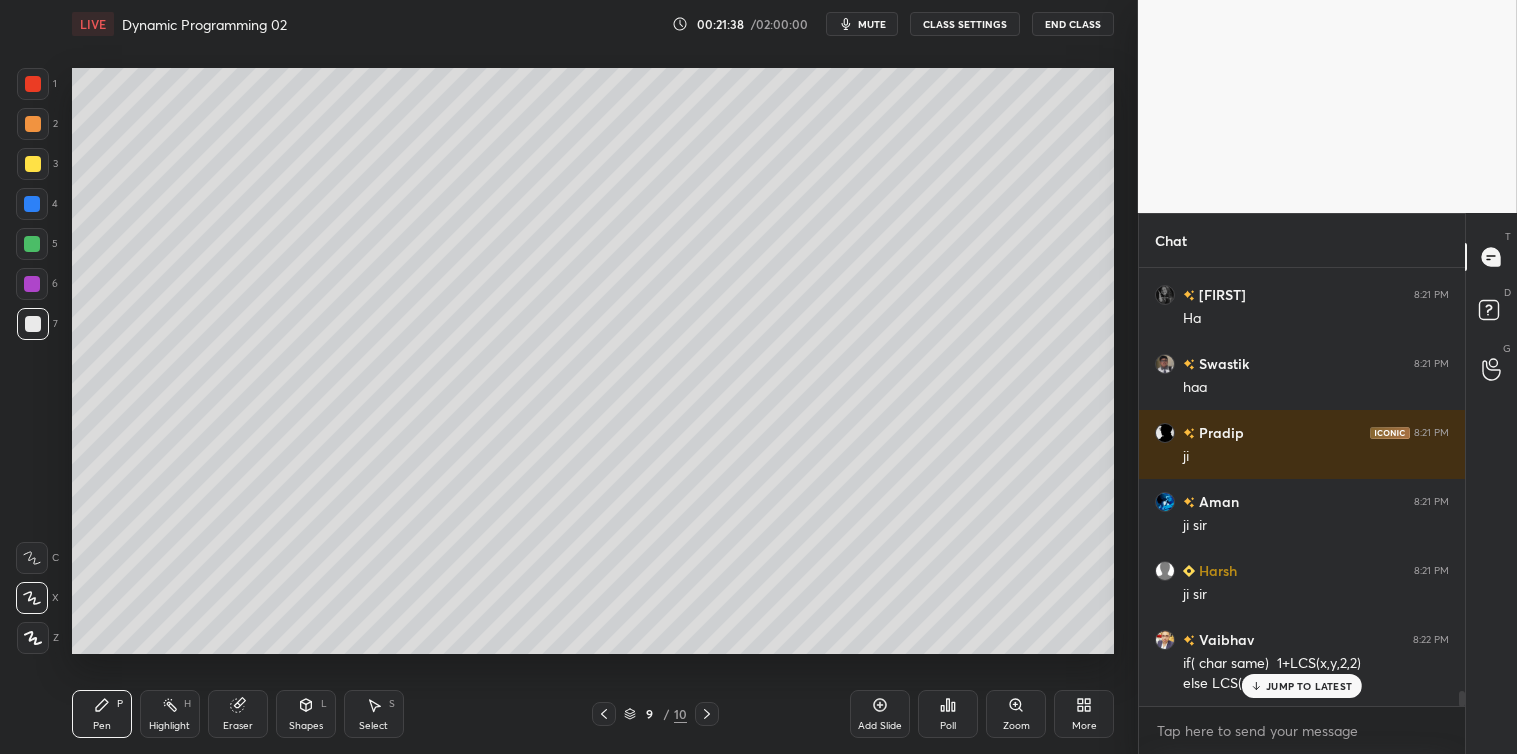 click 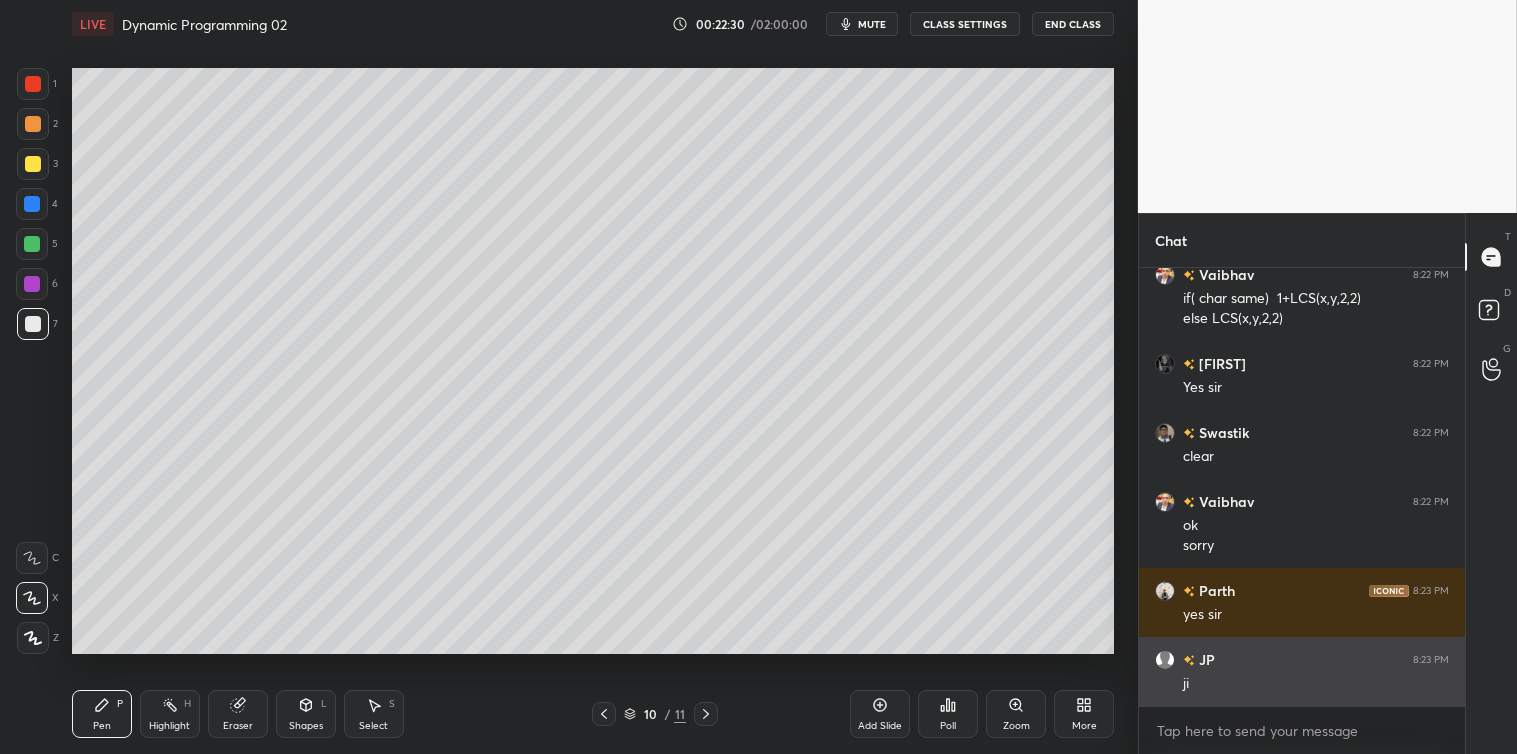scroll, scrollTop: 13053, scrollLeft: 0, axis: vertical 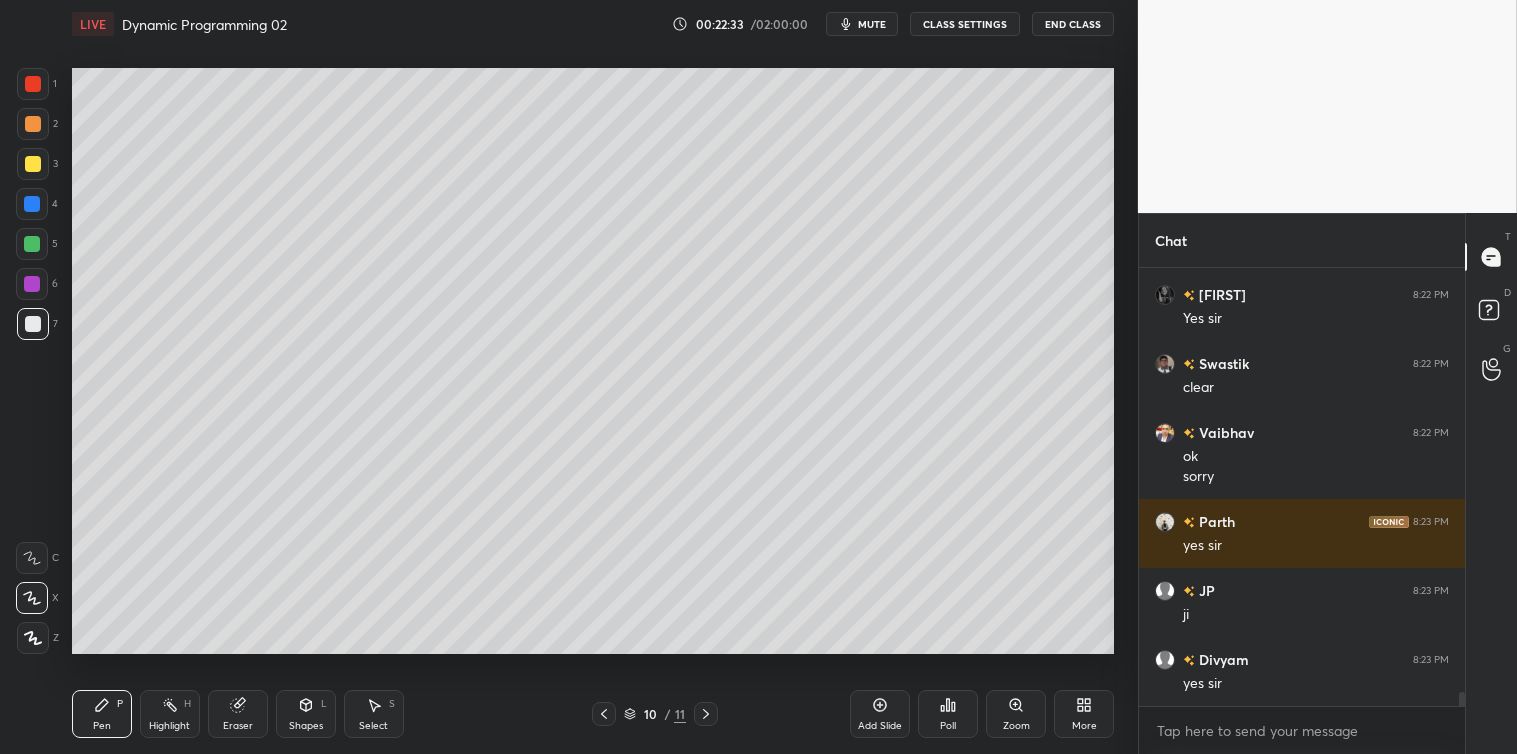 click at bounding box center [32, 204] 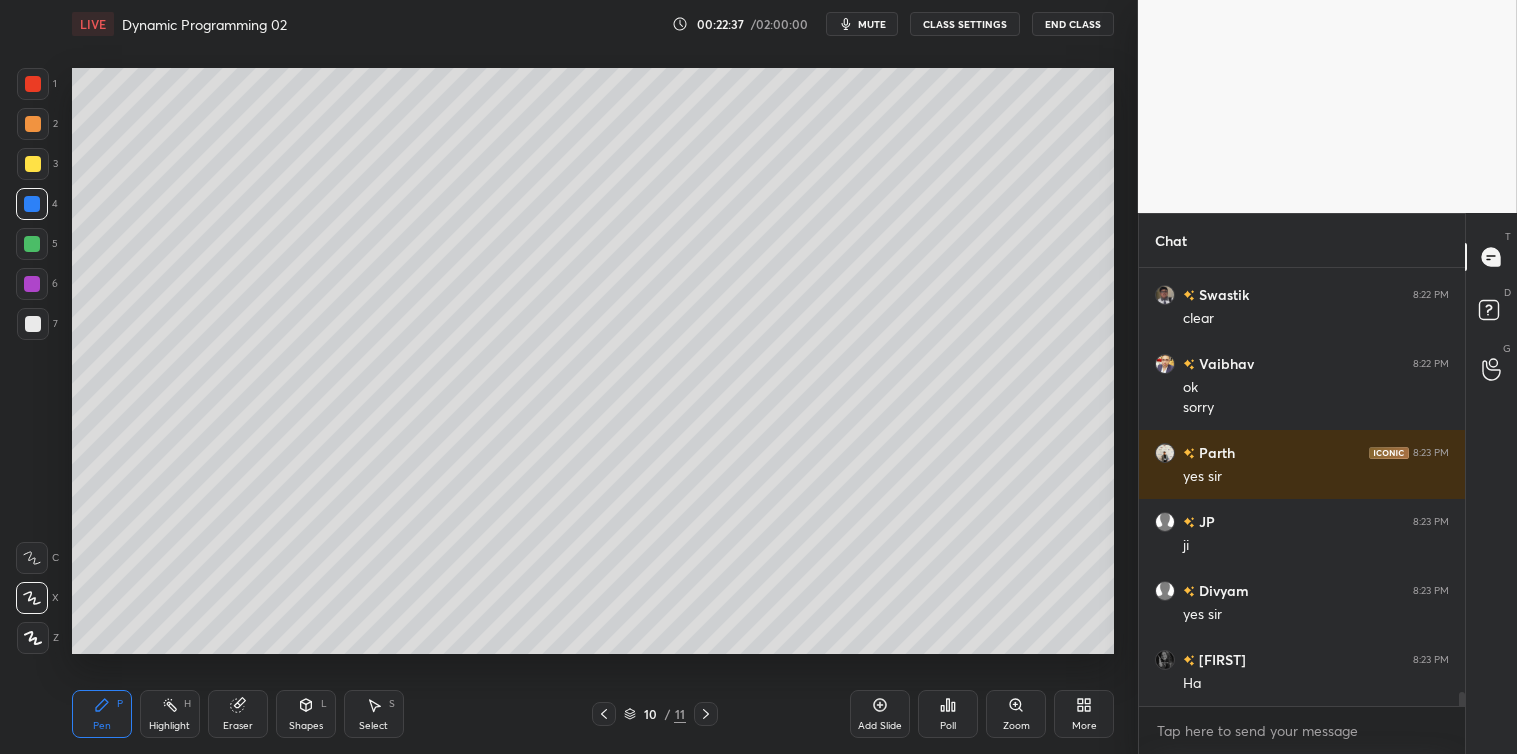 scroll, scrollTop: 13191, scrollLeft: 0, axis: vertical 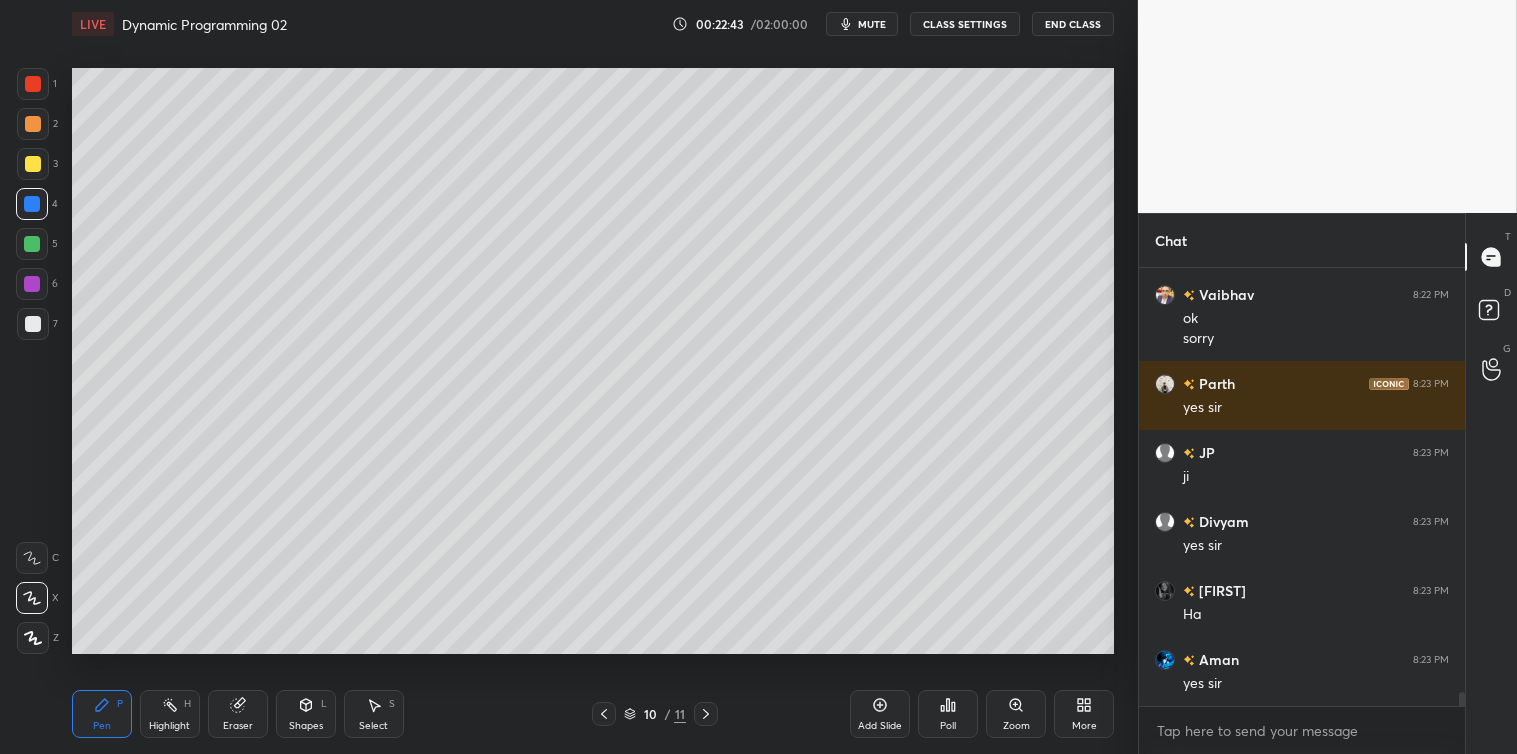click 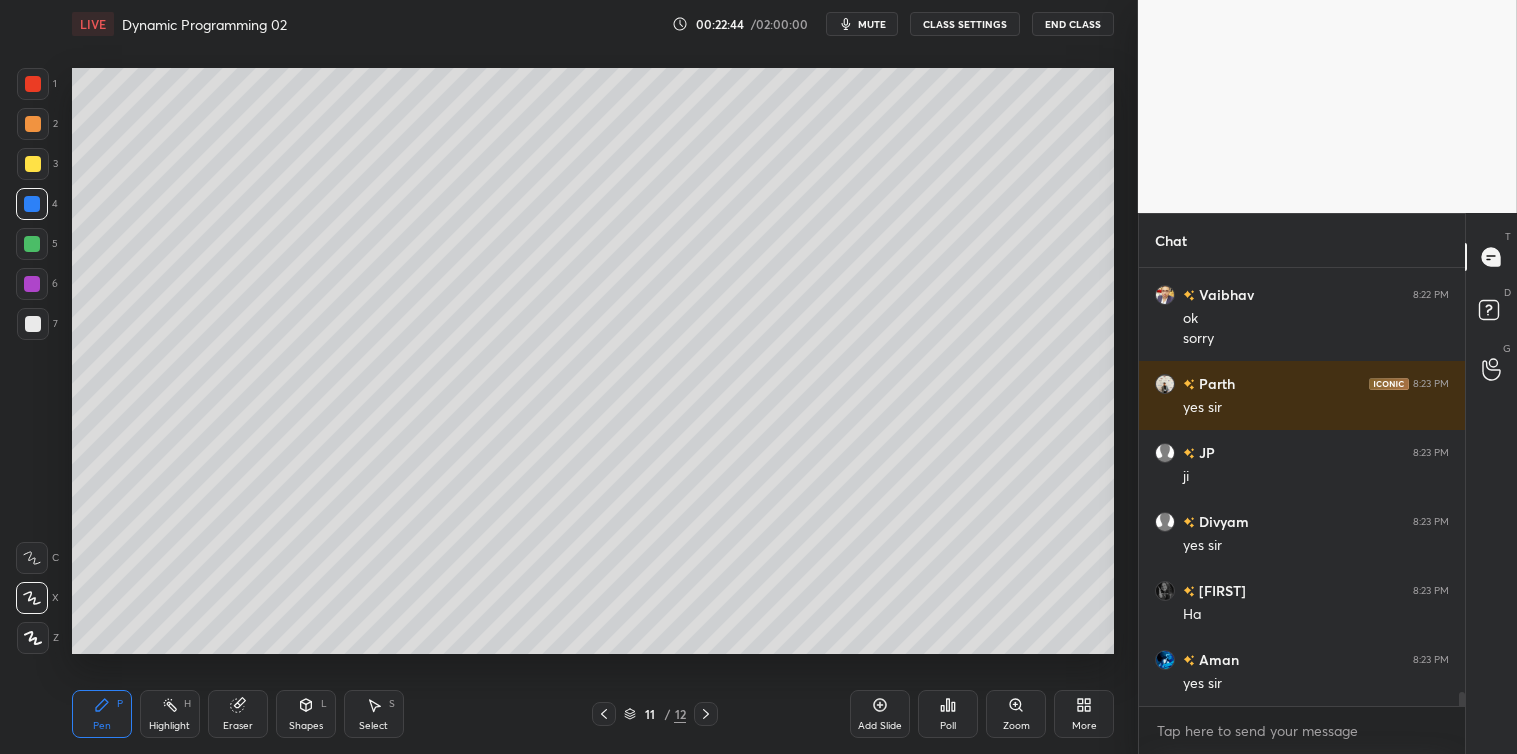 click at bounding box center [33, 164] 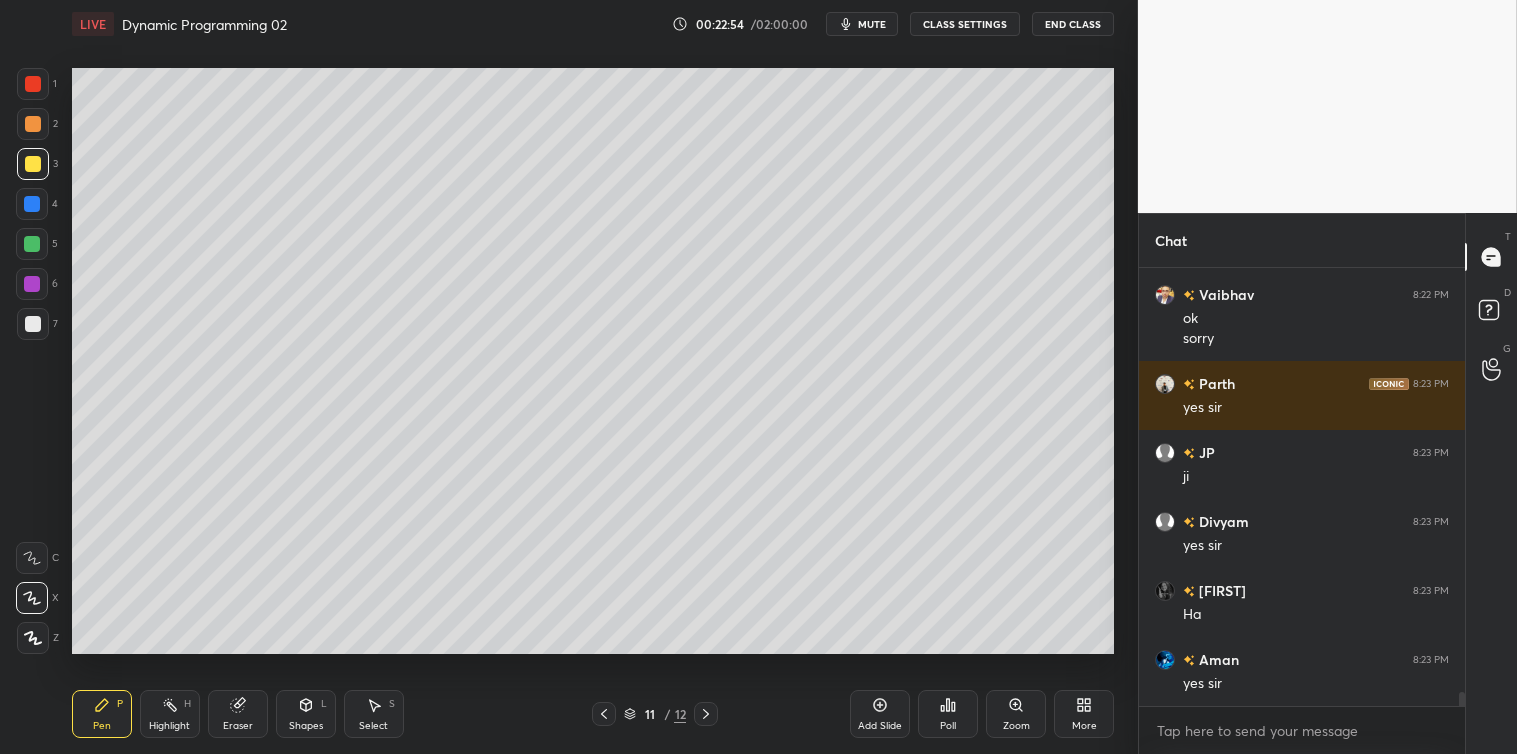 click at bounding box center [33, 324] 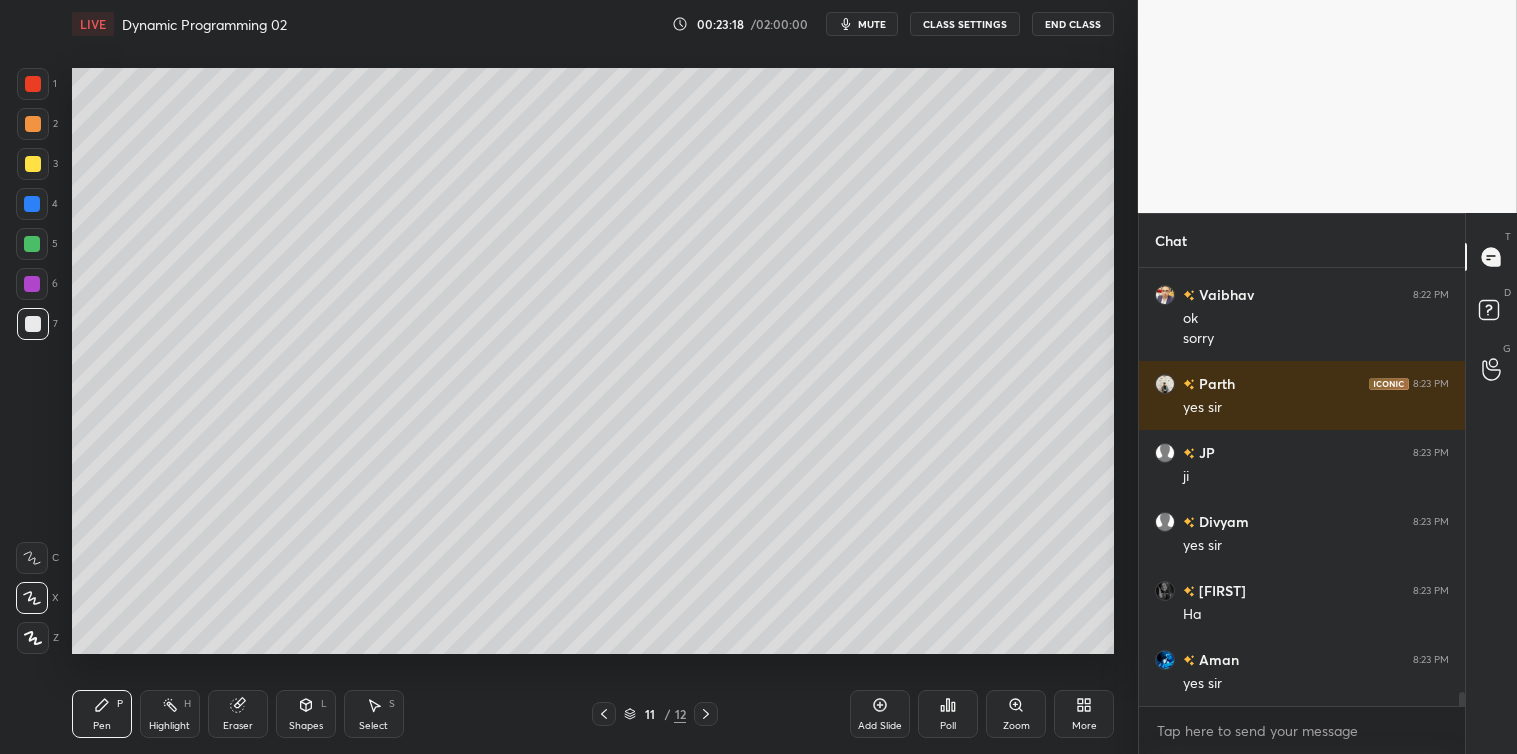 click at bounding box center [33, 164] 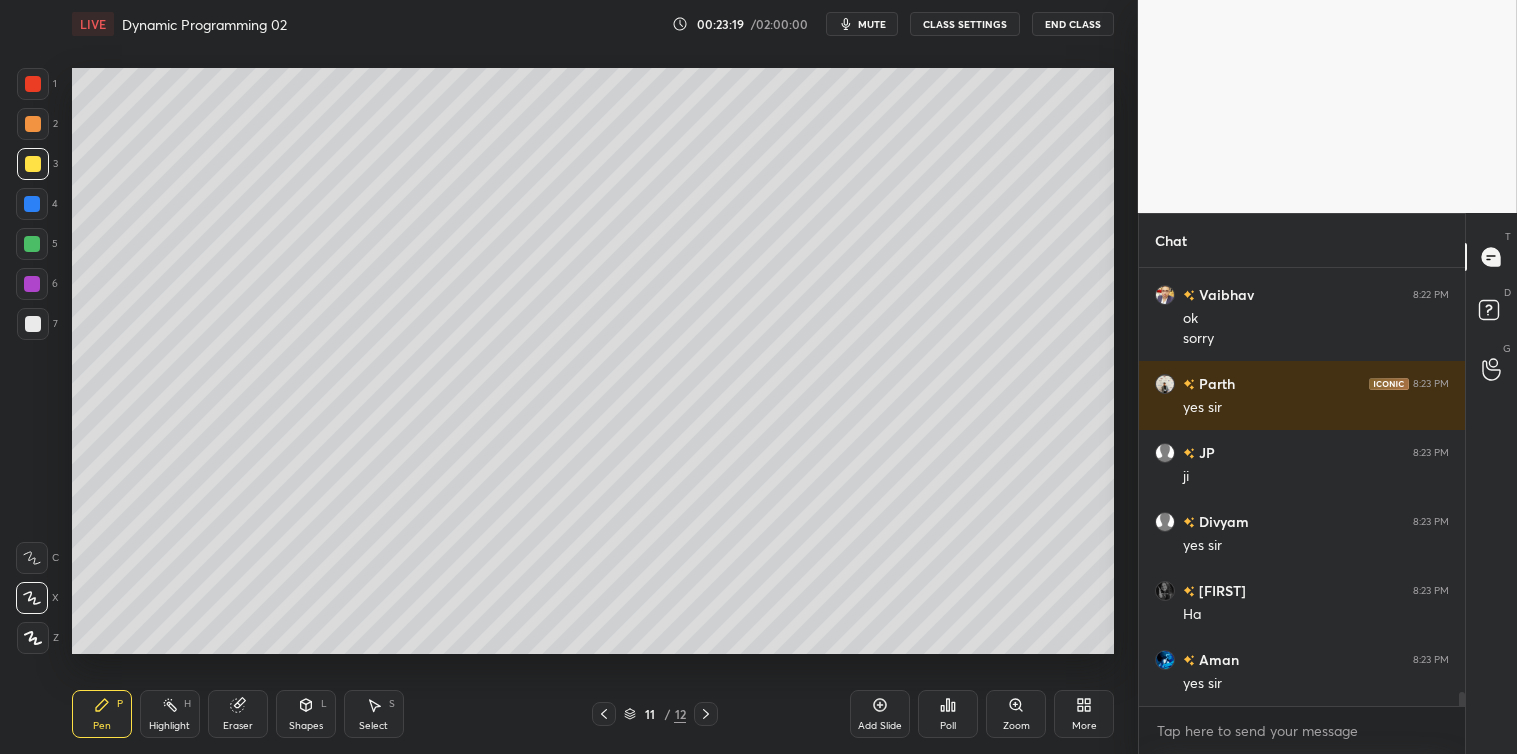 click at bounding box center [32, 244] 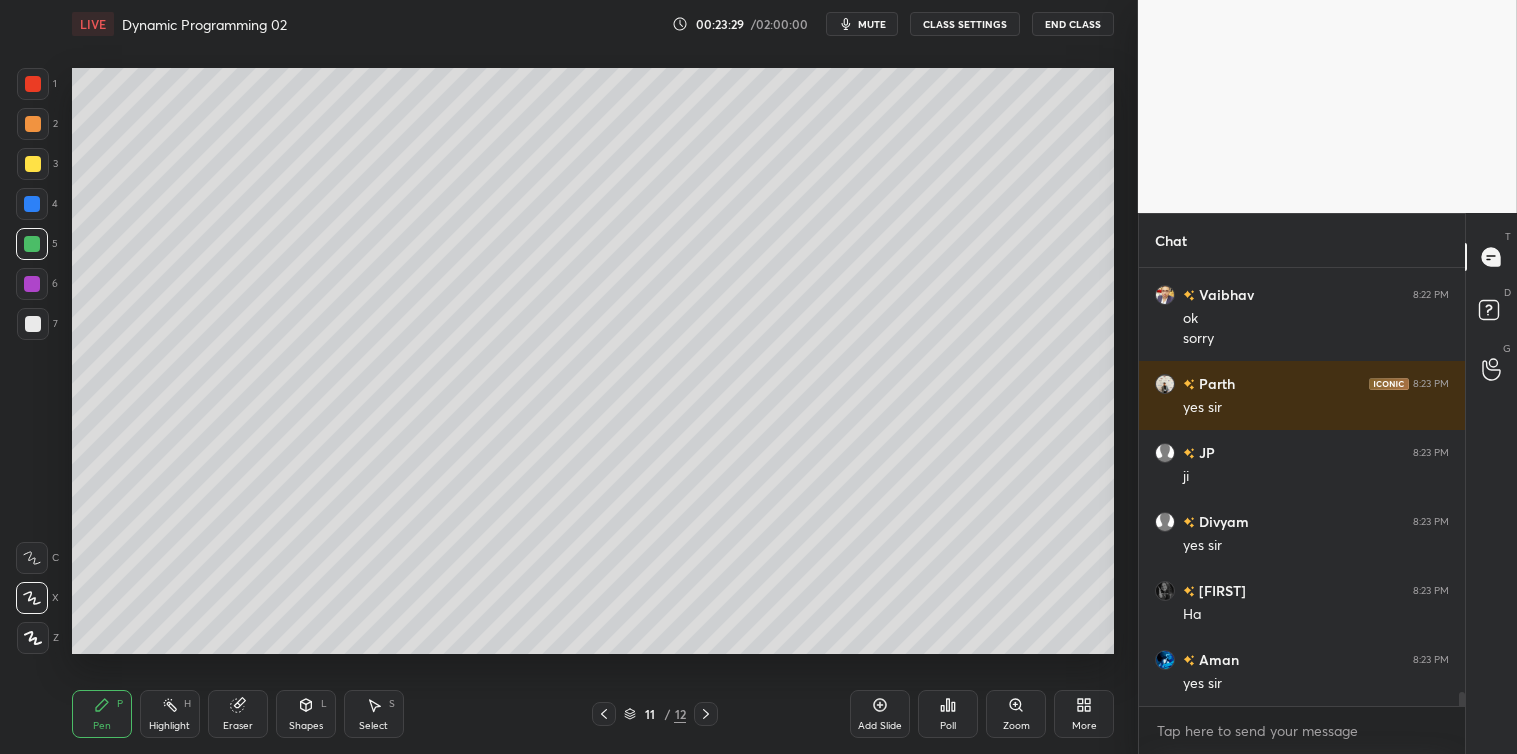 click at bounding box center [33, 324] 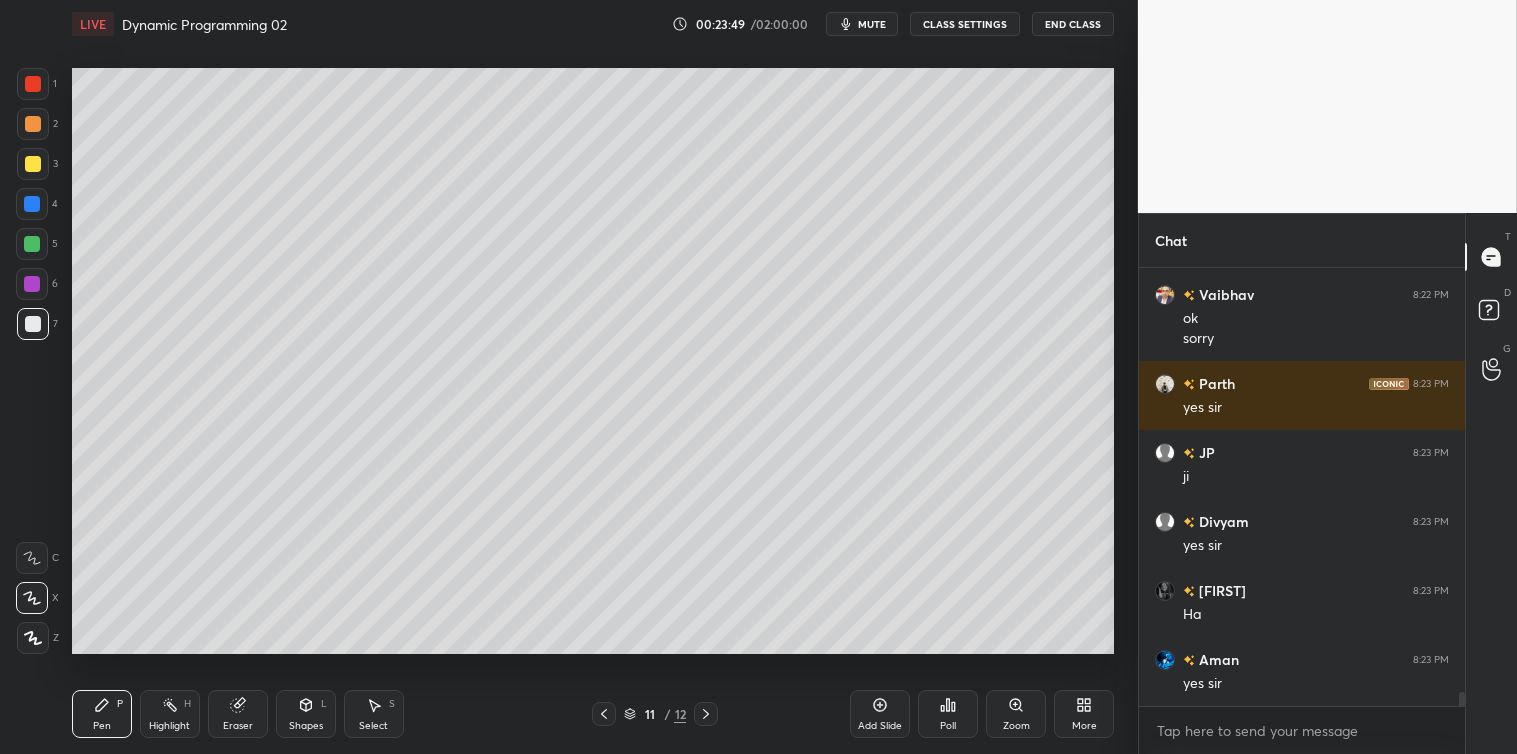 click at bounding box center [32, 244] 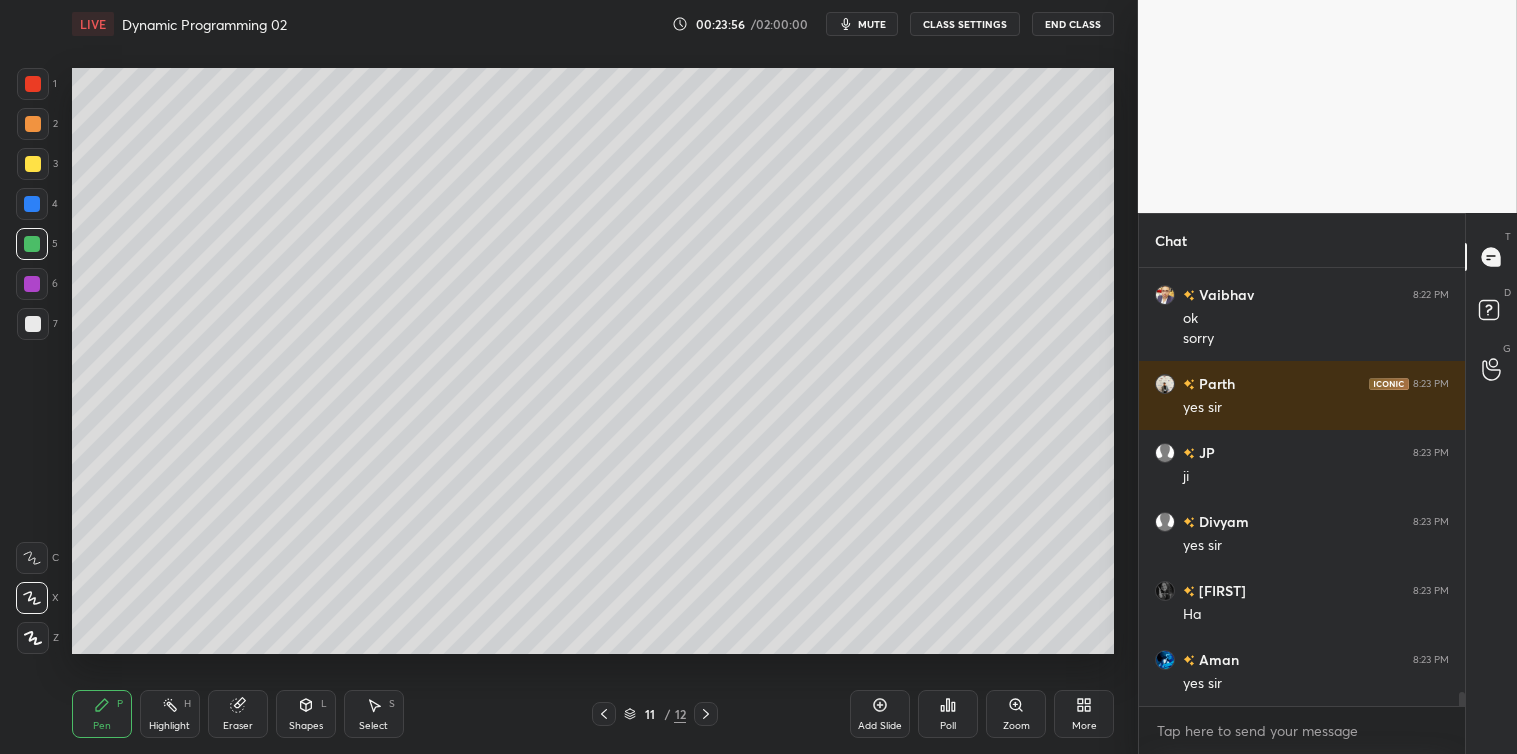 scroll, scrollTop: 13260, scrollLeft: 0, axis: vertical 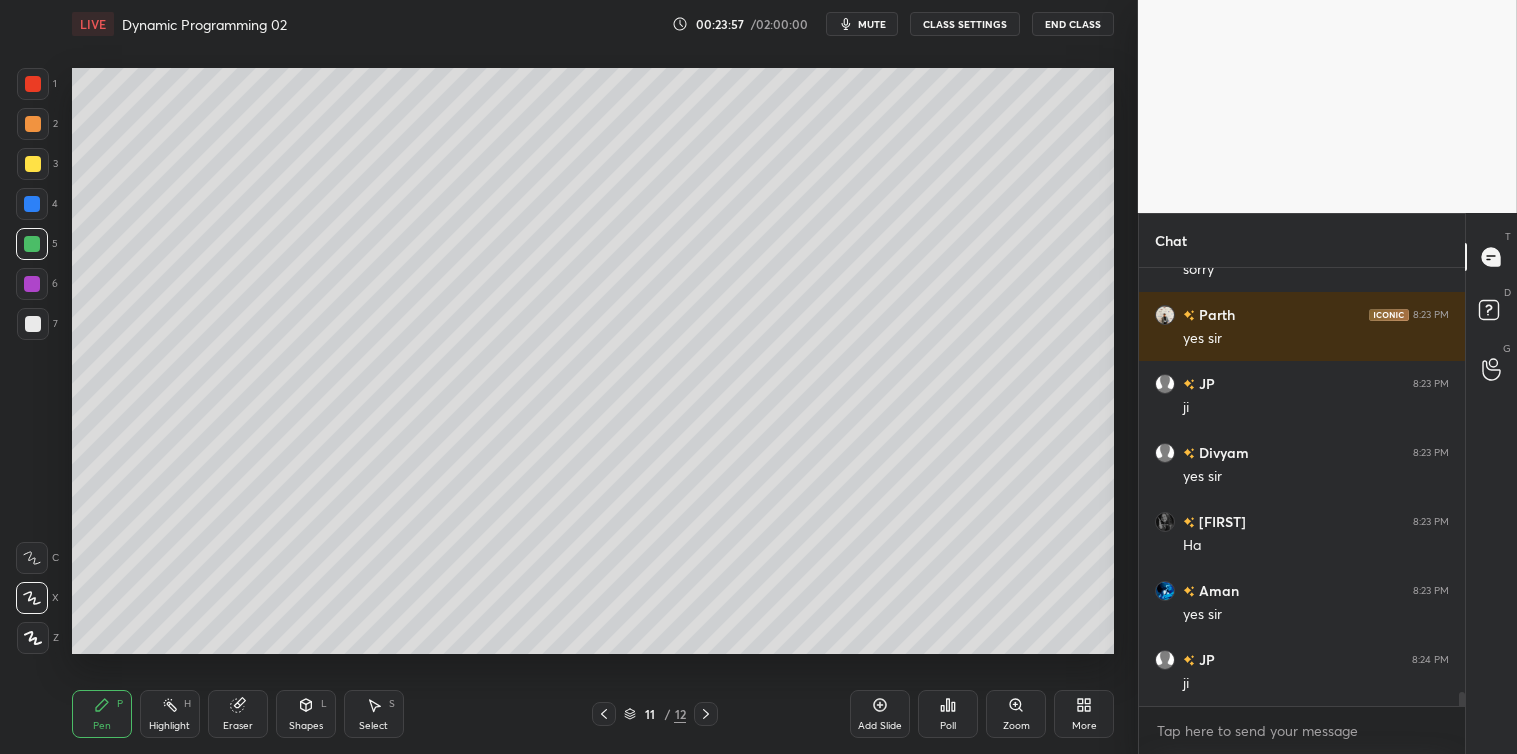 click at bounding box center (33, 324) 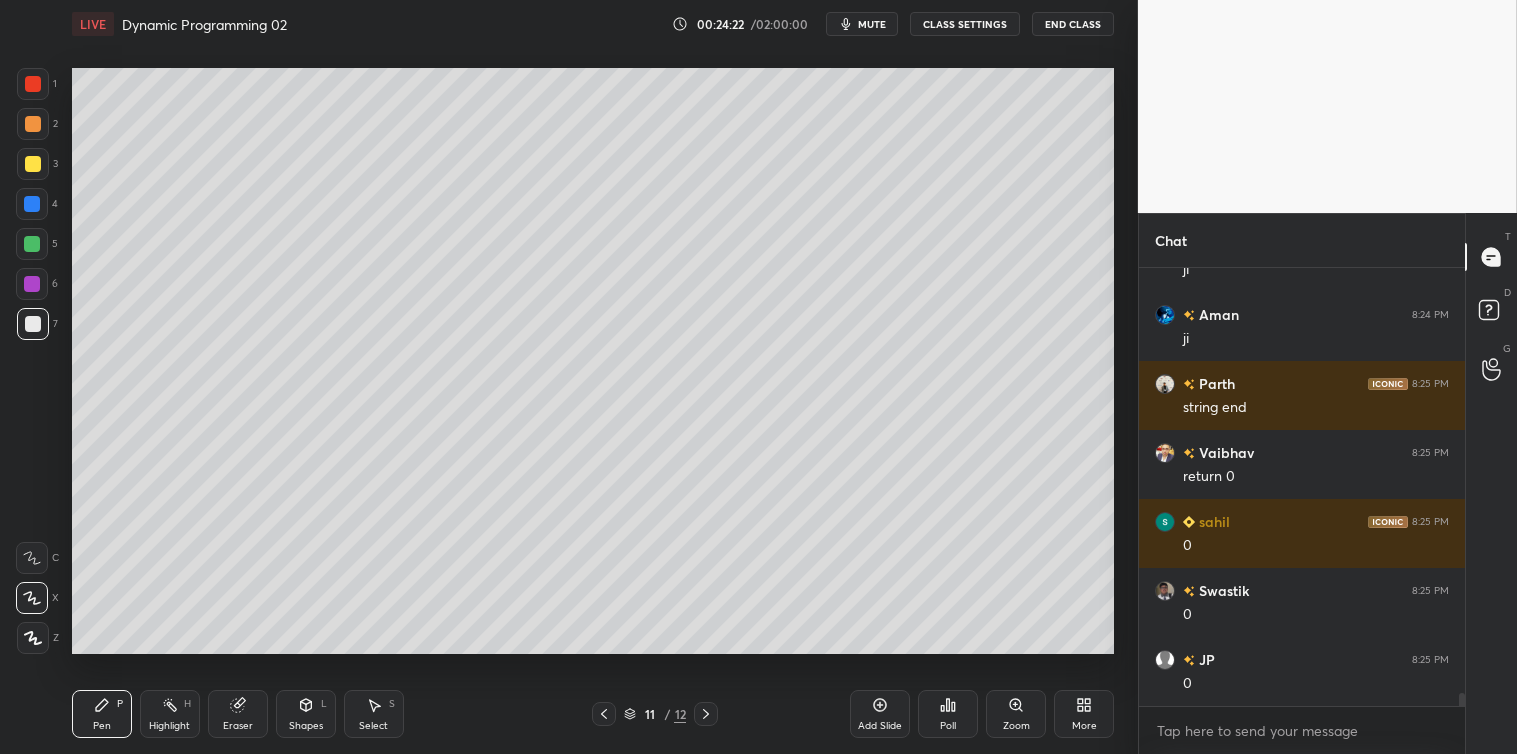 scroll, scrollTop: 13881, scrollLeft: 0, axis: vertical 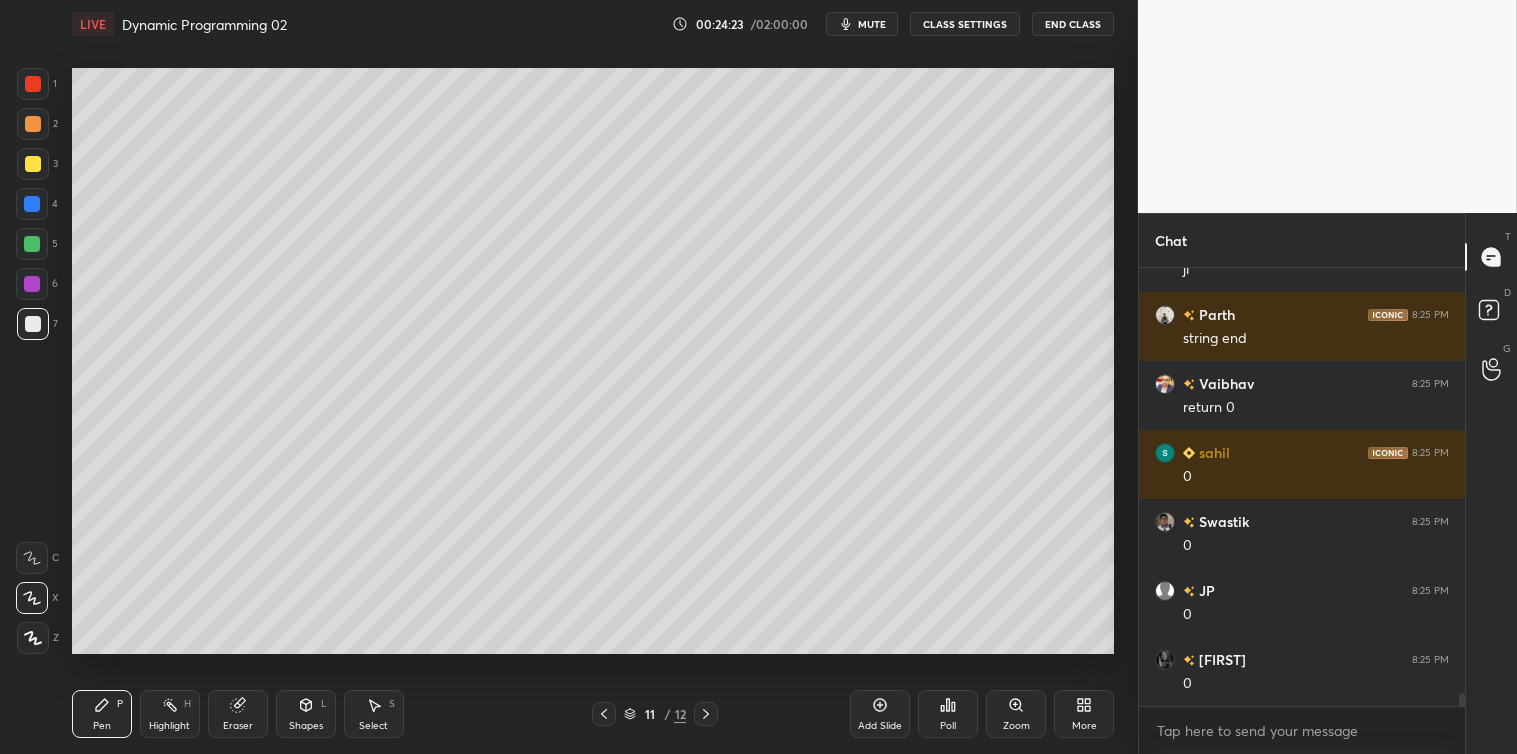 click at bounding box center [32, 244] 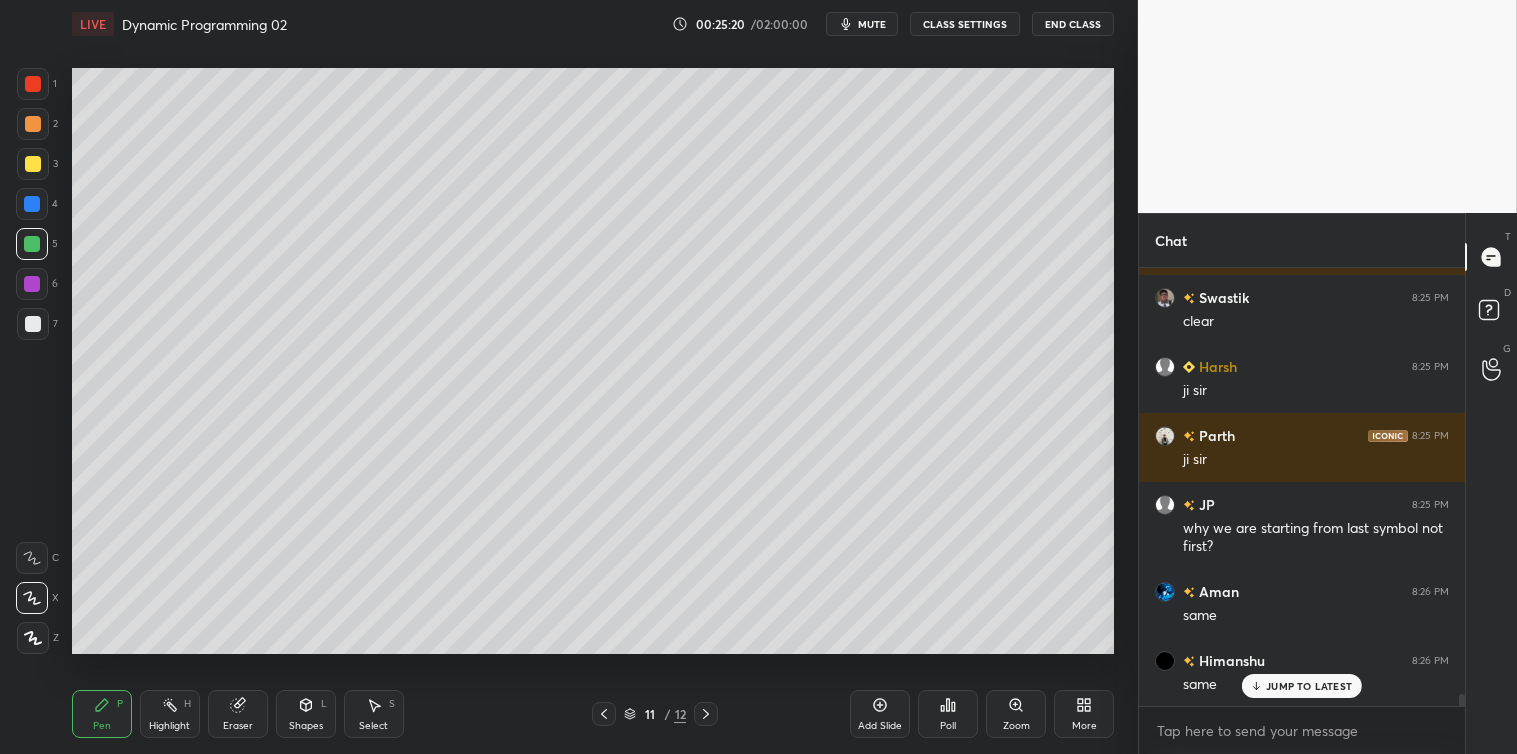 scroll, scrollTop: 15365, scrollLeft: 0, axis: vertical 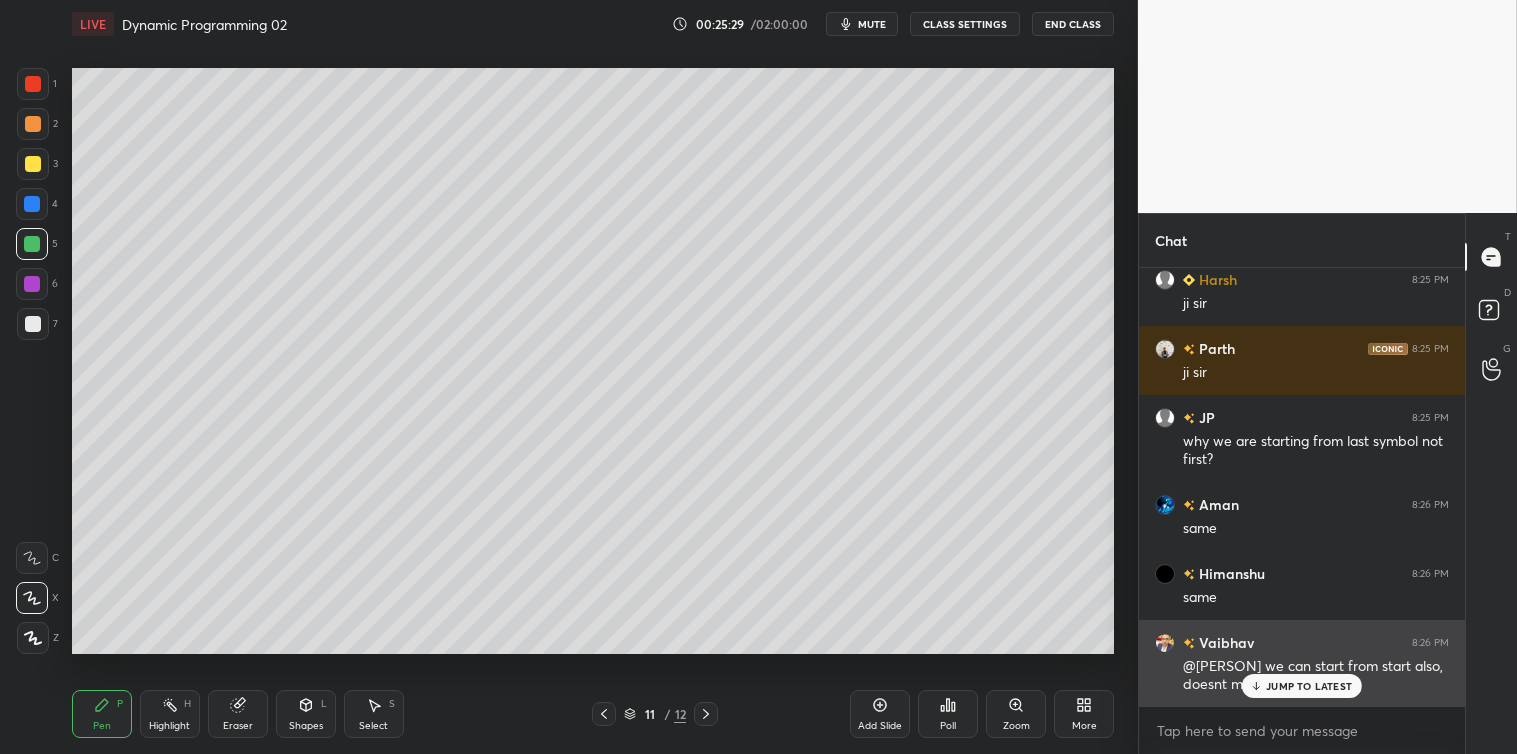 click on "JUMP TO LATEST" at bounding box center (1309, 686) 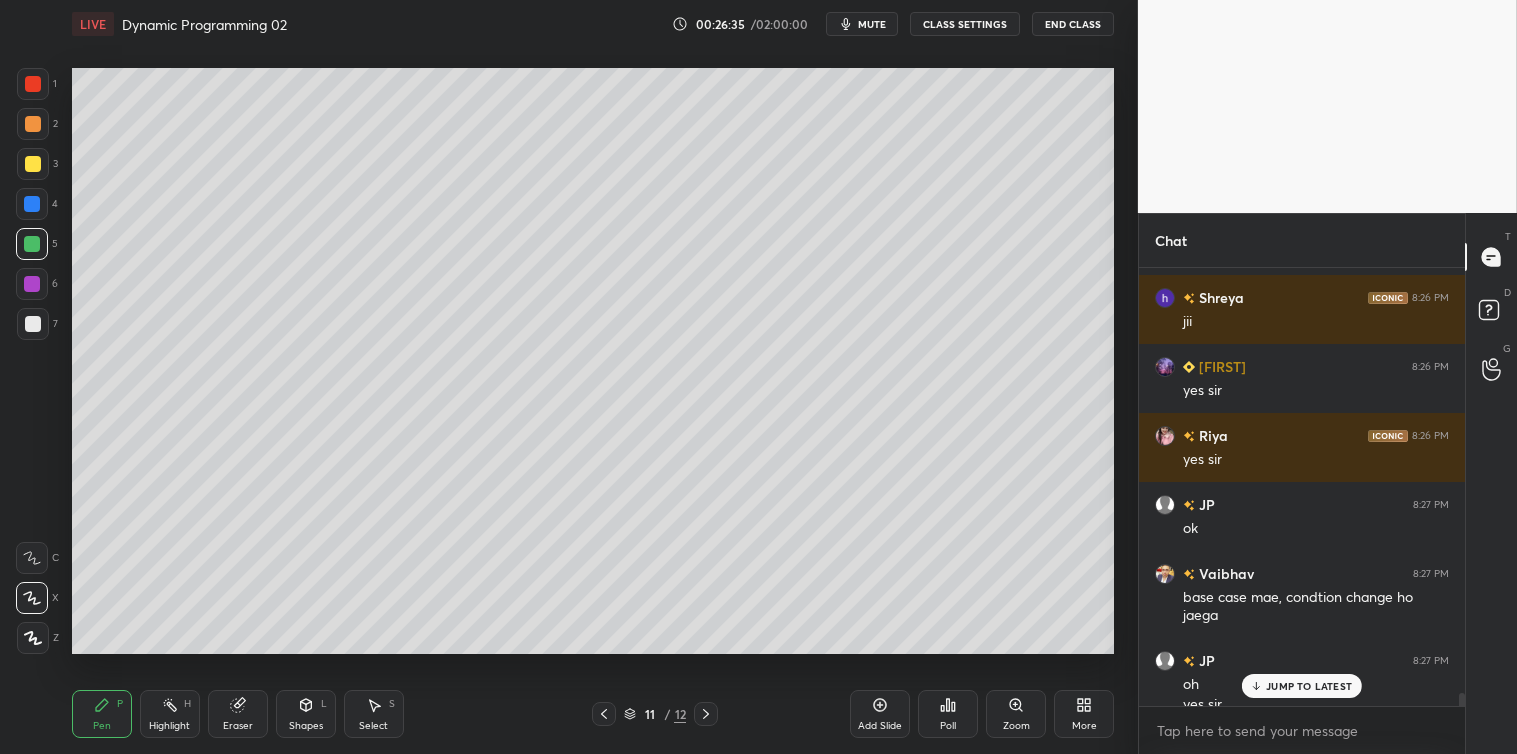 scroll, scrollTop: 14345, scrollLeft: 0, axis: vertical 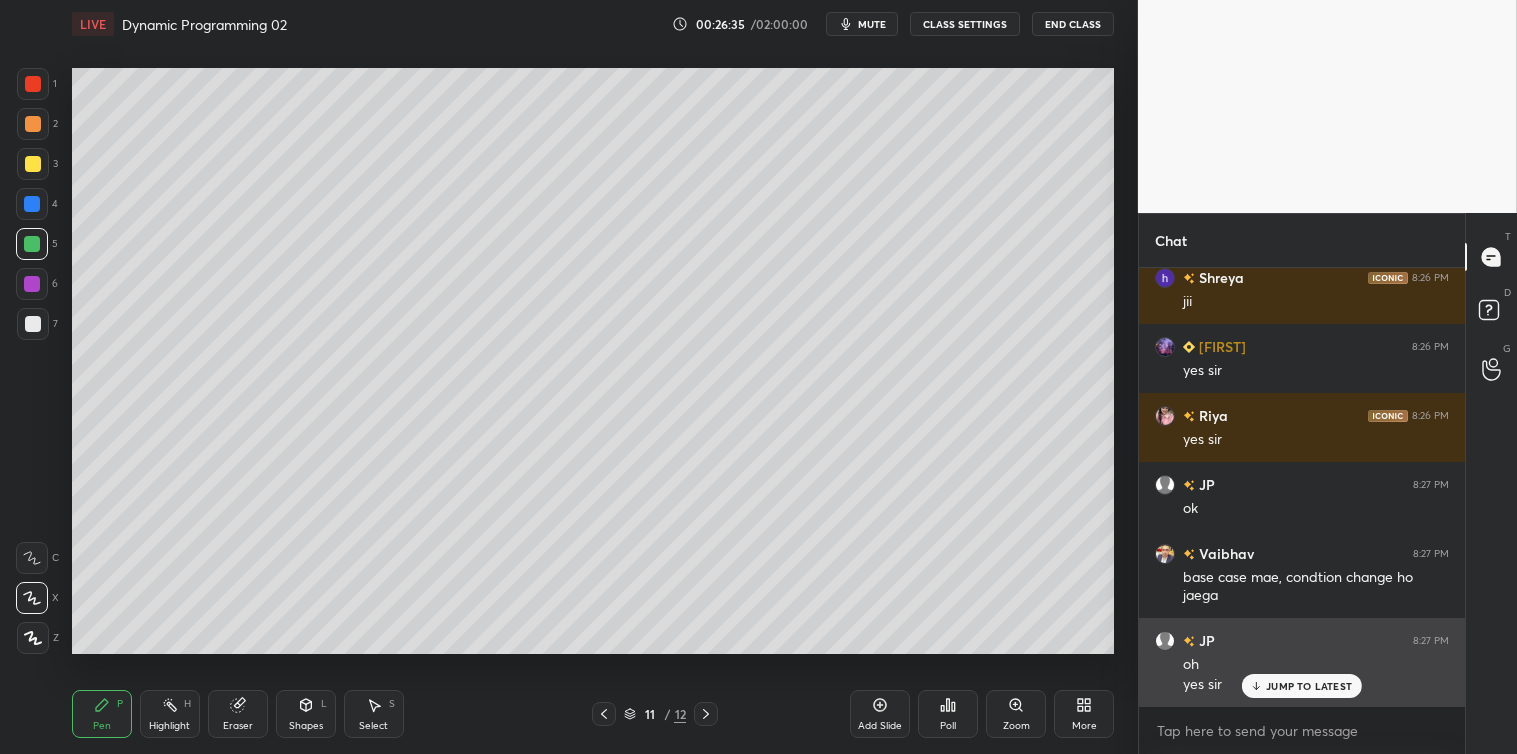 click on "JUMP TO LATEST" at bounding box center [1309, 686] 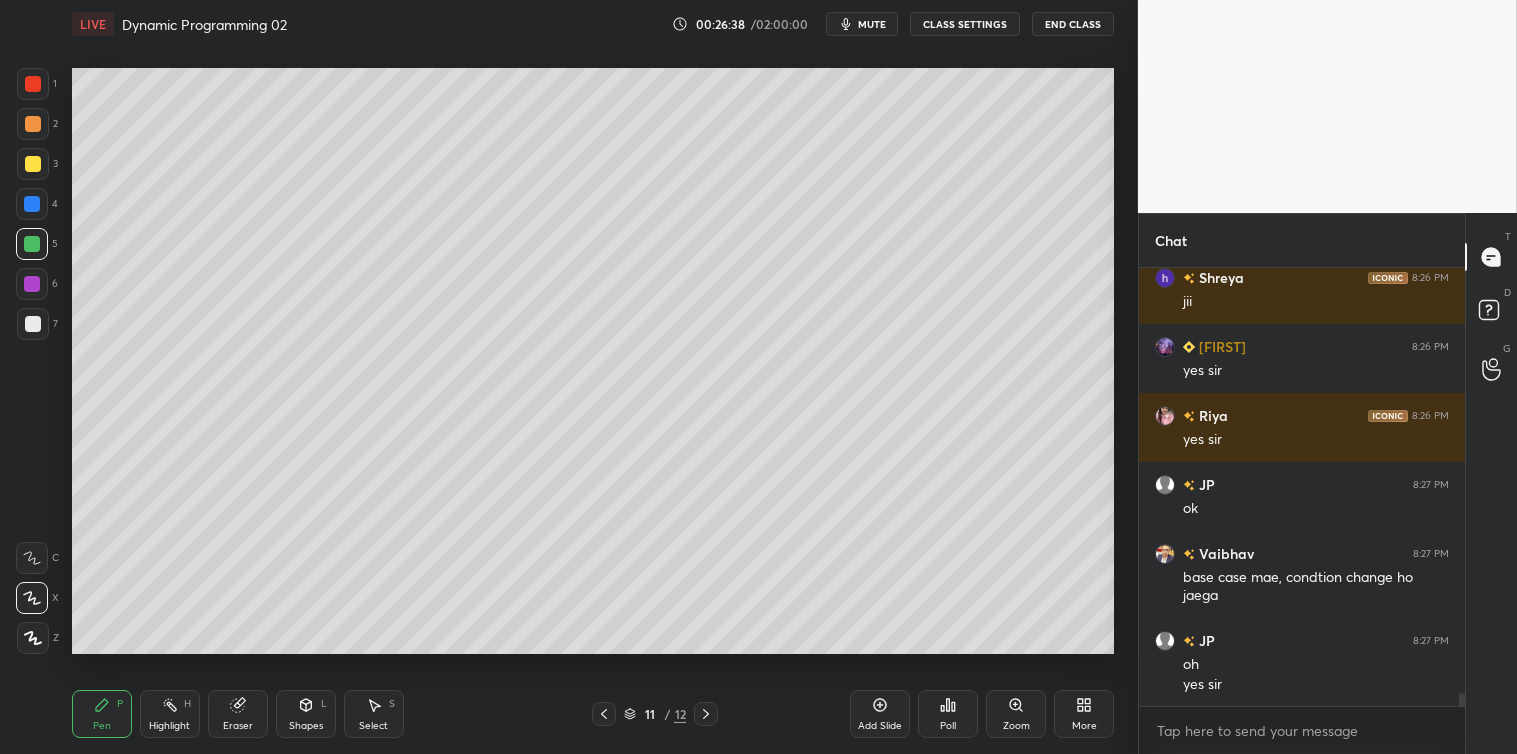 click 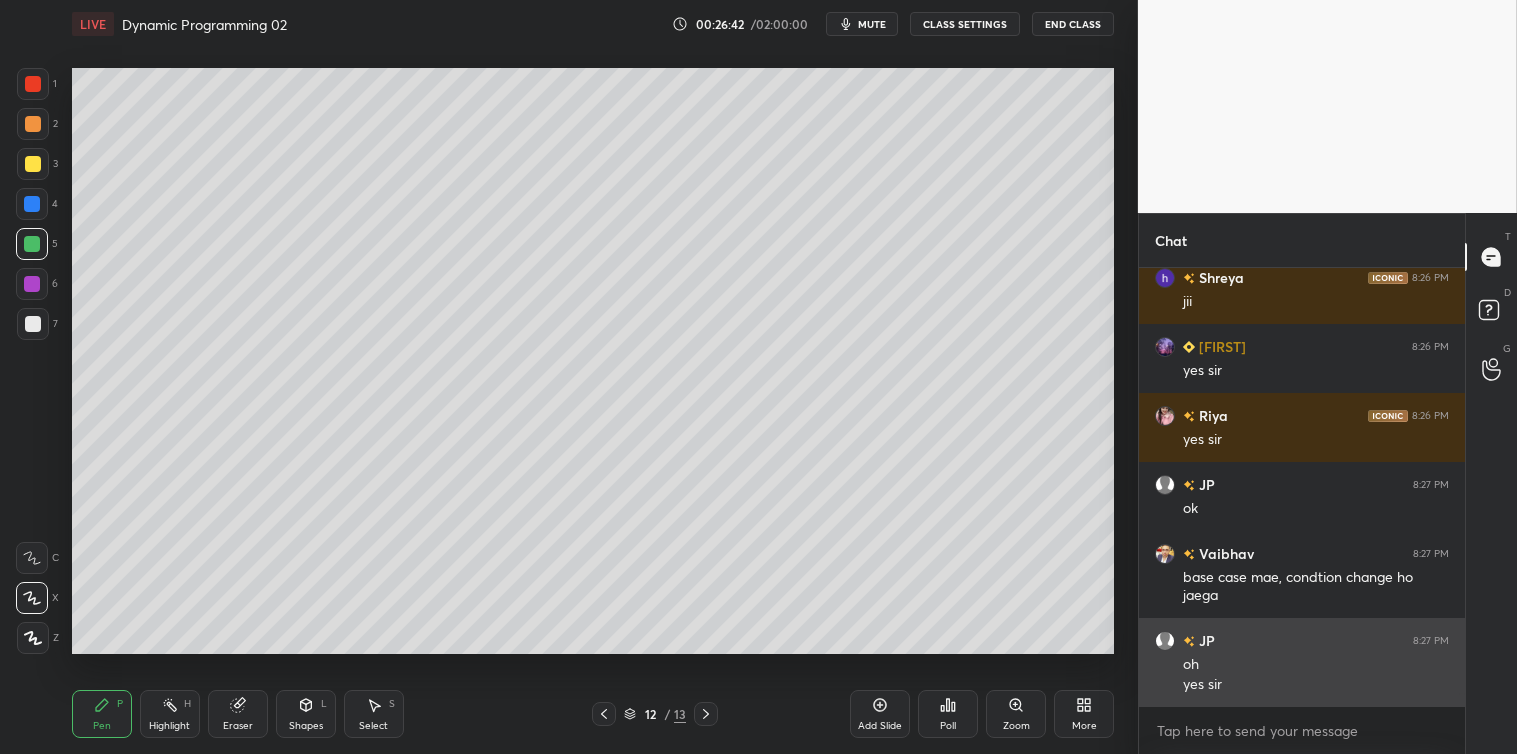 scroll, scrollTop: 14415, scrollLeft: 0, axis: vertical 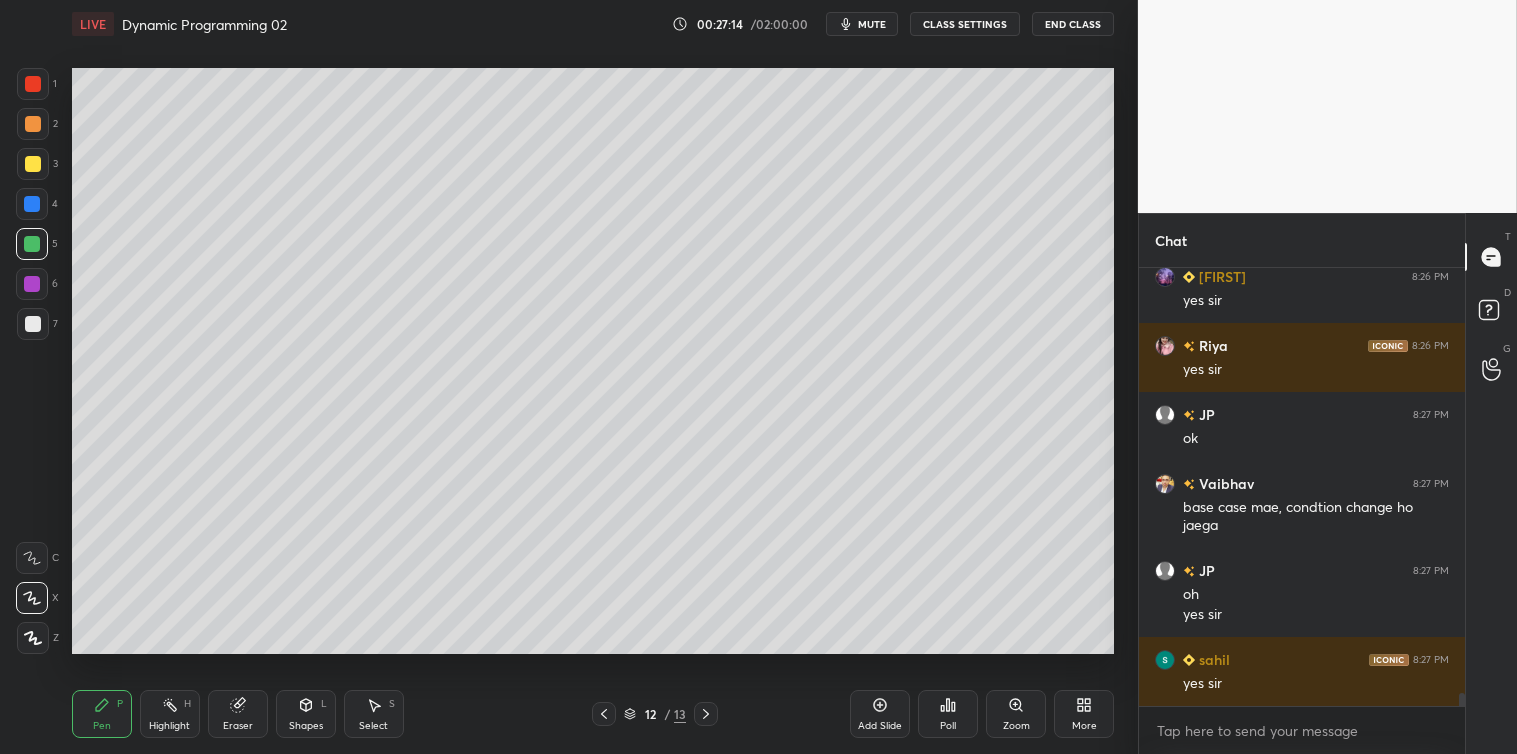 click at bounding box center [33, 324] 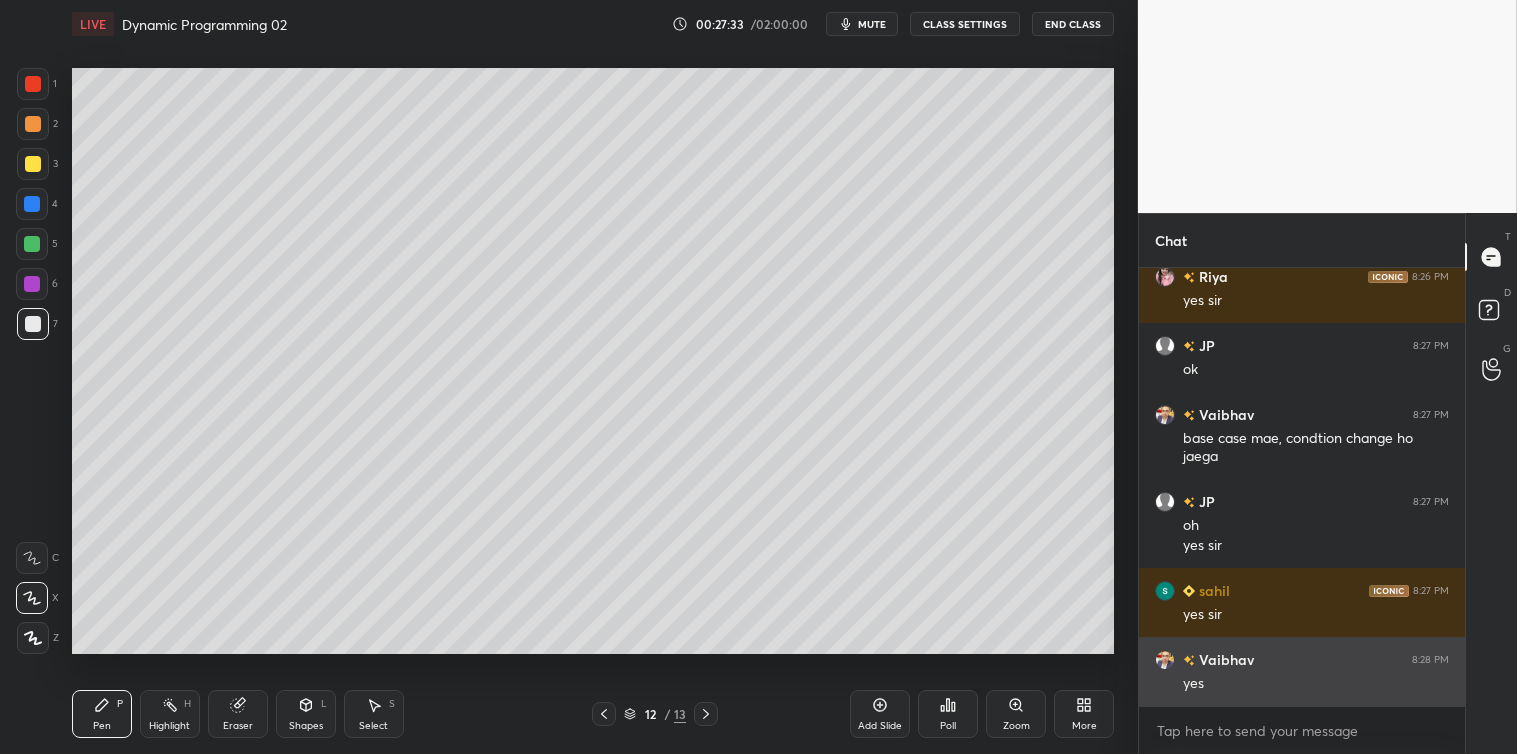 scroll, scrollTop: 14553, scrollLeft: 0, axis: vertical 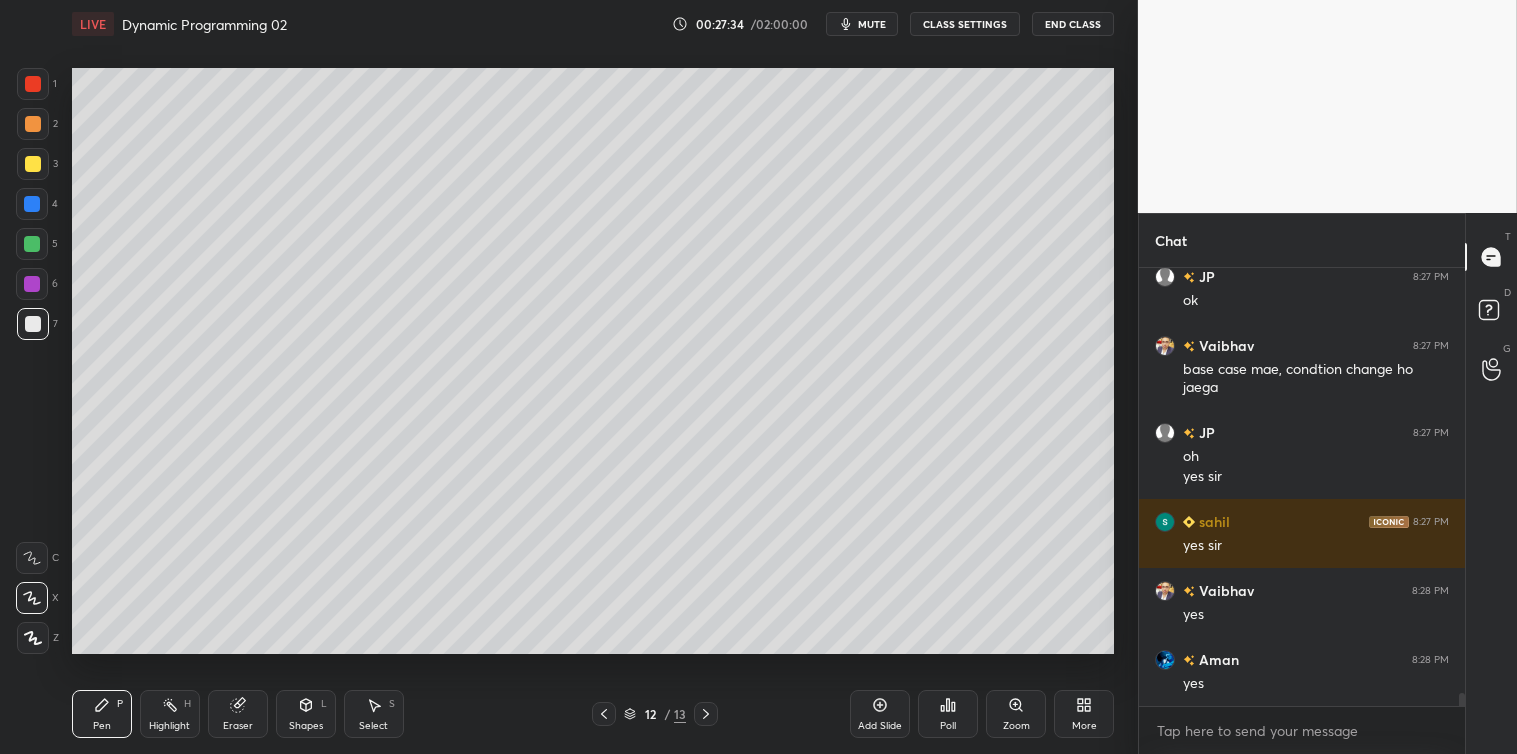 click on "Select S" at bounding box center (374, 714) 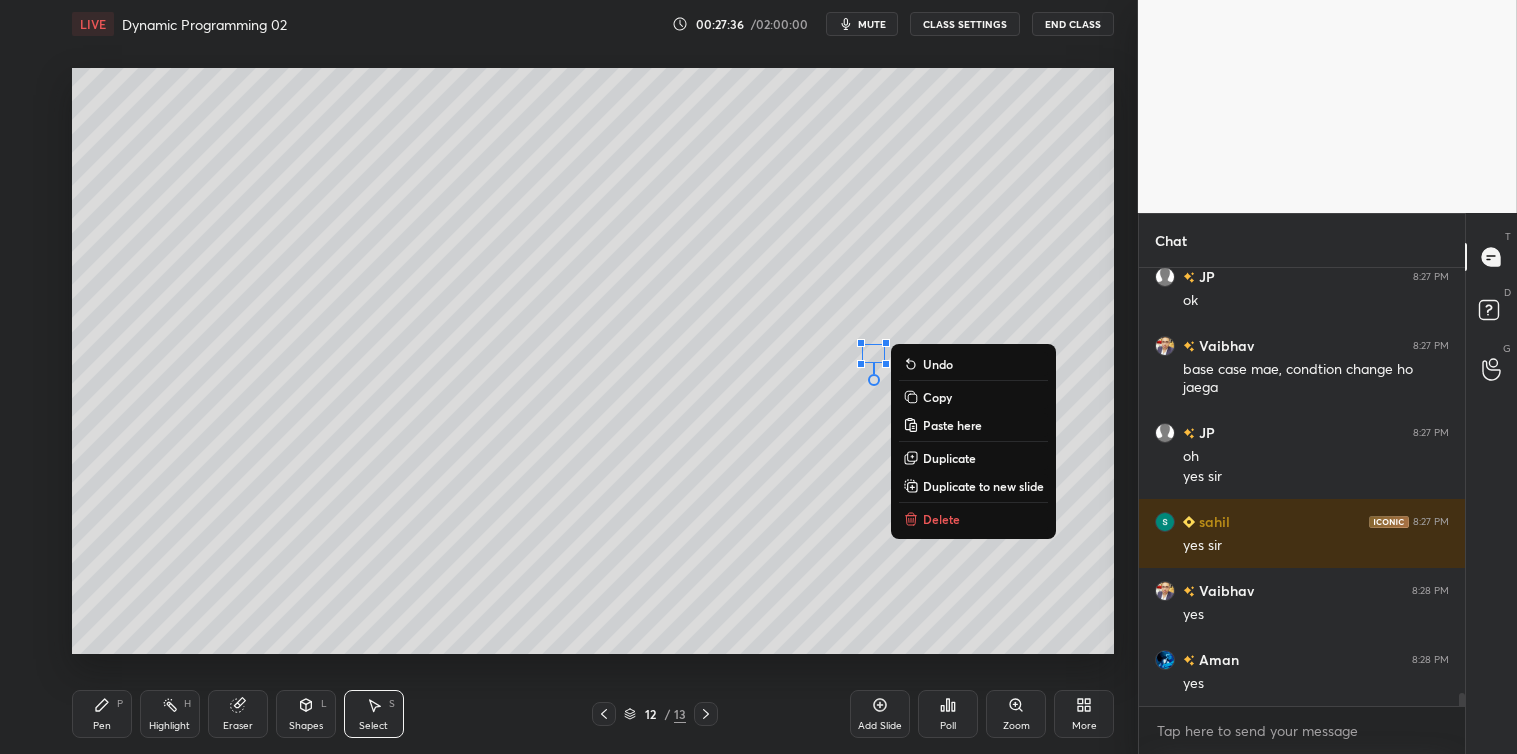 click on "Delete" at bounding box center (941, 519) 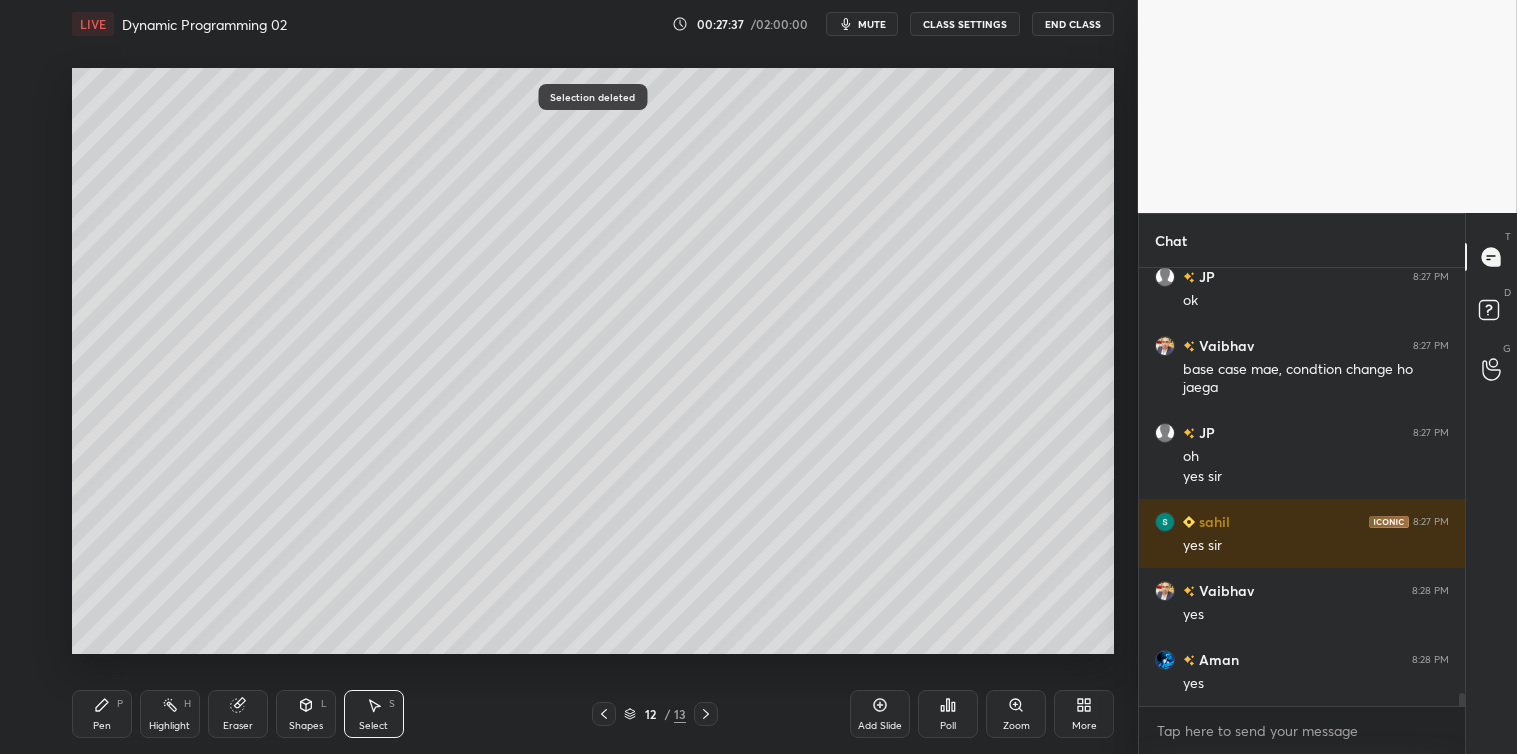 click on "Pen" at bounding box center [102, 726] 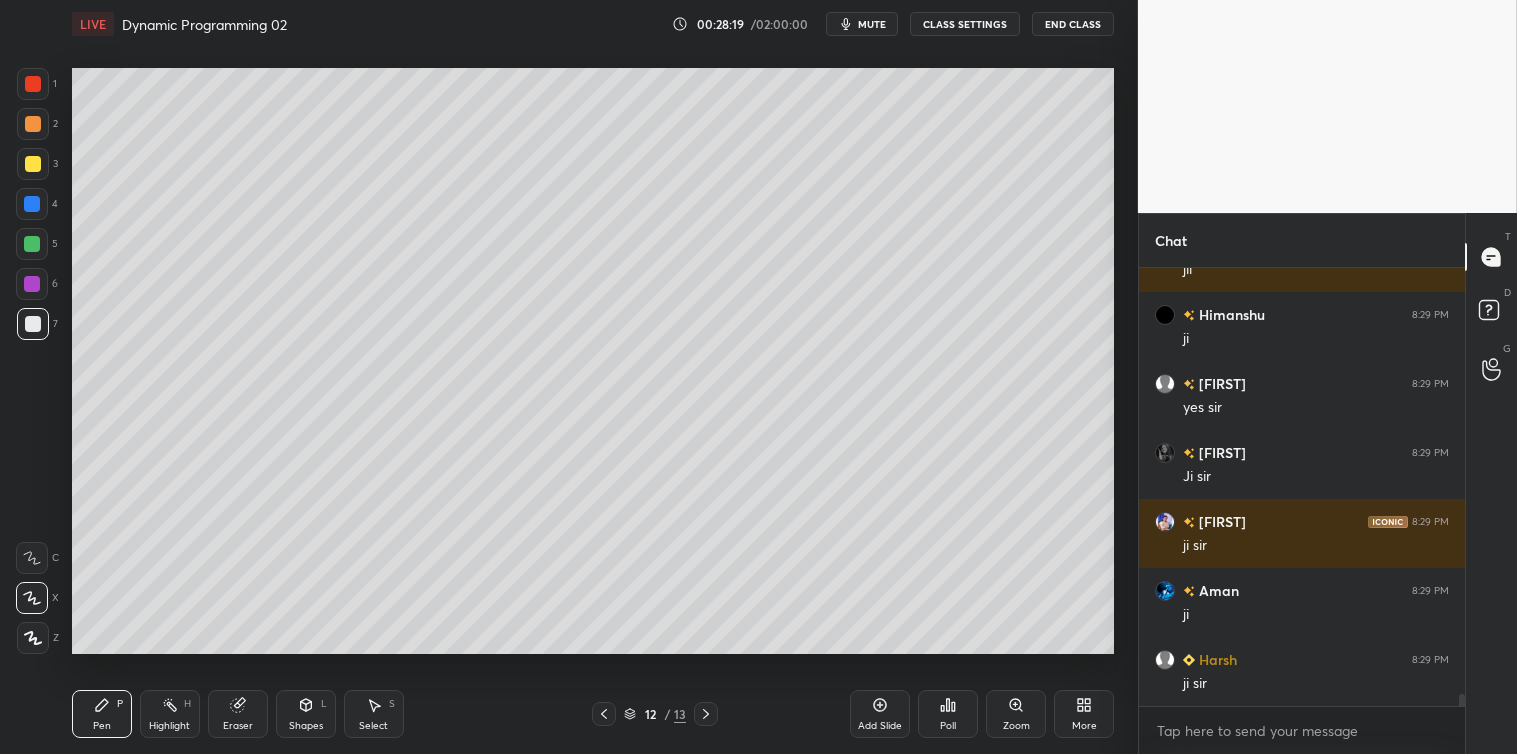 scroll, scrollTop: 15518, scrollLeft: 0, axis: vertical 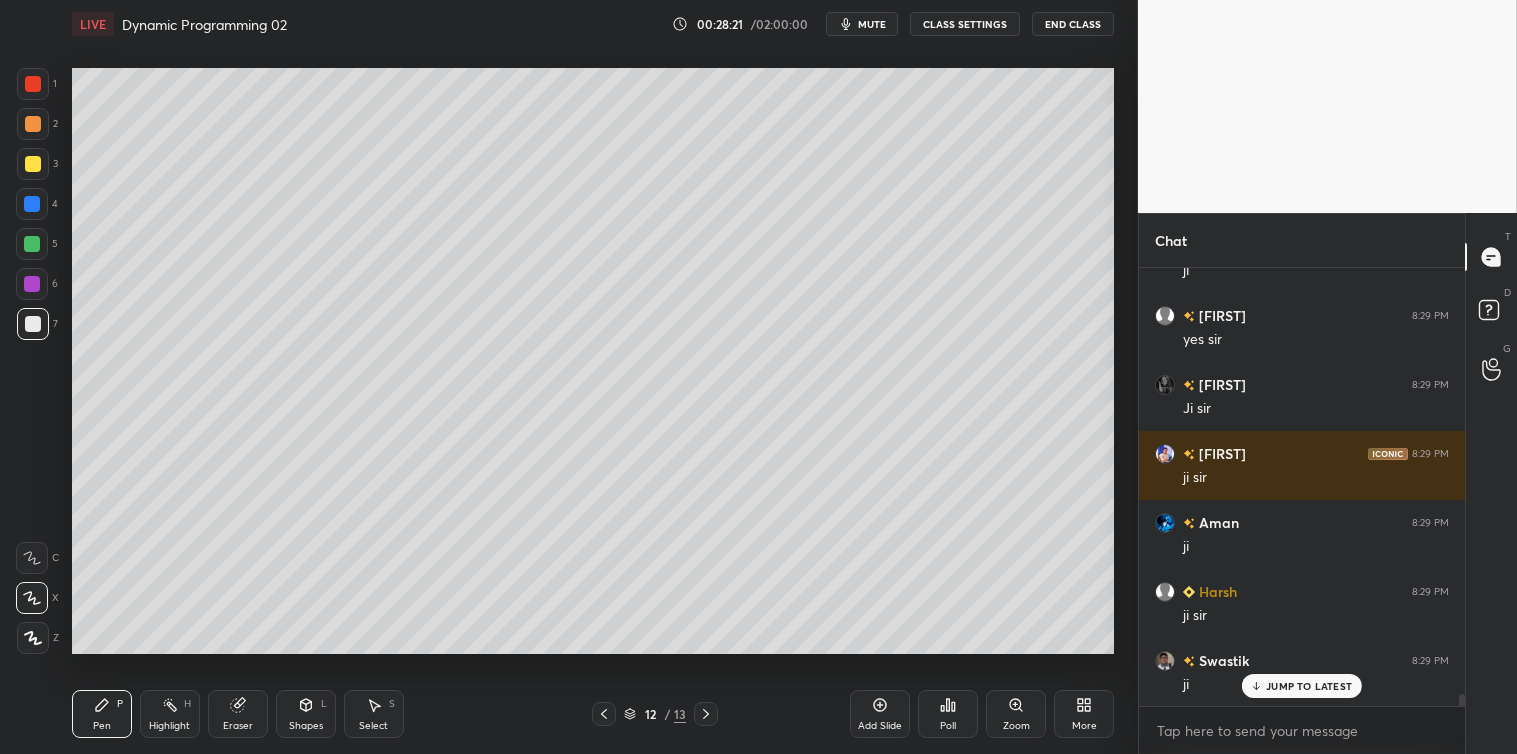 click 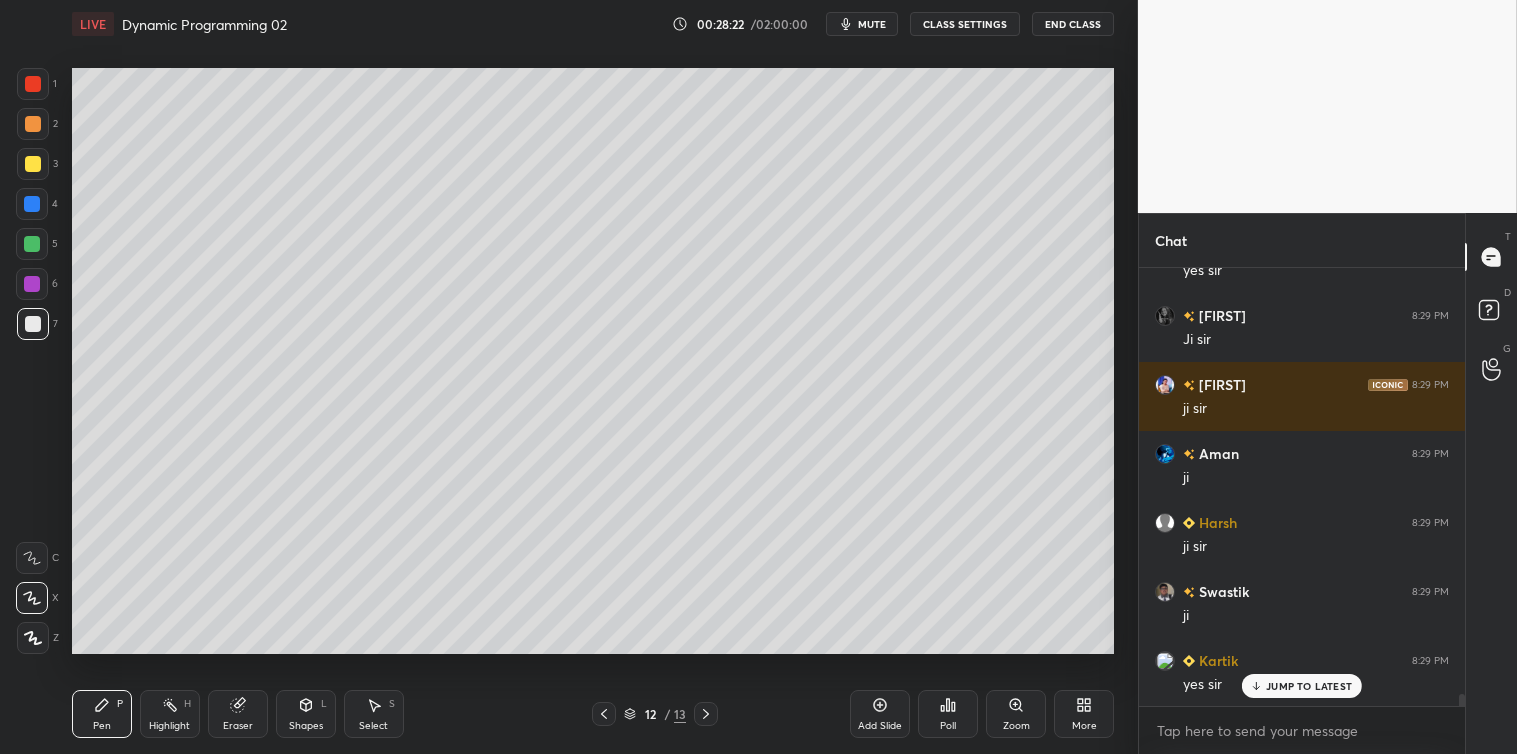 click on "JUMP TO LATEST" at bounding box center [1302, 686] 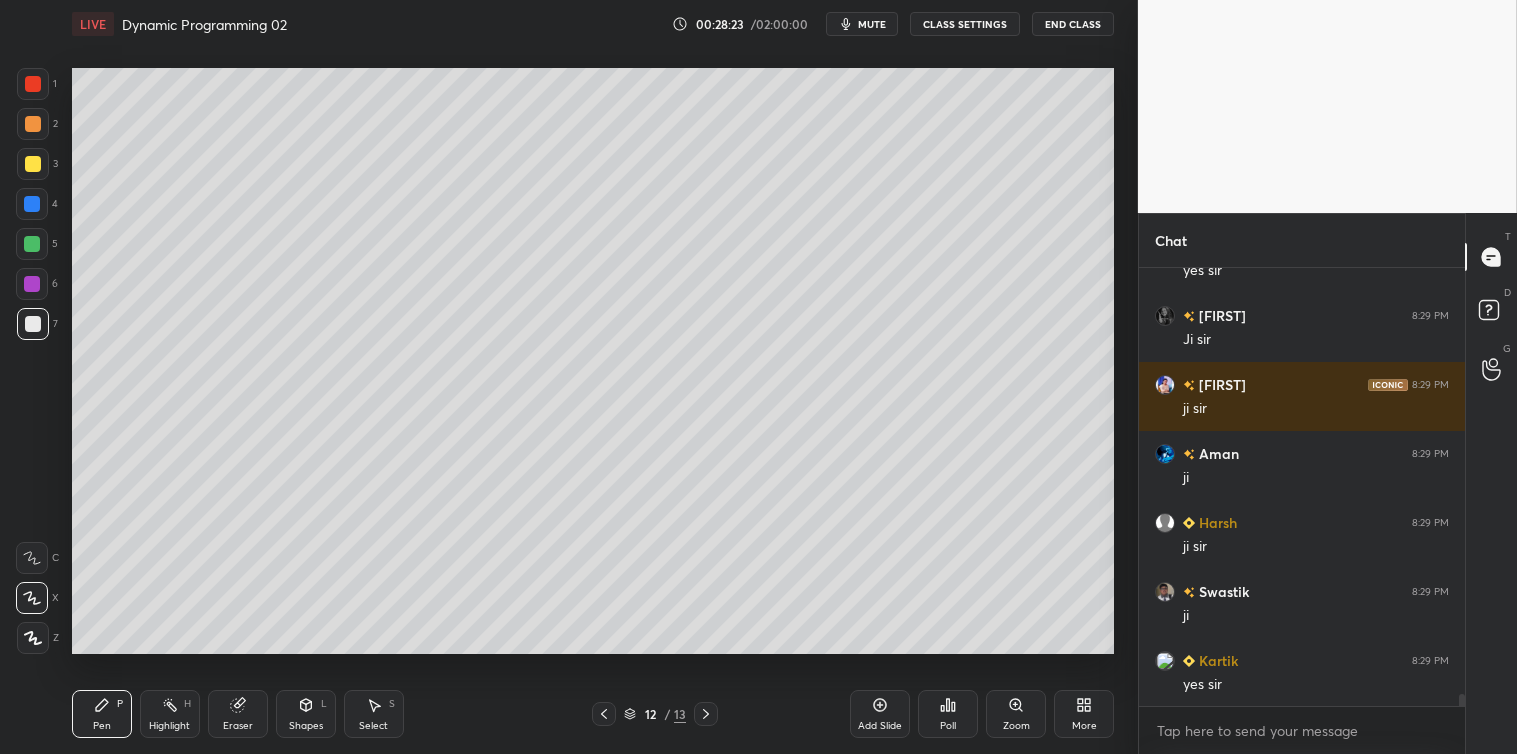click 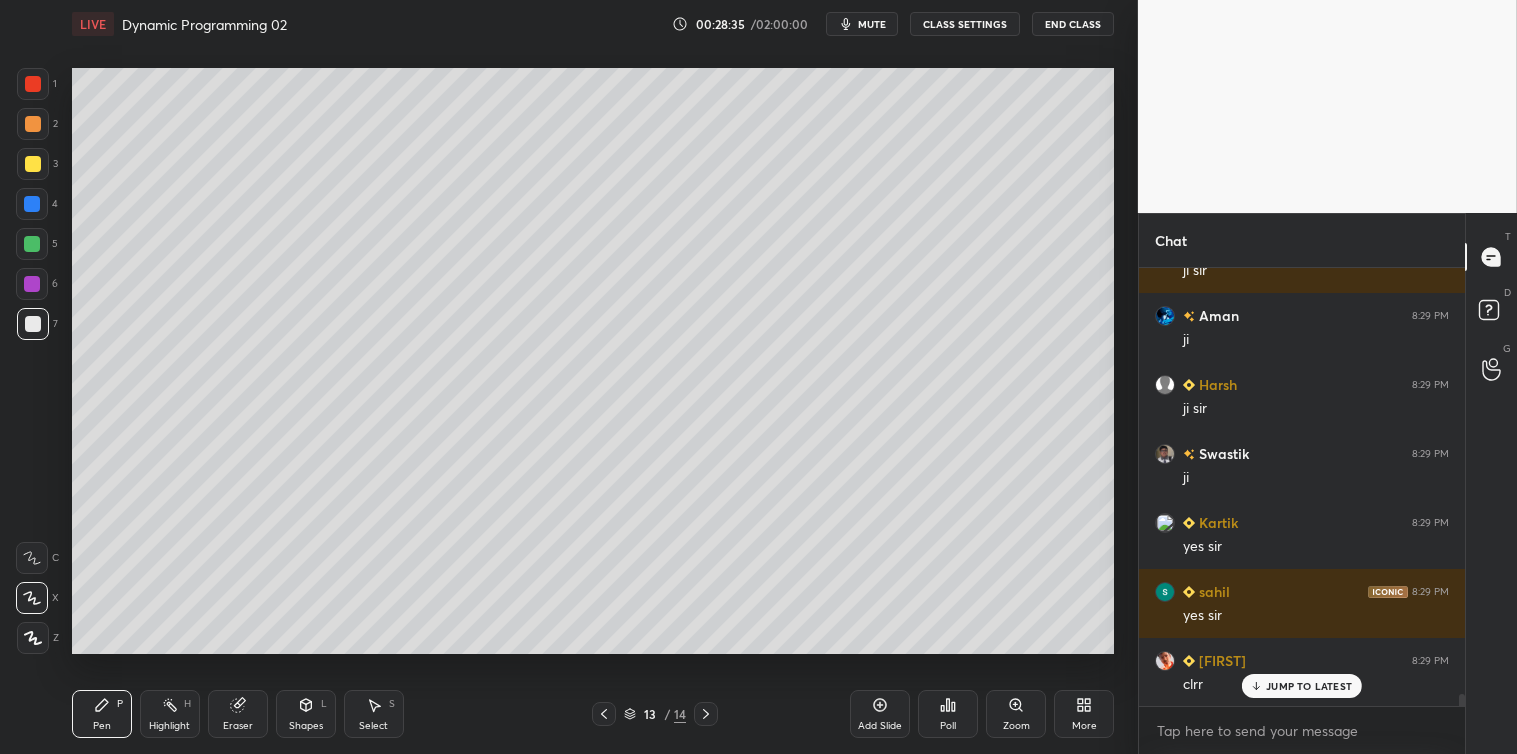 scroll, scrollTop: 15774, scrollLeft: 0, axis: vertical 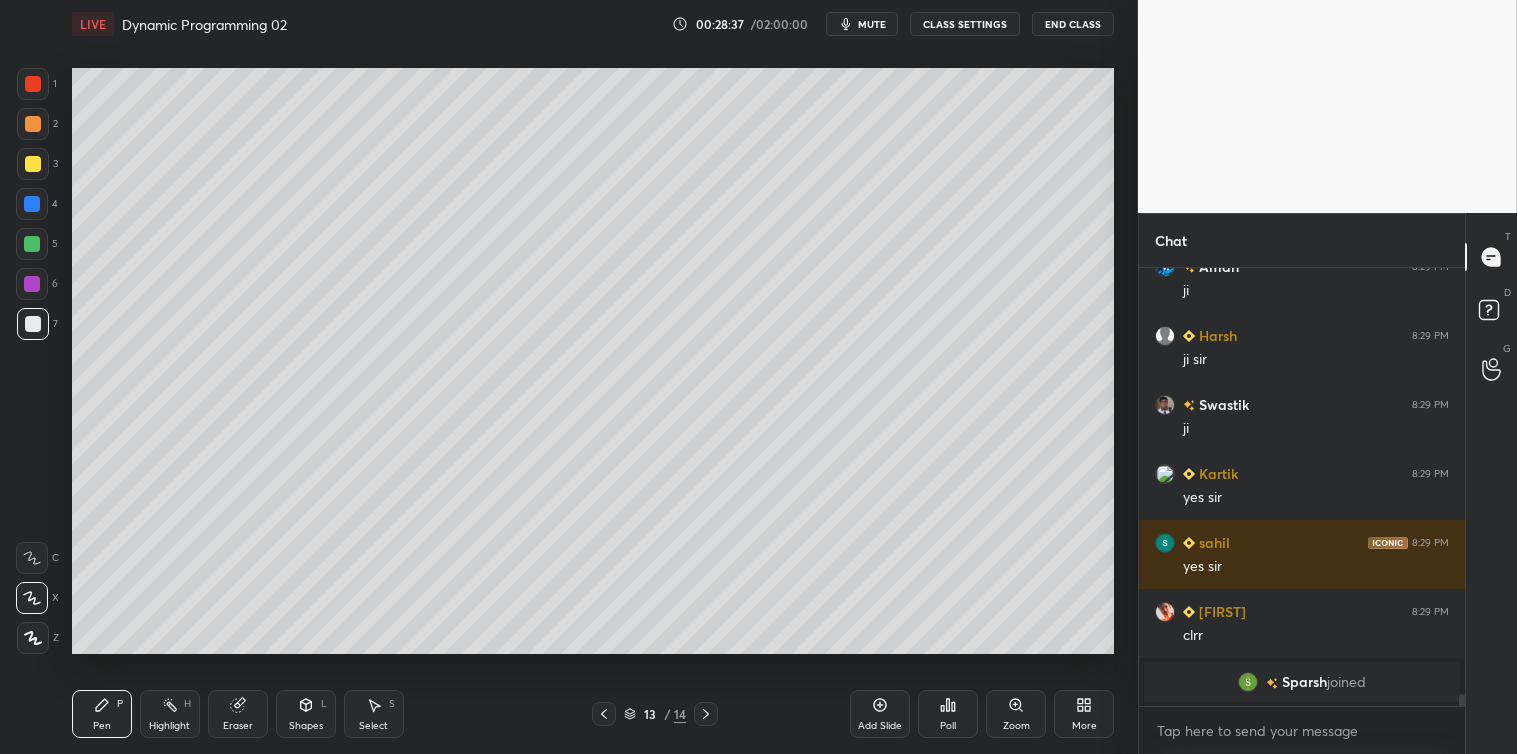 click at bounding box center [32, 204] 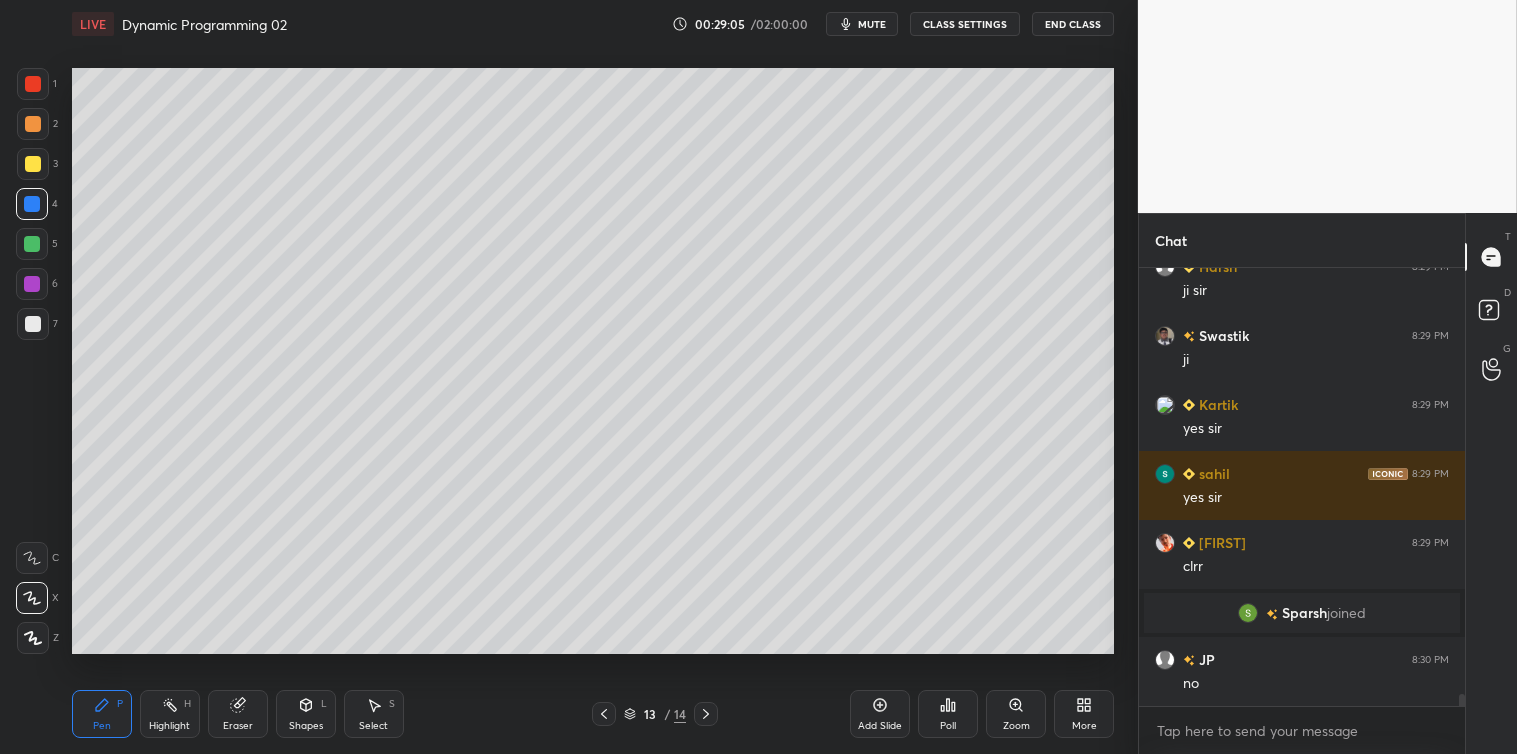 scroll, scrollTop: 15912, scrollLeft: 0, axis: vertical 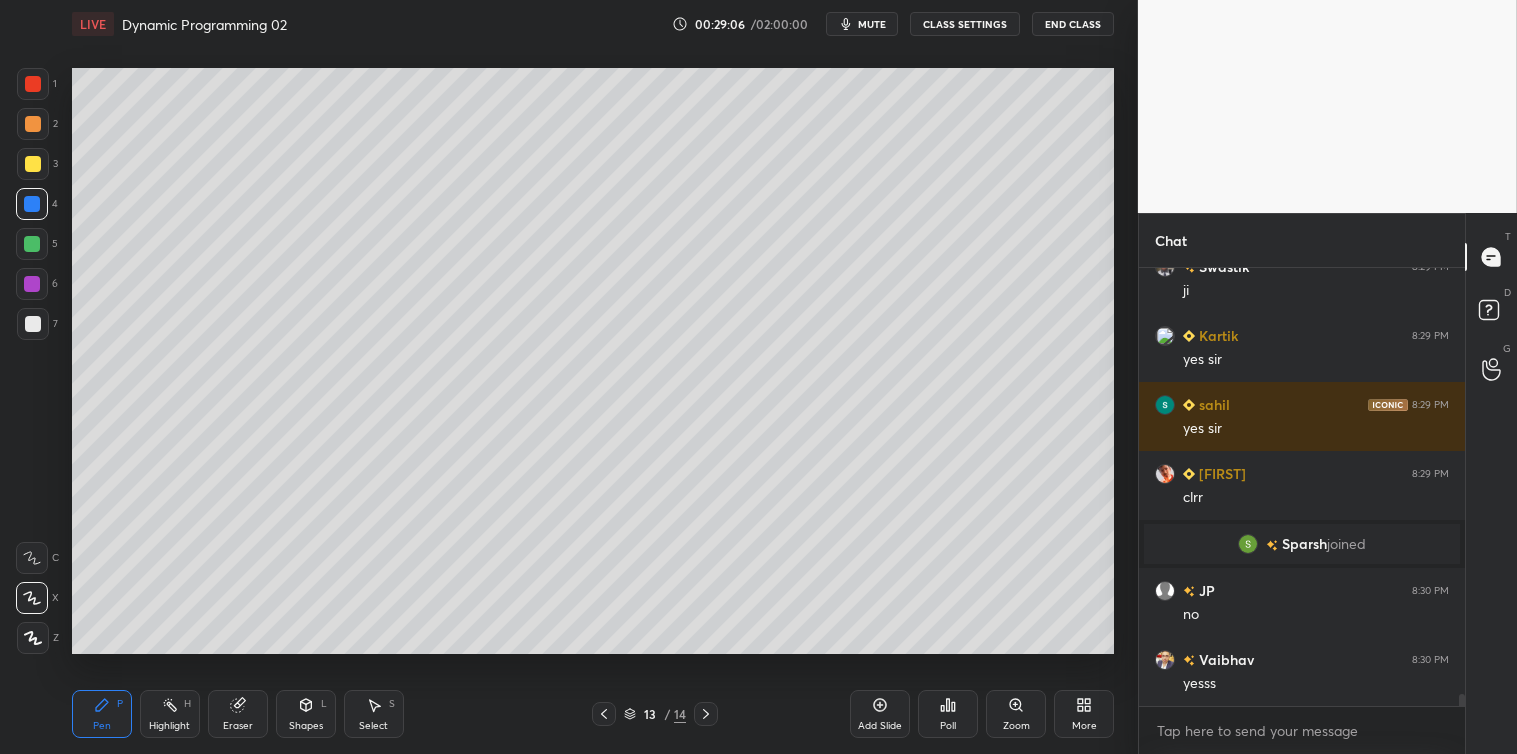 click at bounding box center (33, 324) 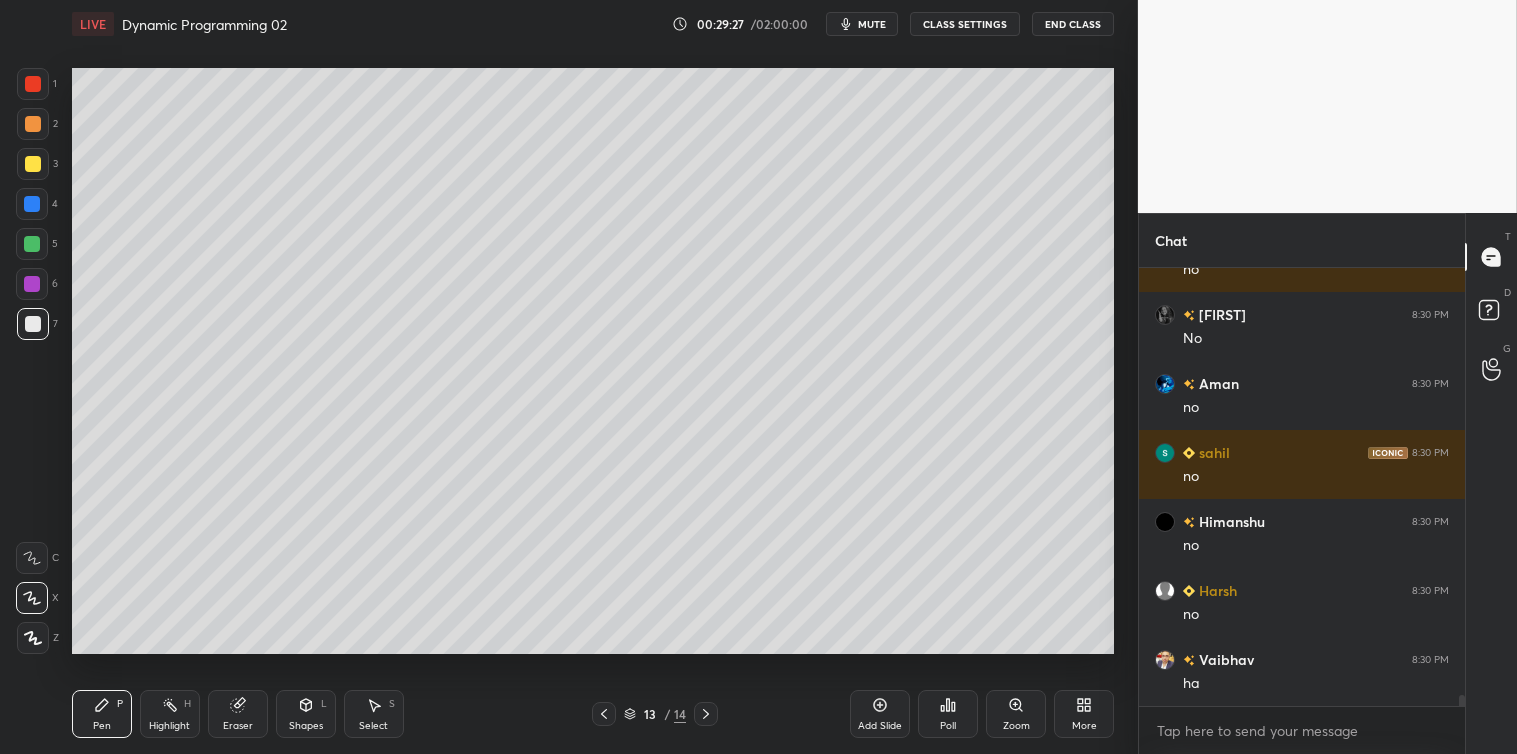 scroll, scrollTop: 16602, scrollLeft: 0, axis: vertical 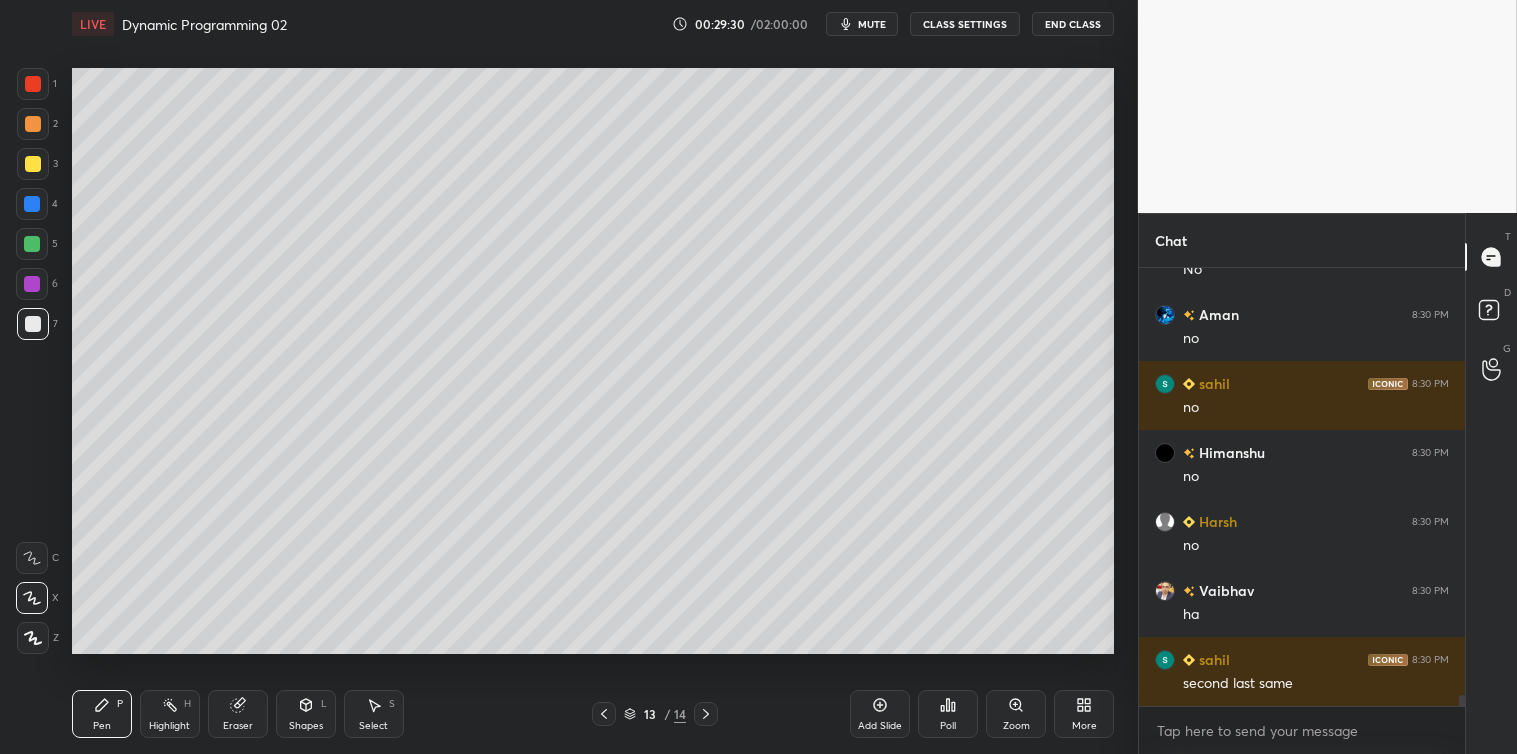 click 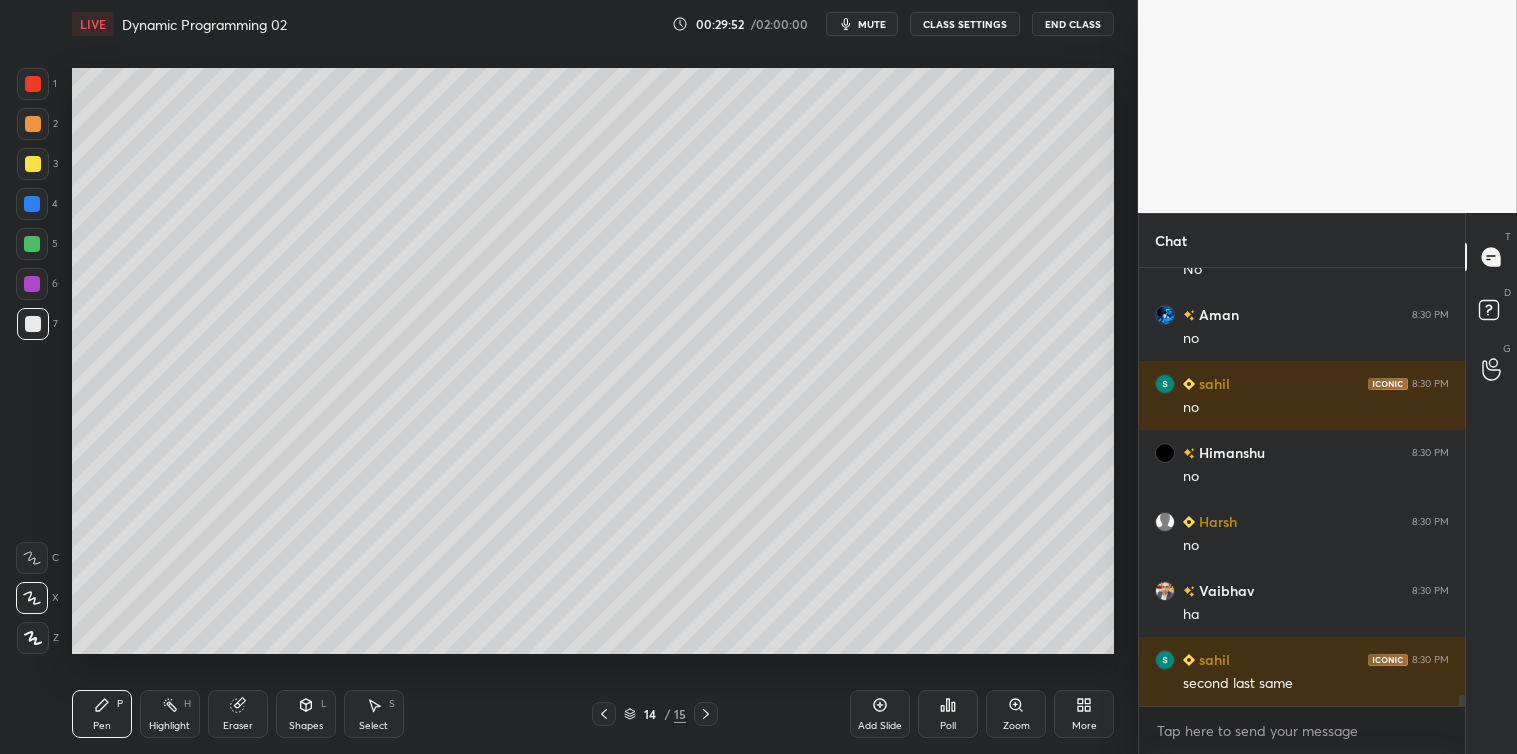 scroll, scrollTop: 16671, scrollLeft: 0, axis: vertical 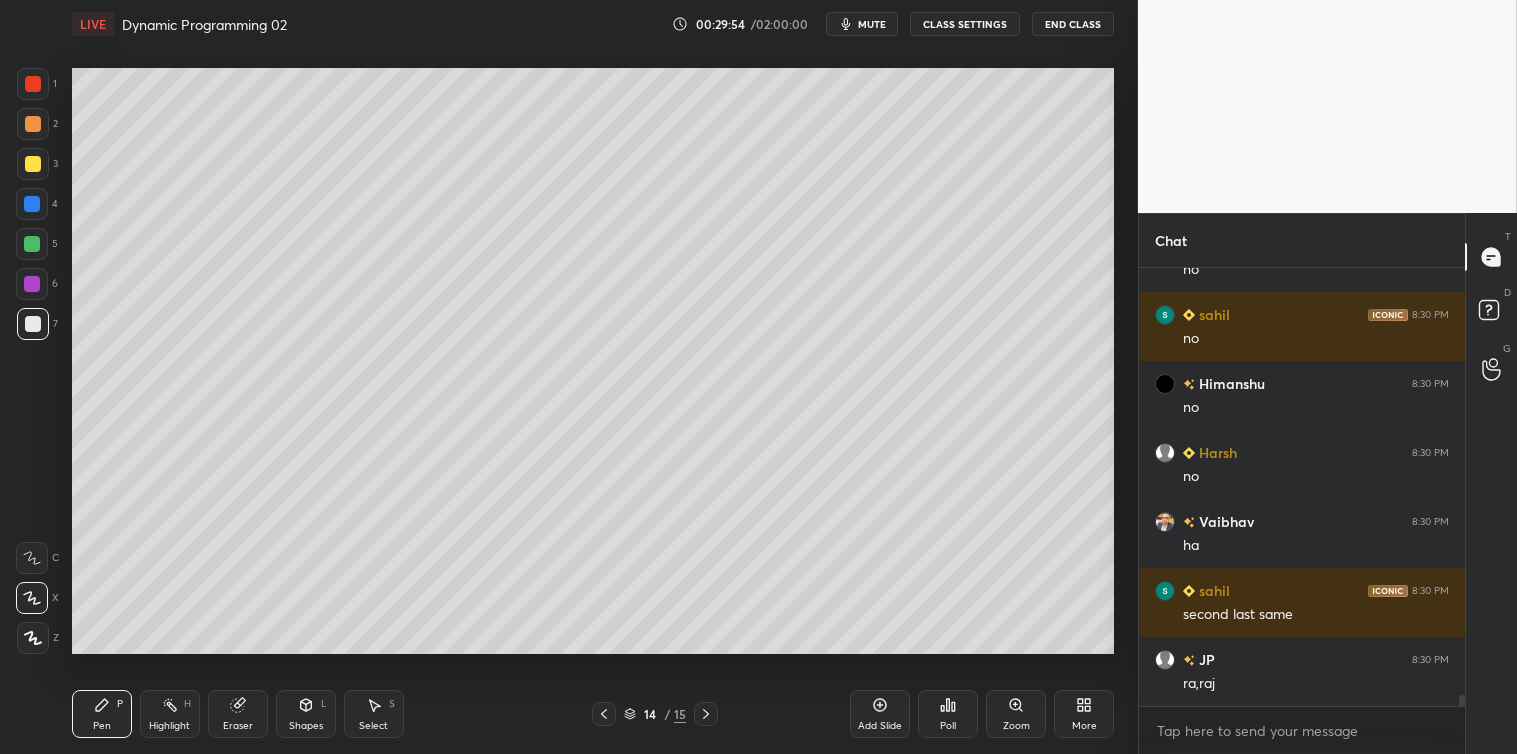click at bounding box center (32, 204) 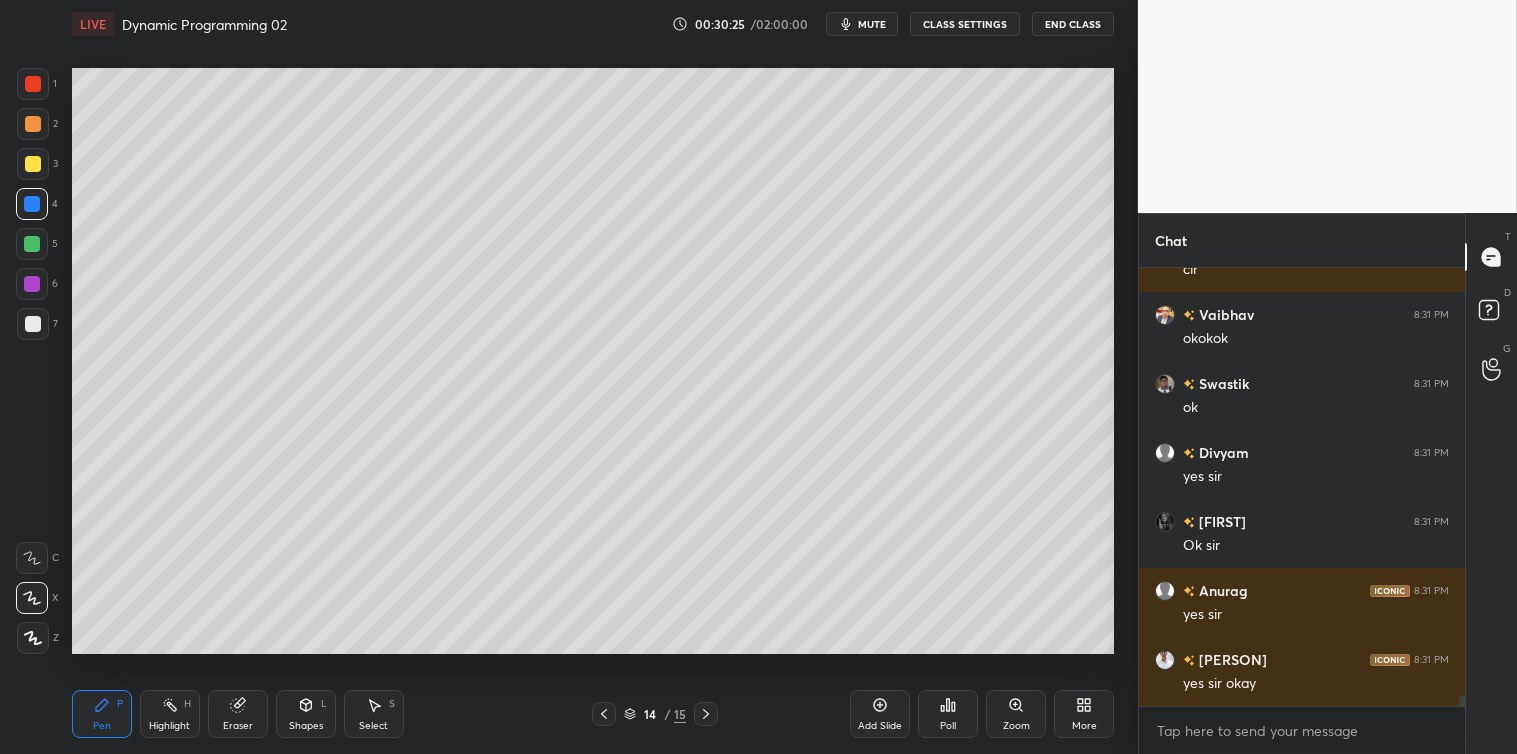 scroll, scrollTop: 18140, scrollLeft: 0, axis: vertical 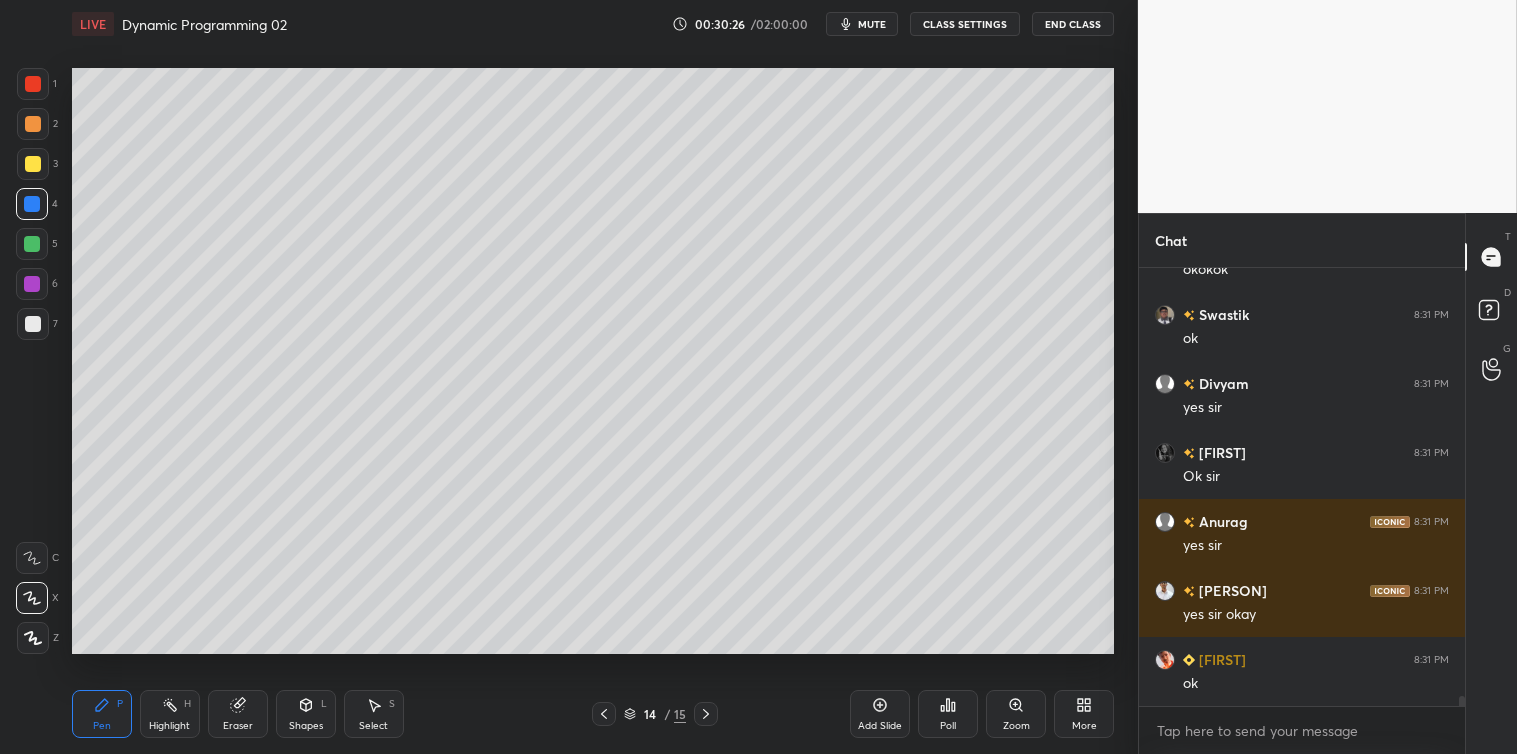 click on "Add Slide" at bounding box center [880, 714] 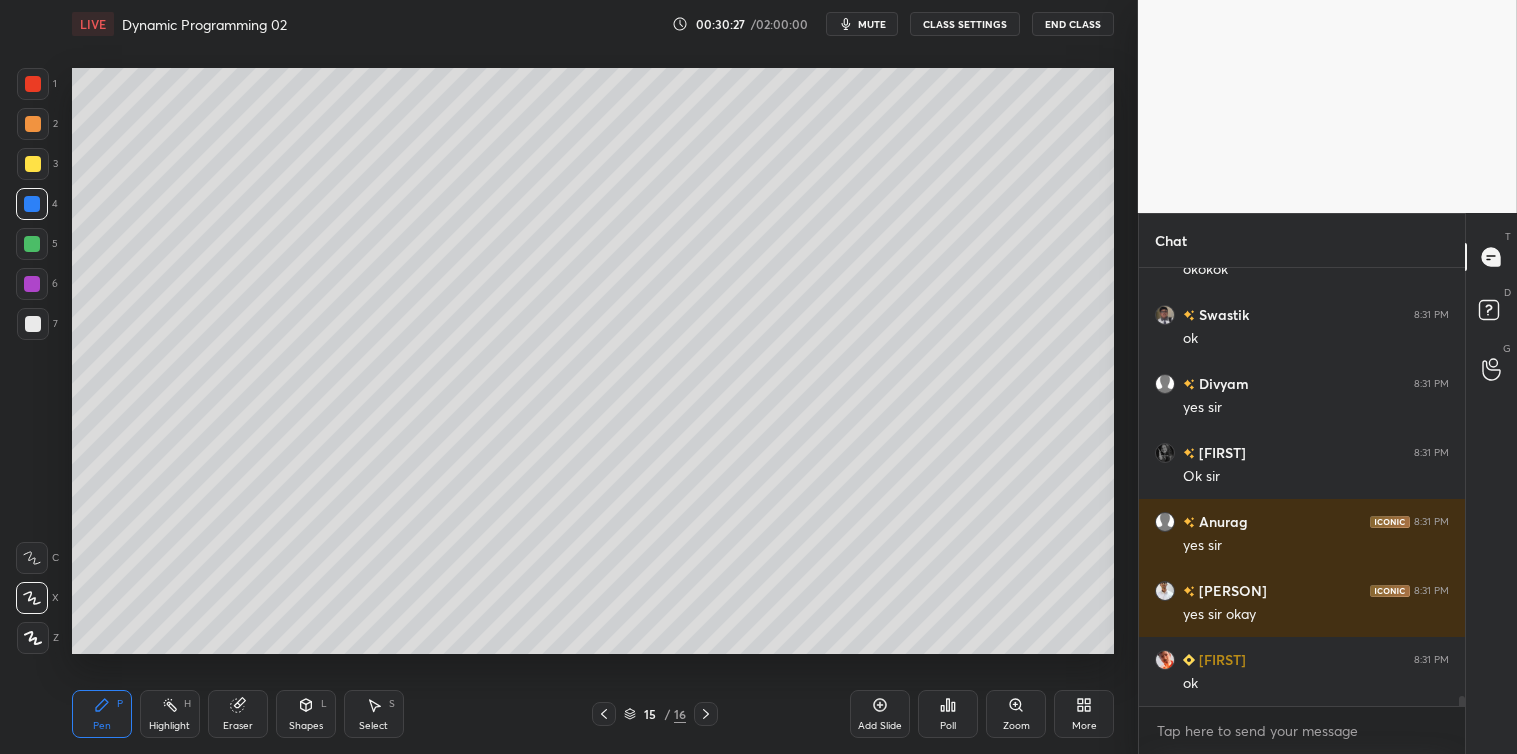 click at bounding box center [33, 324] 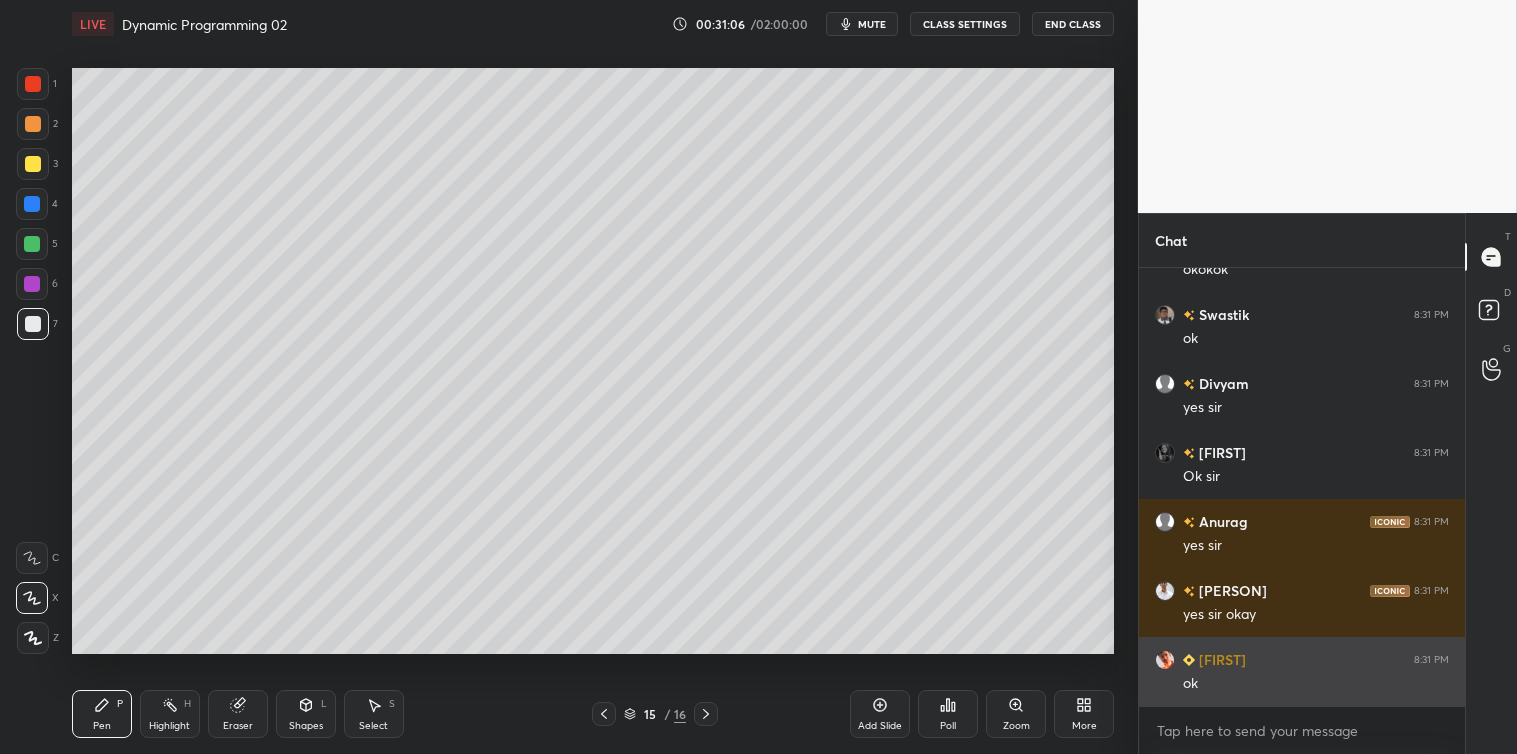 scroll, scrollTop: 18187, scrollLeft: 0, axis: vertical 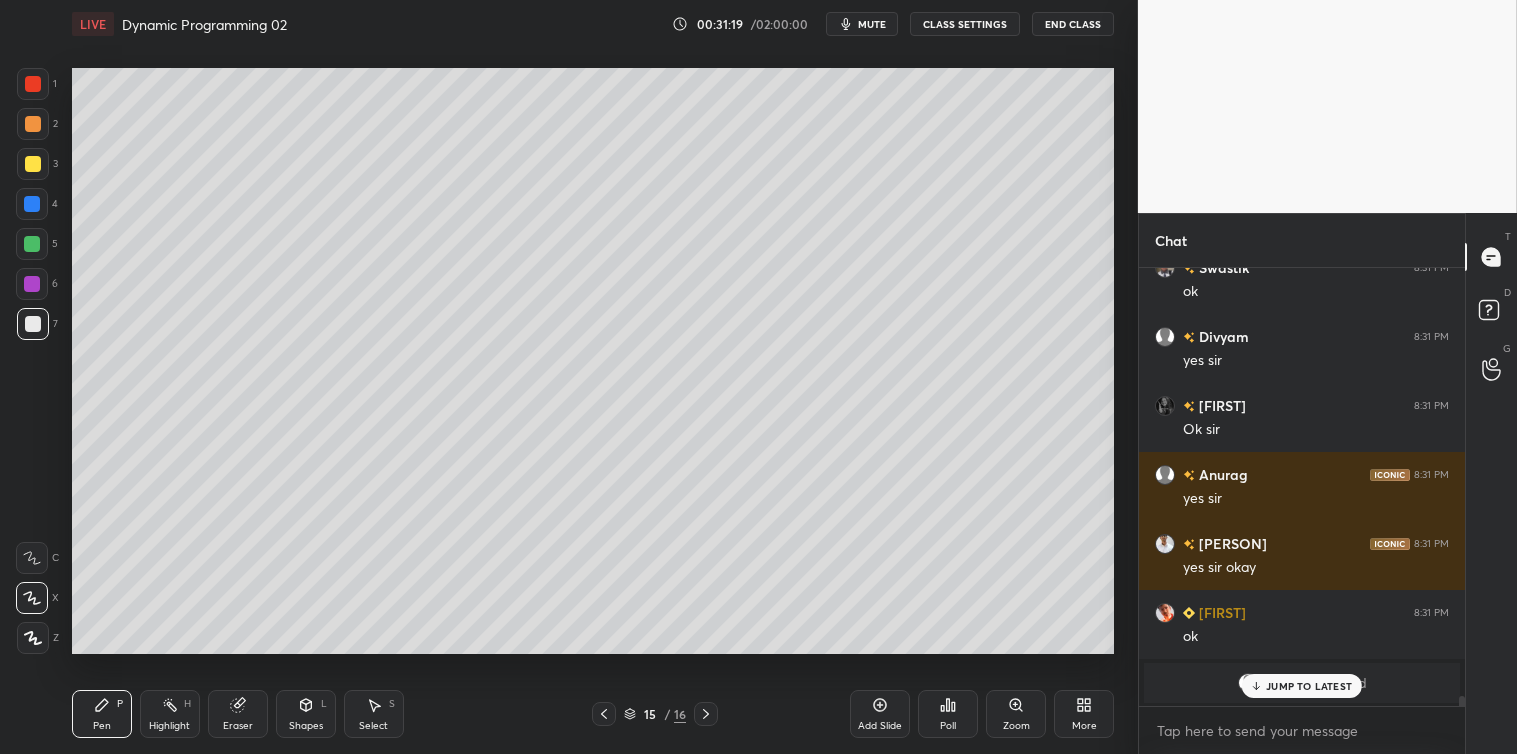 click at bounding box center (32, 204) 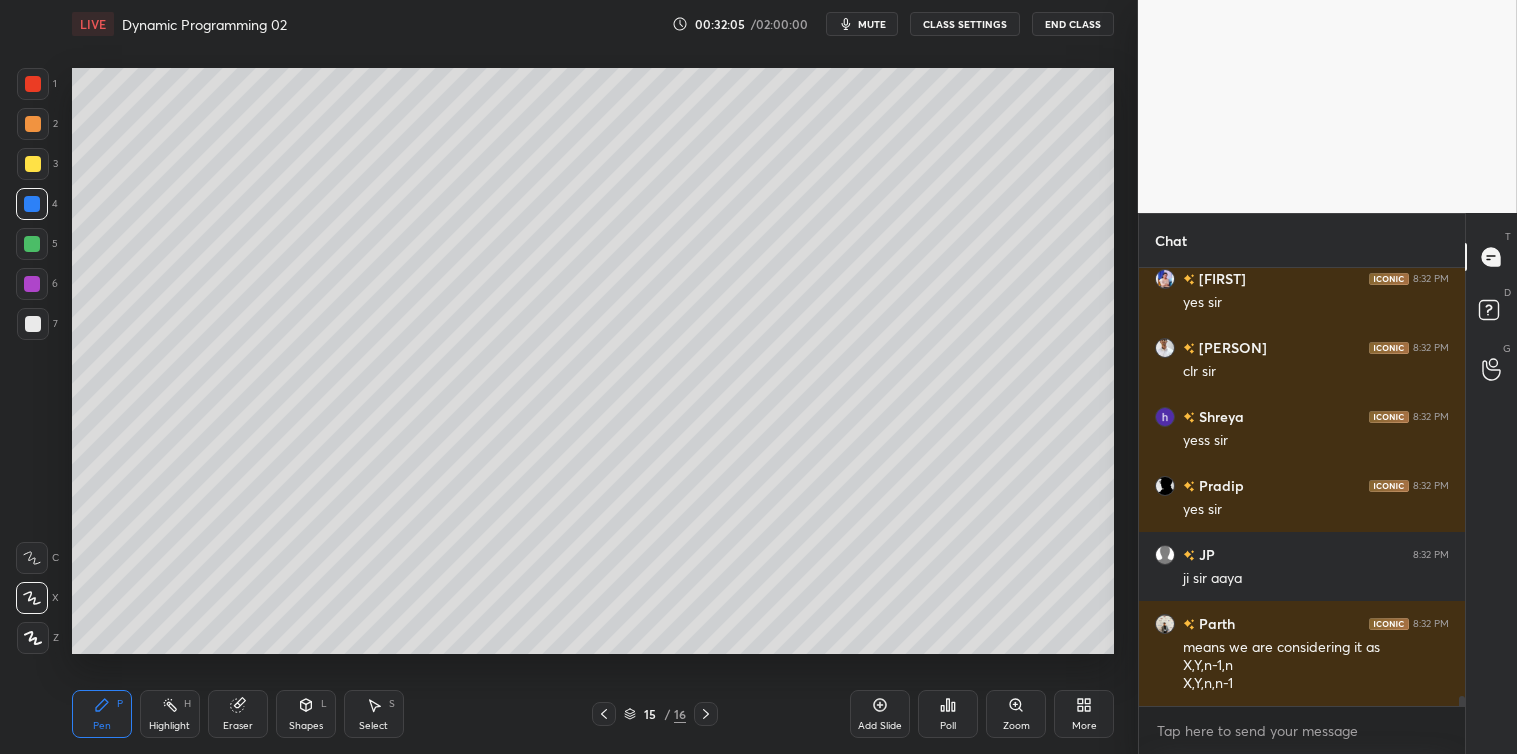 scroll, scrollTop: 18093, scrollLeft: 0, axis: vertical 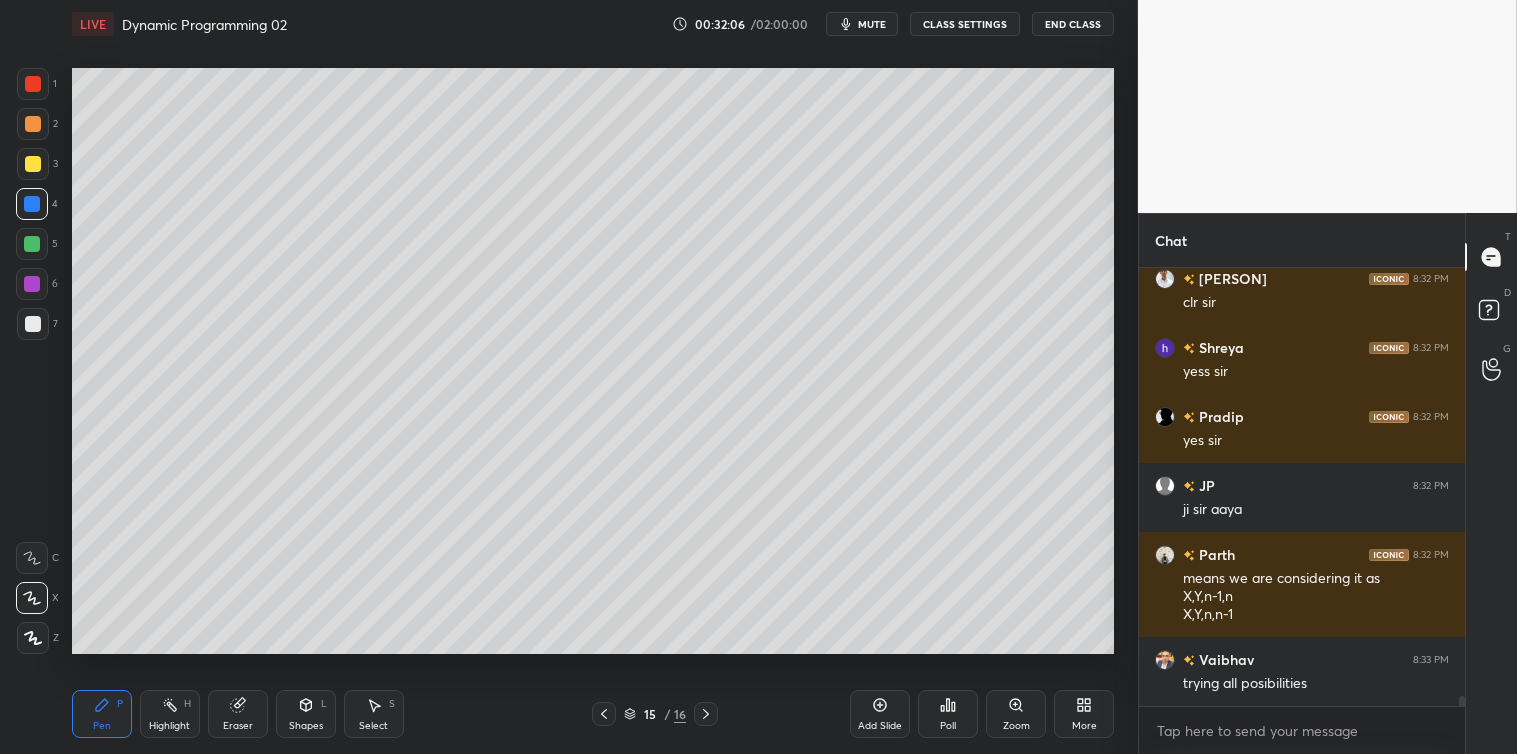 click 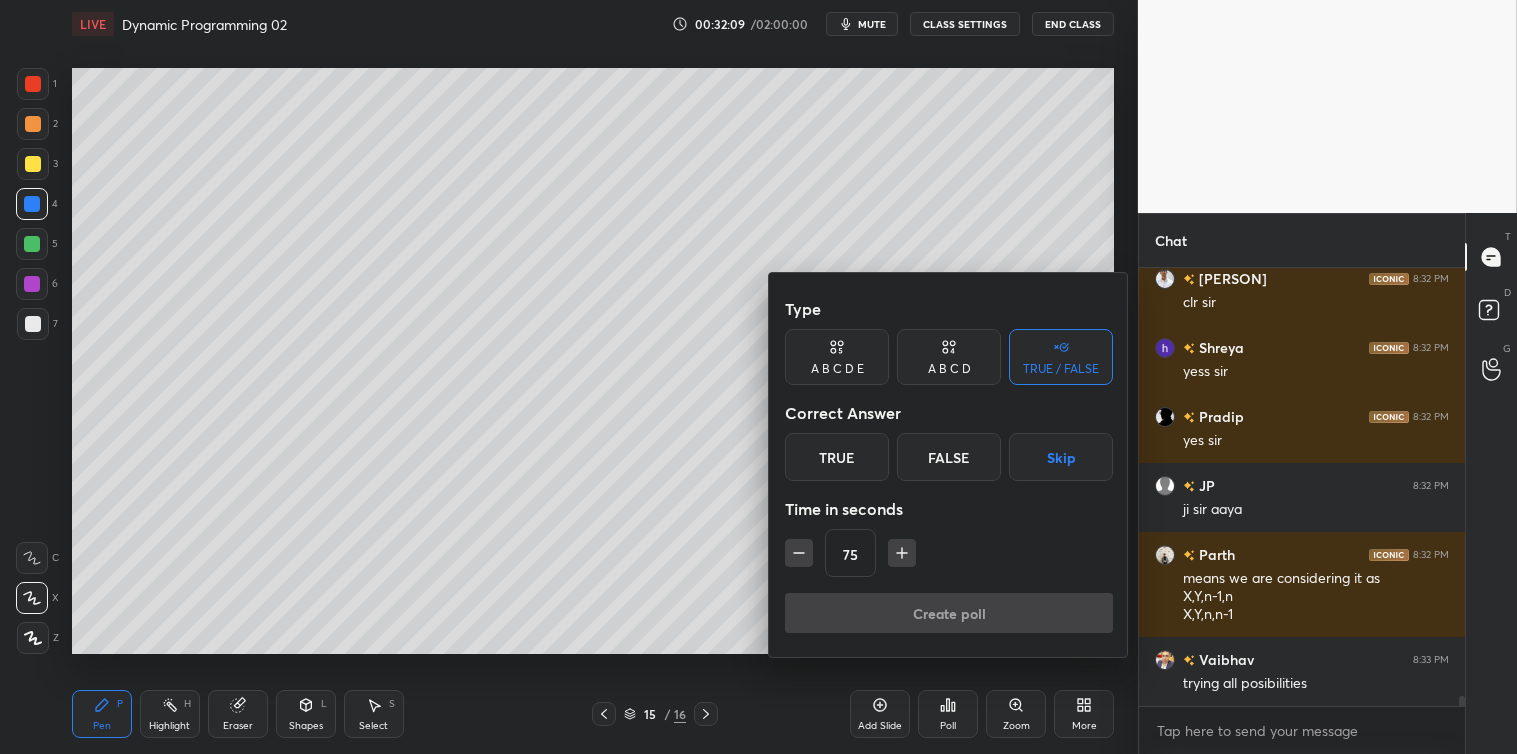click on "True" at bounding box center (837, 457) 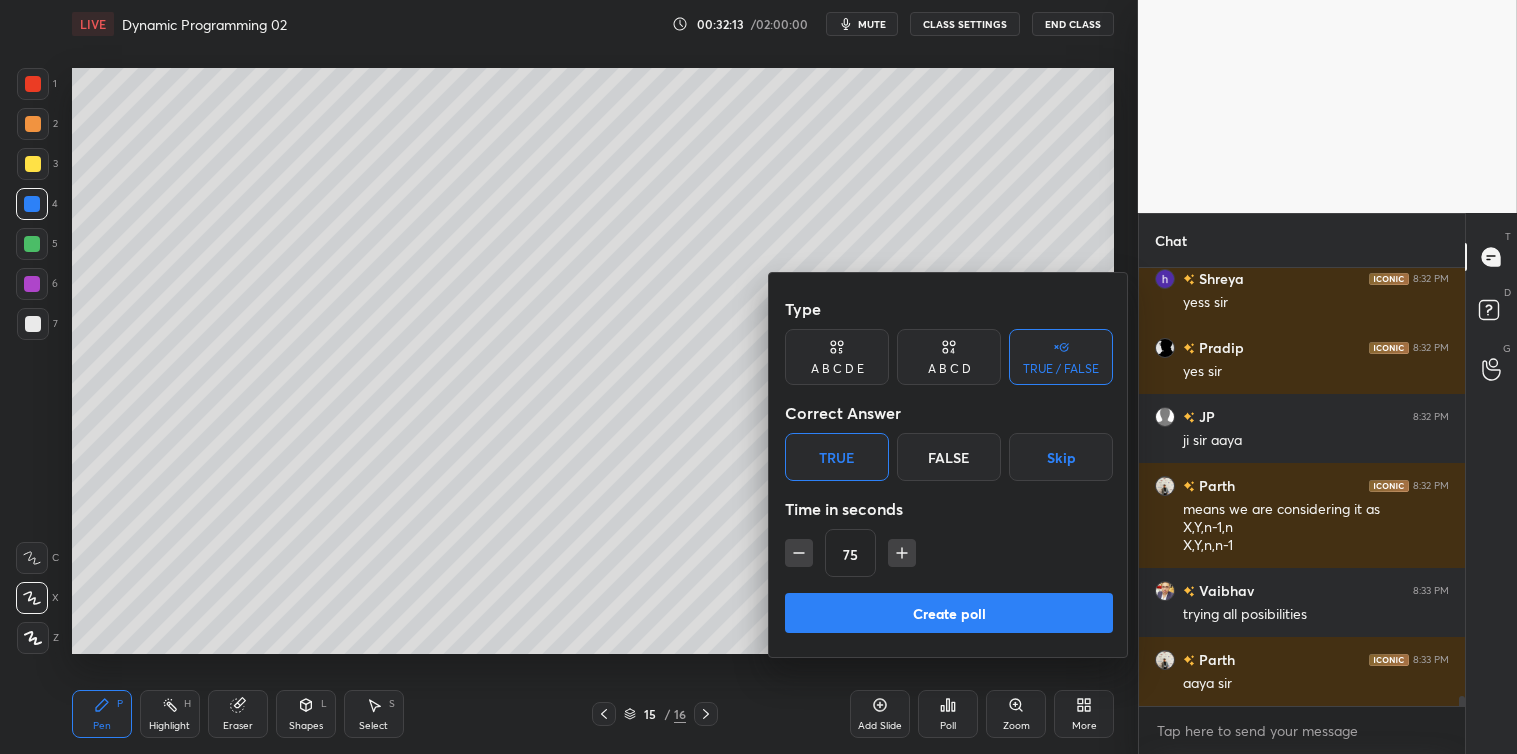 scroll, scrollTop: 18231, scrollLeft: 0, axis: vertical 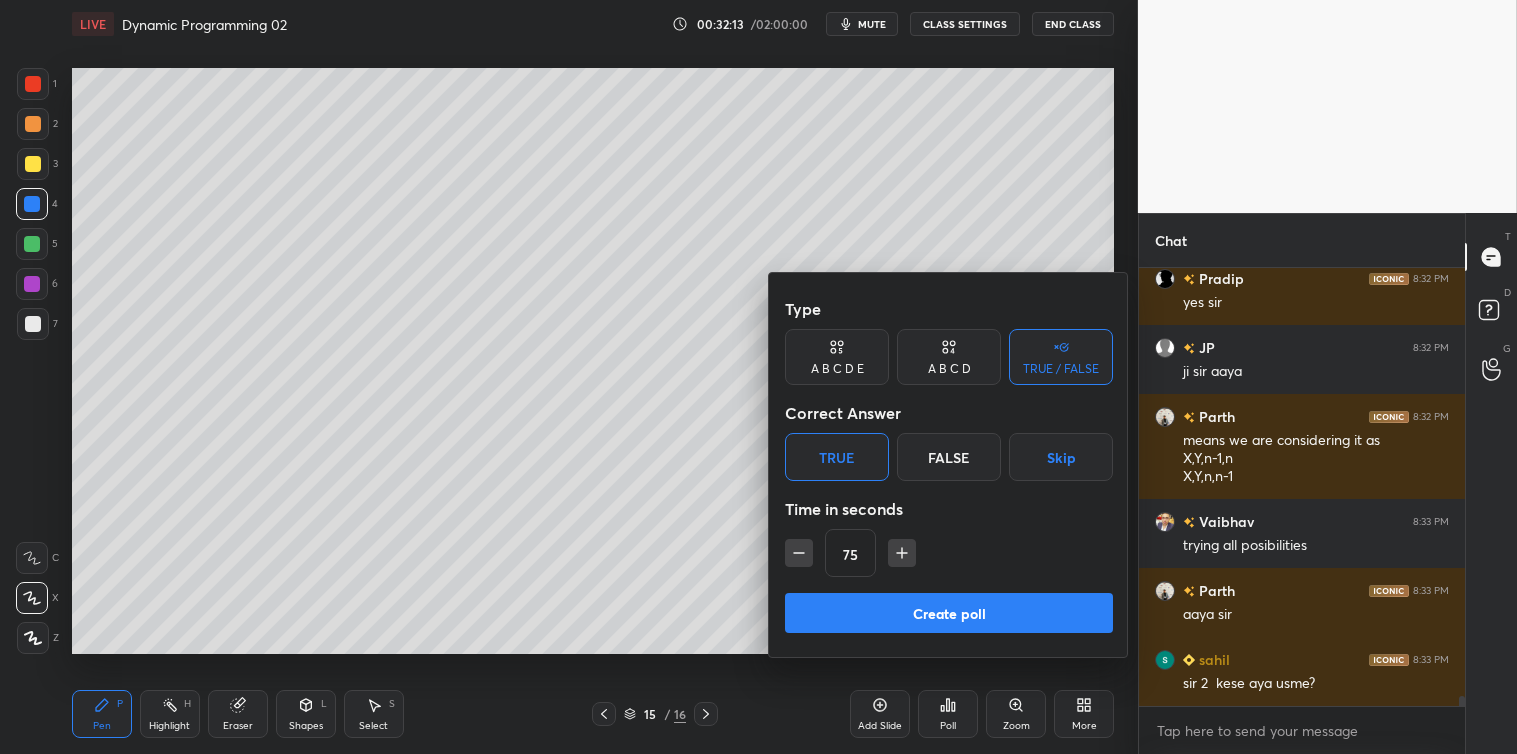 click on "Create poll" at bounding box center (949, 613) 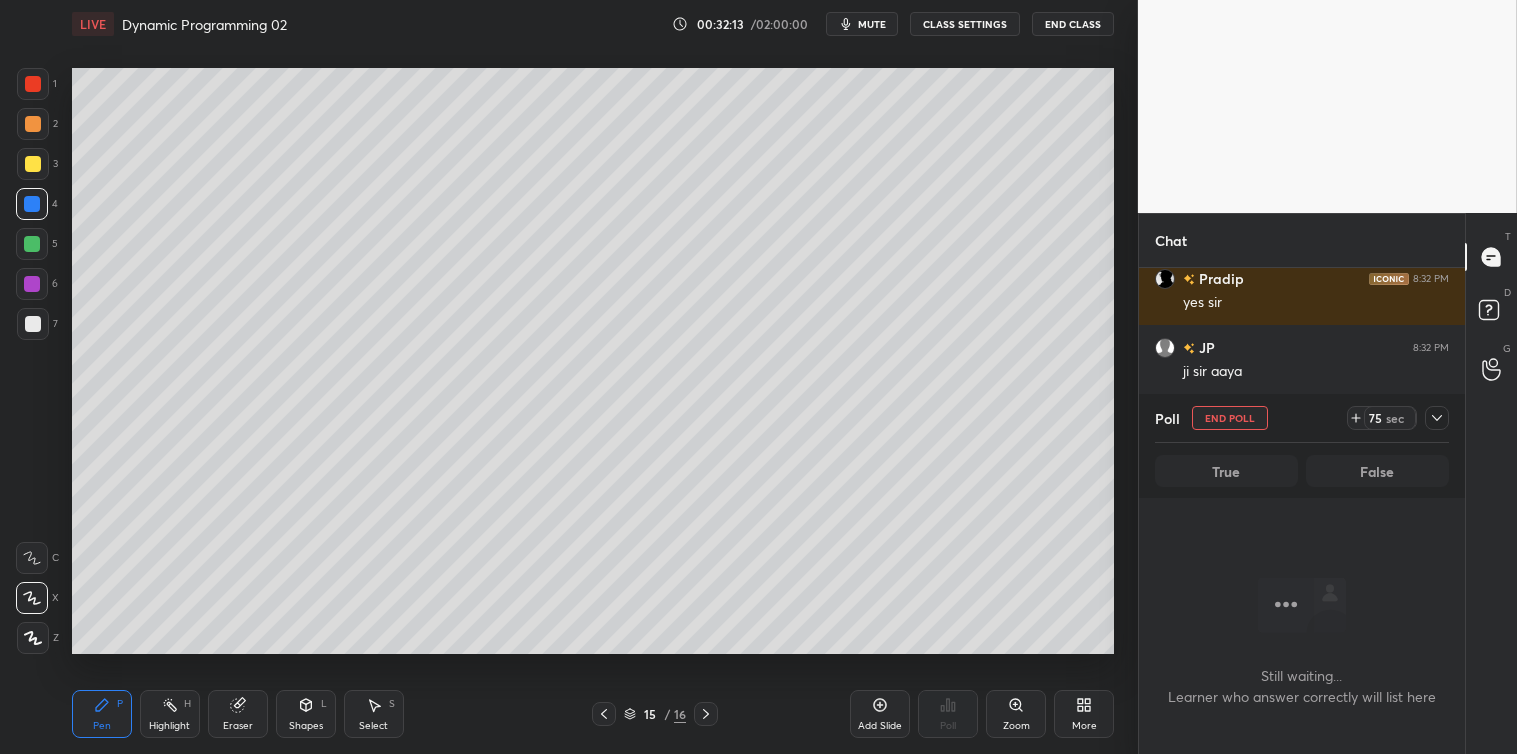 scroll, scrollTop: 338, scrollLeft: 320, axis: both 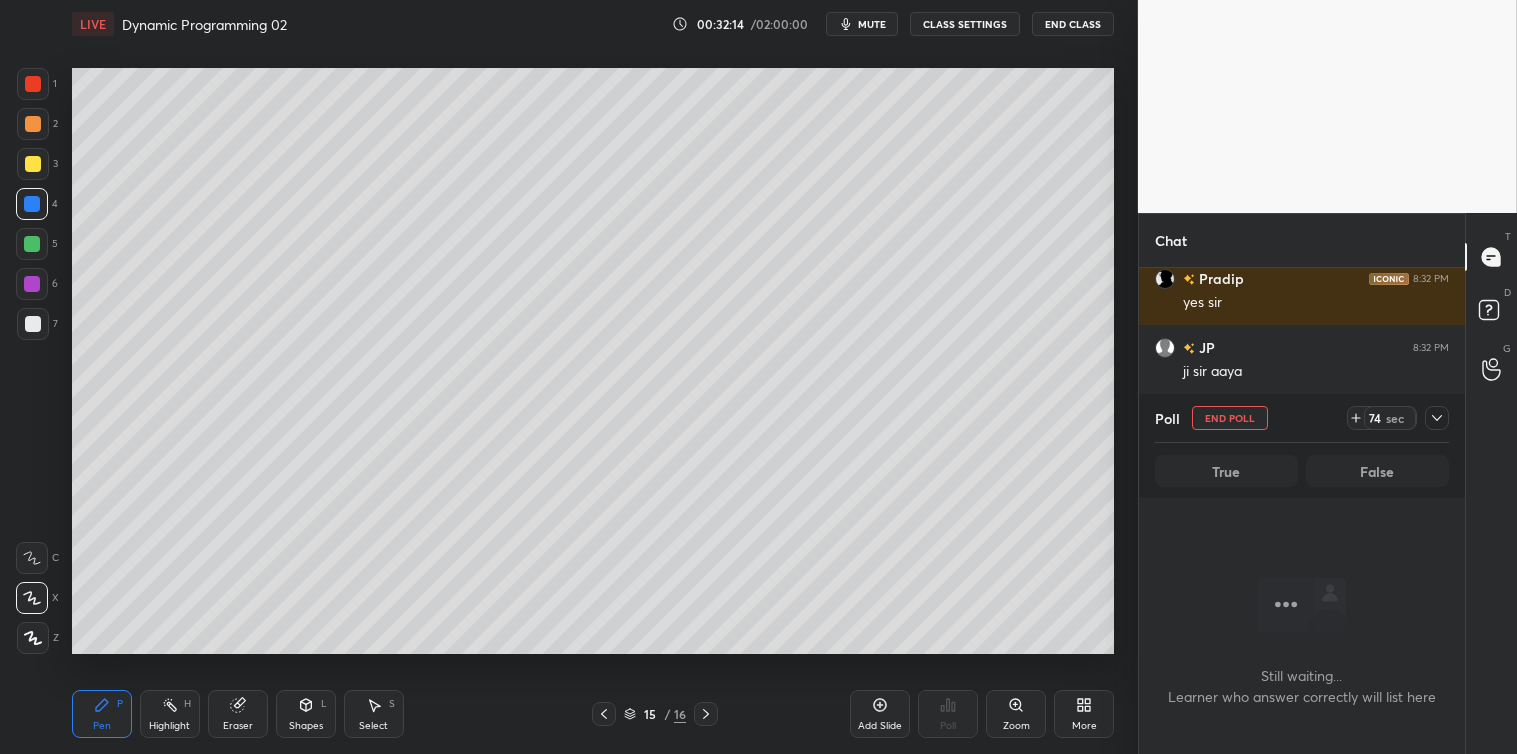 click 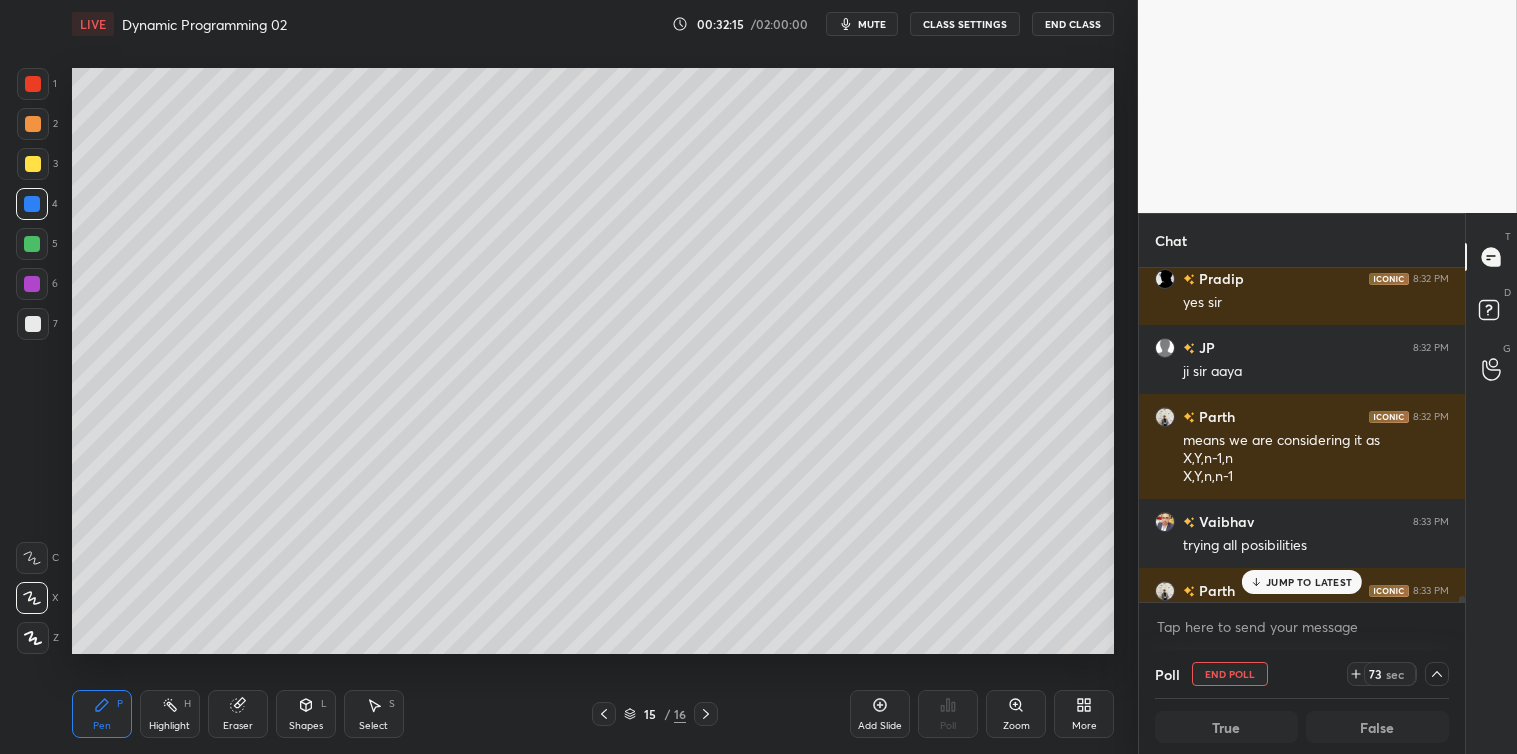 scroll, scrollTop: 18403, scrollLeft: 0, axis: vertical 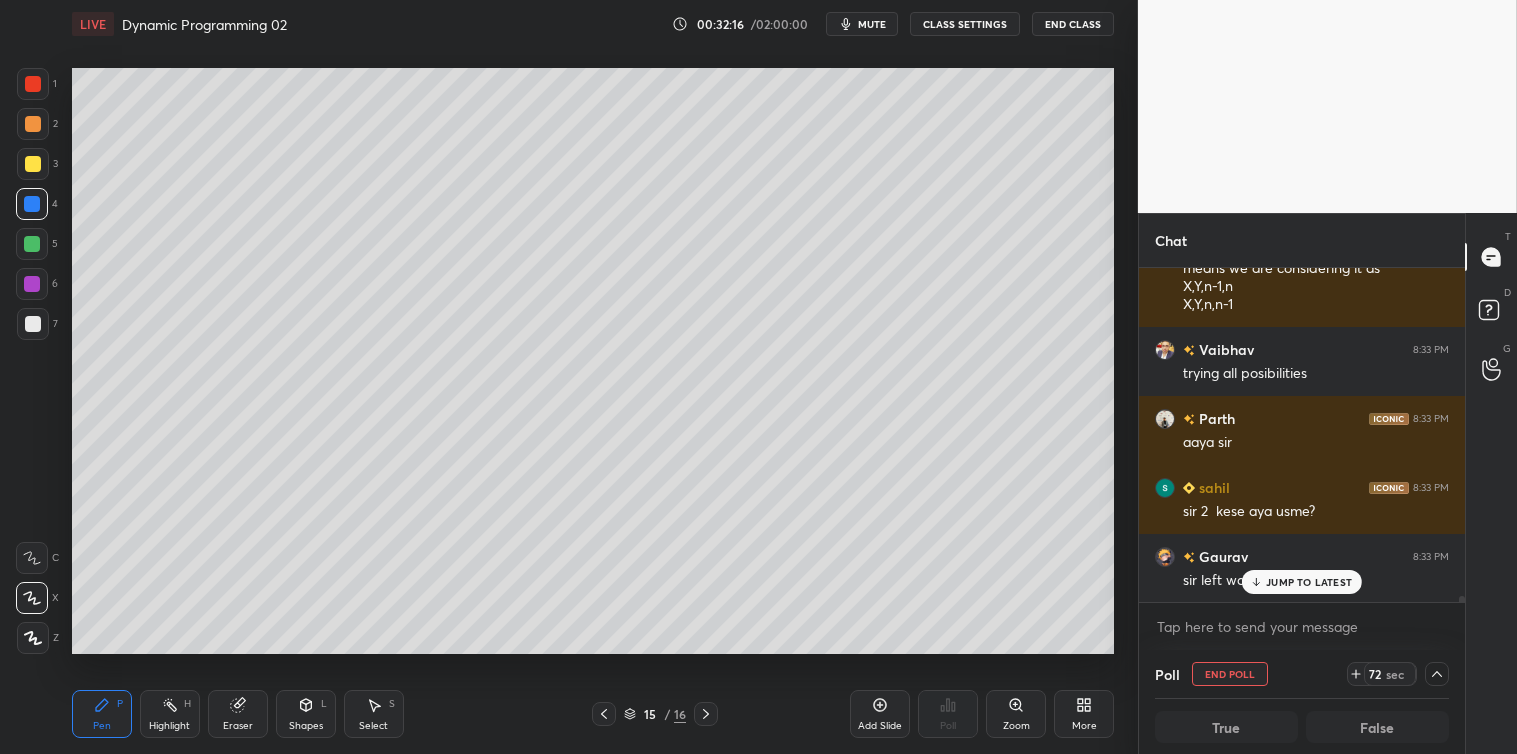 click on "JUMP TO LATEST" at bounding box center (1309, 582) 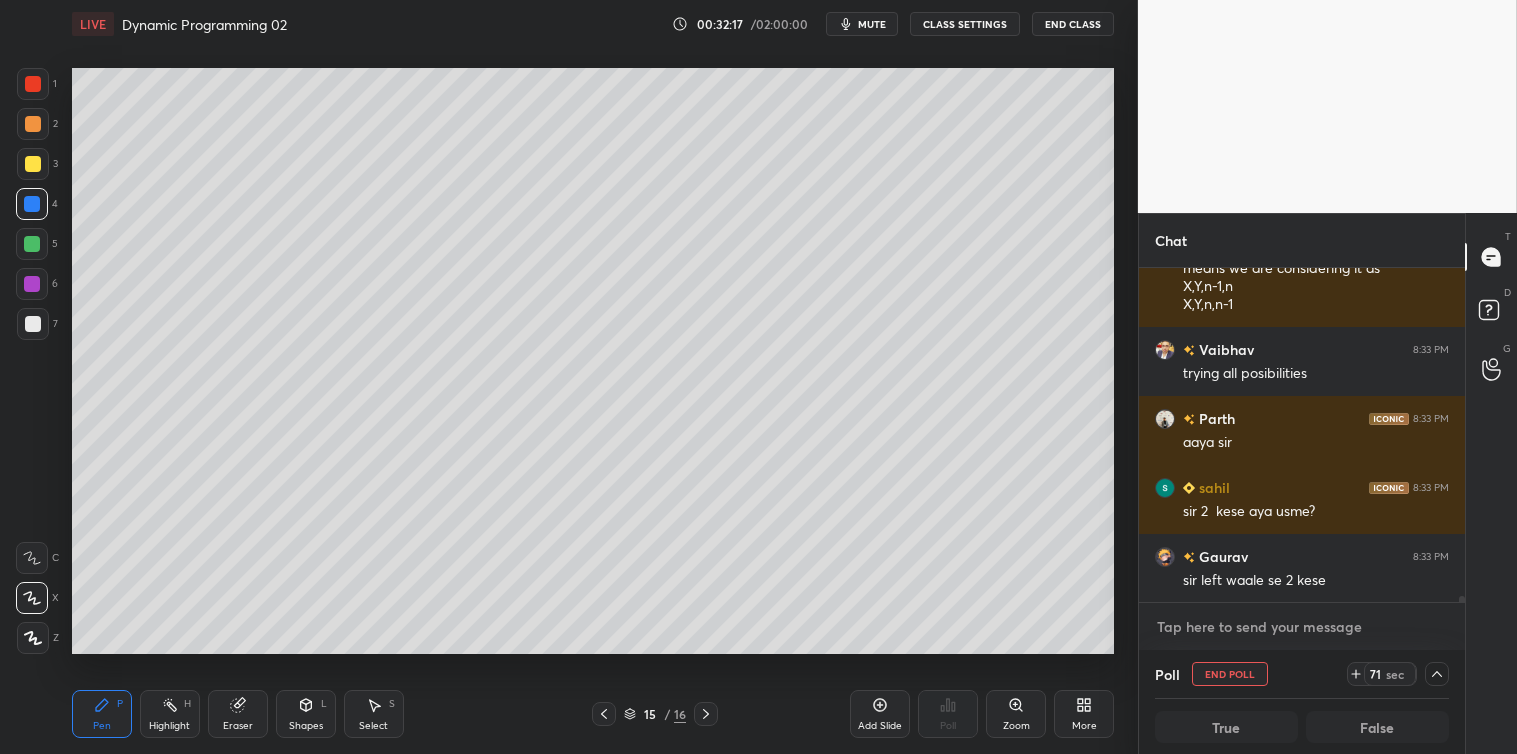 click at bounding box center (1302, 627) 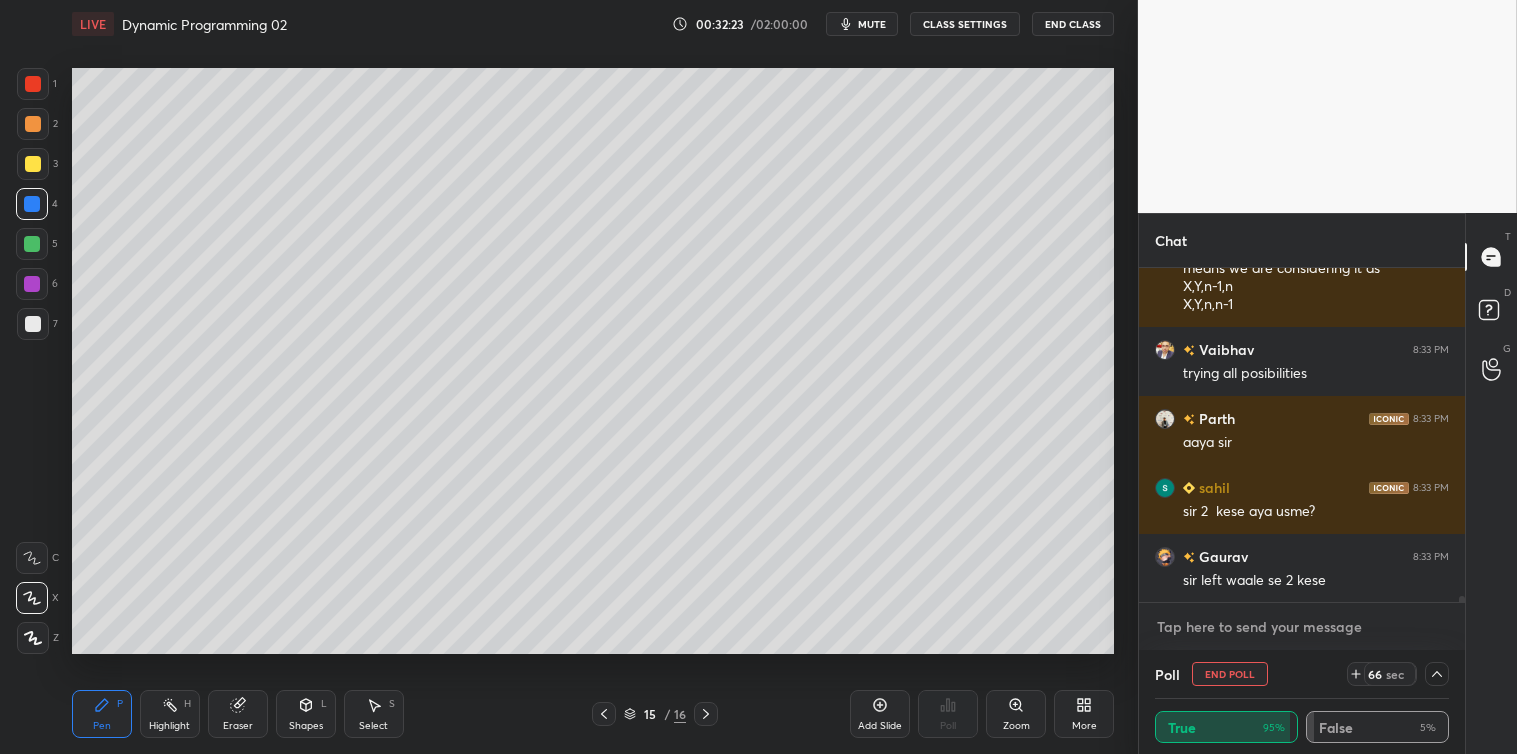 scroll, scrollTop: 18472, scrollLeft: 0, axis: vertical 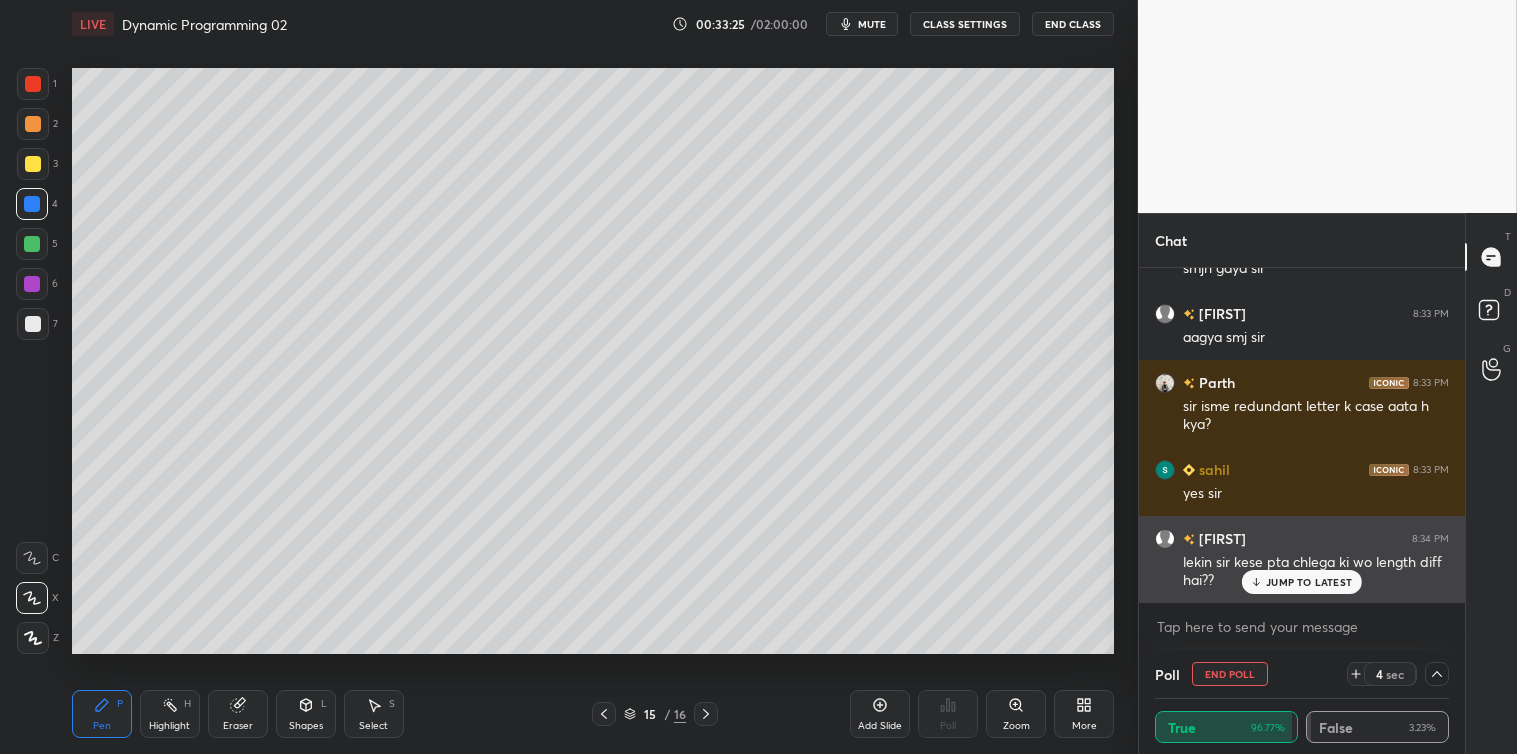 click on "JUMP TO LATEST" at bounding box center (1309, 582) 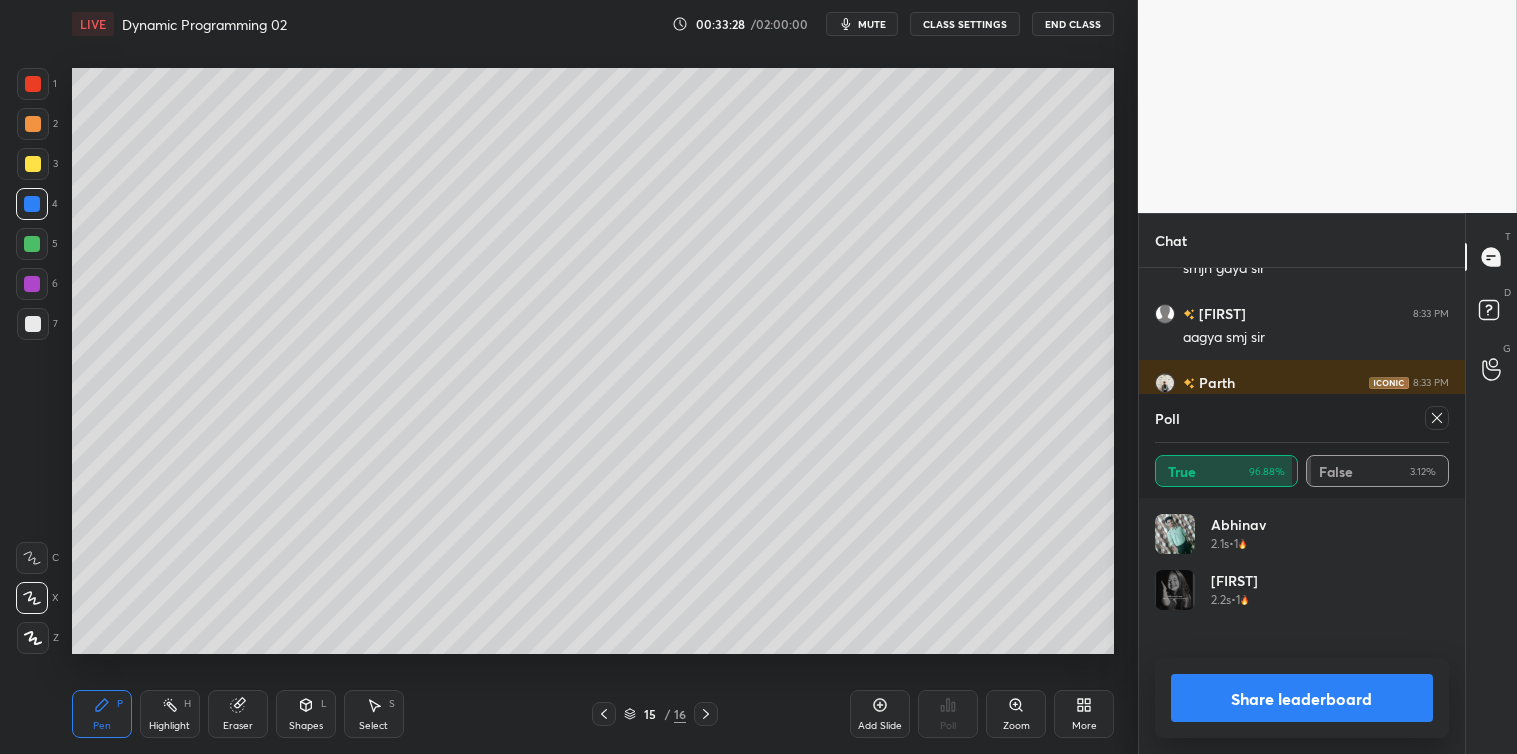 scroll, scrollTop: 6, scrollLeft: 6, axis: both 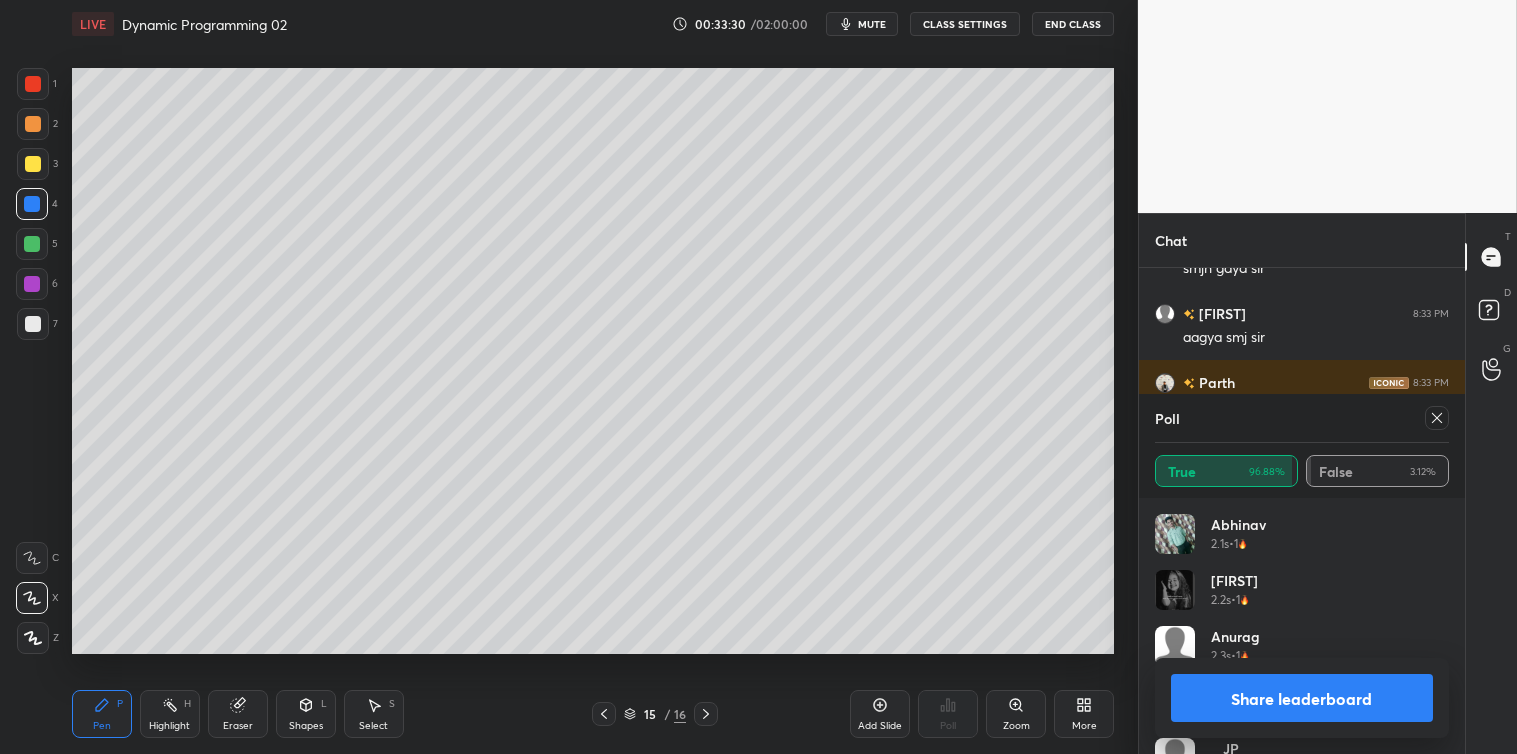 click at bounding box center [1437, 418] 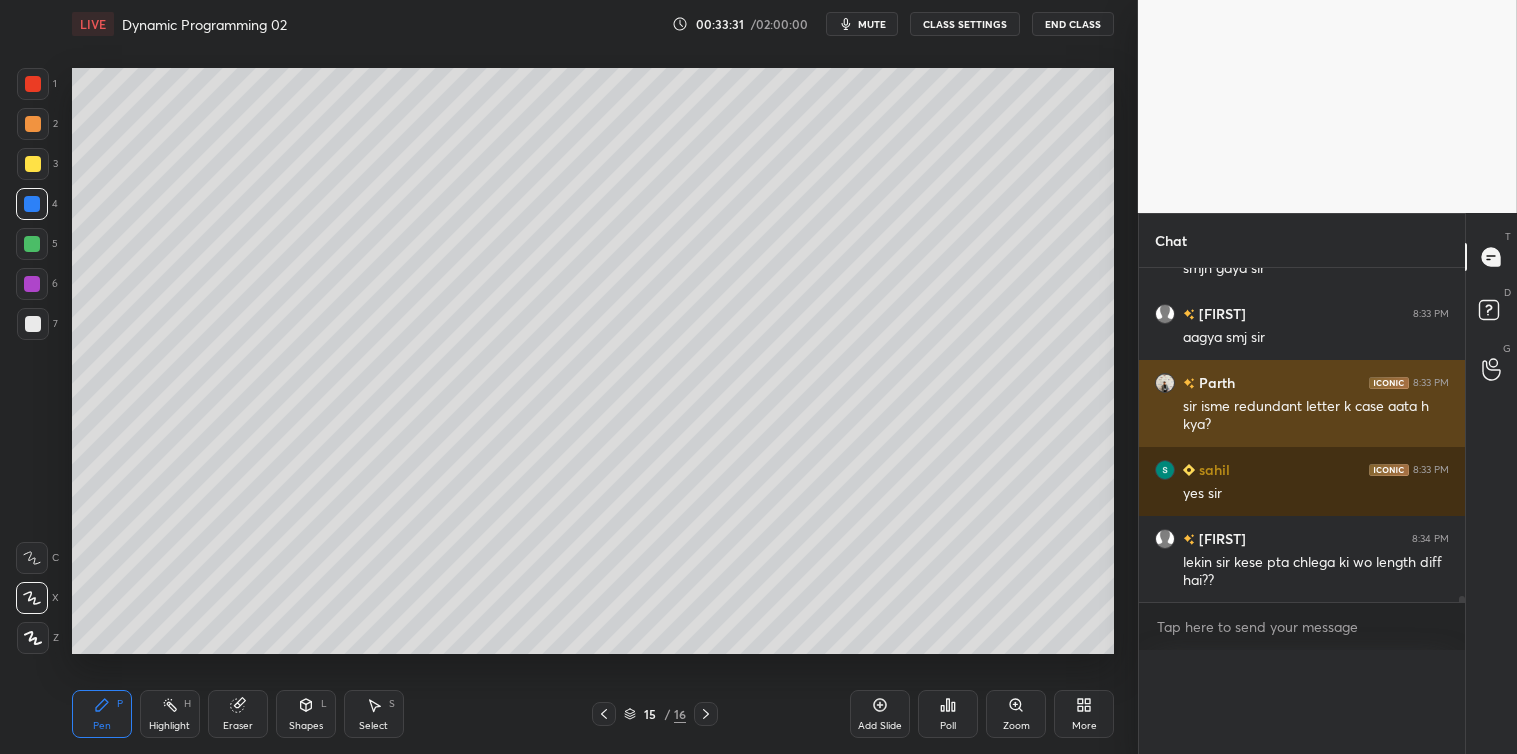 scroll, scrollTop: 88, scrollLeft: 288, axis: both 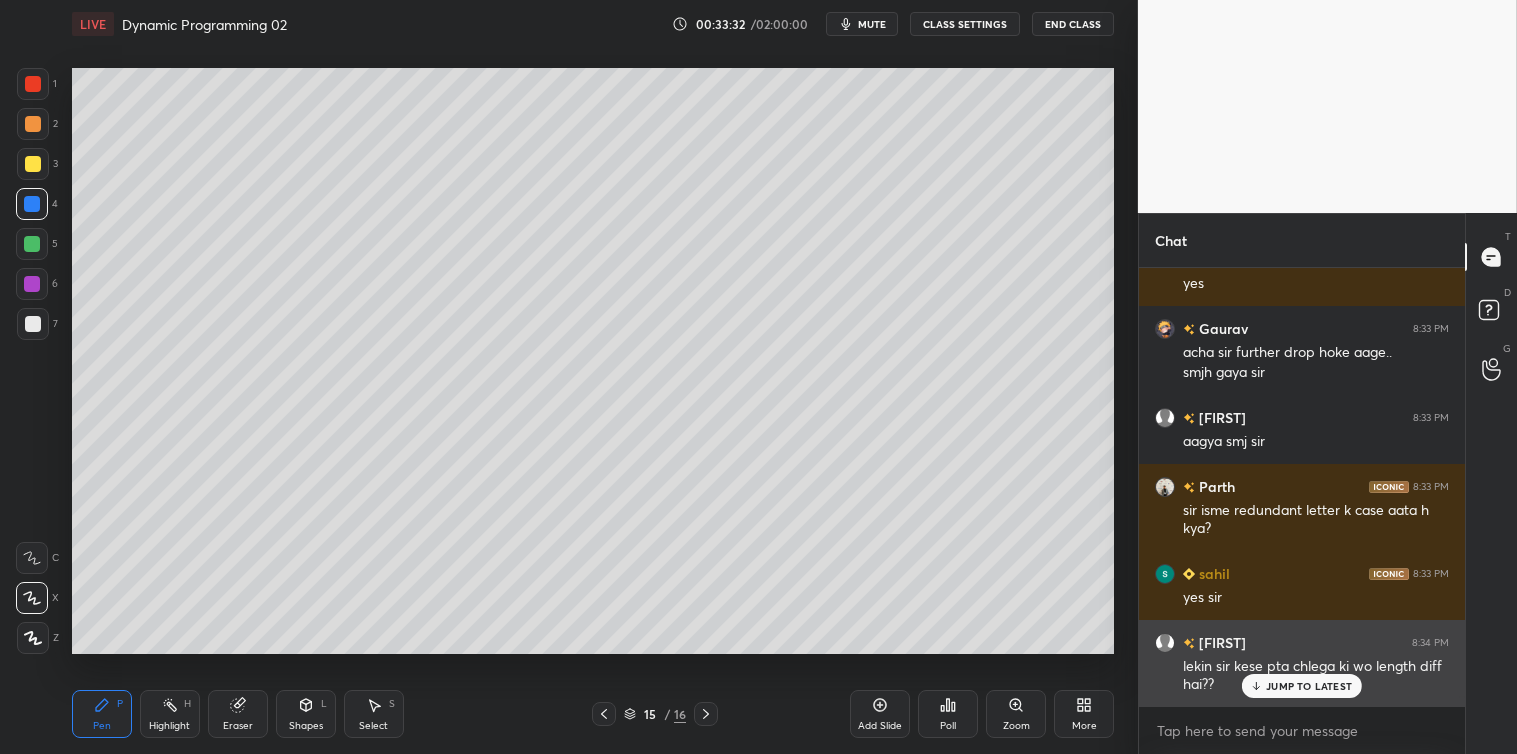 click on "JUMP TO LATEST" at bounding box center [1309, 686] 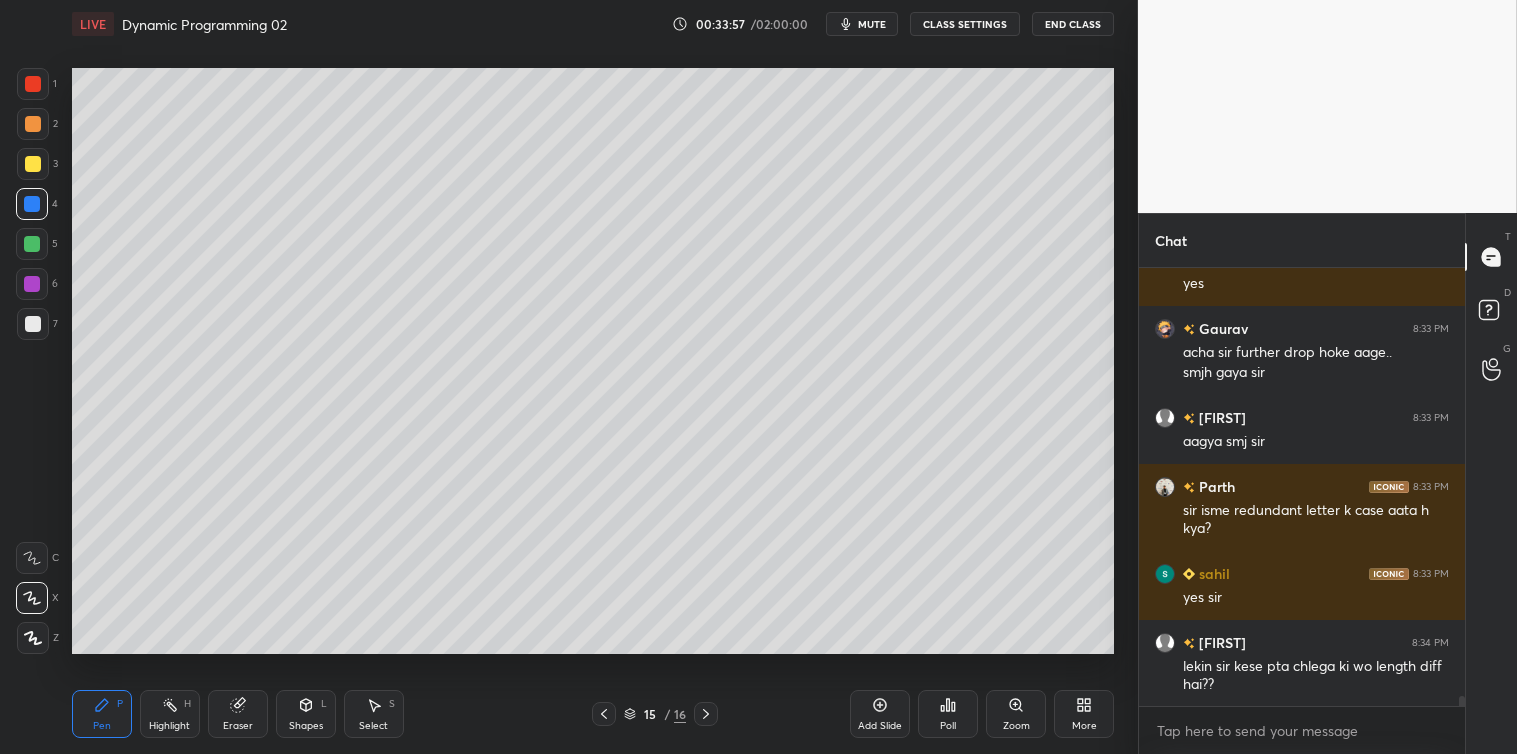scroll, scrollTop: 18927, scrollLeft: 0, axis: vertical 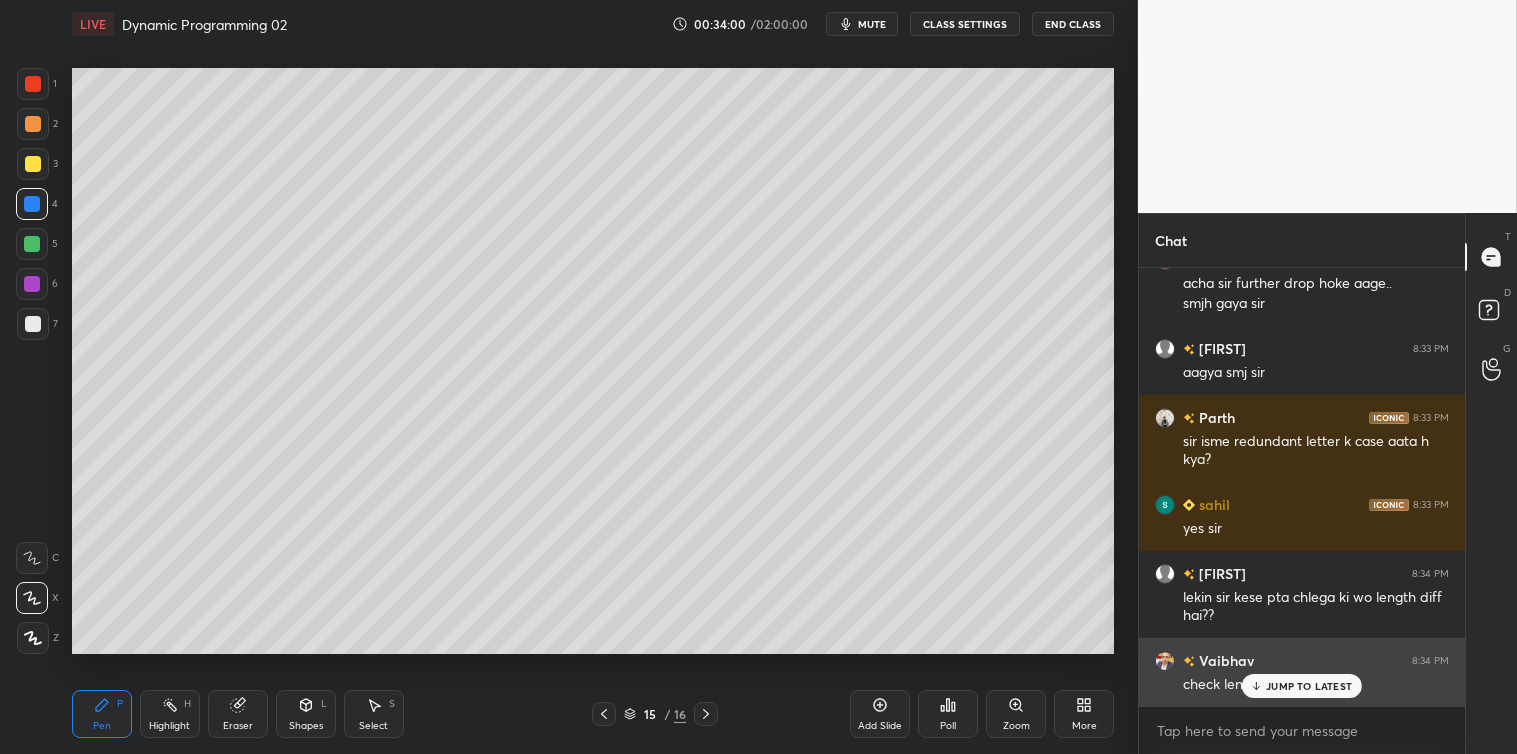 click on "JUMP TO LATEST" at bounding box center [1309, 686] 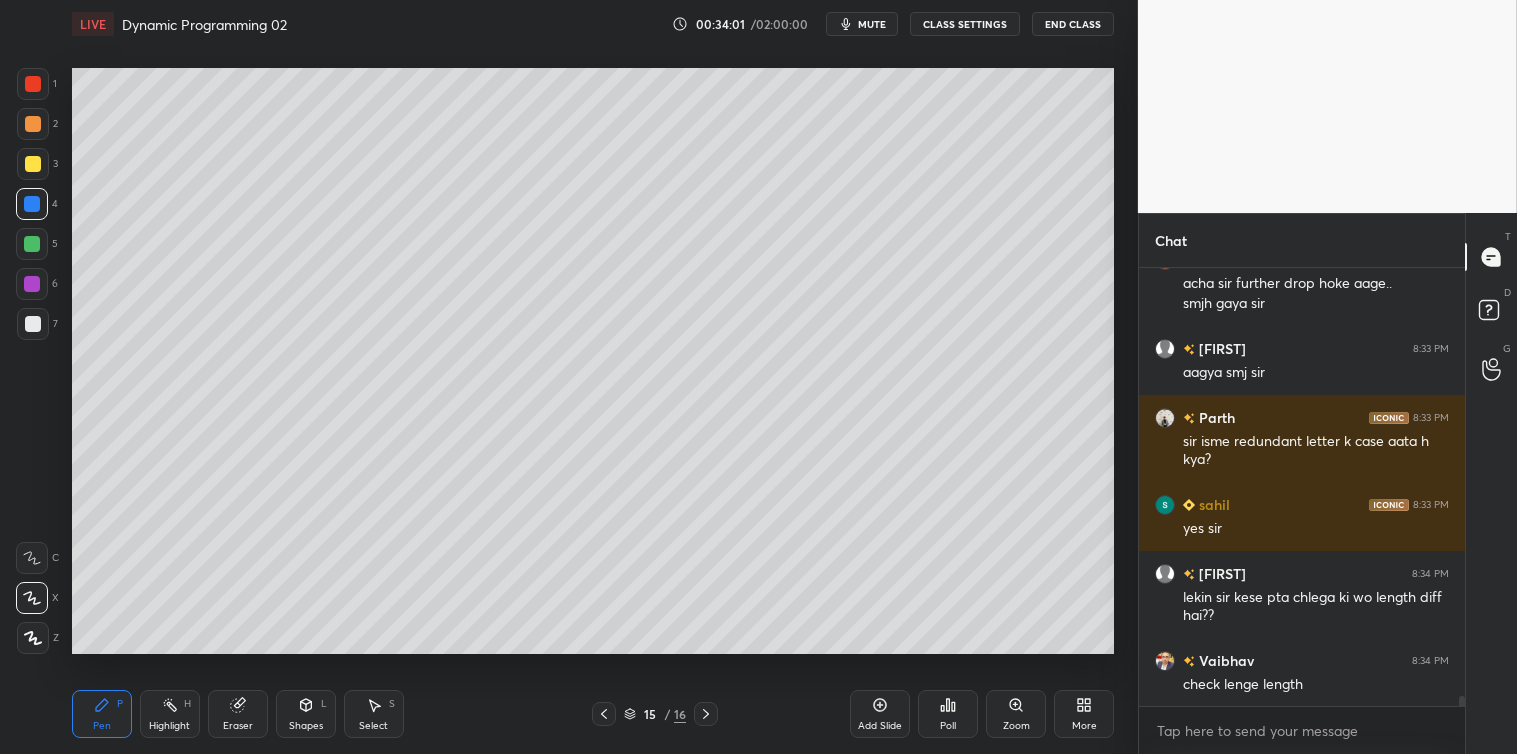 scroll, scrollTop: 18947, scrollLeft: 0, axis: vertical 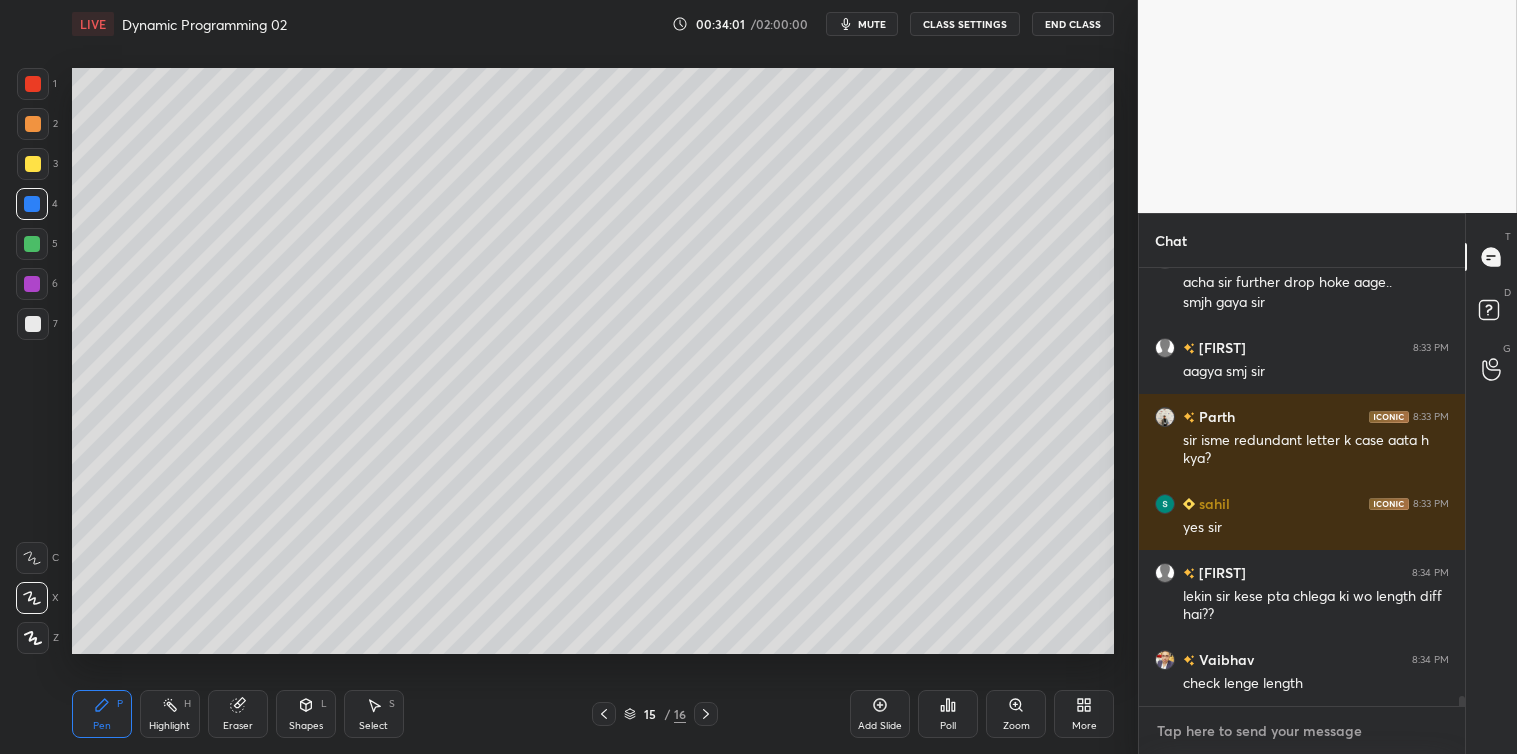 click at bounding box center [1302, 731] 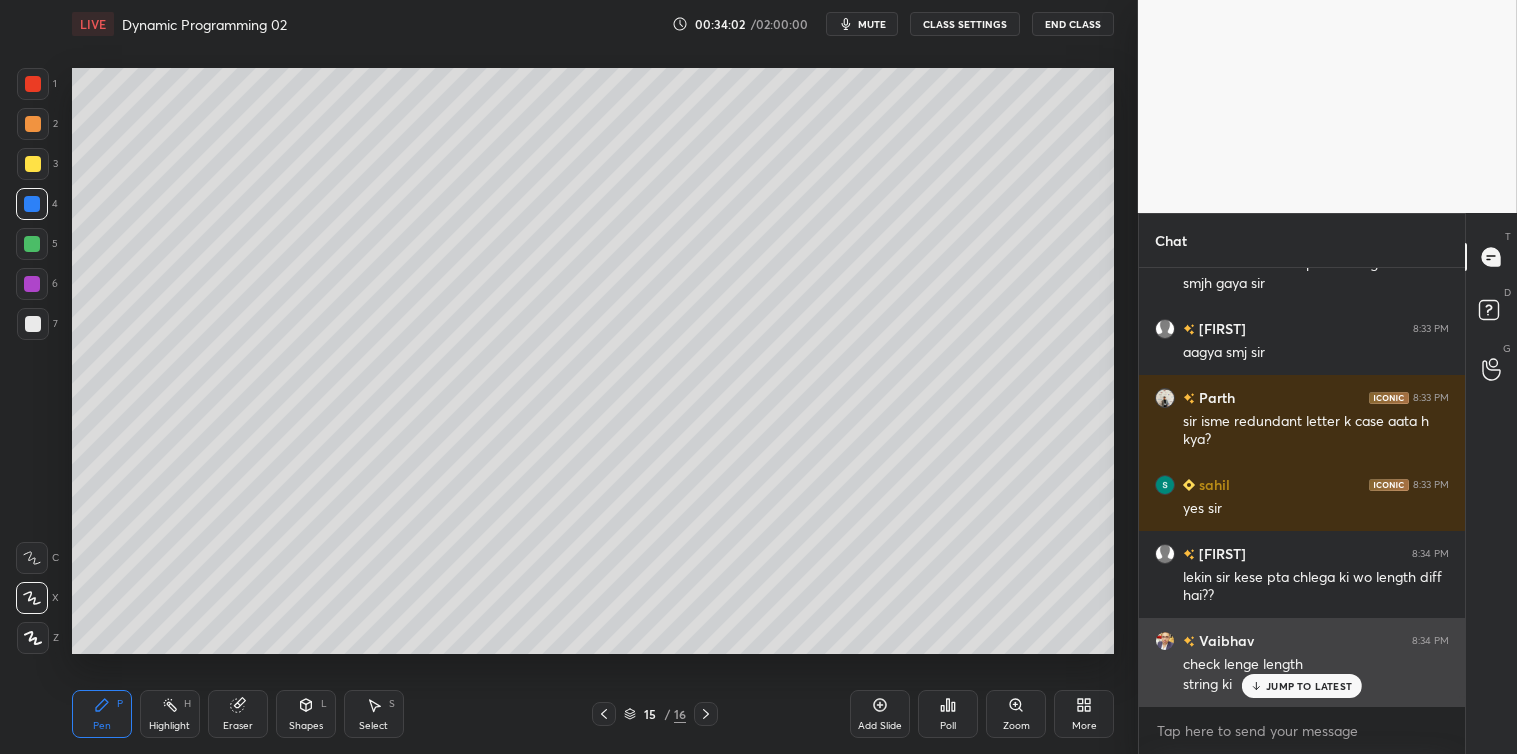 click on "JUMP TO LATEST" at bounding box center (1309, 686) 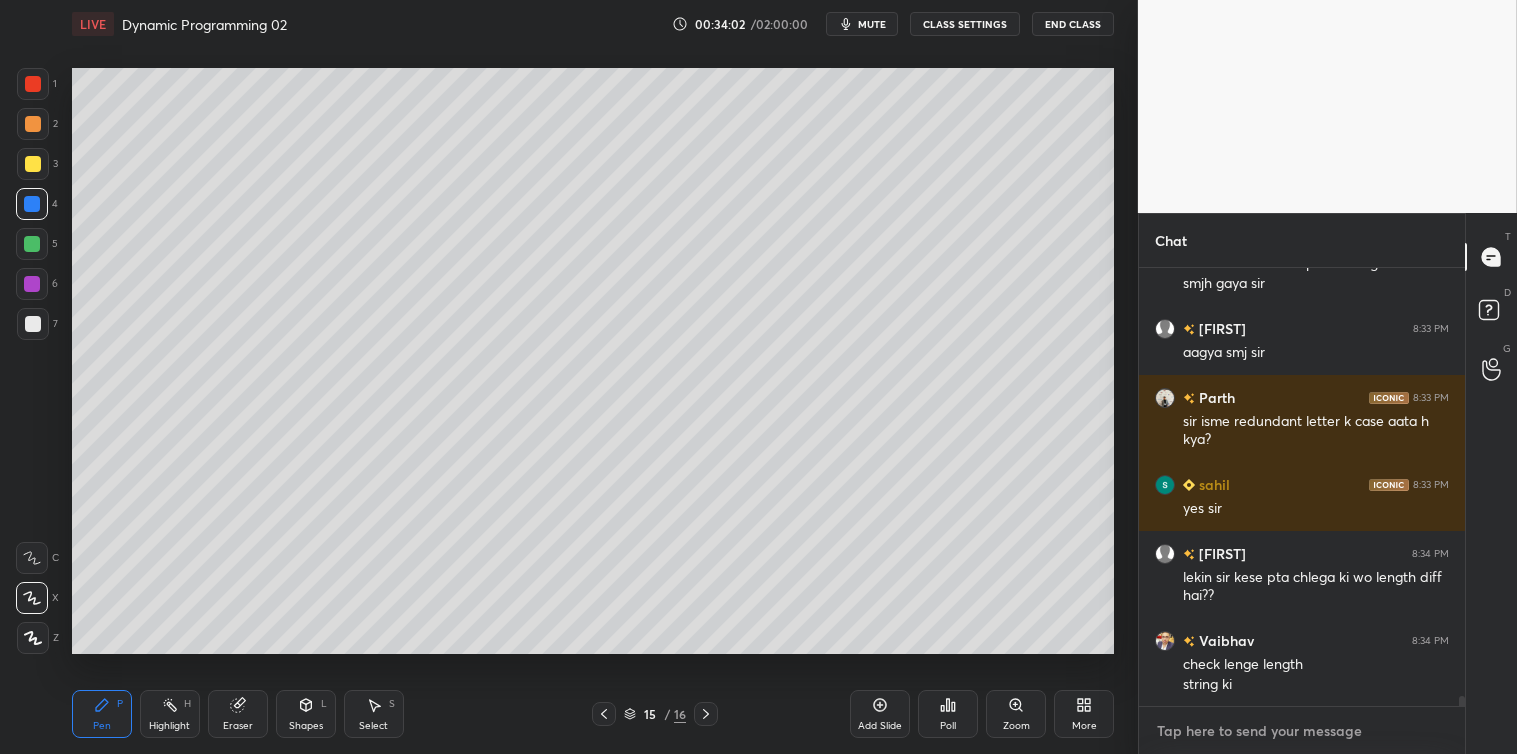 click at bounding box center [1302, 731] 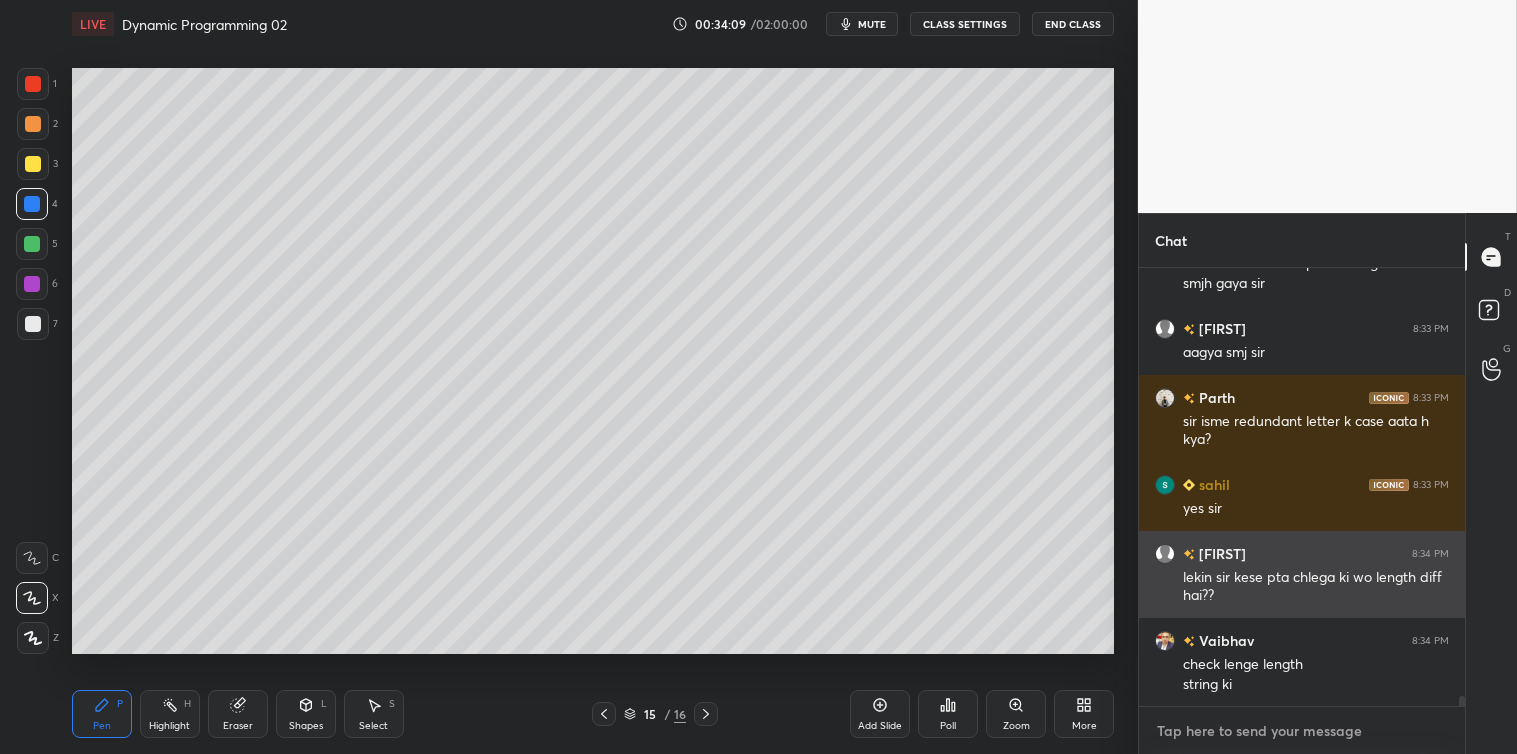 scroll, scrollTop: 19016, scrollLeft: 0, axis: vertical 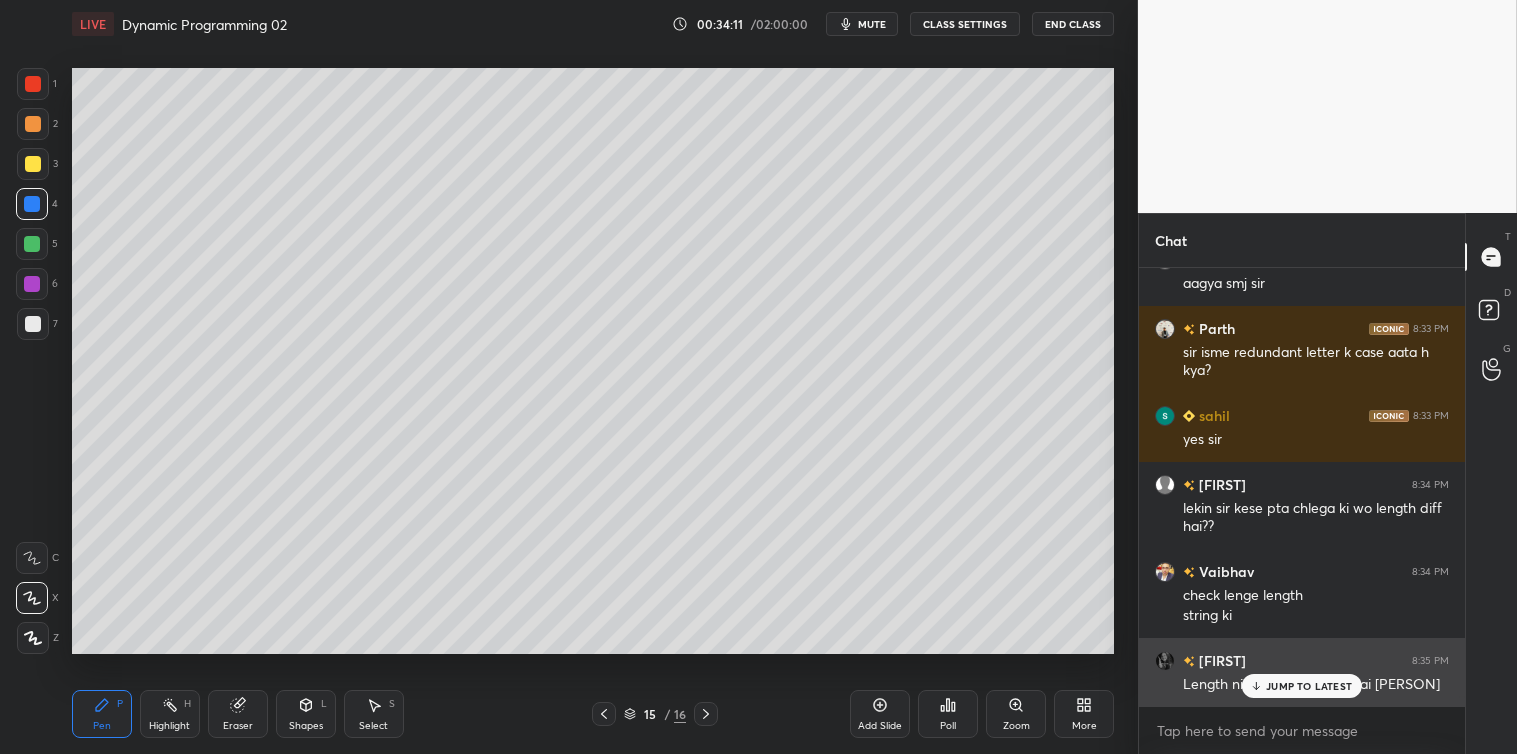 click on "JUMP TO LATEST" at bounding box center [1309, 686] 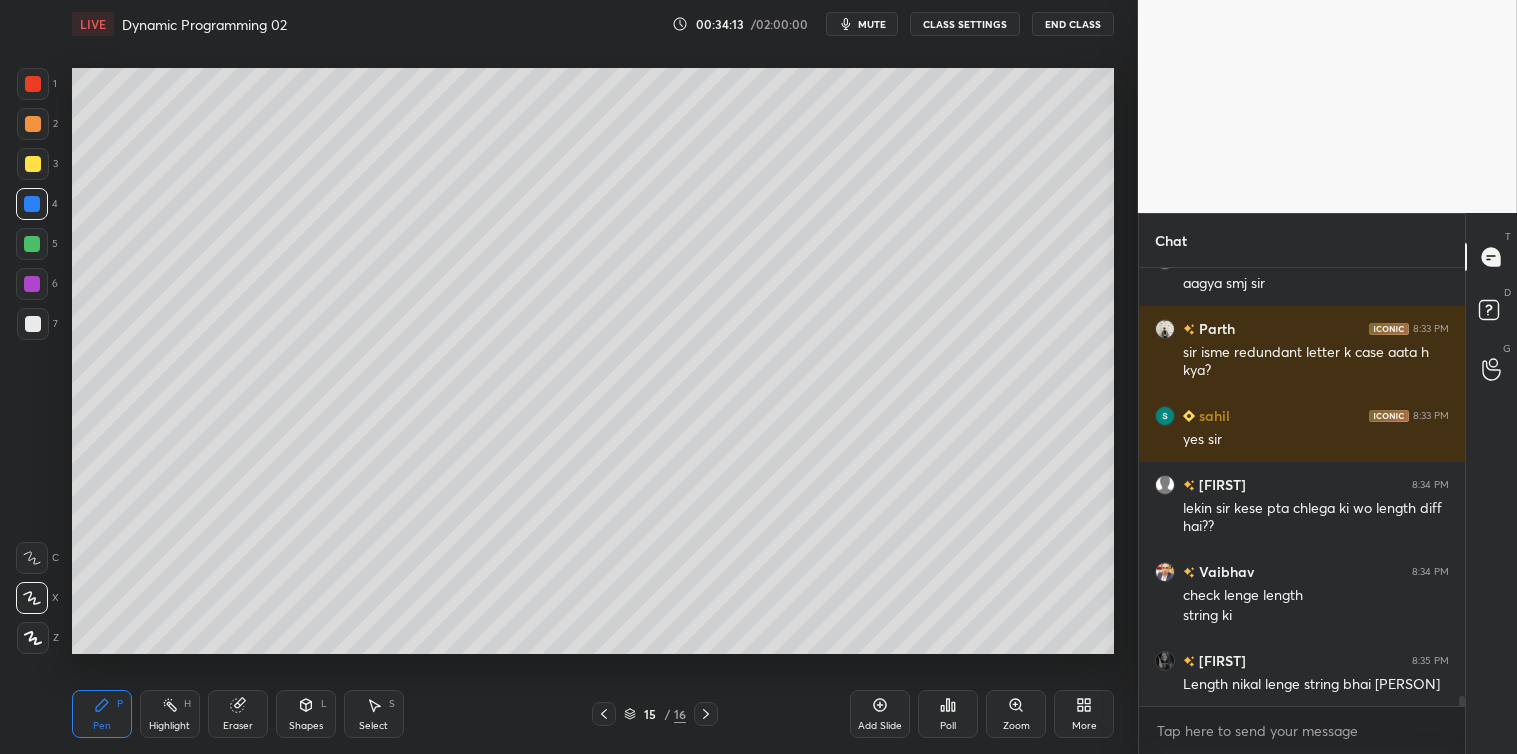 scroll, scrollTop: 19085, scrollLeft: 0, axis: vertical 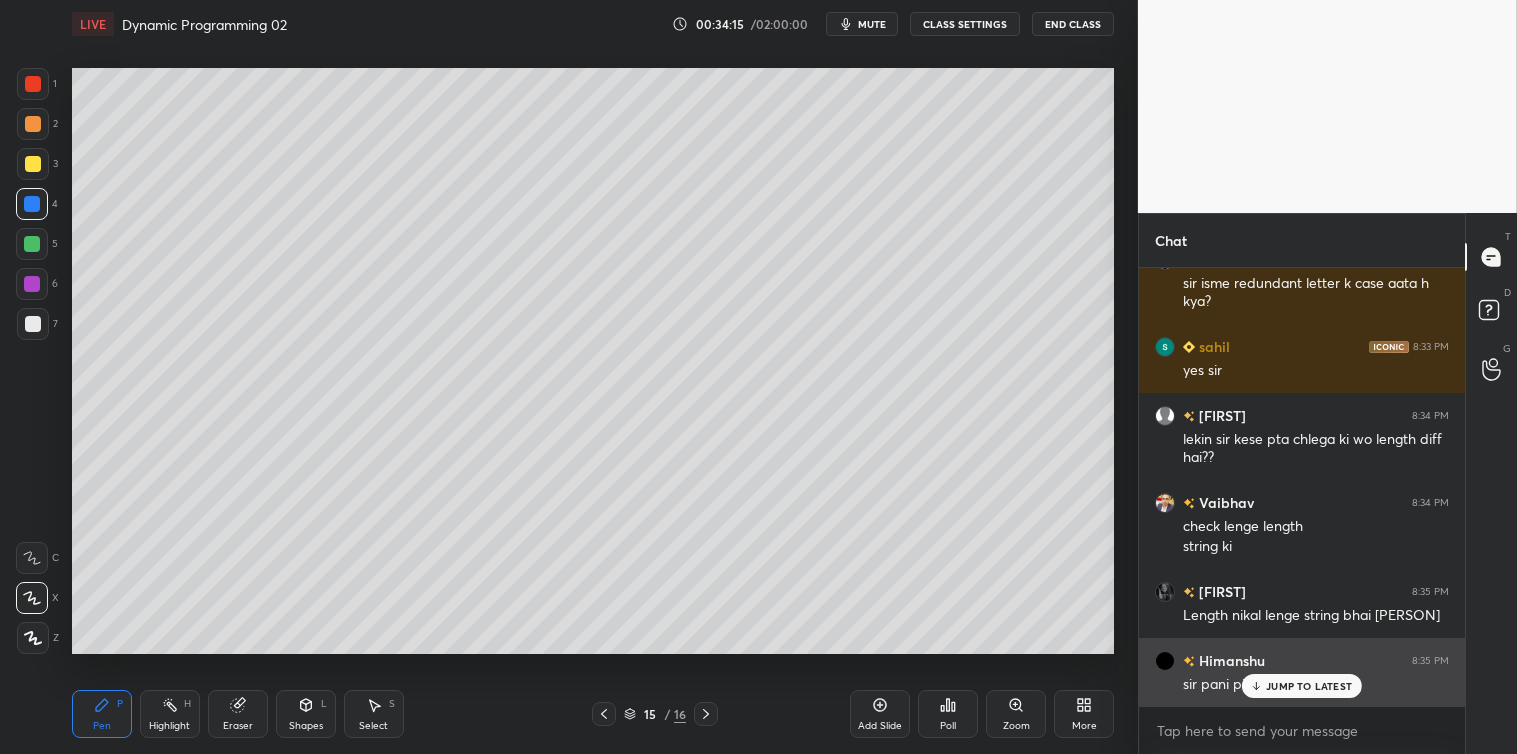 click on "JUMP TO LATEST" at bounding box center (1309, 686) 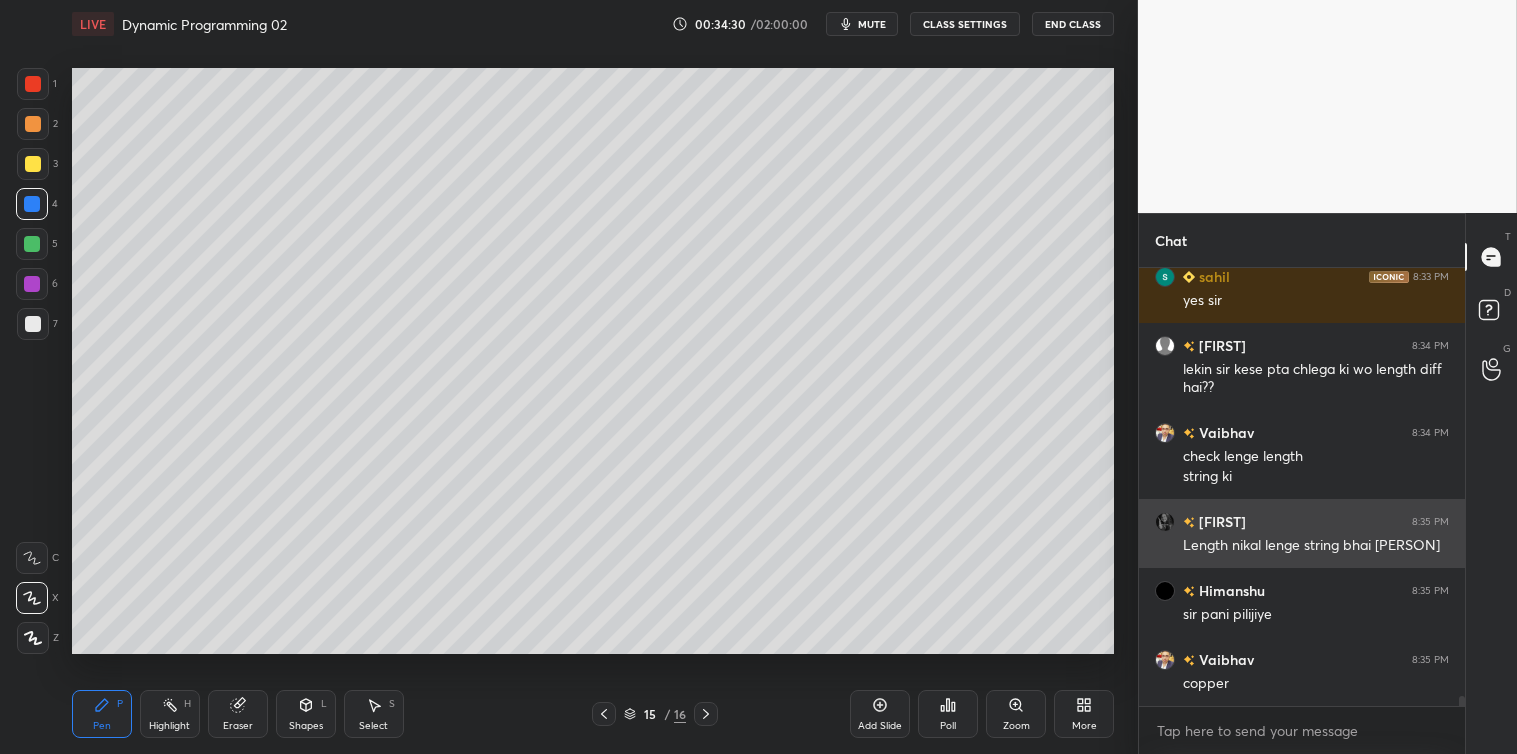 scroll, scrollTop: 19224, scrollLeft: 0, axis: vertical 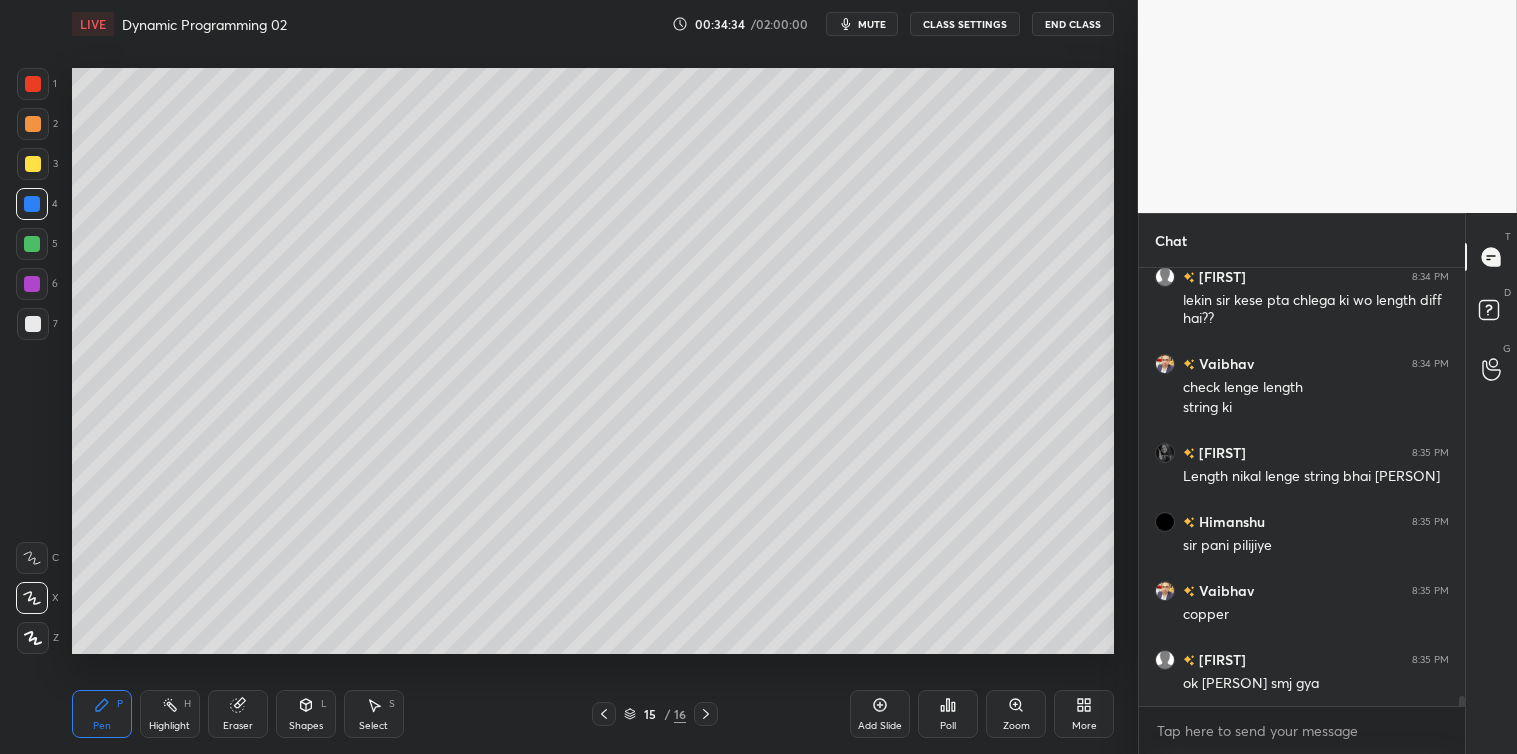 click 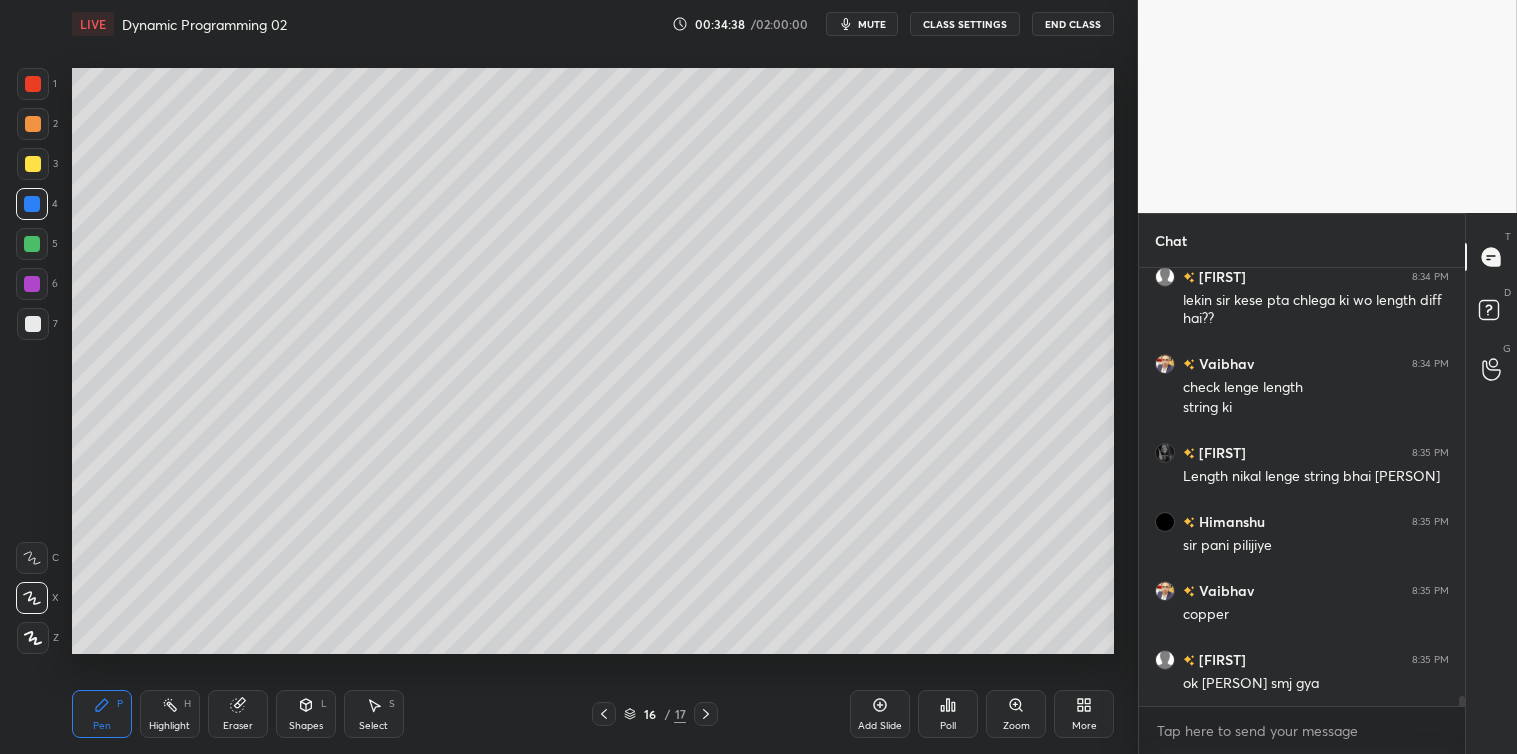 click 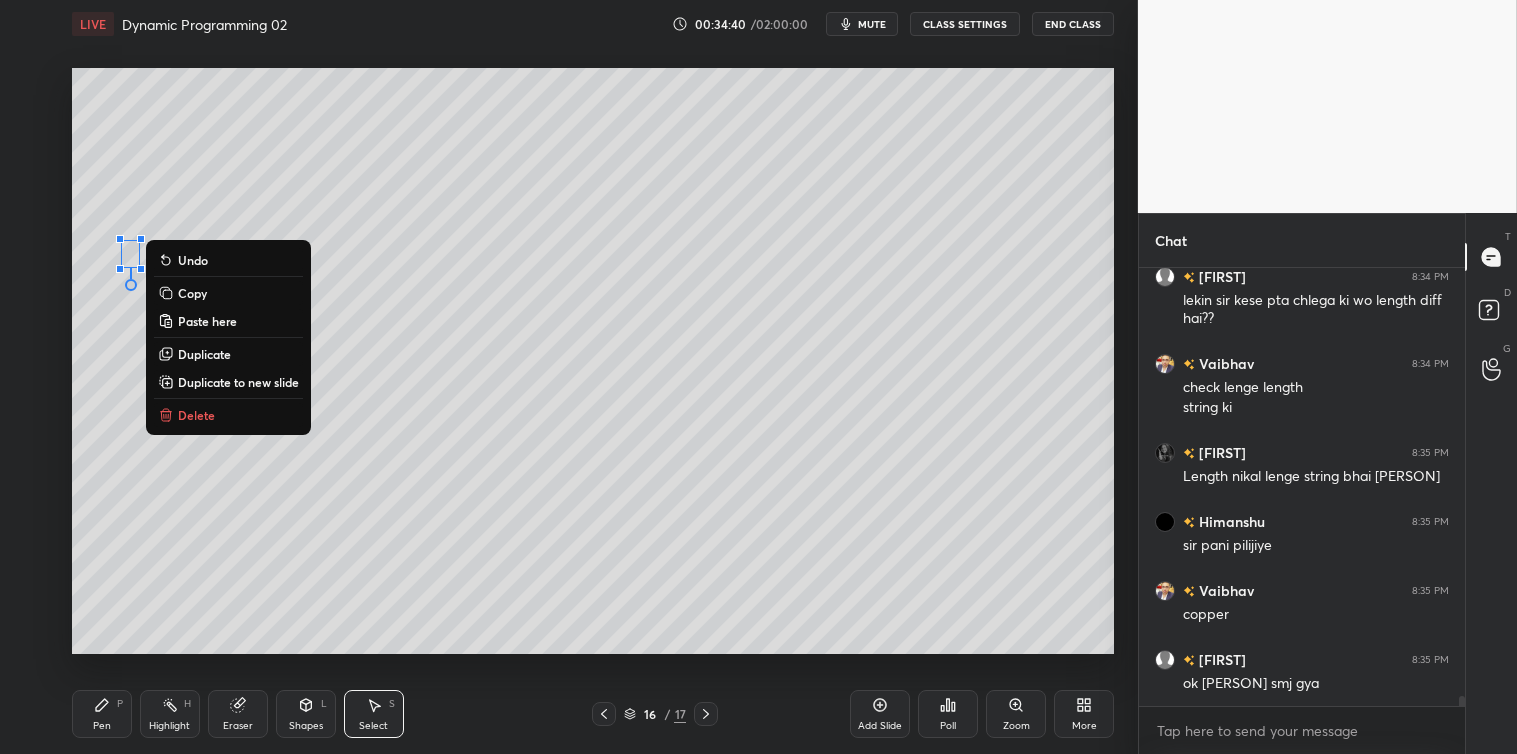 click on "Pen P" at bounding box center [102, 714] 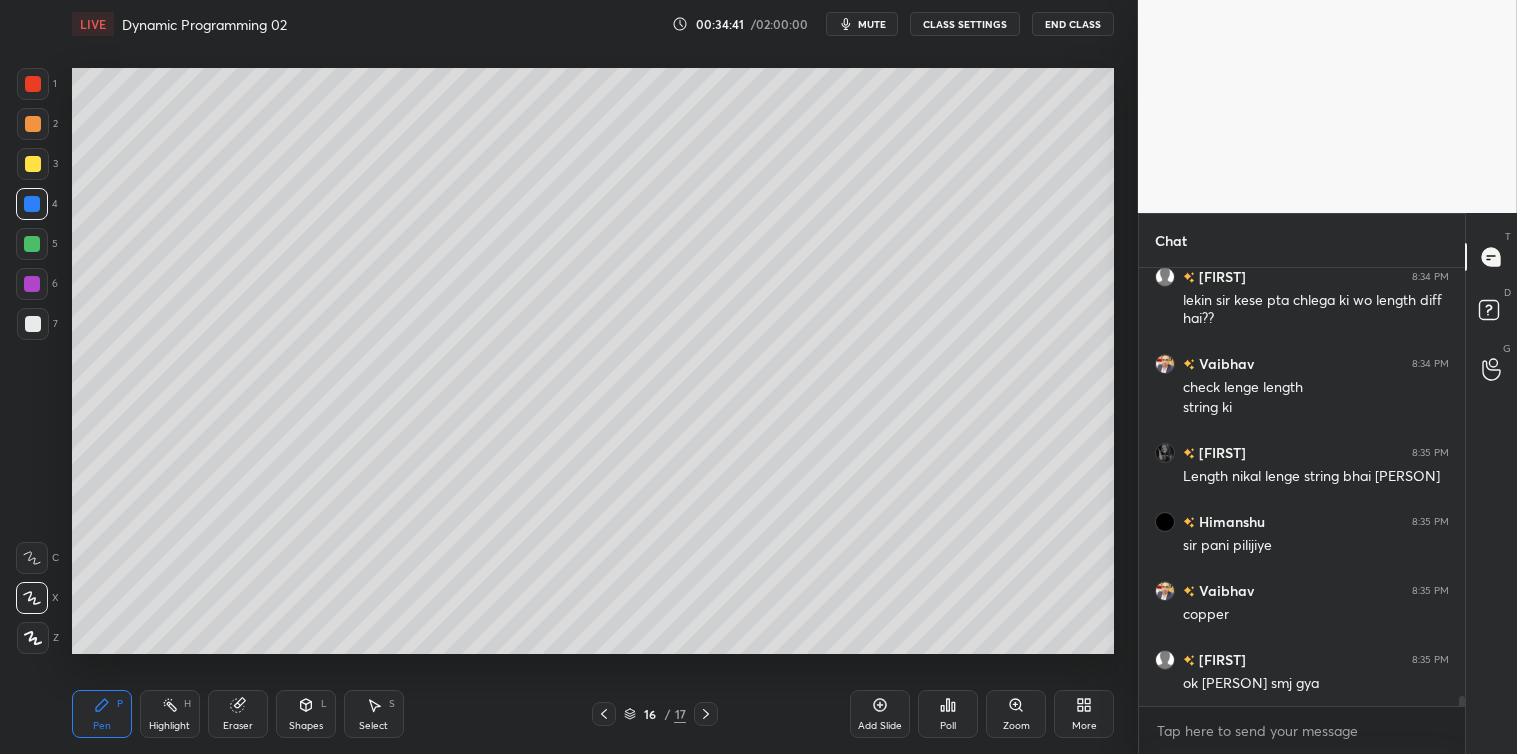 scroll, scrollTop: 19272, scrollLeft: 0, axis: vertical 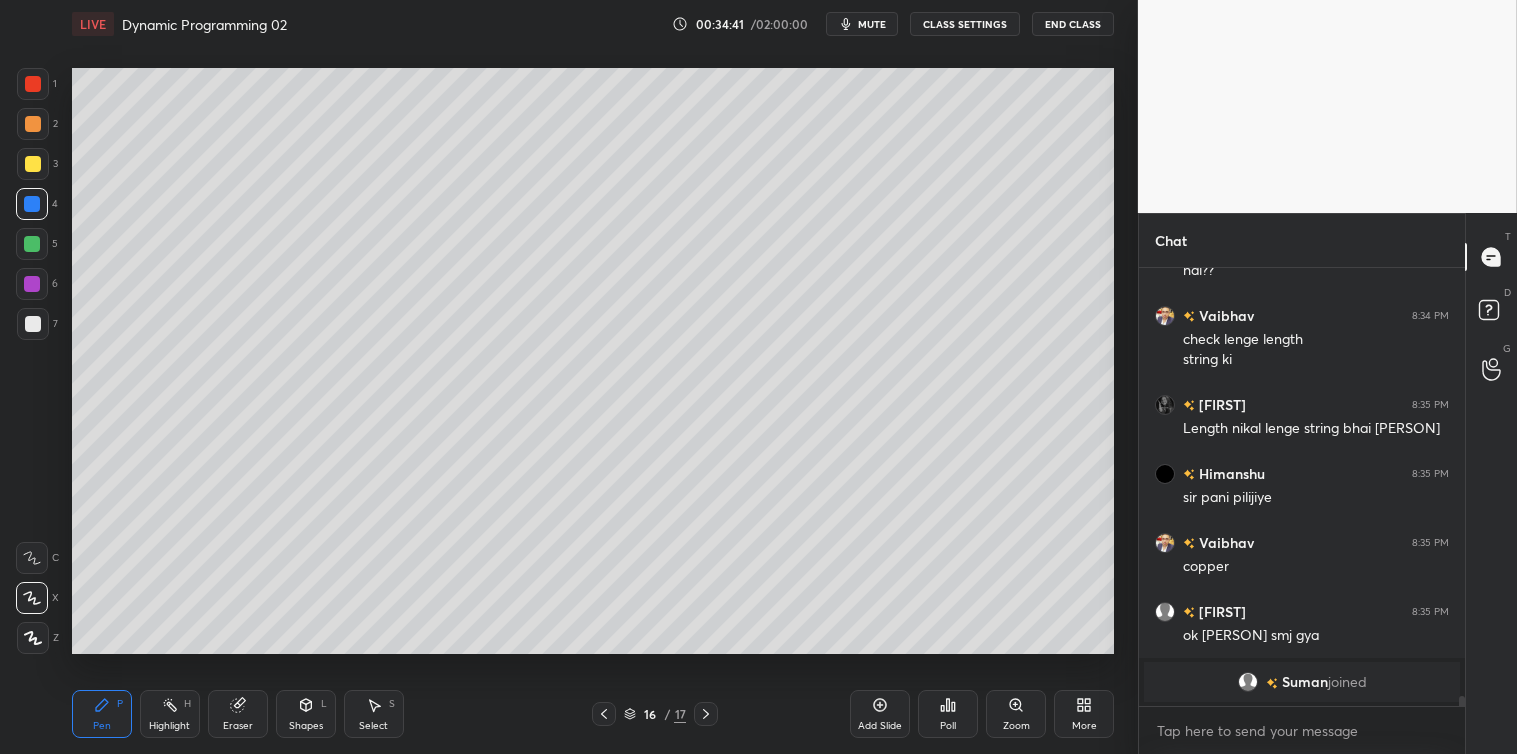 click on "Select S" at bounding box center (374, 714) 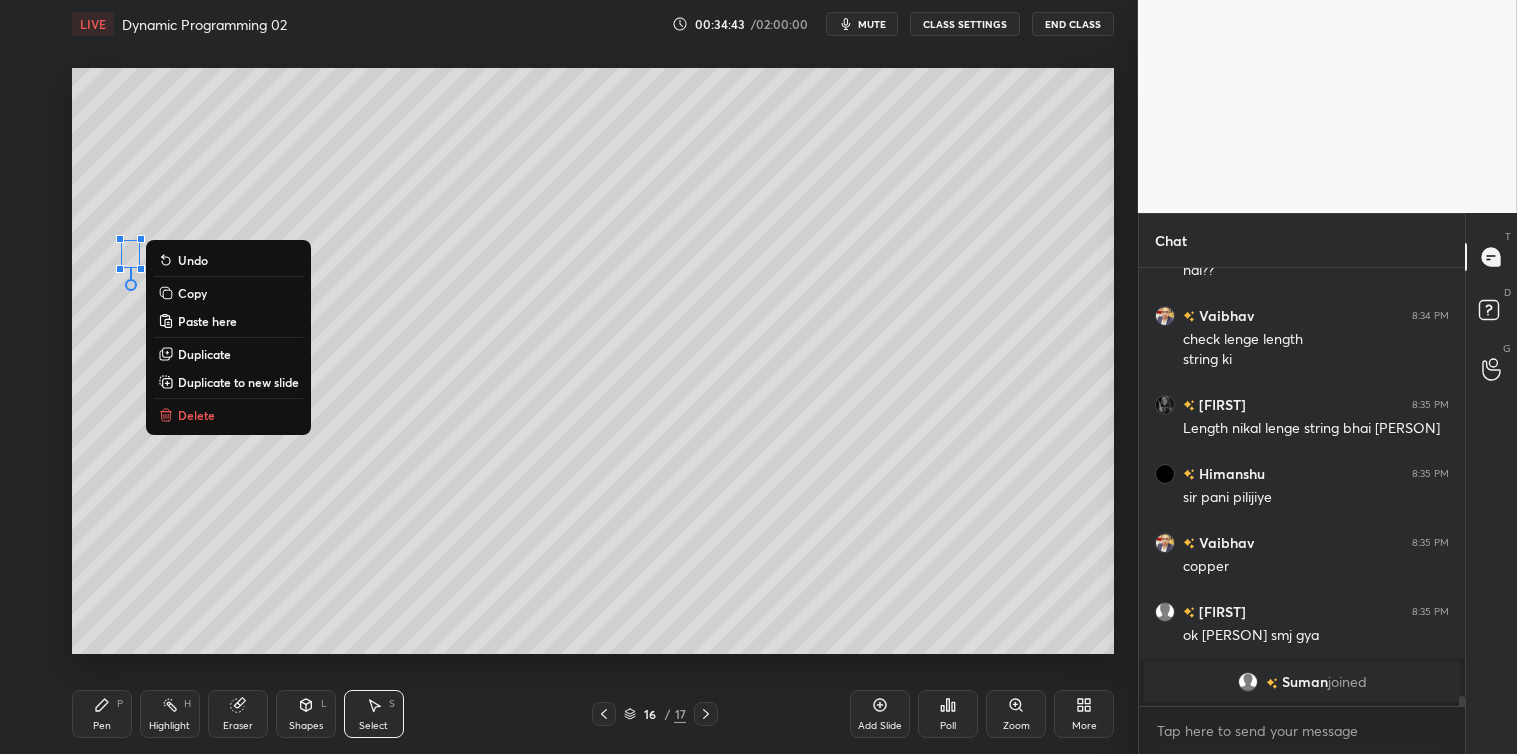 click on "Delete" at bounding box center (228, 415) 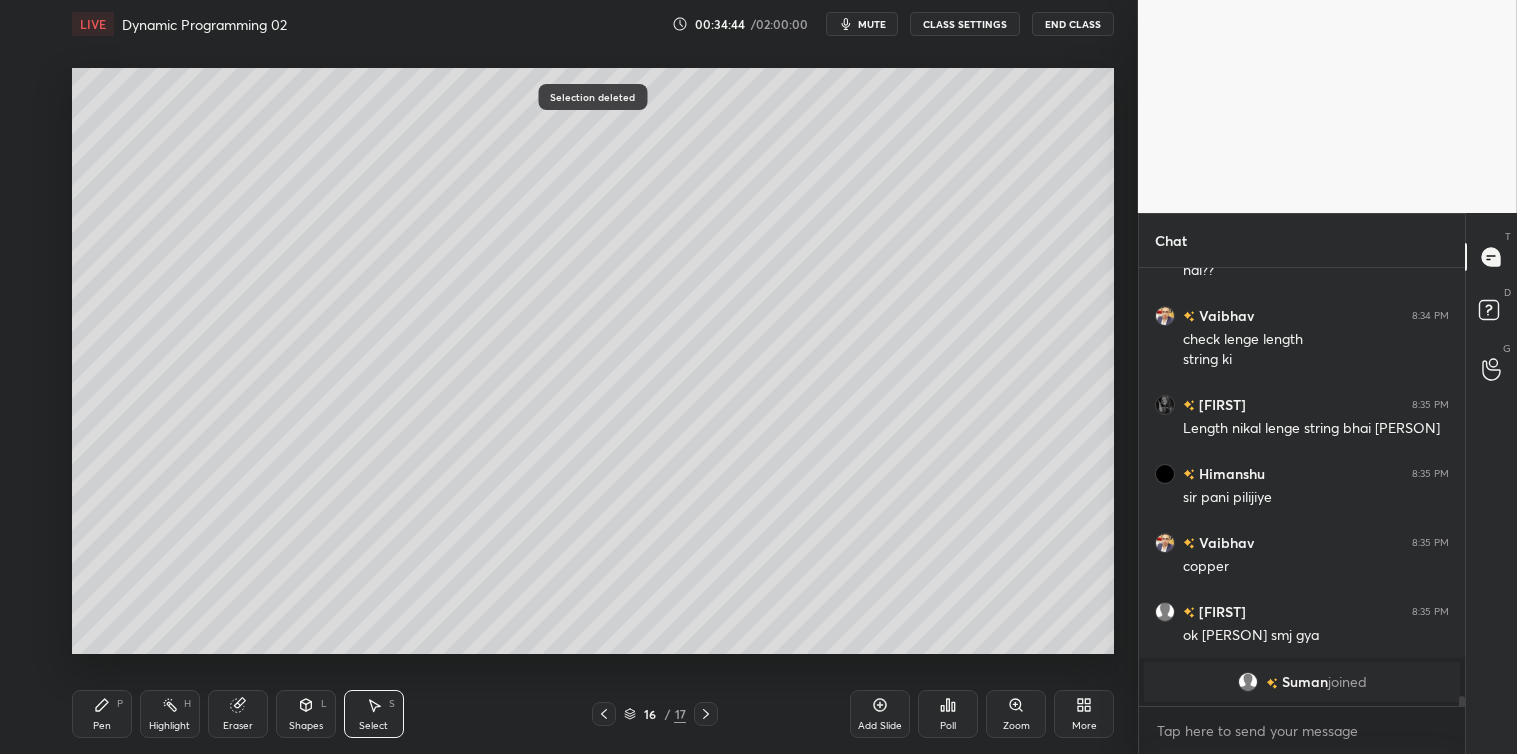click on "Pen" at bounding box center [102, 726] 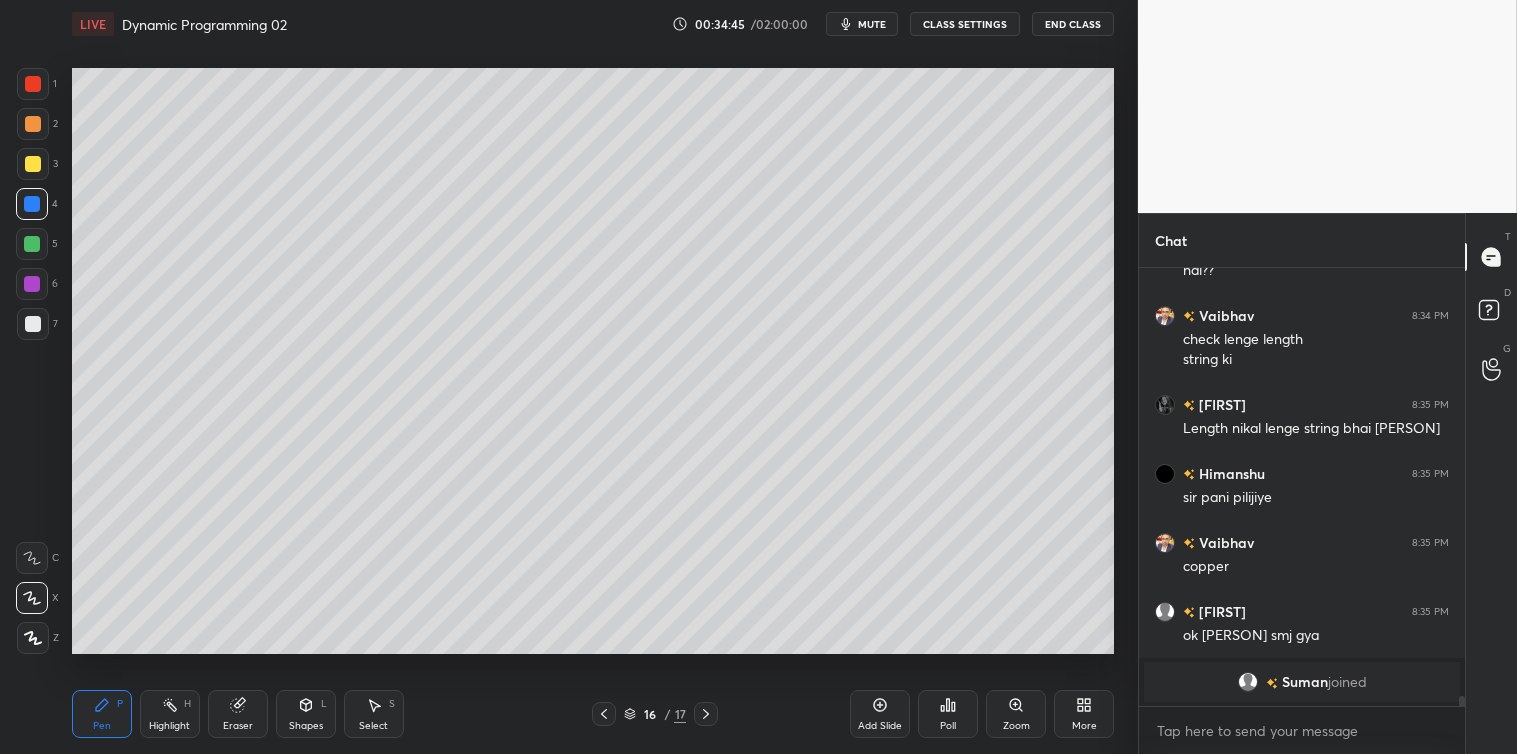 click at bounding box center (33, 324) 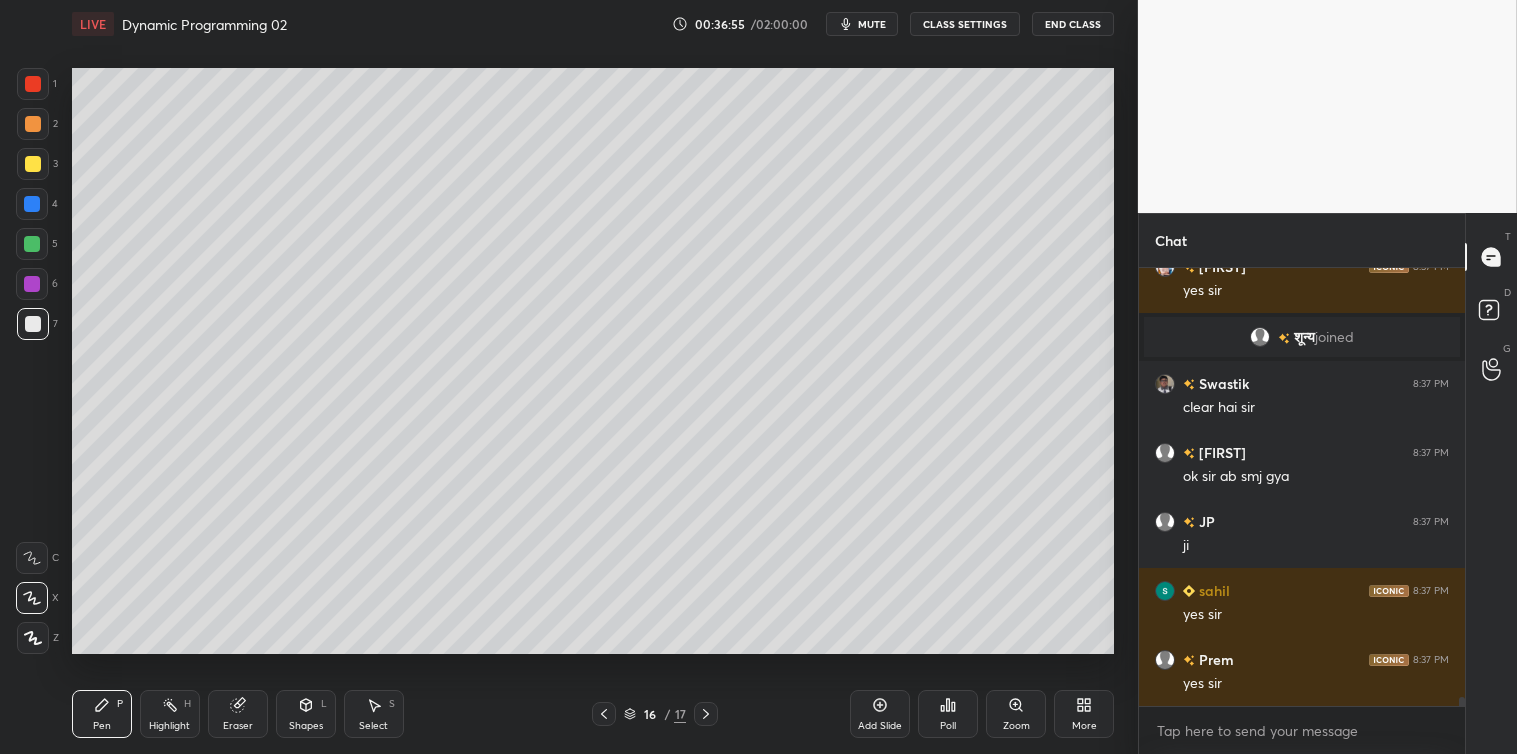 scroll, scrollTop: 20861, scrollLeft: 0, axis: vertical 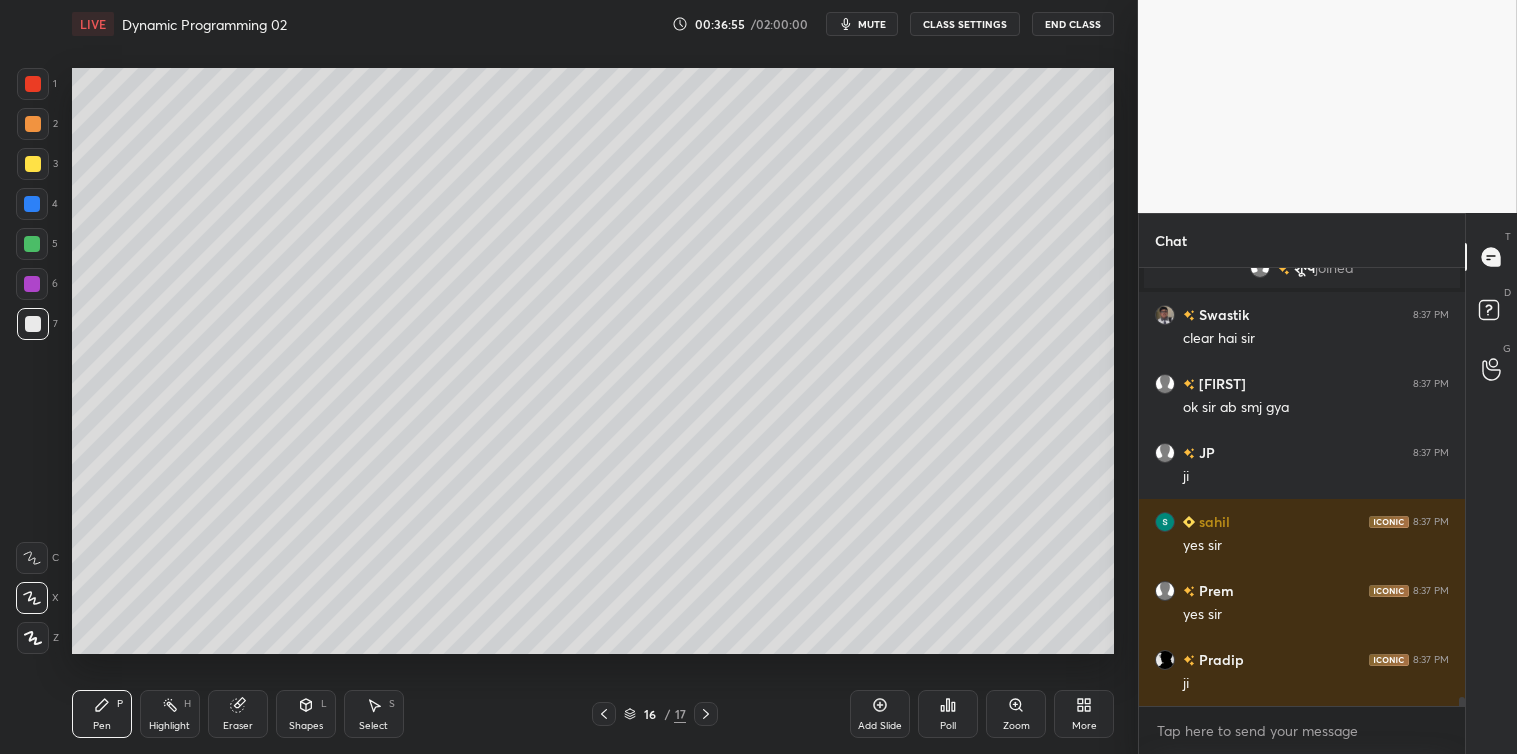 click 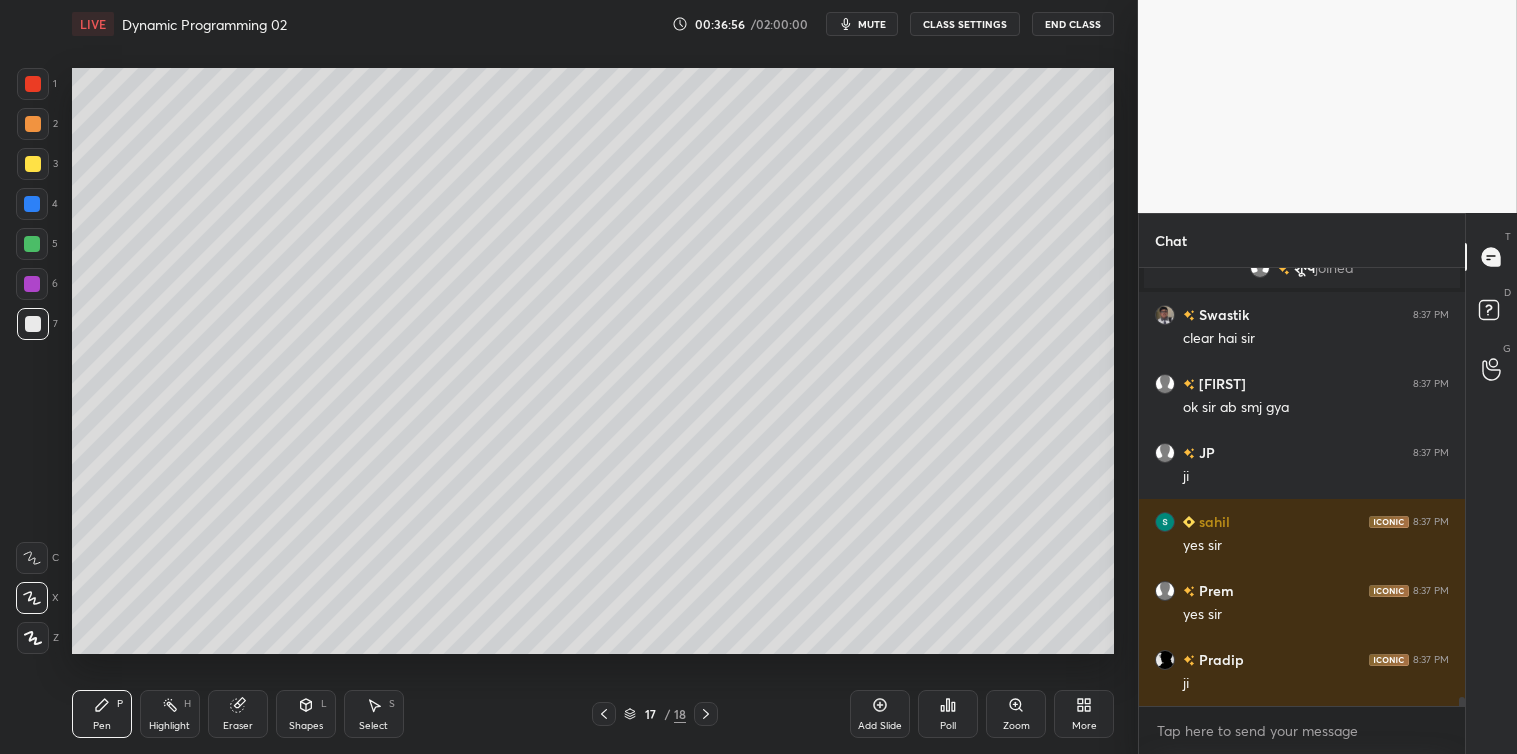 scroll, scrollTop: 20930, scrollLeft: 0, axis: vertical 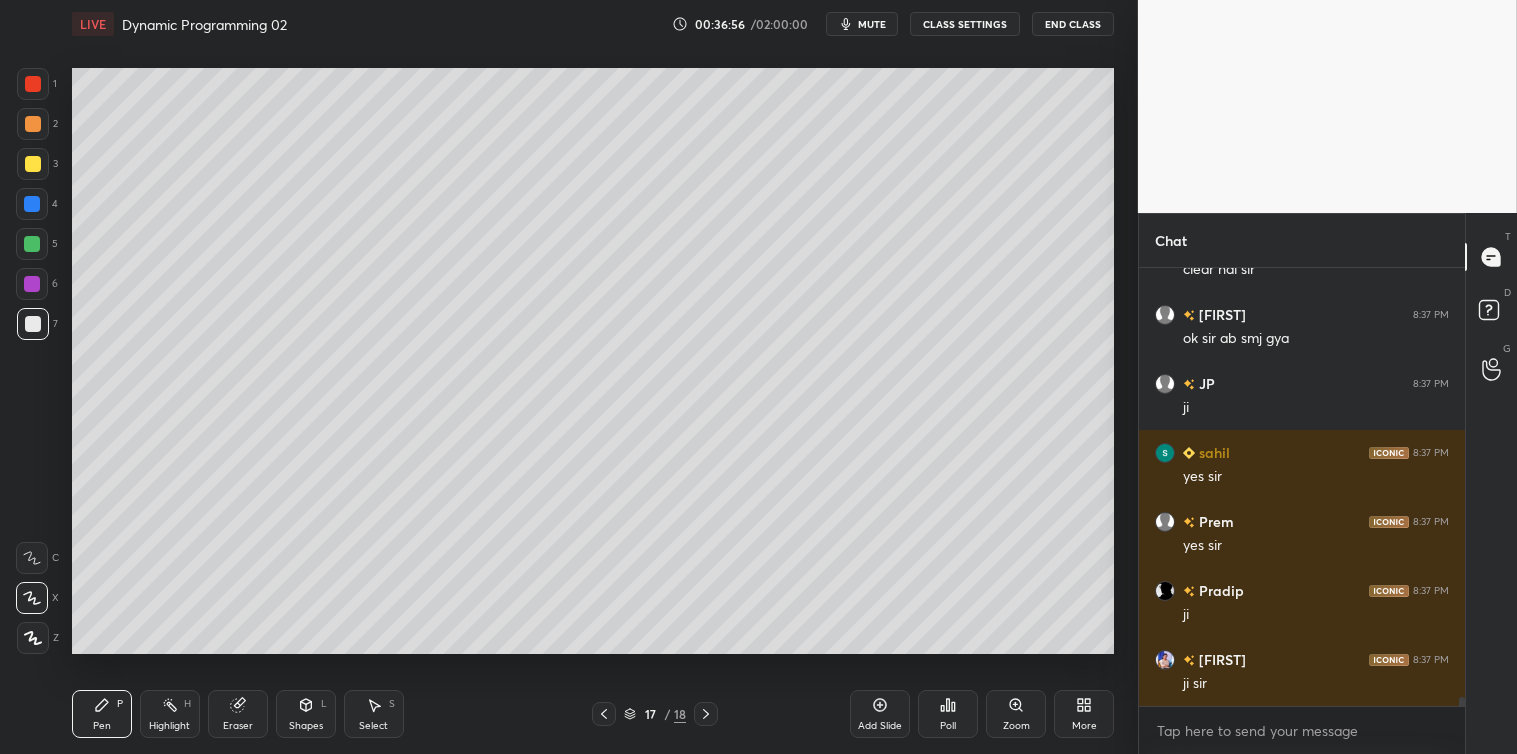 click on "Shapes L" at bounding box center (306, 714) 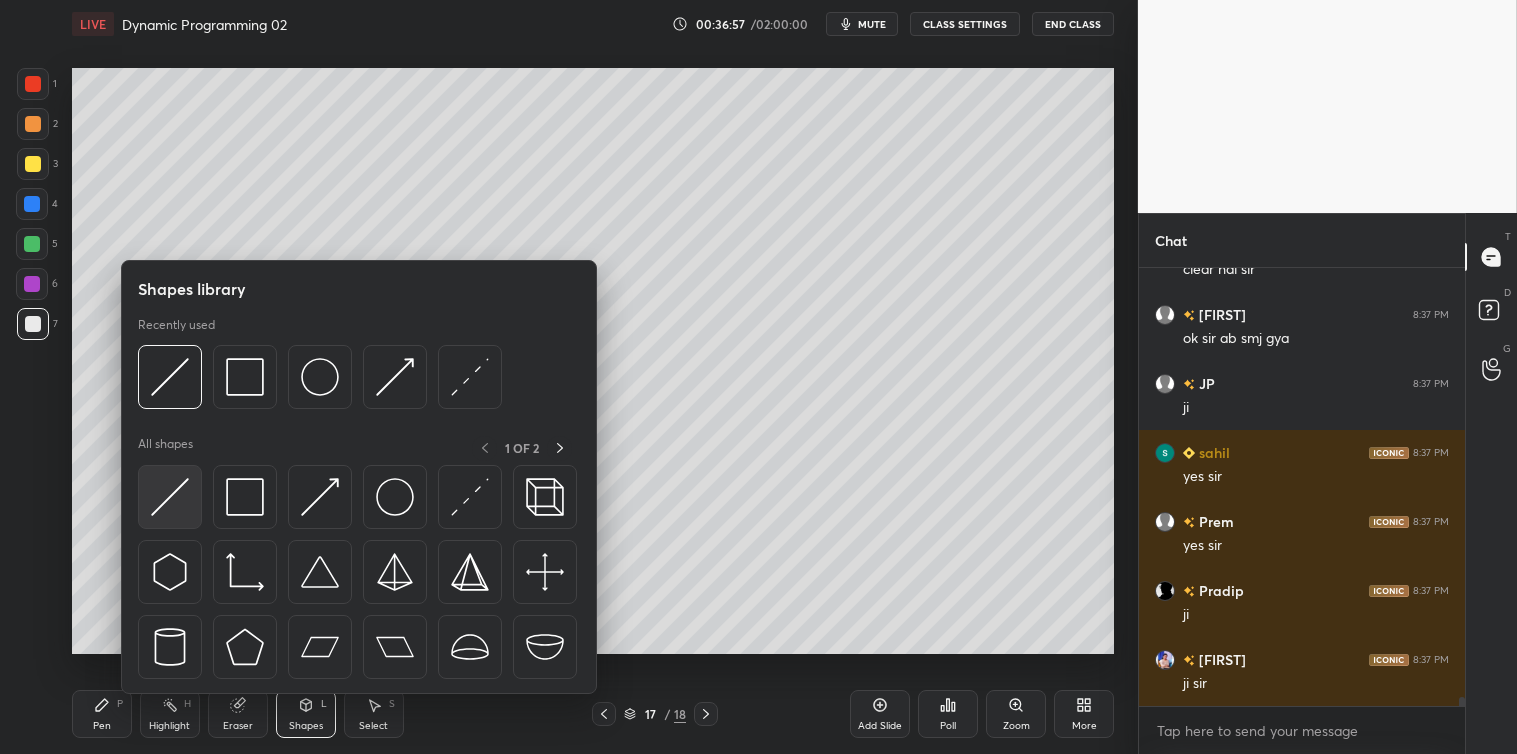 click at bounding box center [170, 497] 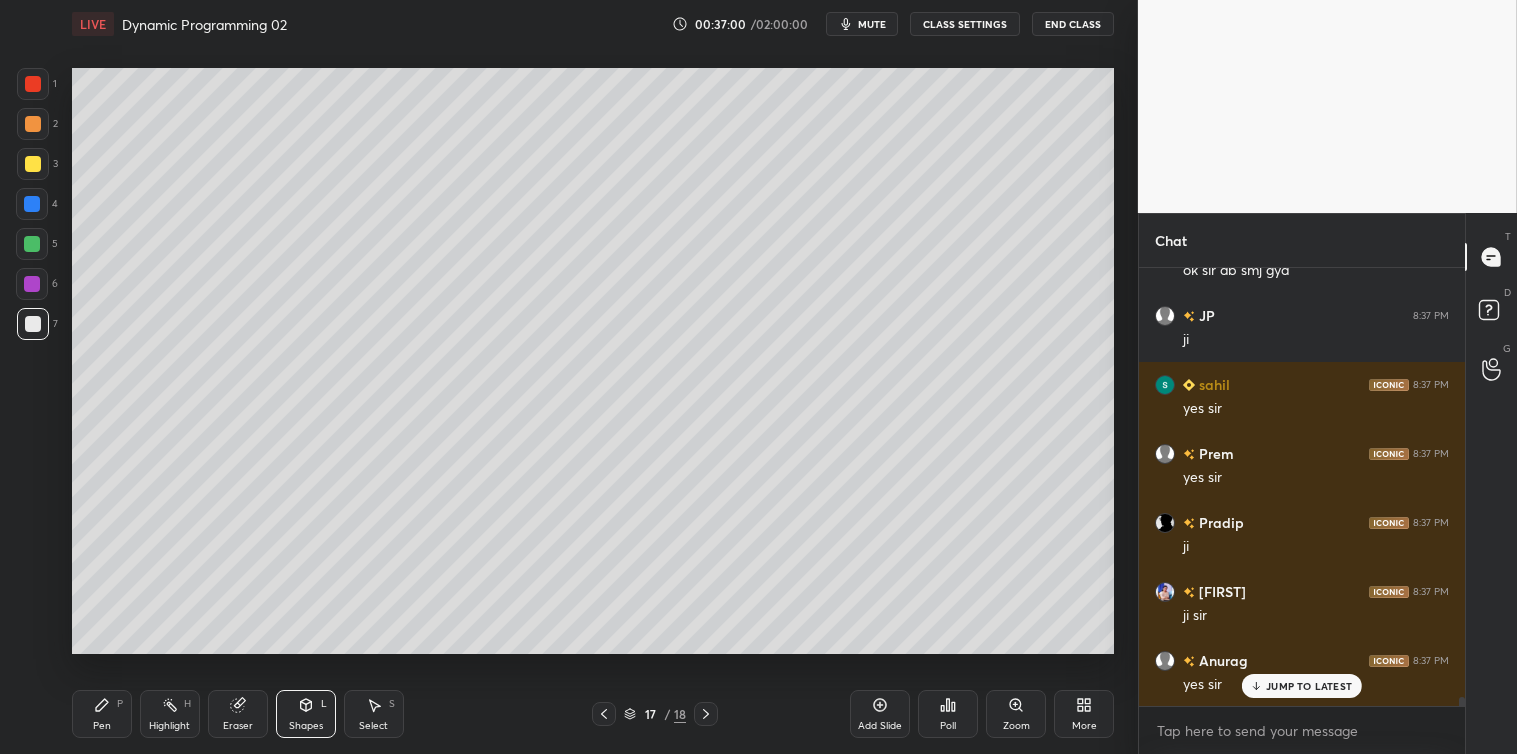 scroll, scrollTop: 21067, scrollLeft: 0, axis: vertical 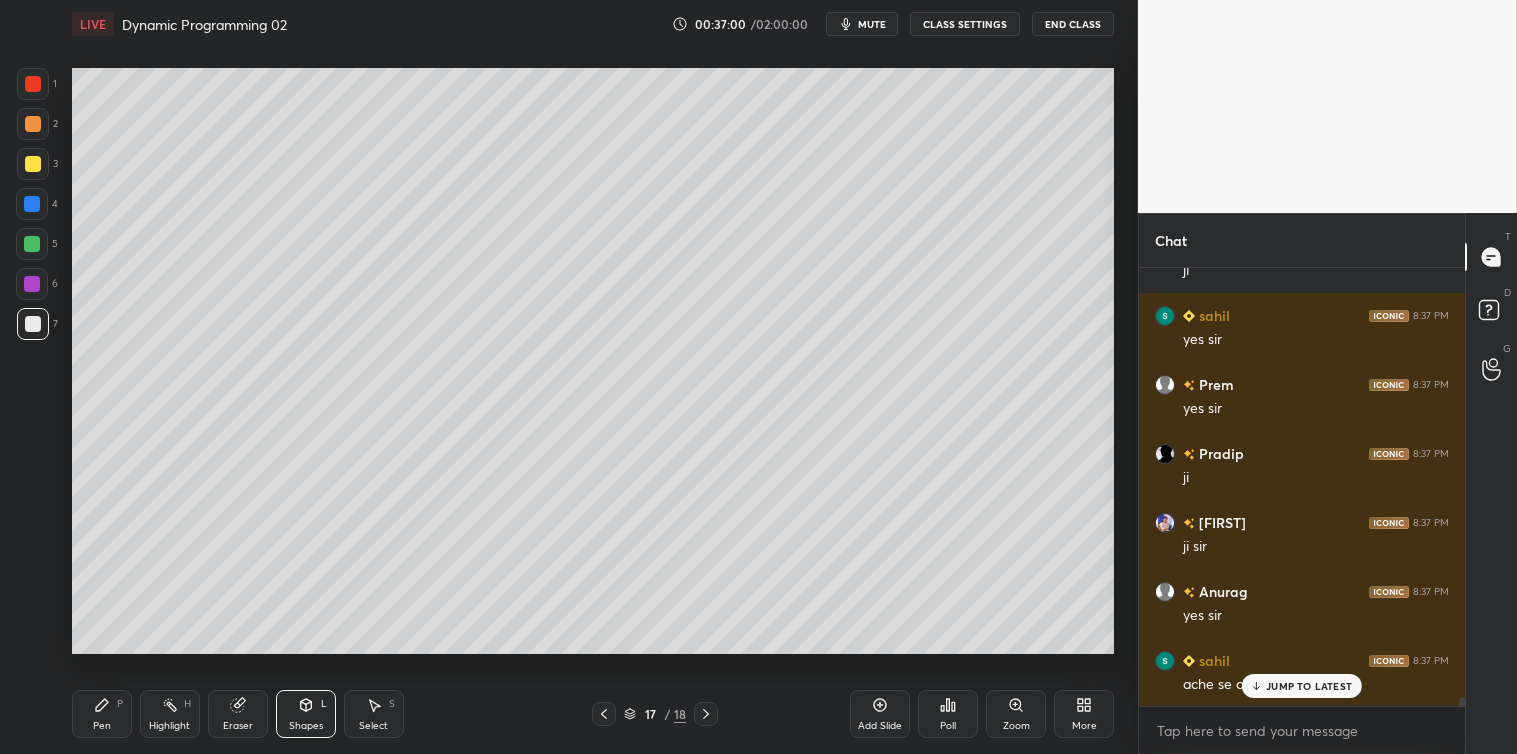 click 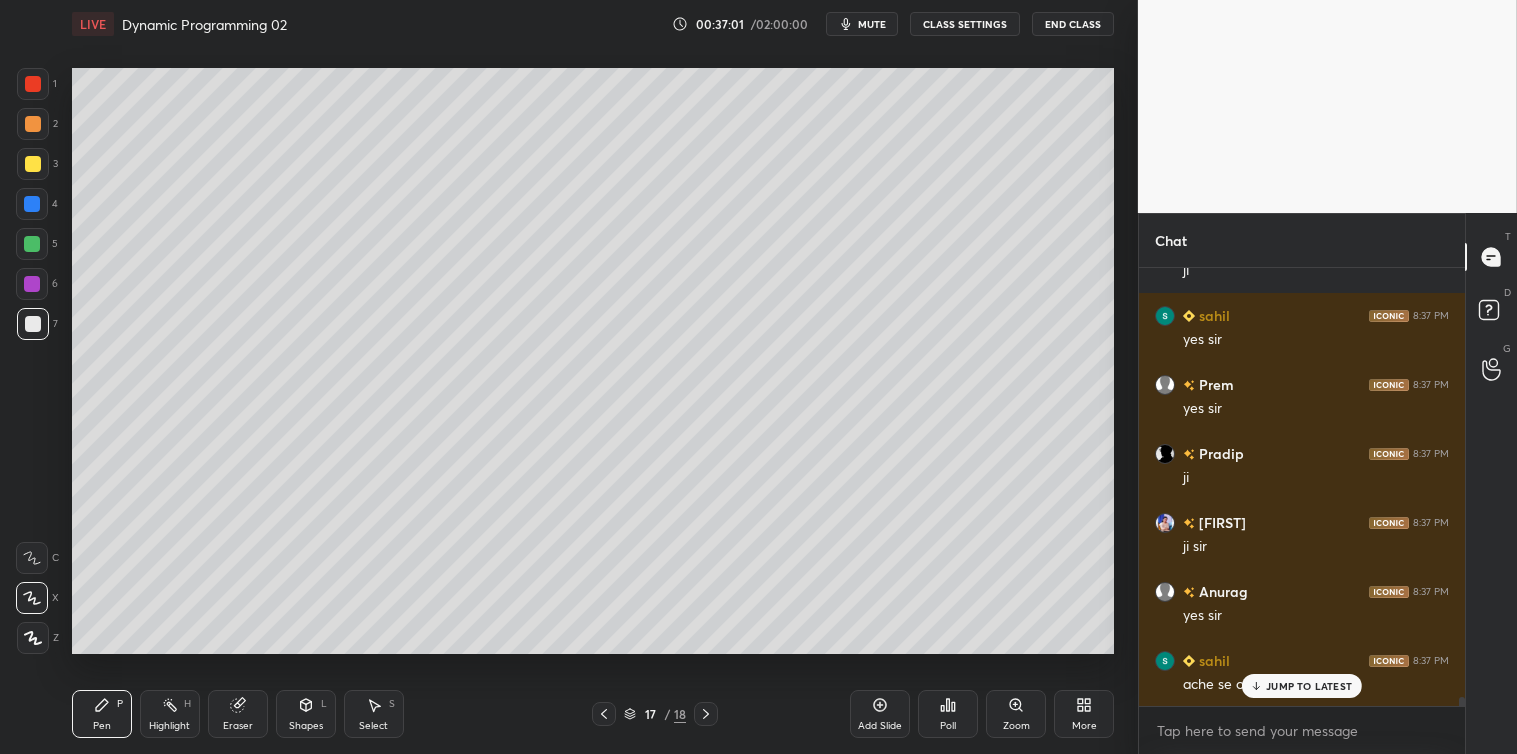 click at bounding box center [33, 164] 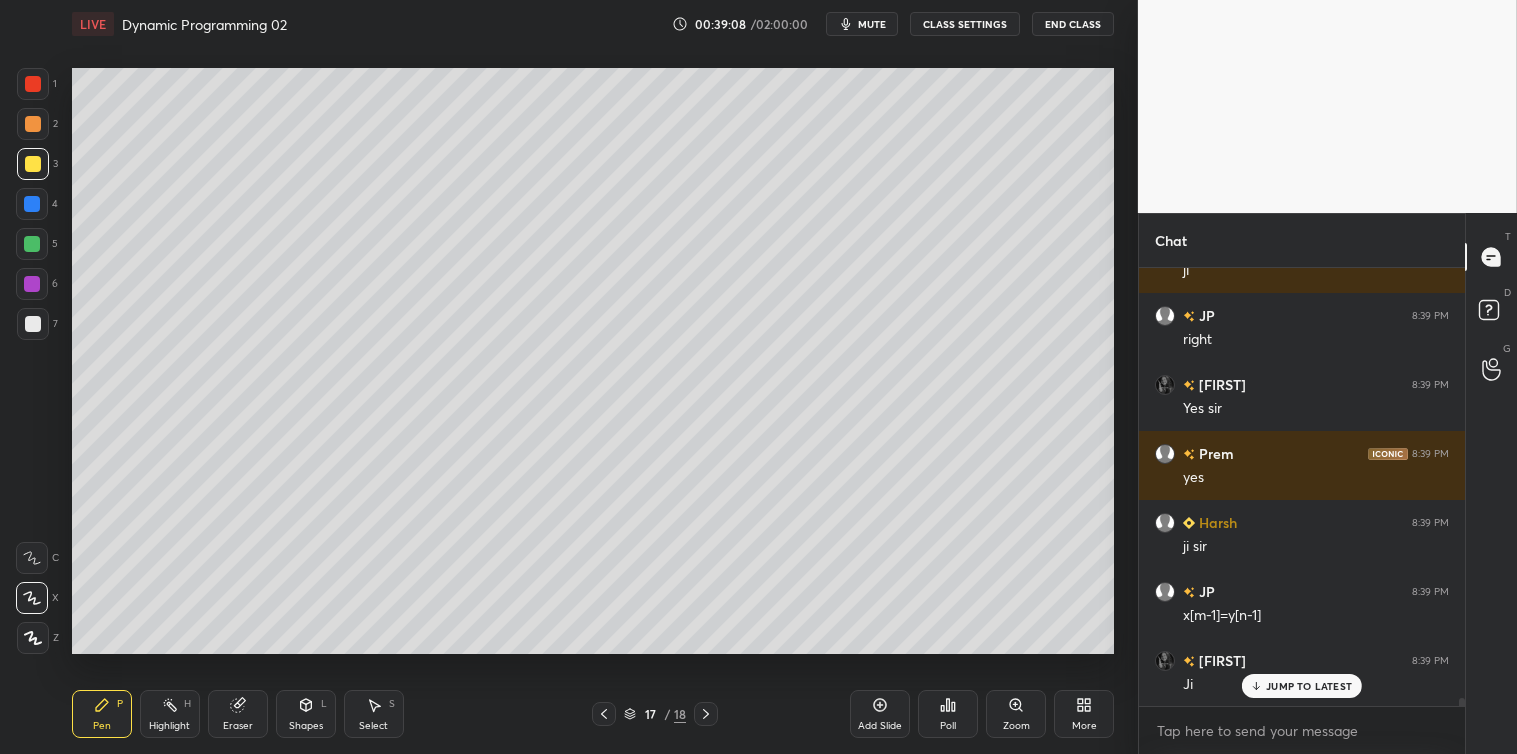 scroll, scrollTop: 22447, scrollLeft: 0, axis: vertical 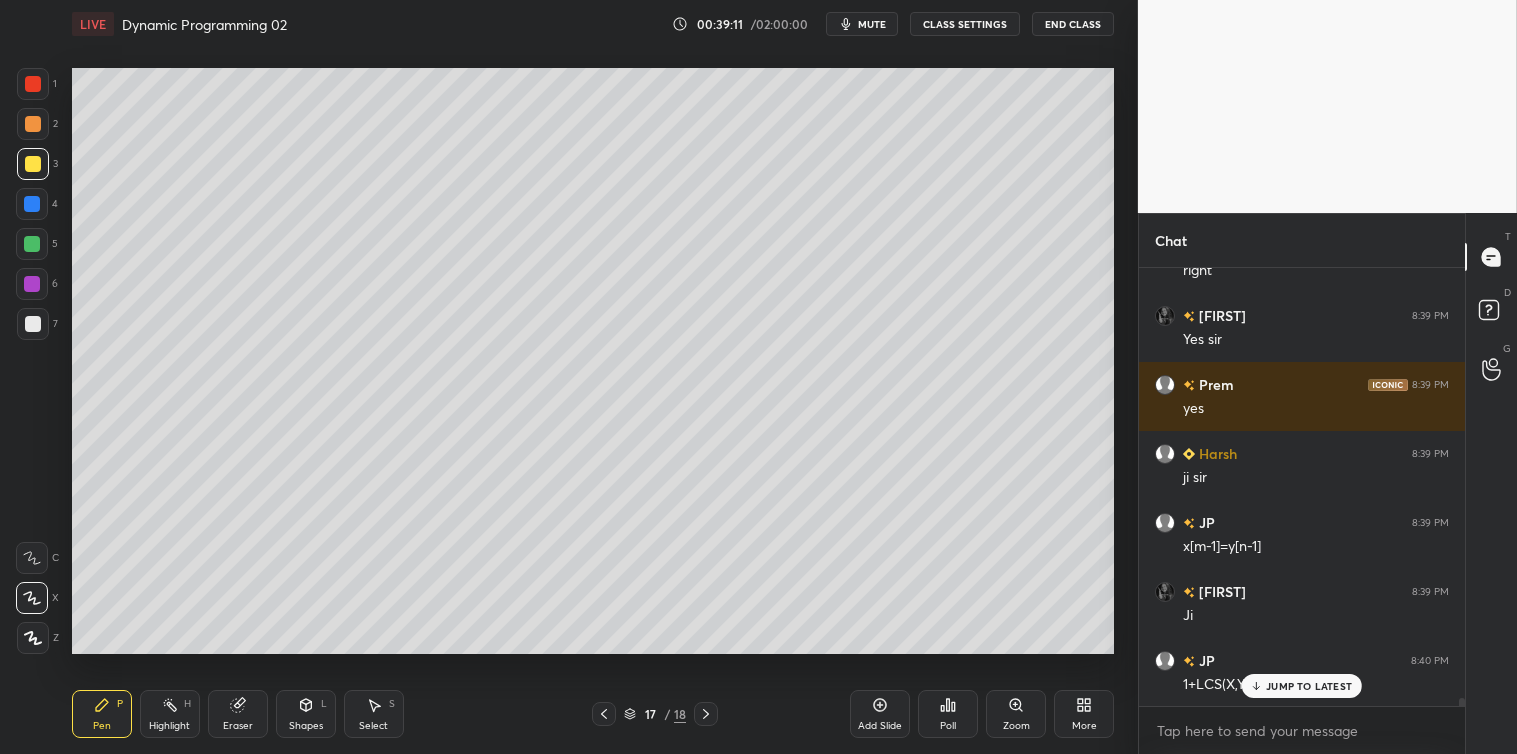 click 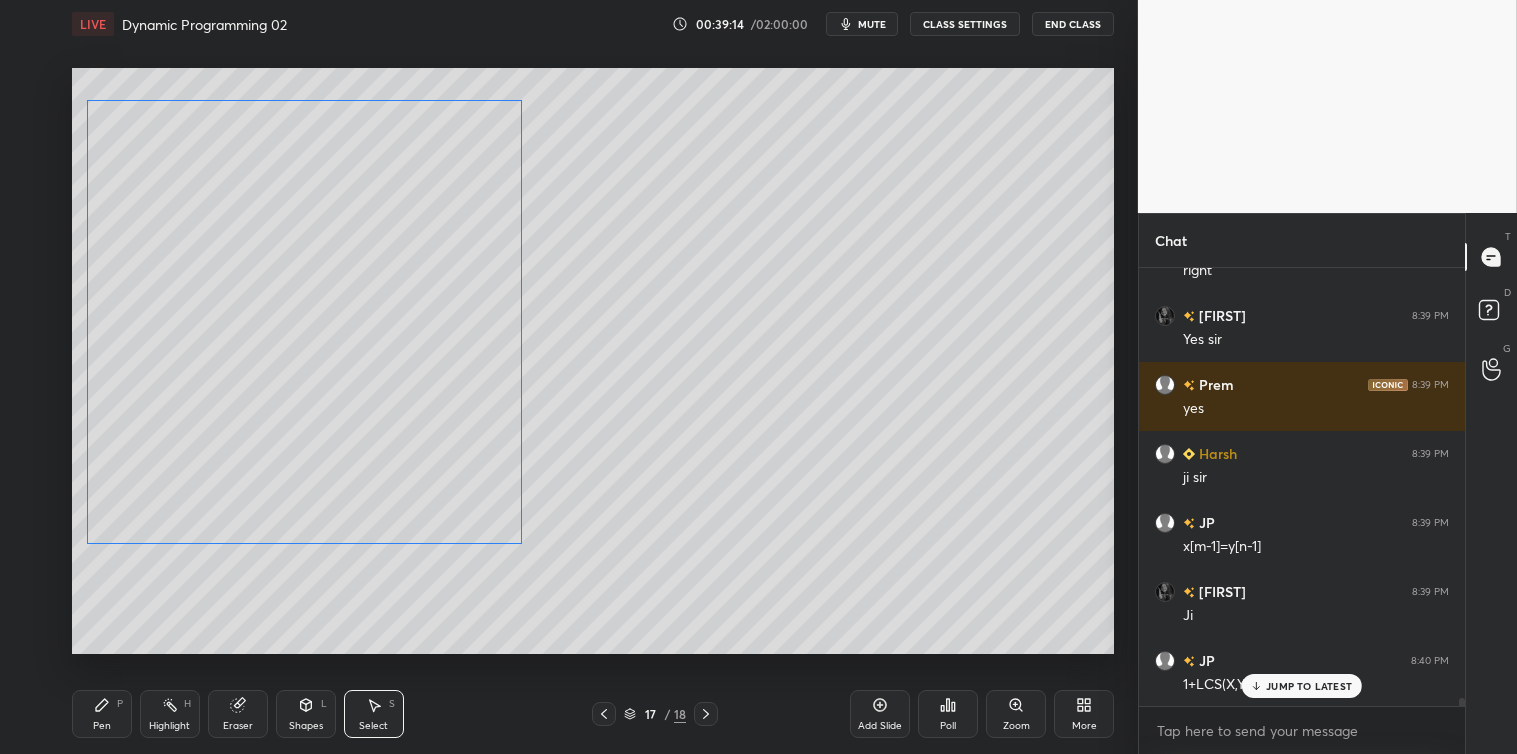 scroll, scrollTop: 22516, scrollLeft: 0, axis: vertical 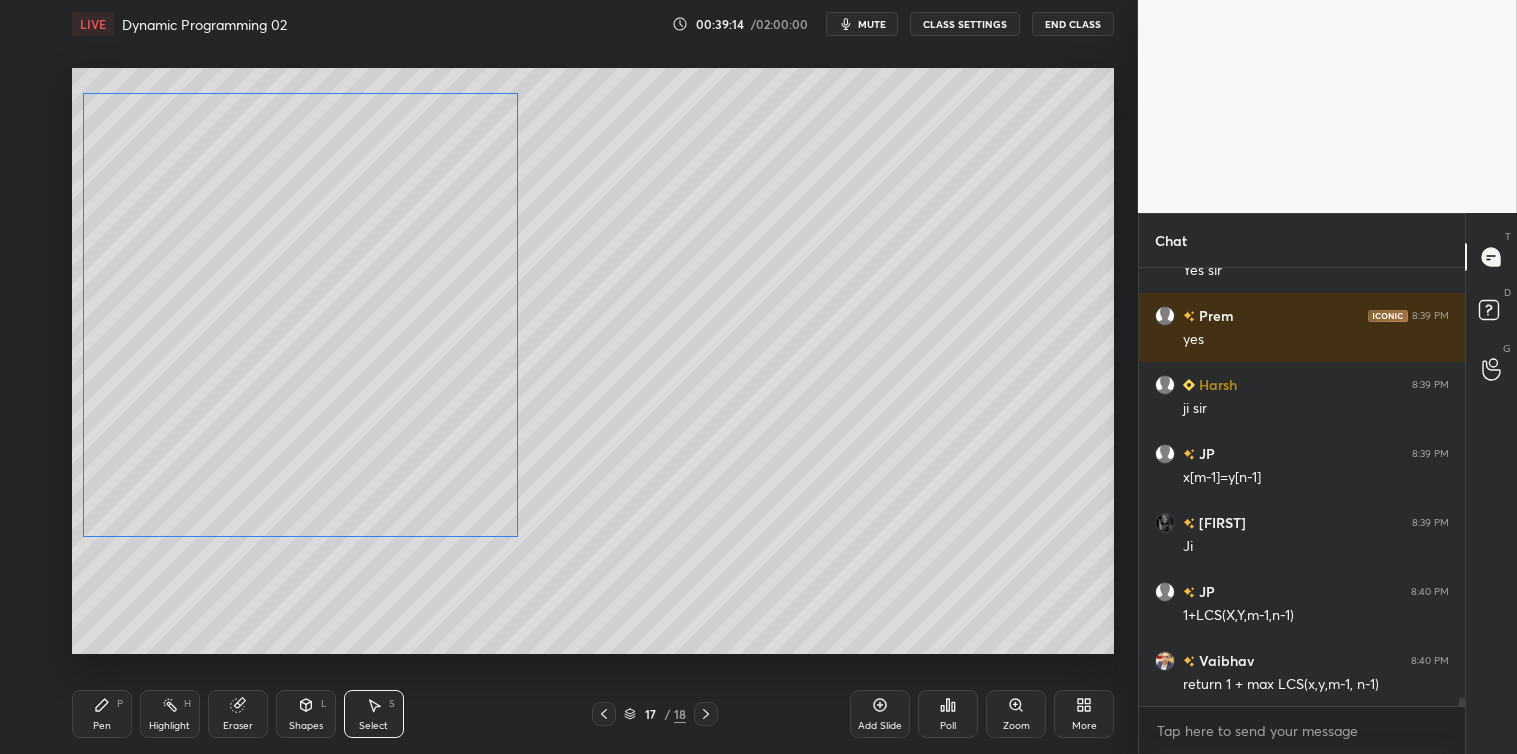 click on "0 ° Undo Copy Paste here Duplicate Duplicate to new slide Delete" at bounding box center (593, 361) 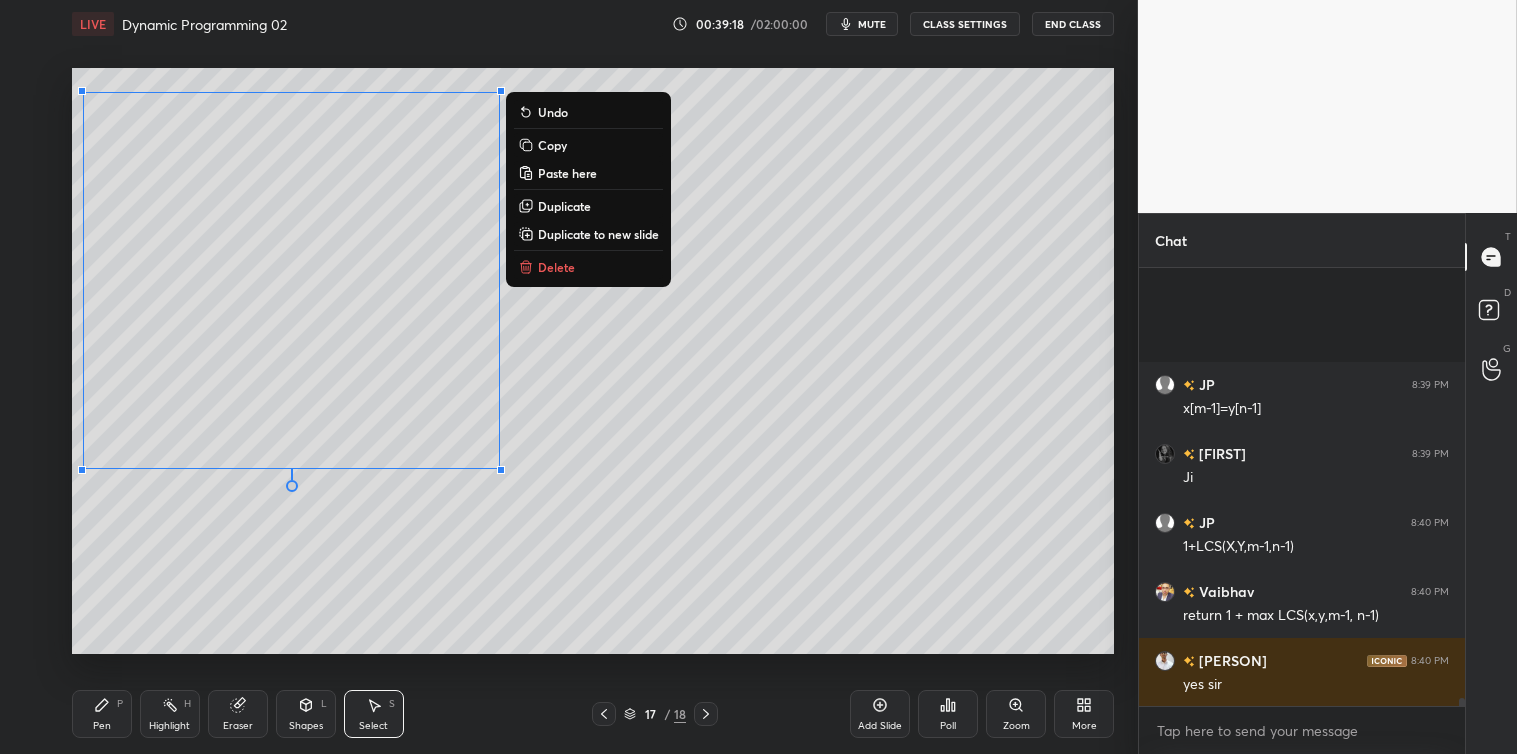 scroll, scrollTop: 22793, scrollLeft: 0, axis: vertical 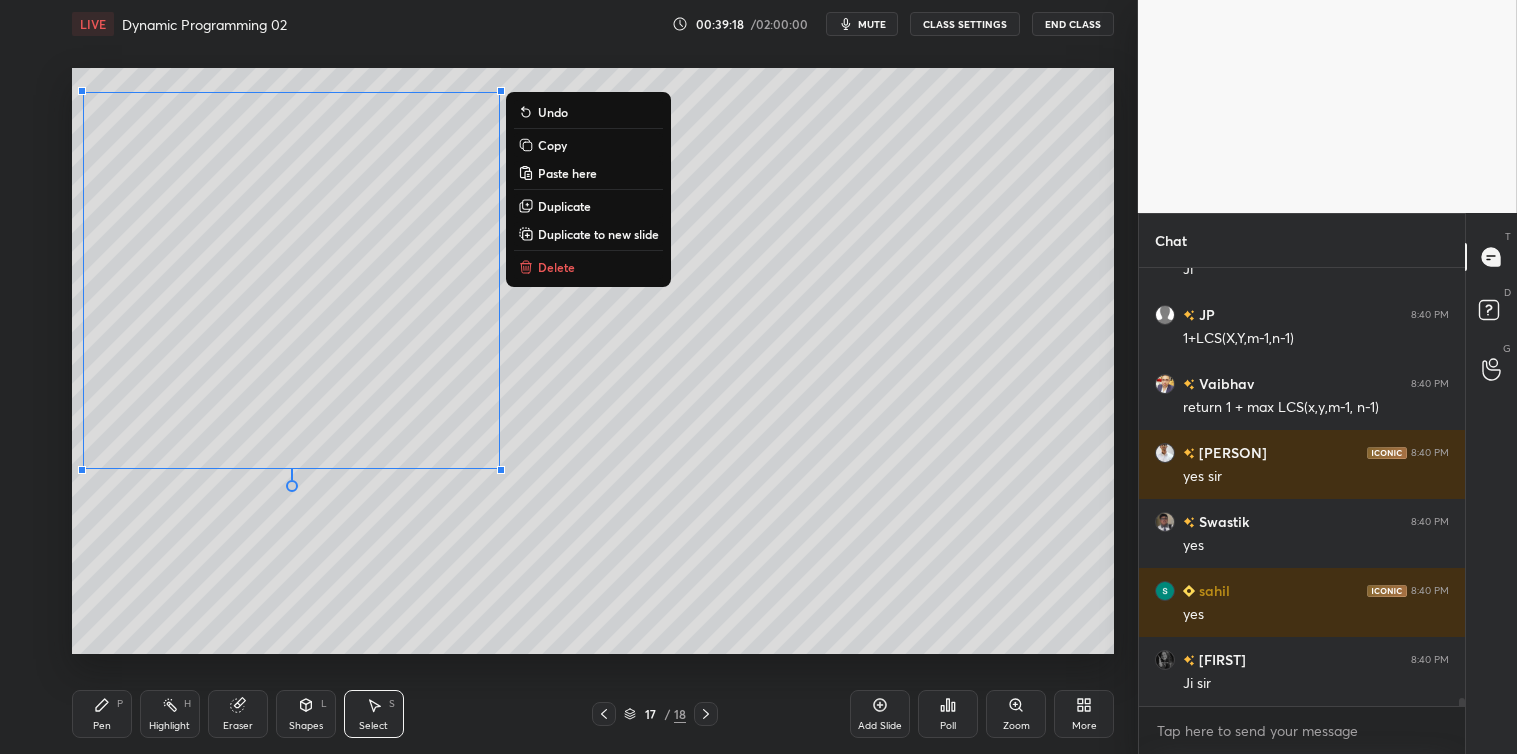 click 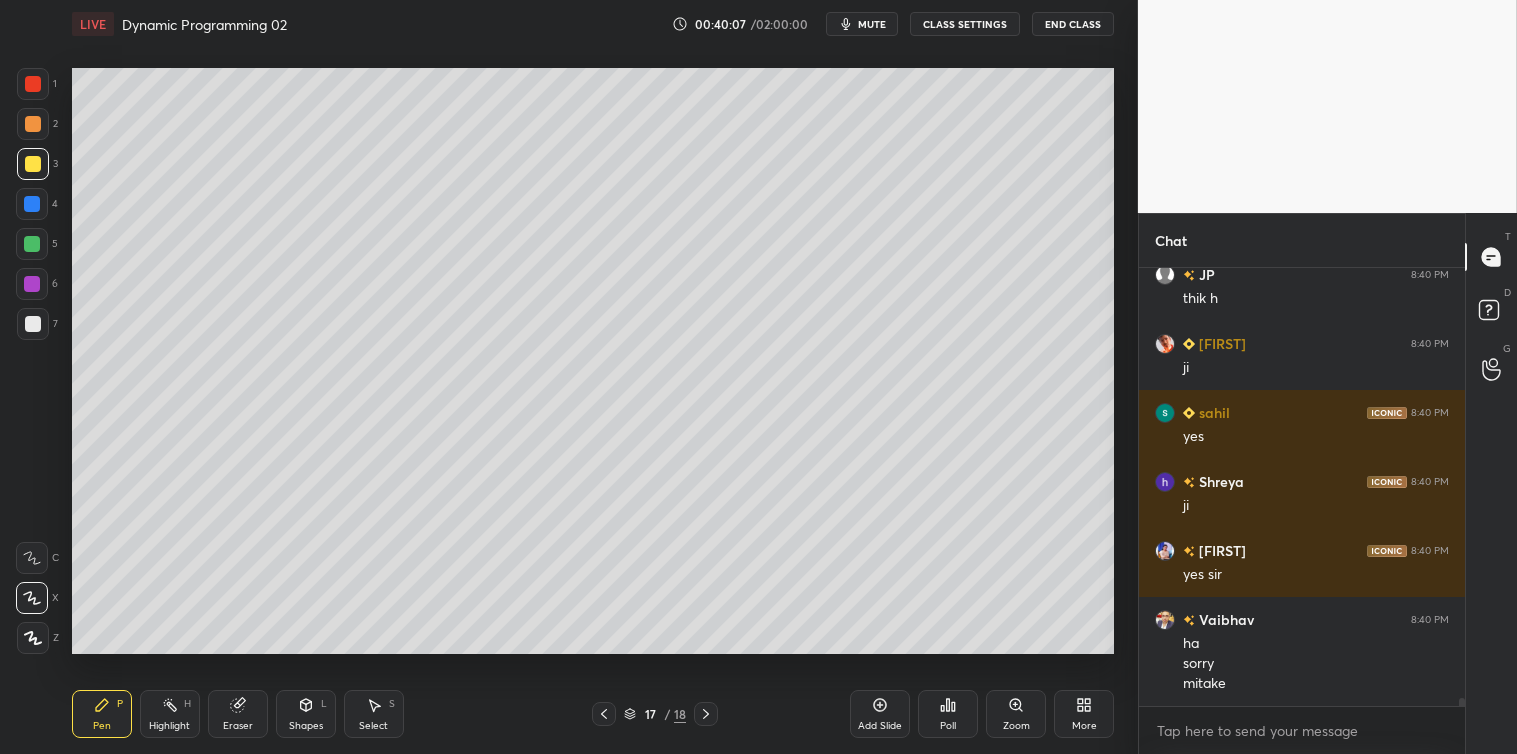 scroll, scrollTop: 24231, scrollLeft: 0, axis: vertical 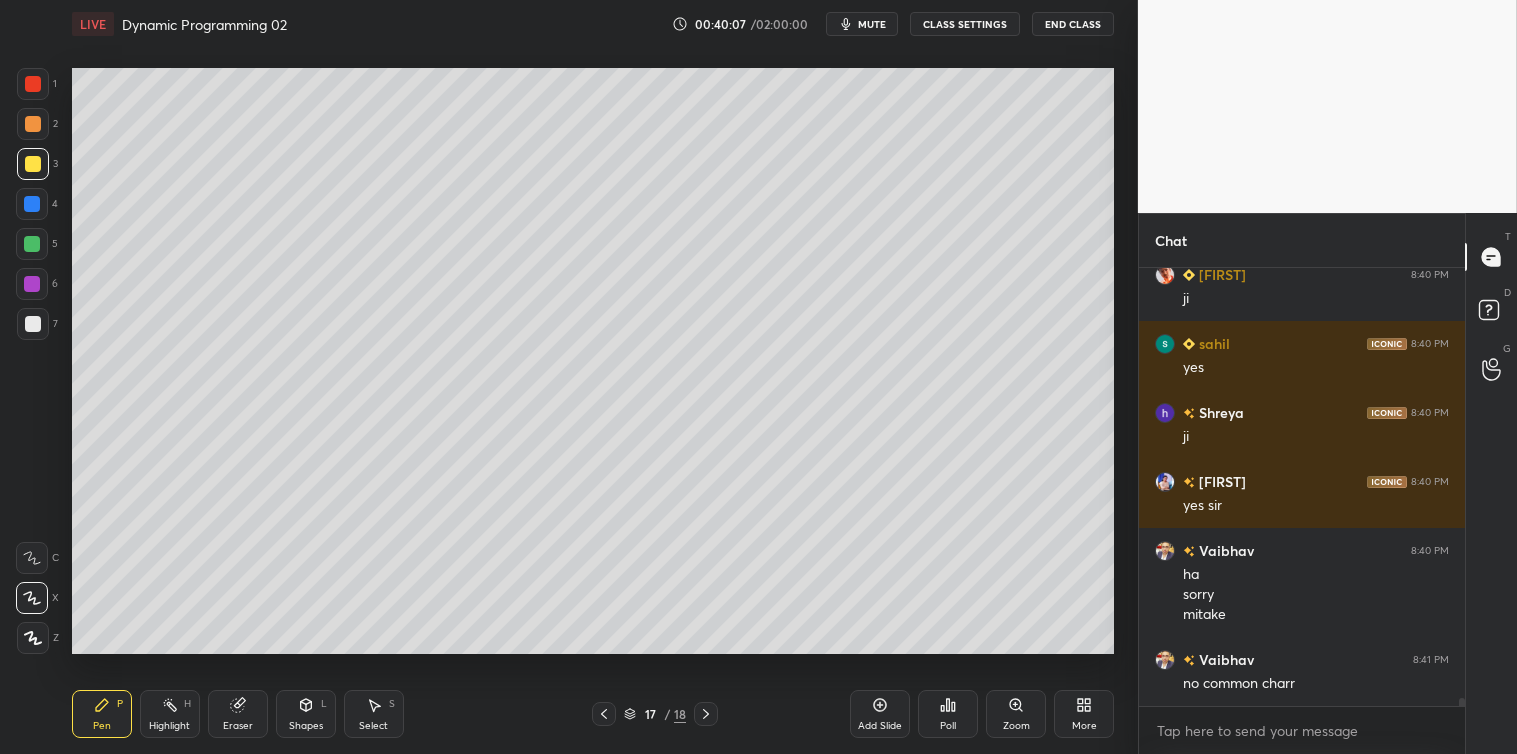 click 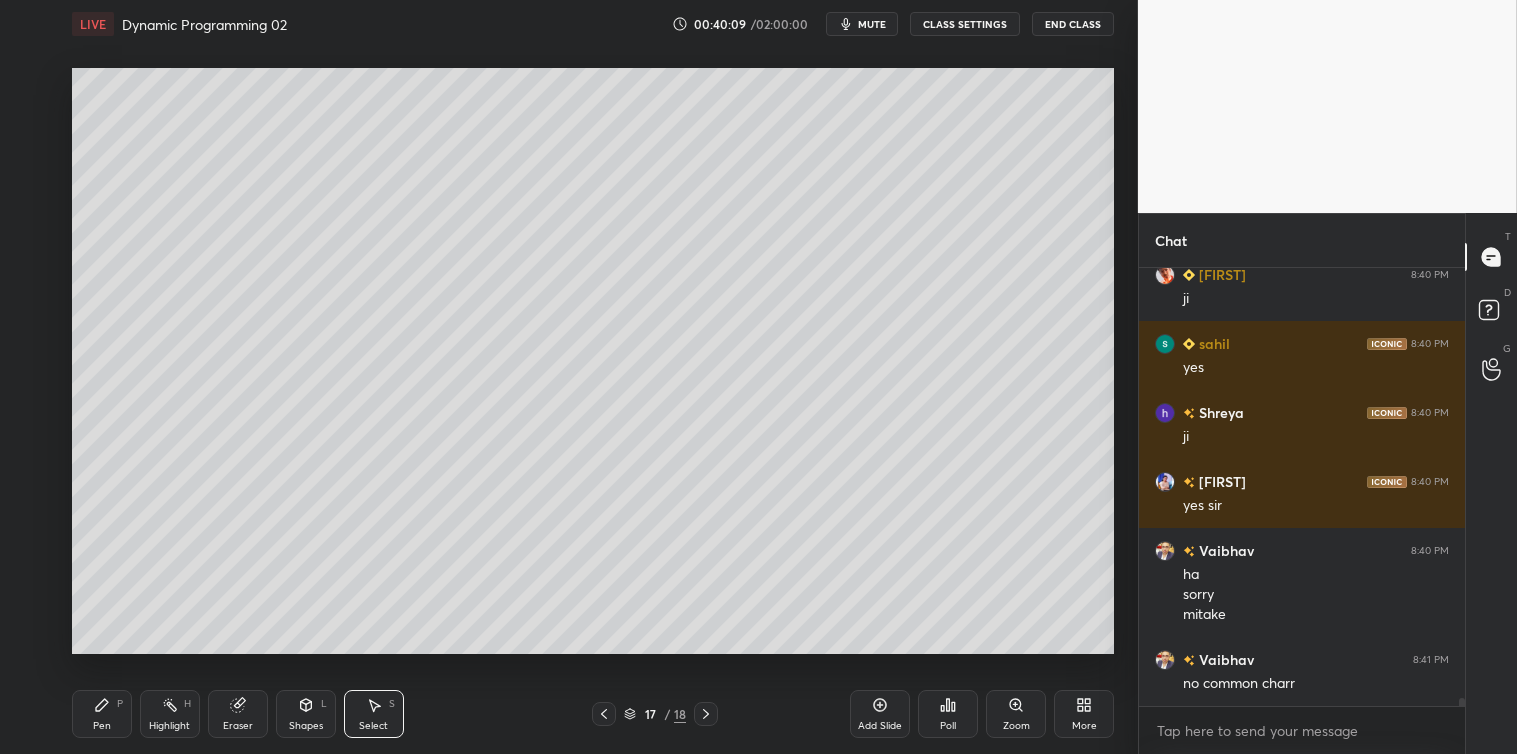 click on "Pen P" at bounding box center (102, 714) 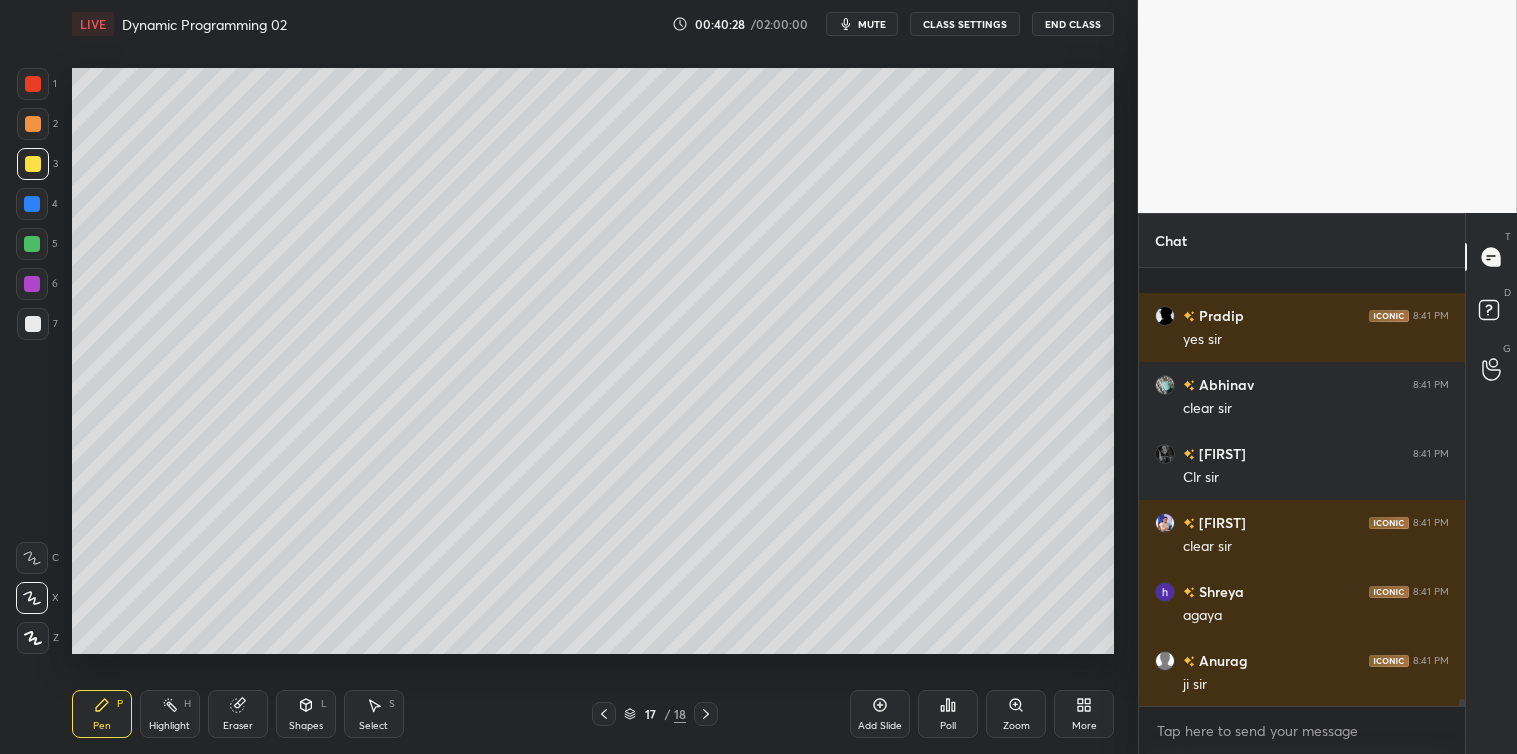 scroll, scrollTop: 25335, scrollLeft: 0, axis: vertical 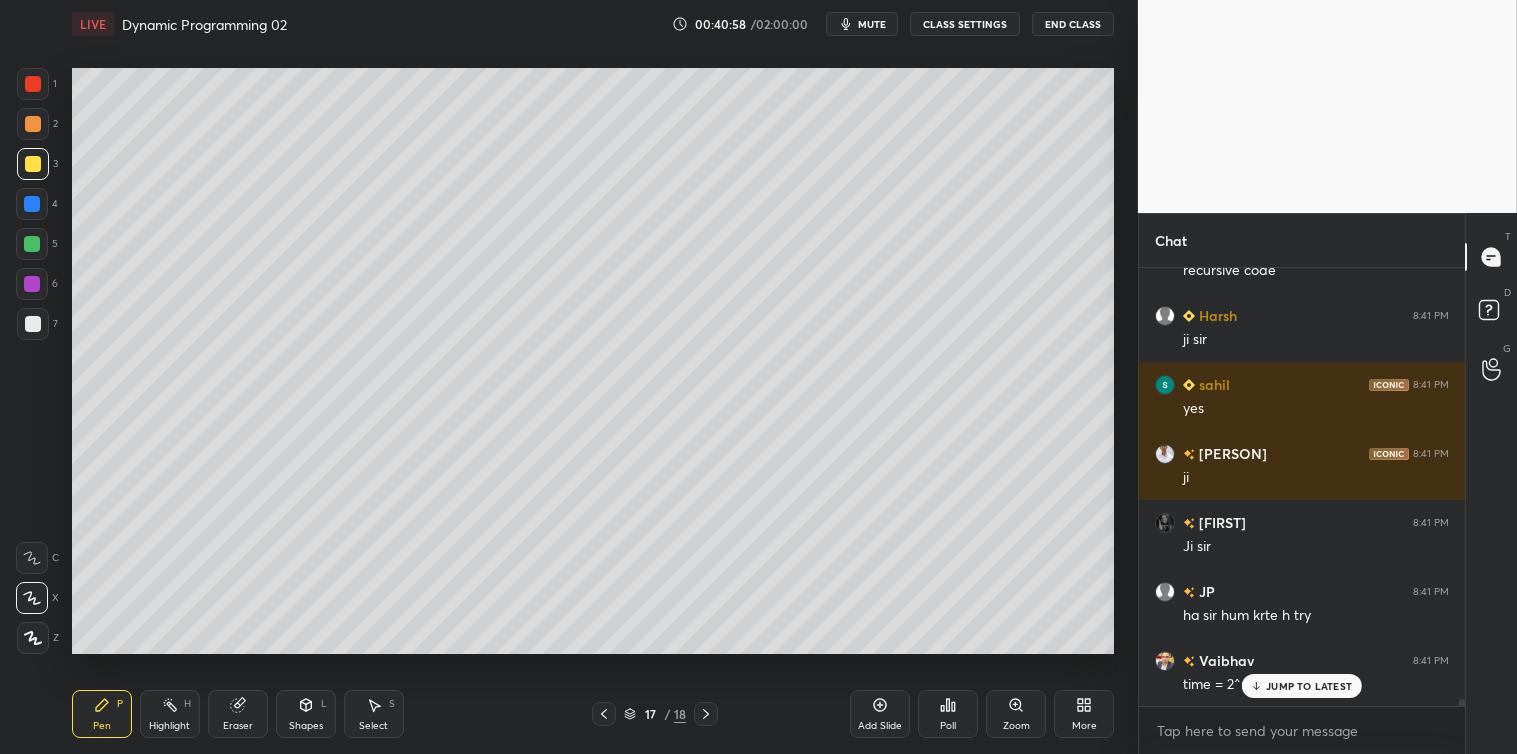 click on "JUMP TO LATEST" at bounding box center (1309, 686) 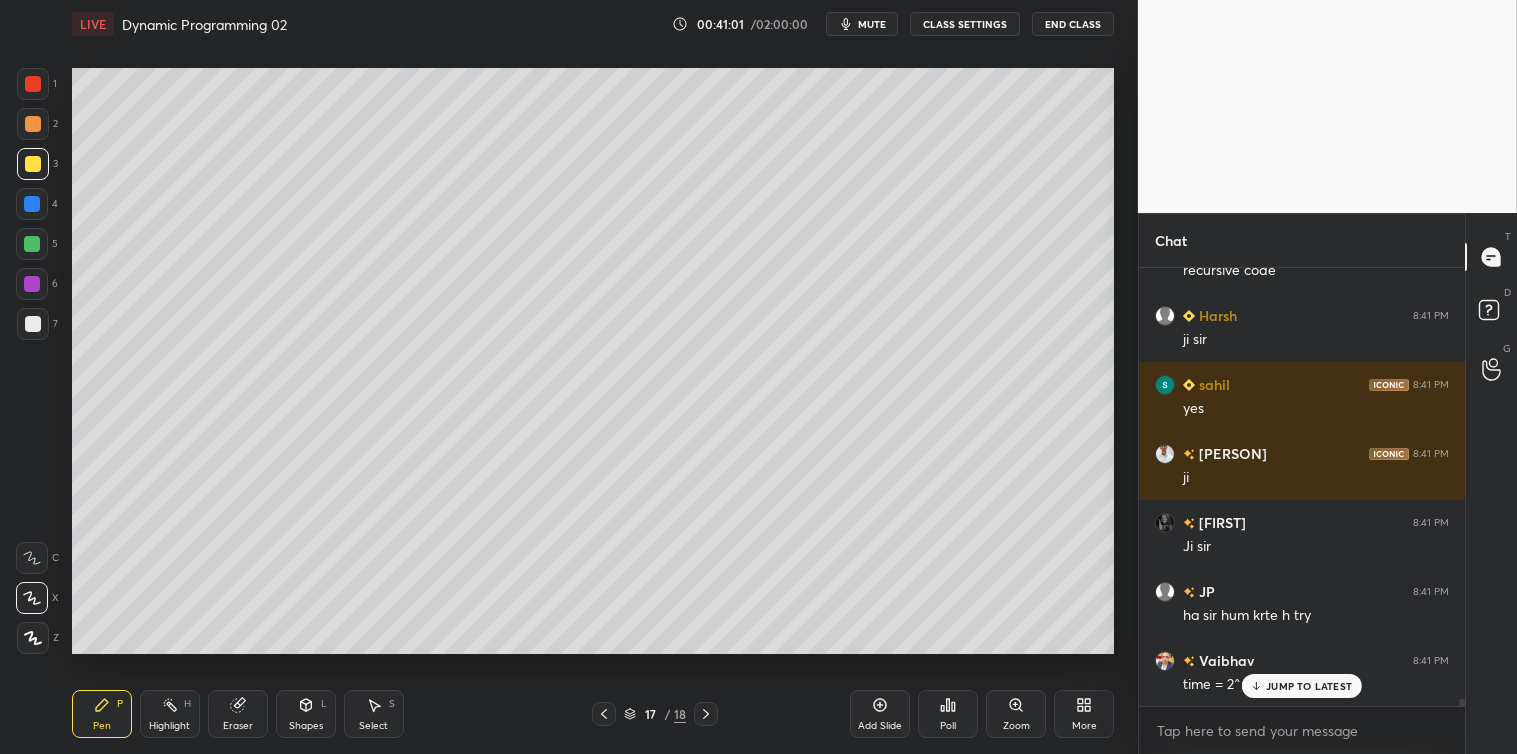 scroll, scrollTop: 26078, scrollLeft: 0, axis: vertical 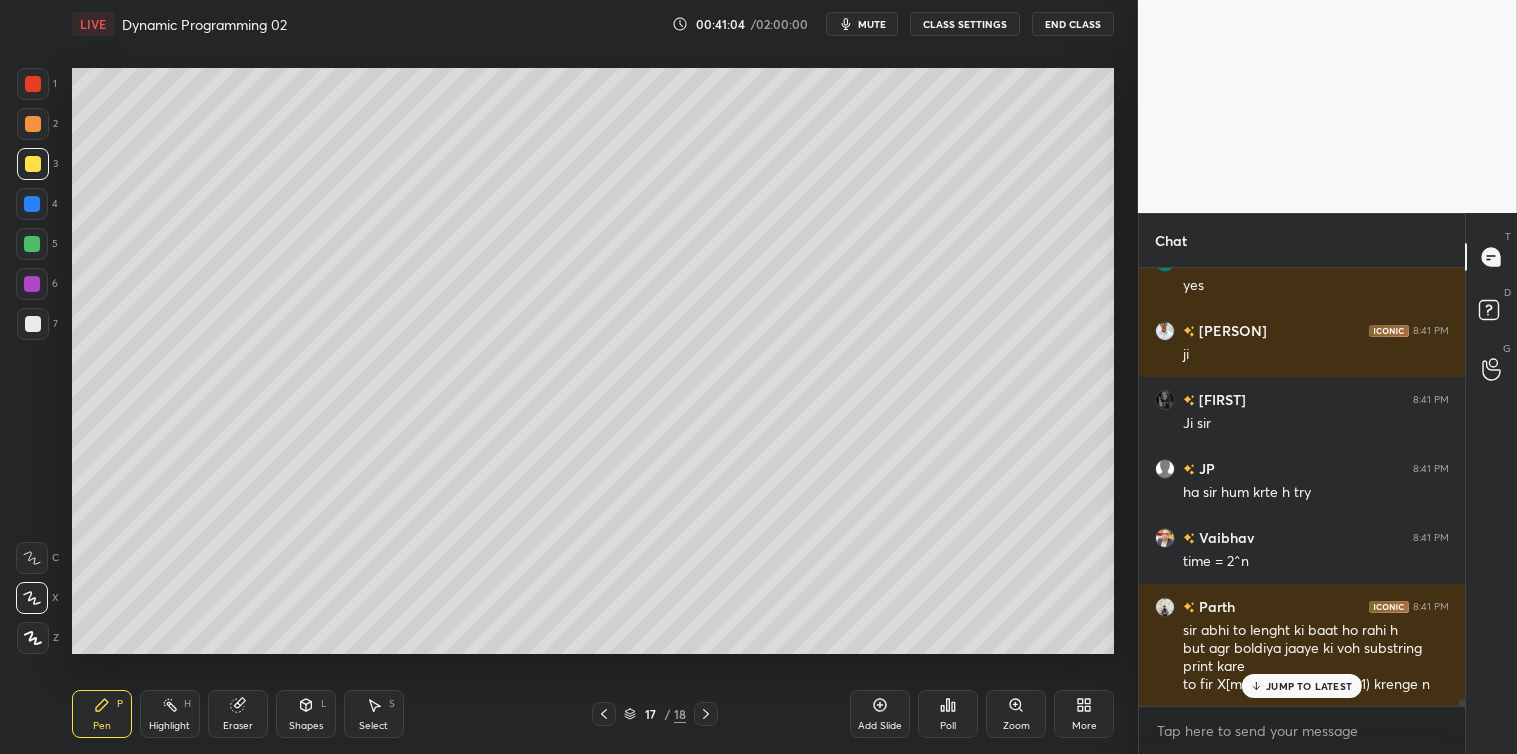 click on "JUMP TO LATEST" at bounding box center (1309, 686) 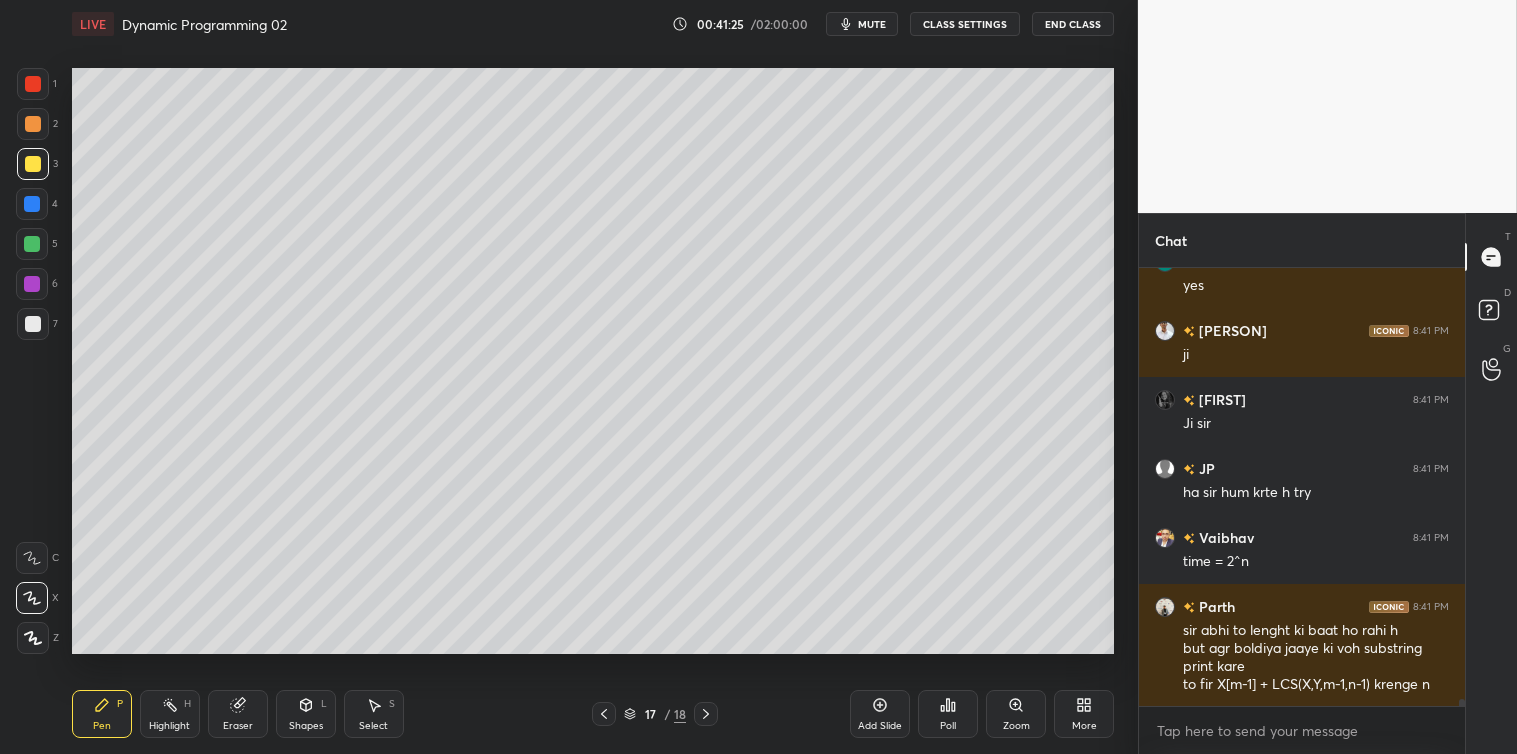 scroll, scrollTop: 26165, scrollLeft: 0, axis: vertical 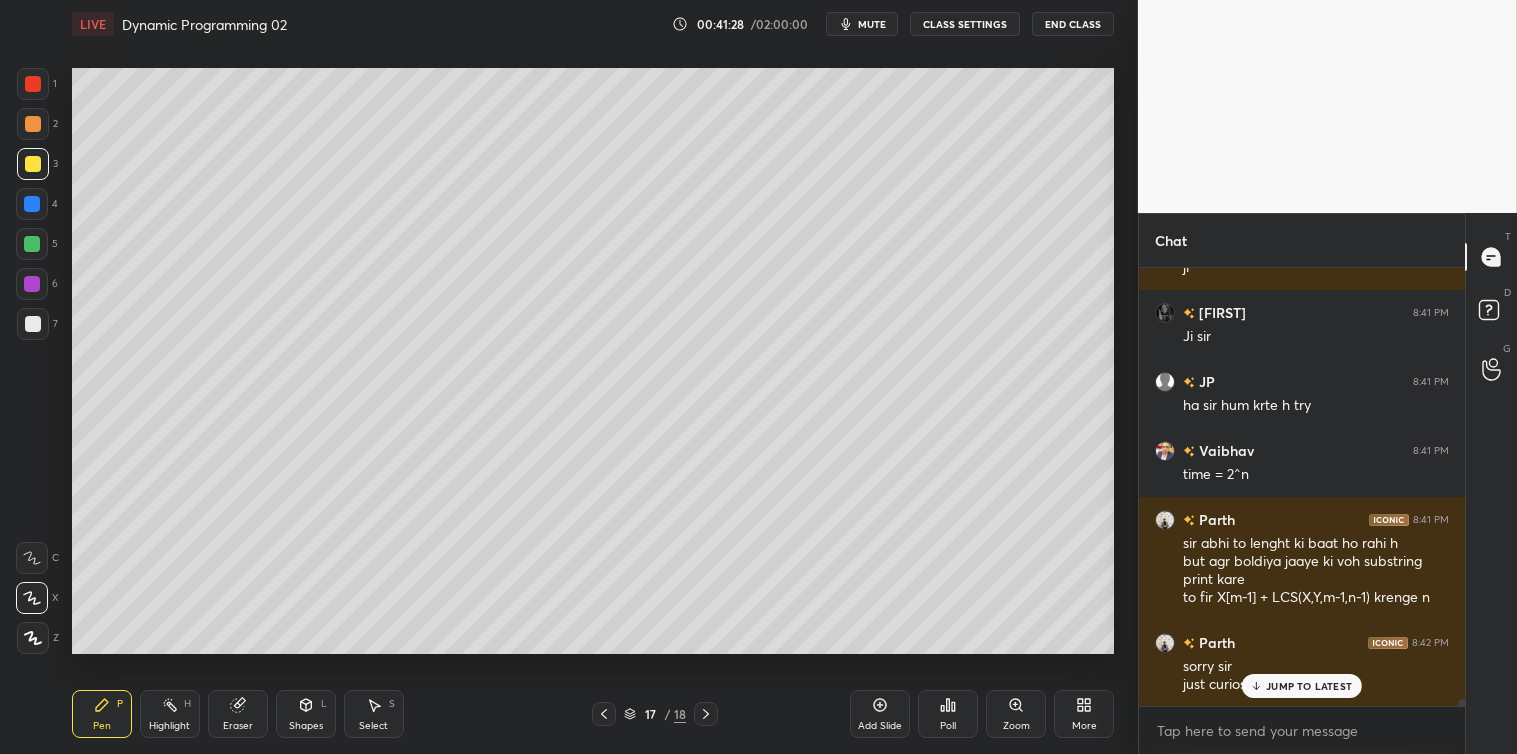 click 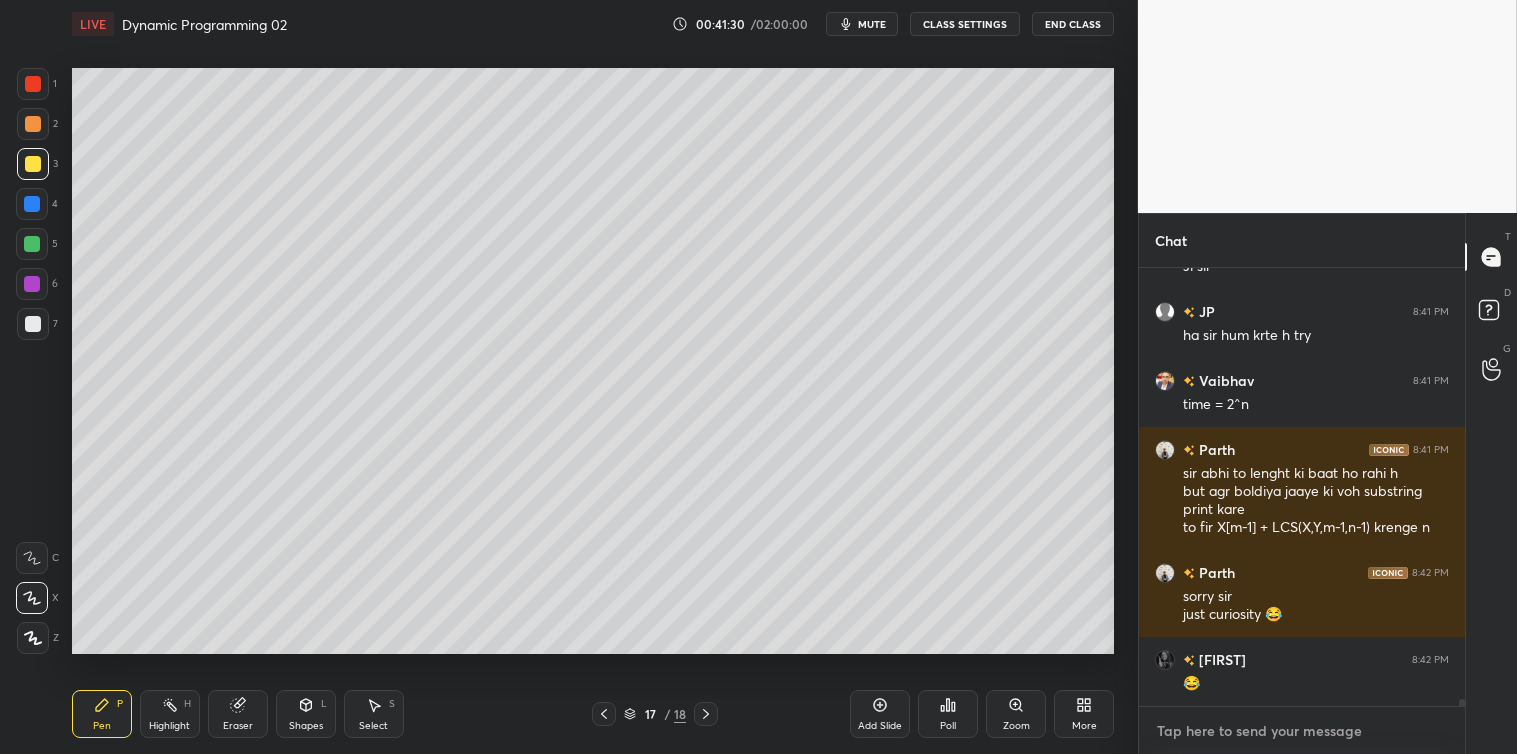 click at bounding box center [1302, 731] 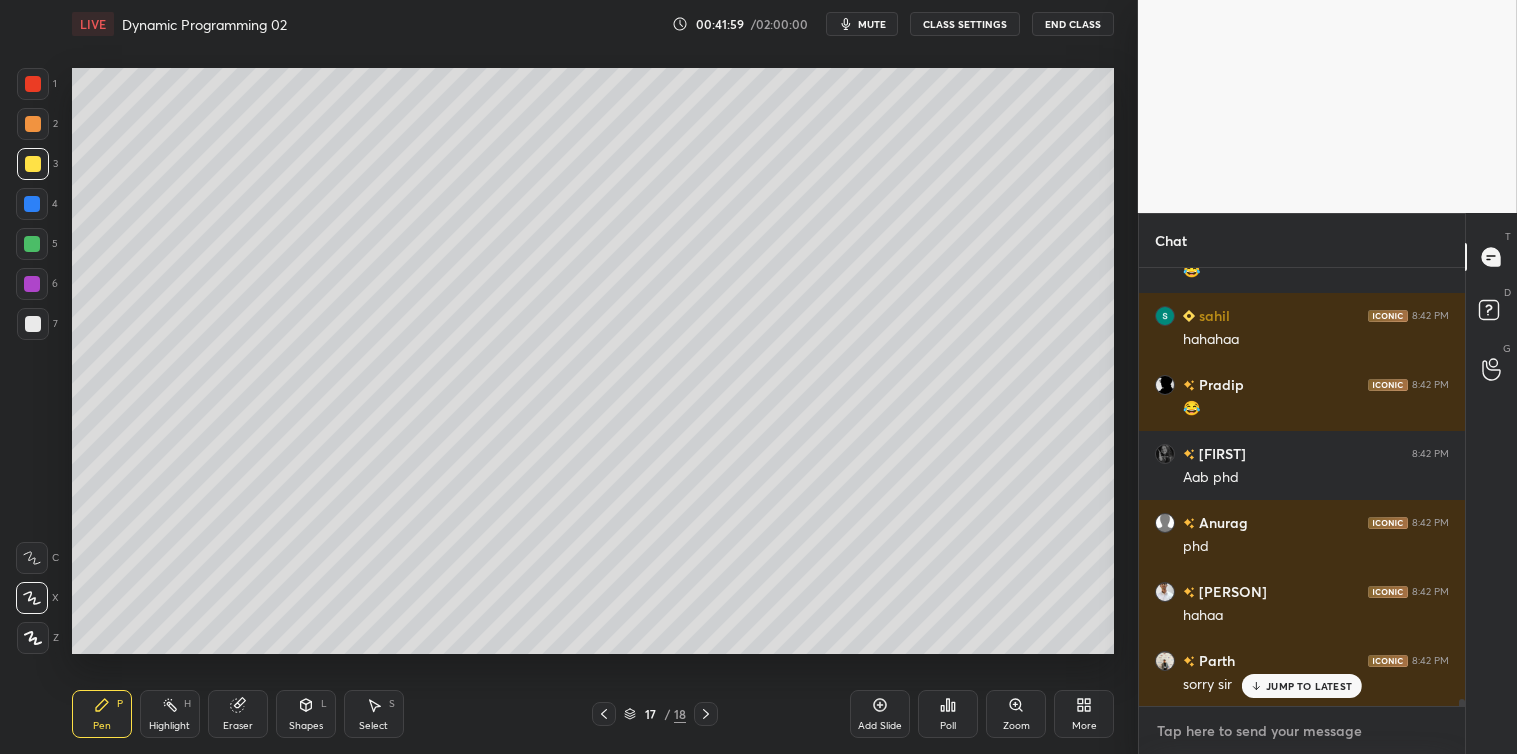 scroll, scrollTop: 26717, scrollLeft: 0, axis: vertical 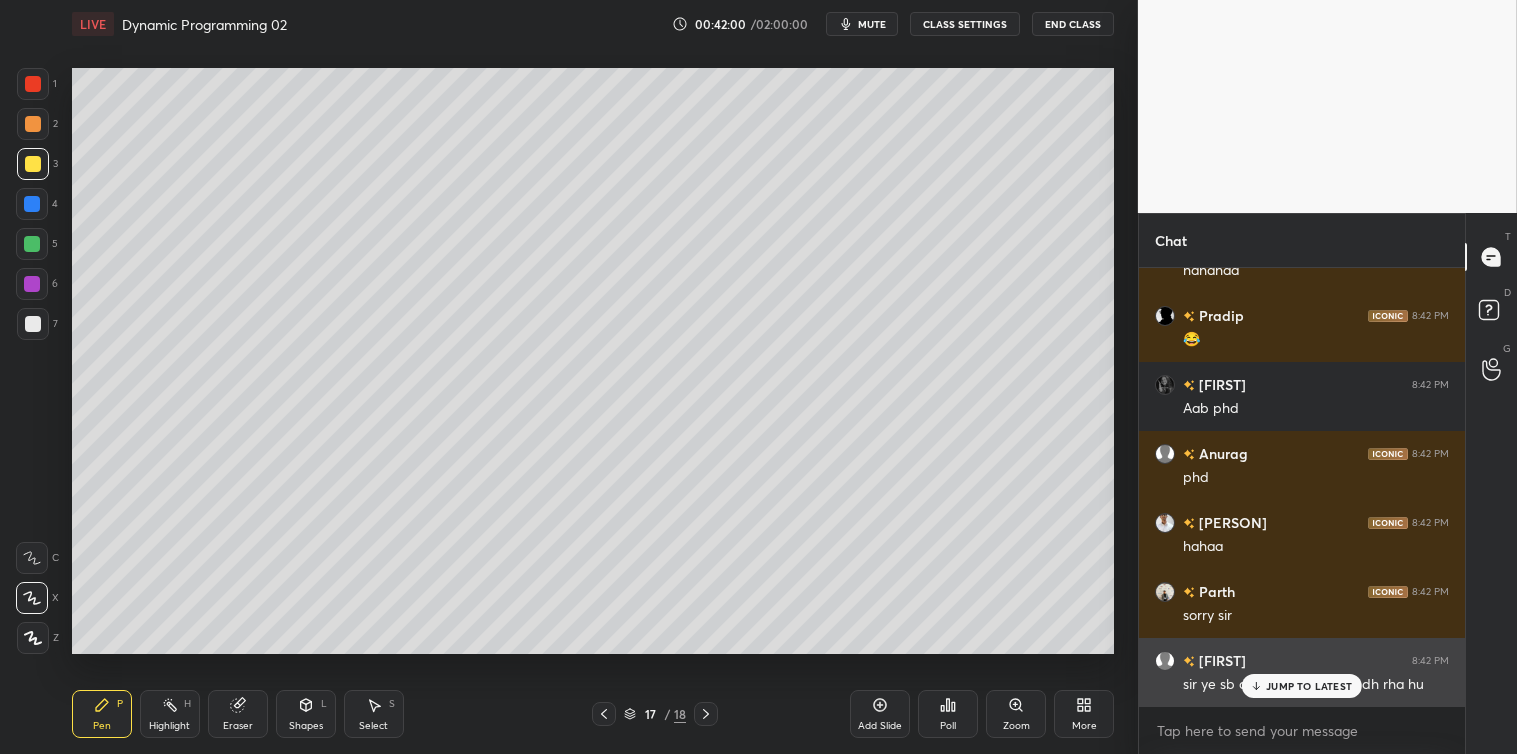click on "JUMP TO LATEST" at bounding box center [1309, 686] 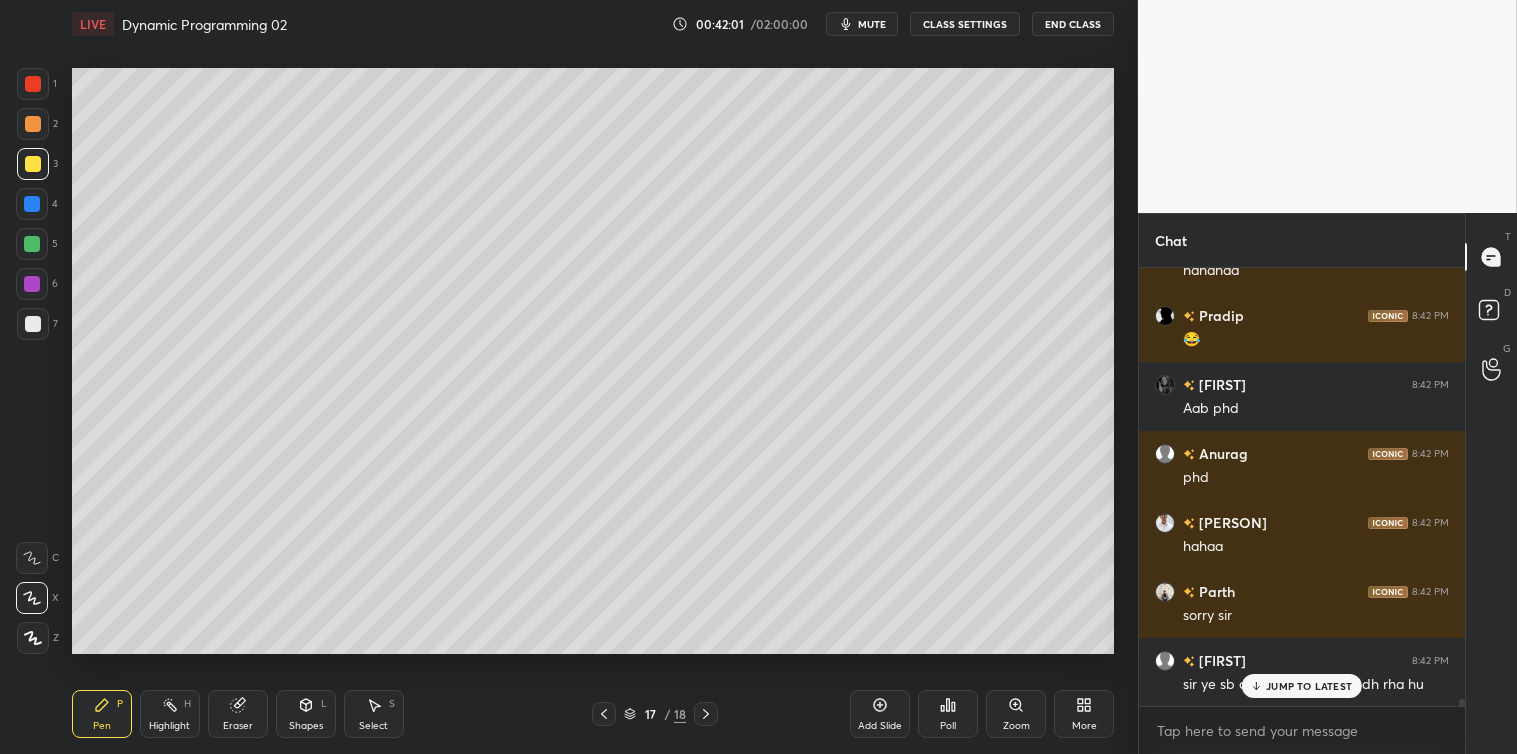 scroll, scrollTop: 26786, scrollLeft: 0, axis: vertical 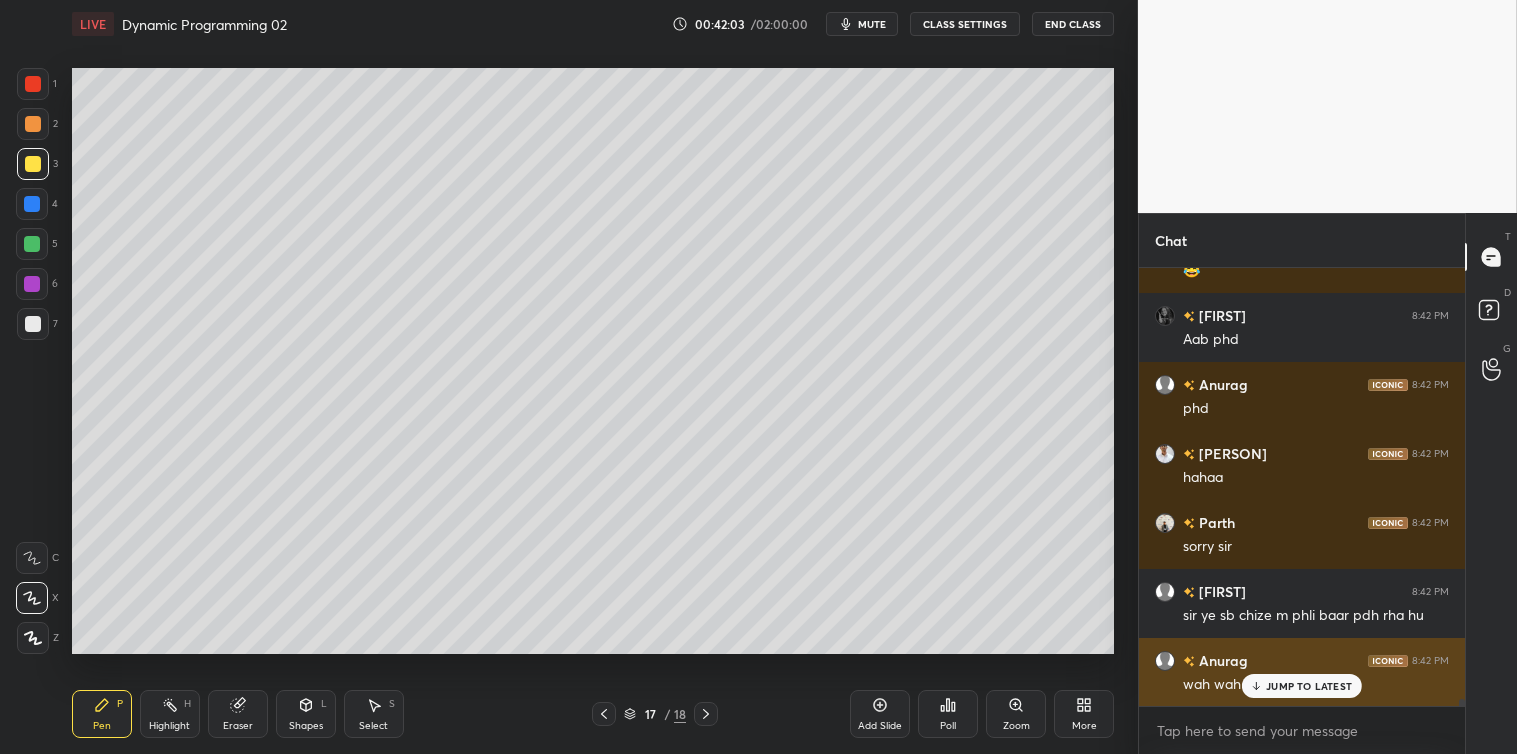 click 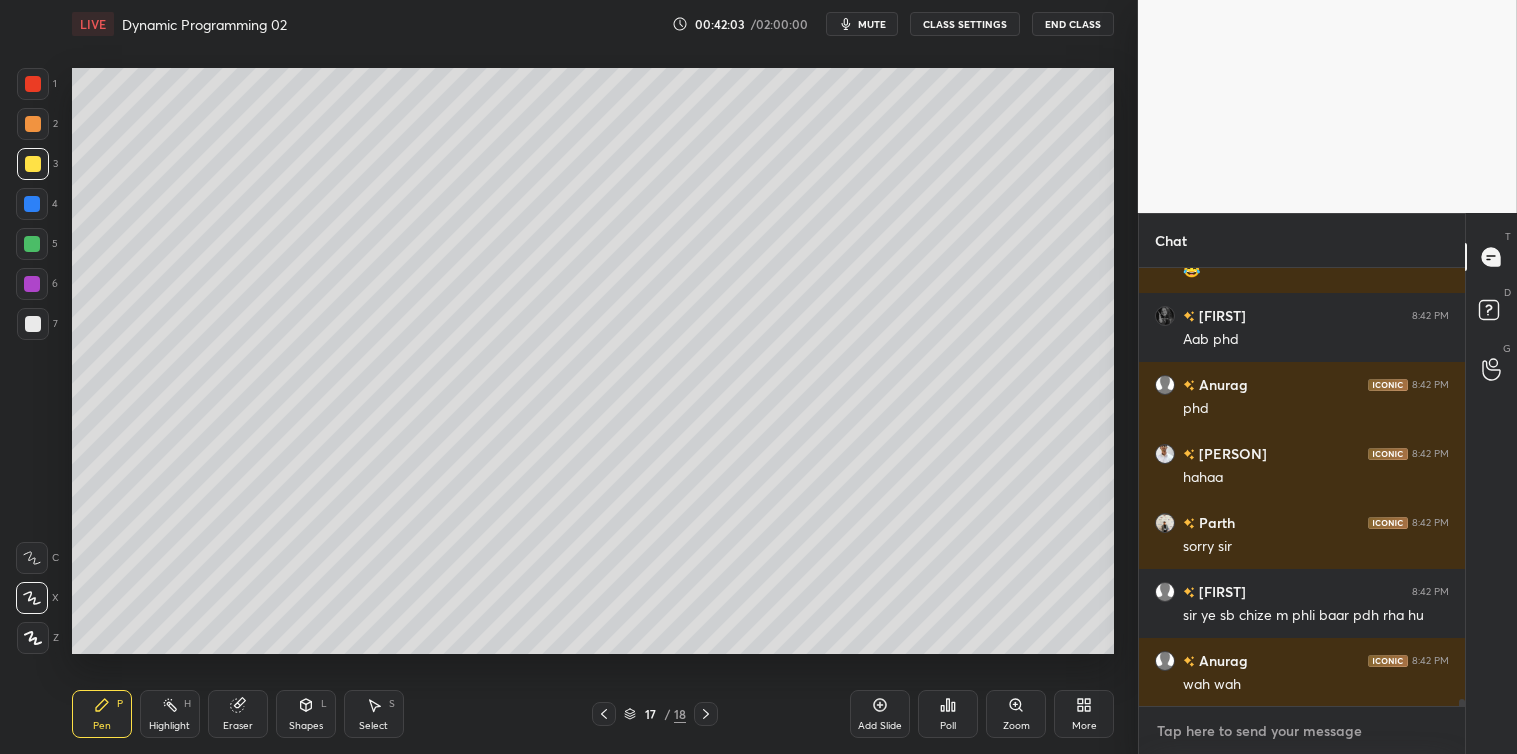 click at bounding box center [1302, 731] 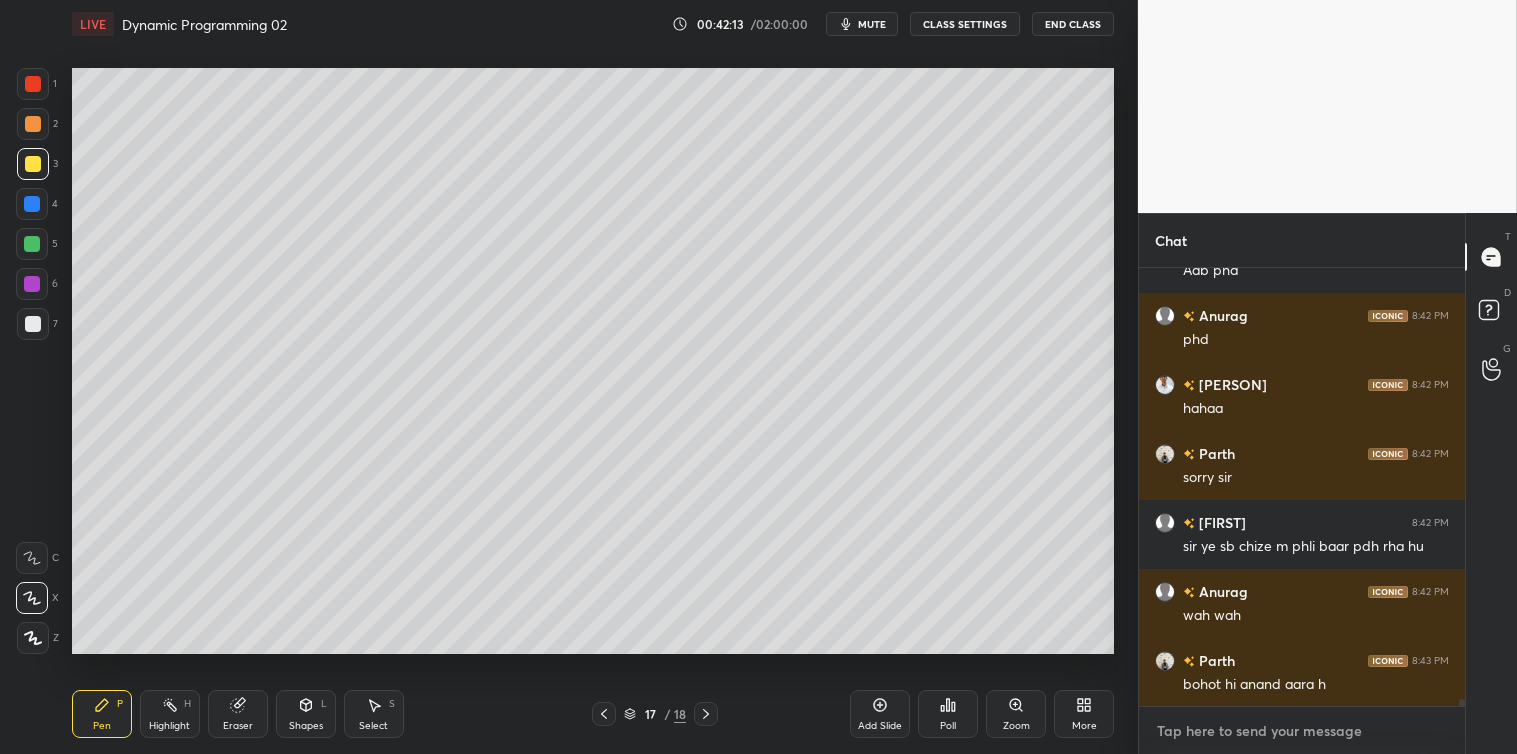 scroll, scrollTop: 26925, scrollLeft: 0, axis: vertical 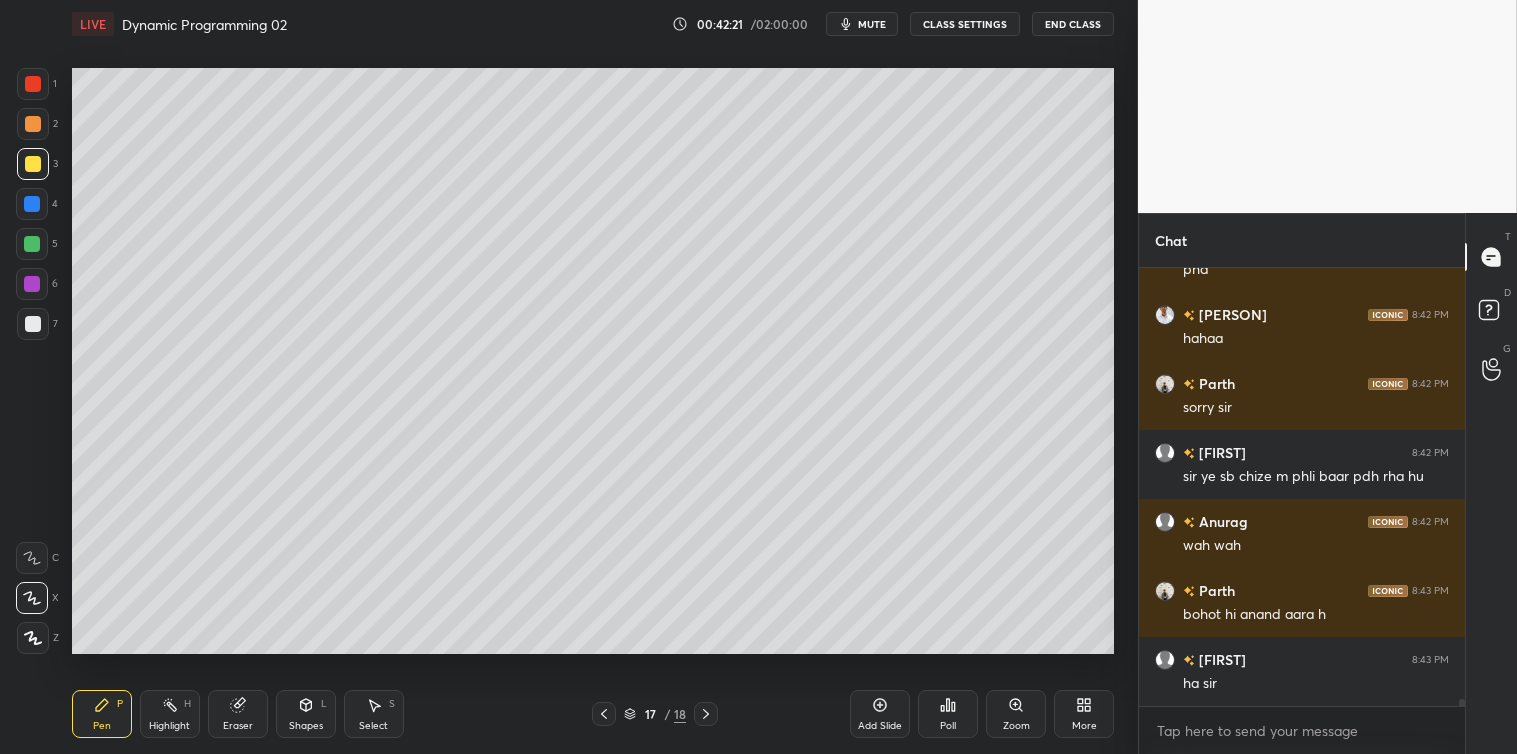 click 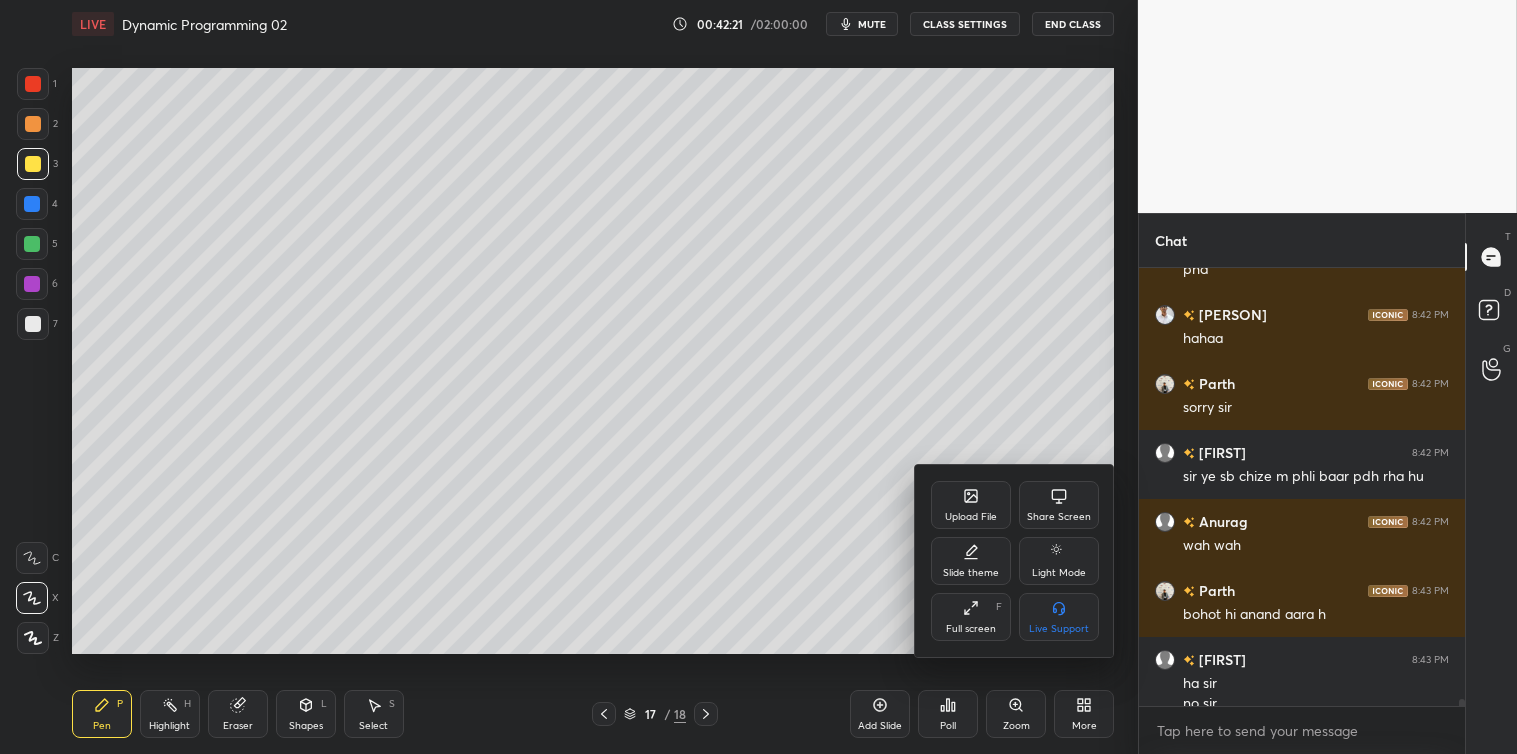 scroll, scrollTop: 26945, scrollLeft: 0, axis: vertical 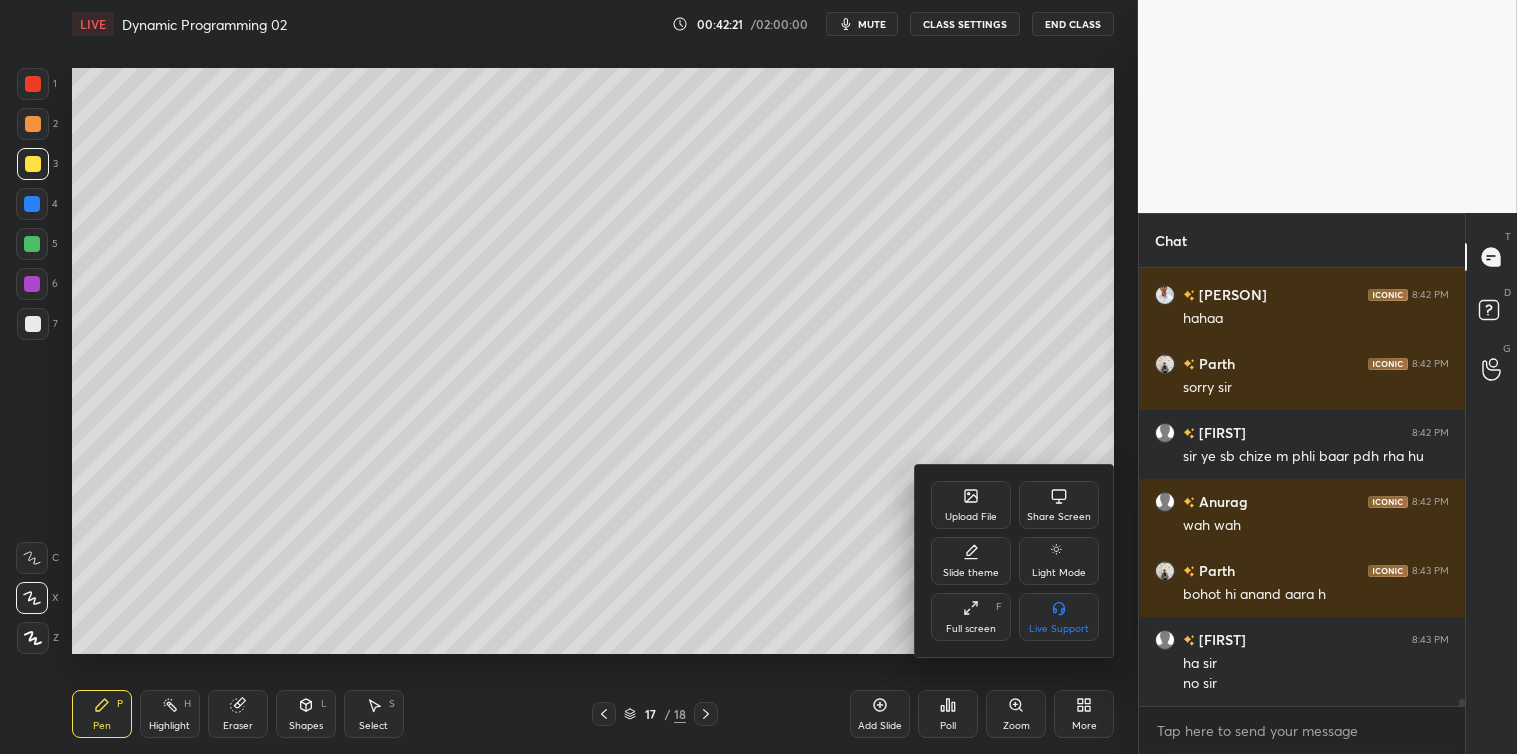 click on "Share Screen" at bounding box center [1059, 517] 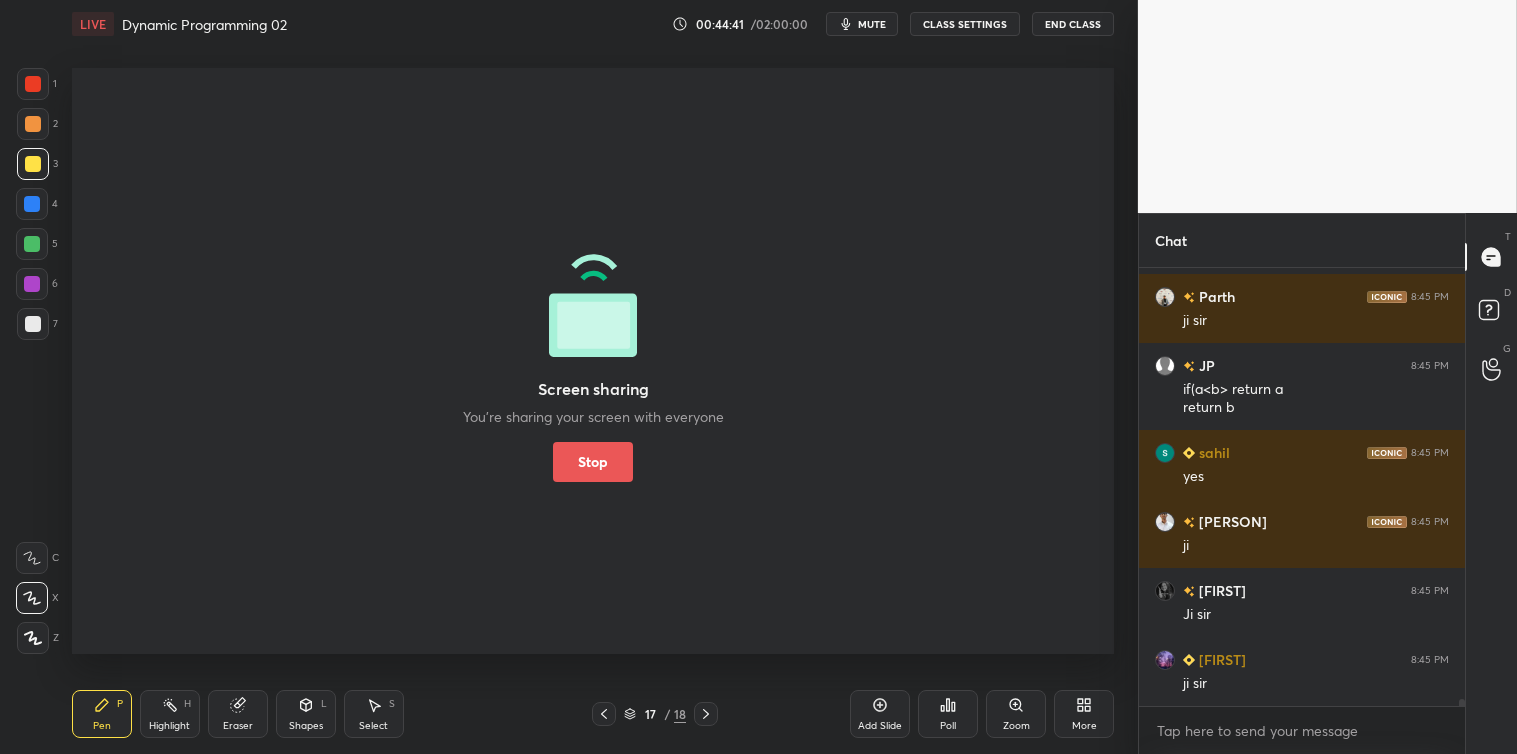 scroll, scrollTop: 25252, scrollLeft: 0, axis: vertical 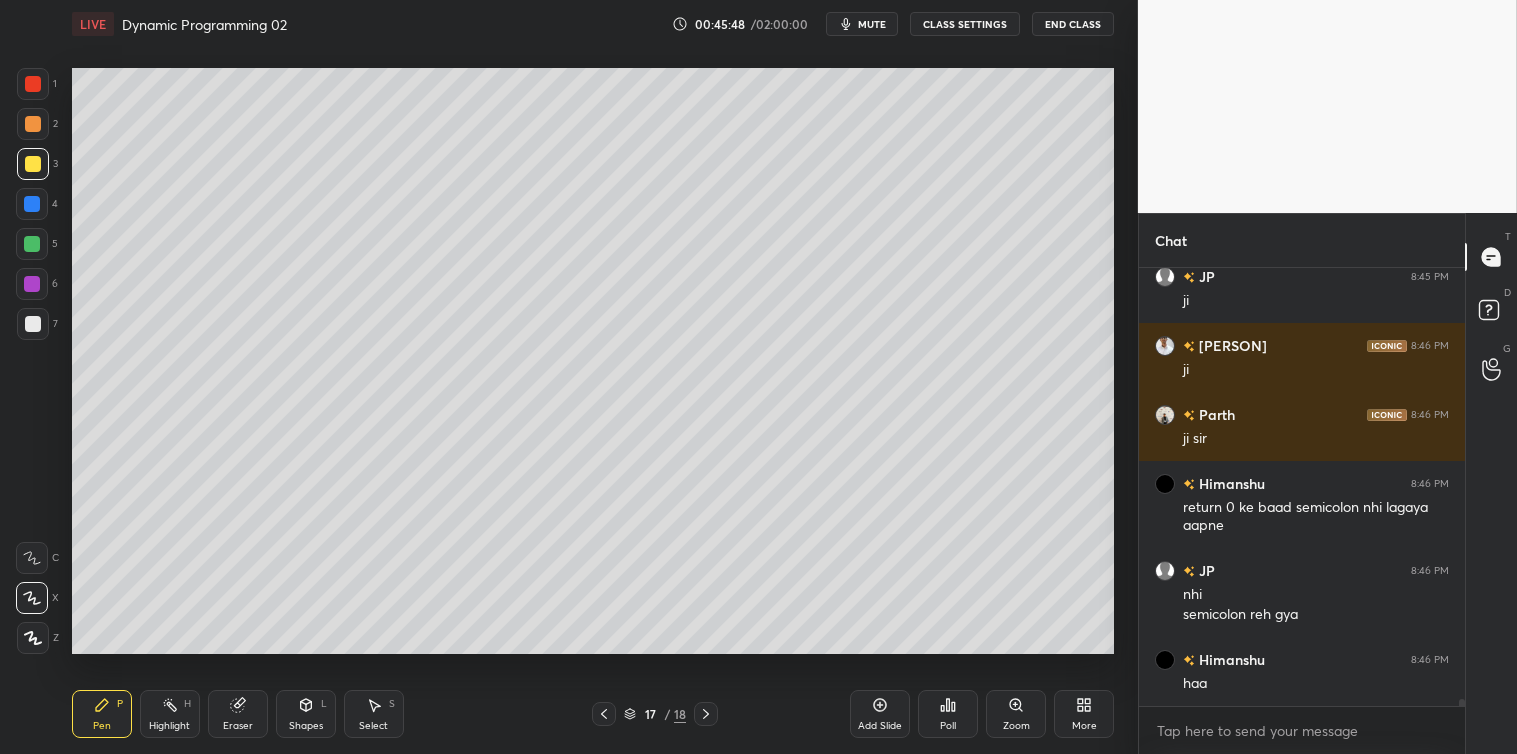 click 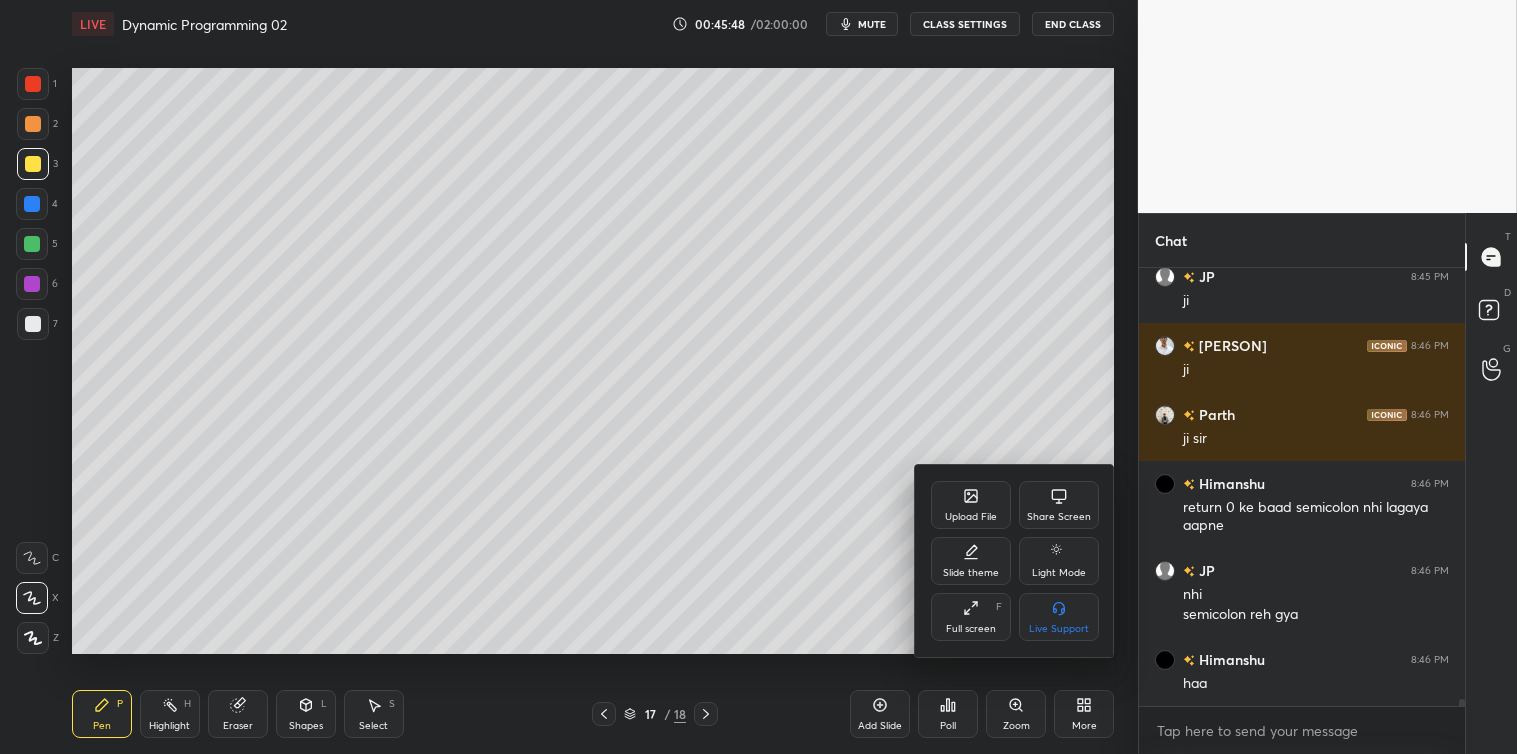 scroll, scrollTop: 25704, scrollLeft: 0, axis: vertical 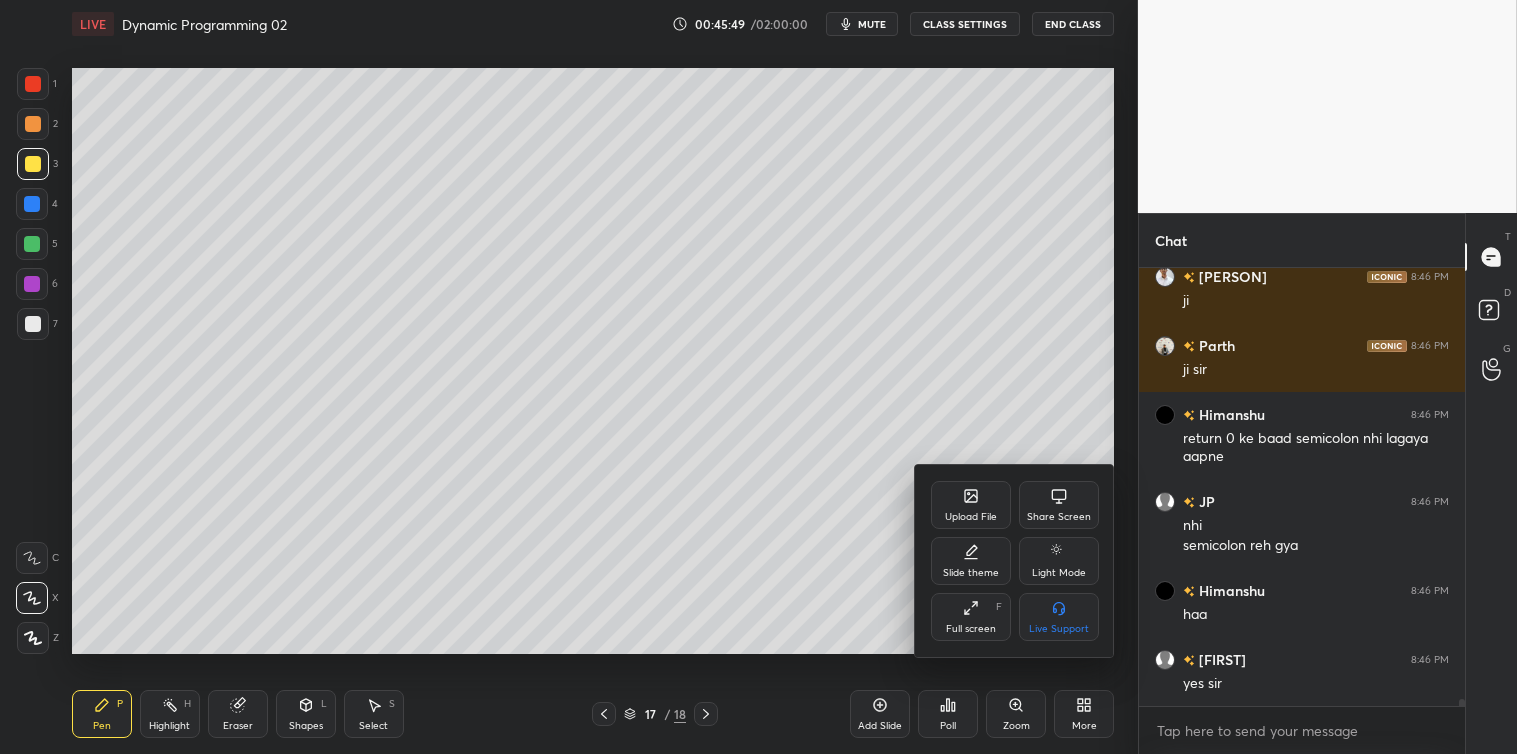 click on "Share Screen" at bounding box center (1059, 505) 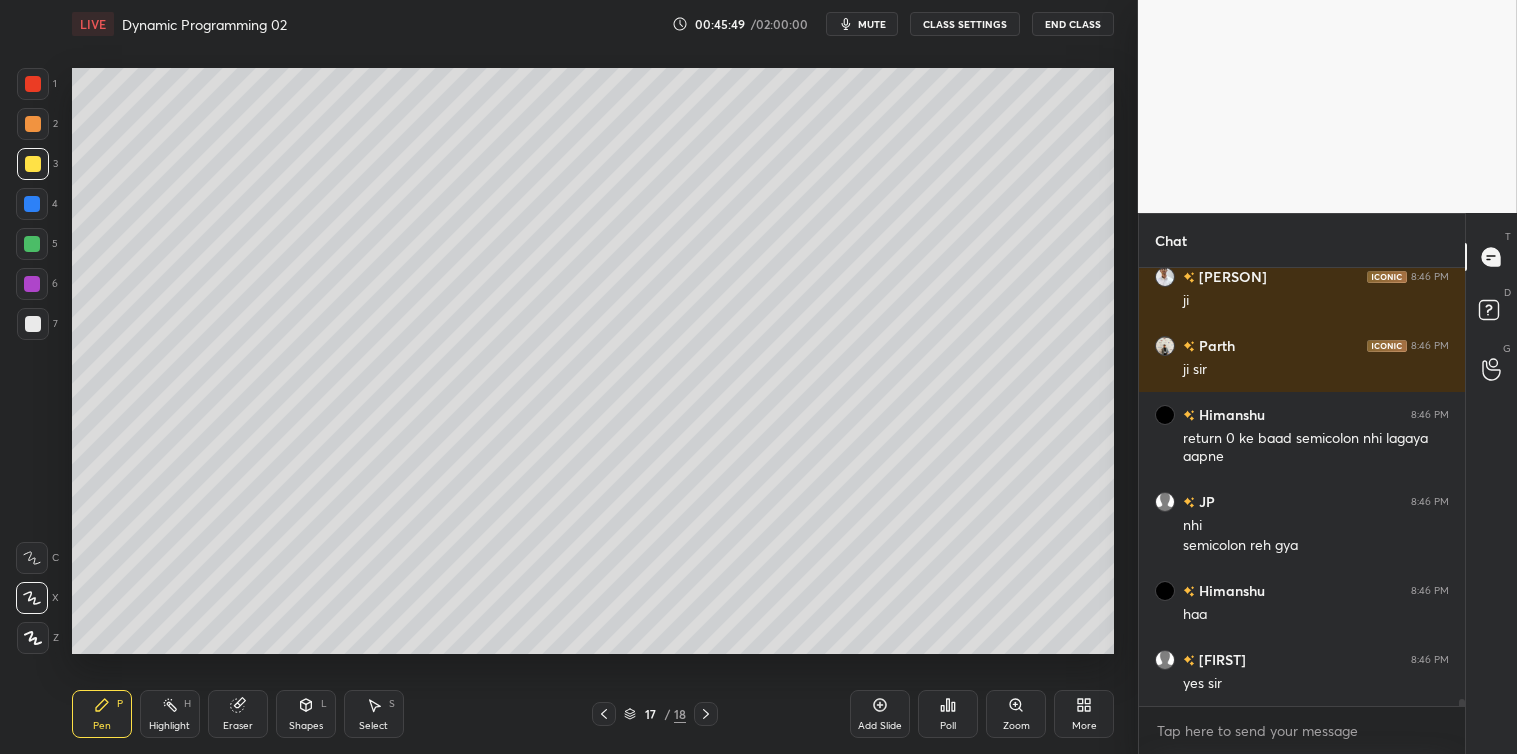 scroll, scrollTop: 25773, scrollLeft: 0, axis: vertical 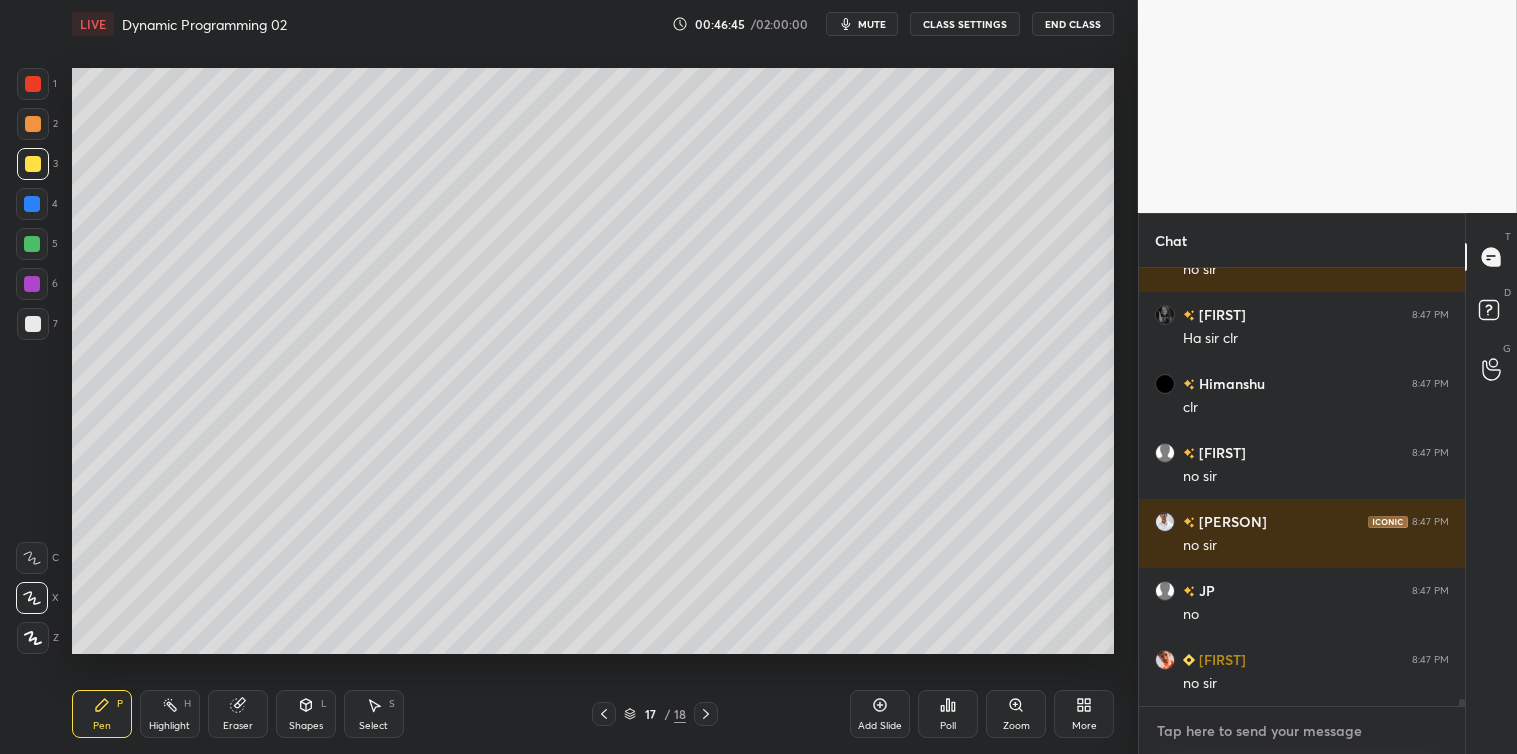 click at bounding box center (1302, 731) 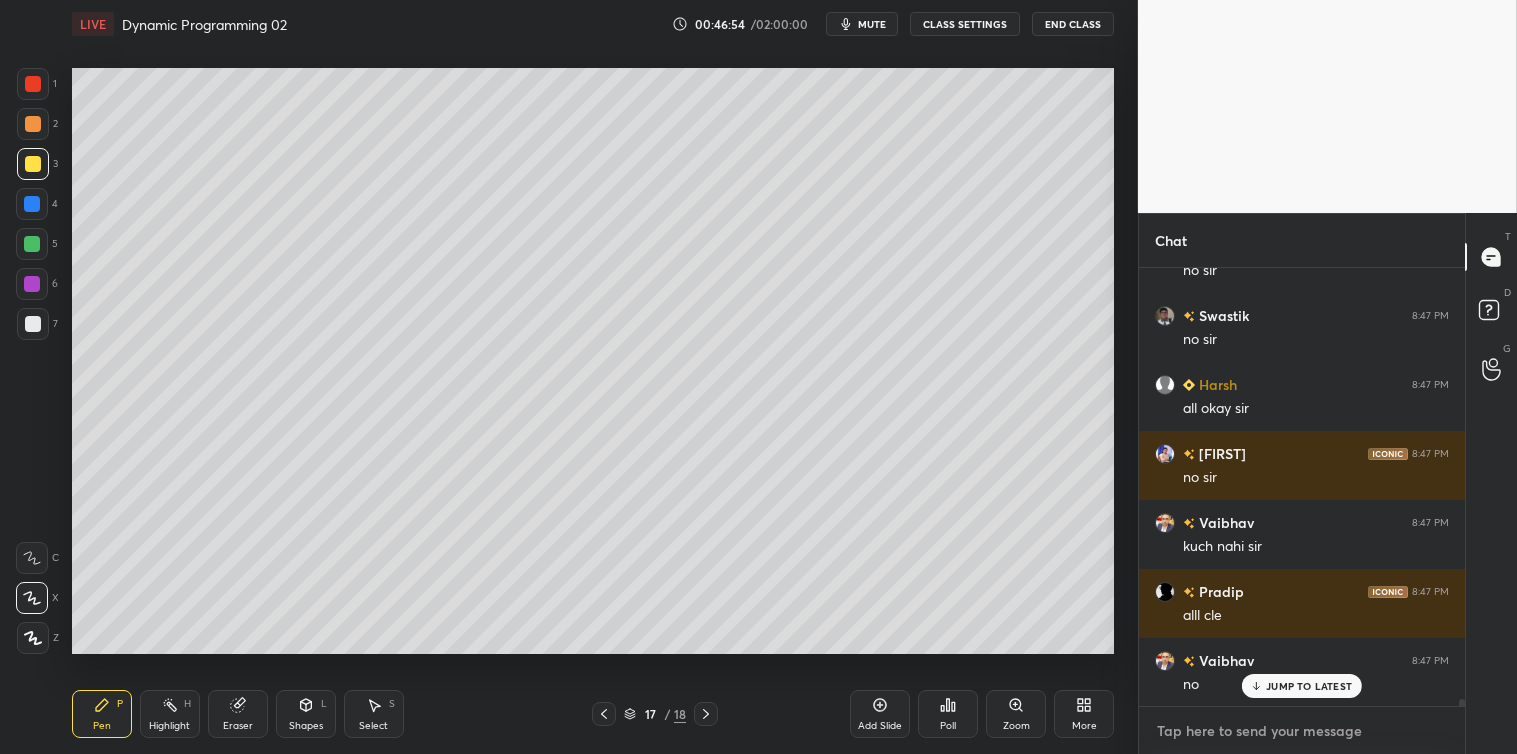scroll, scrollTop: 27586, scrollLeft: 0, axis: vertical 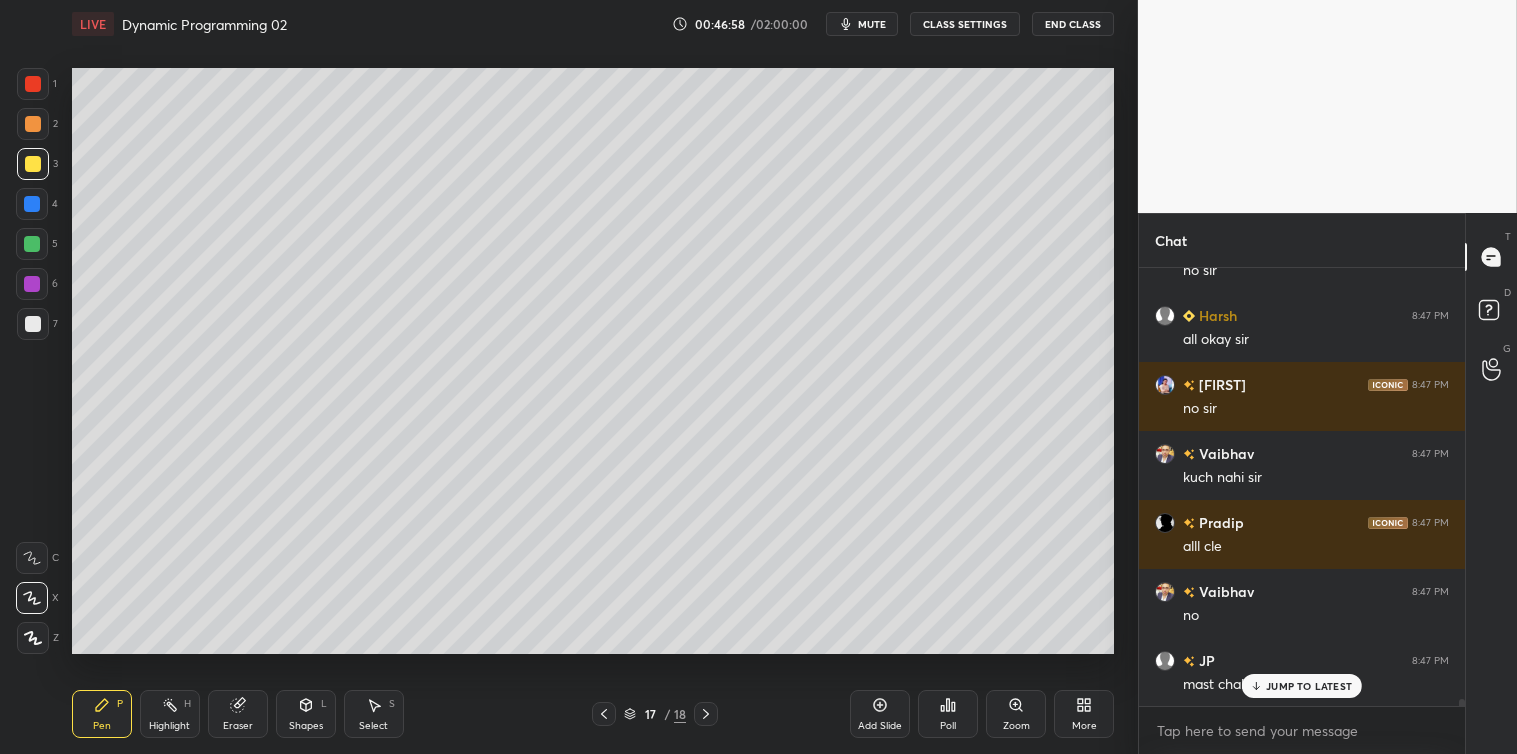 click on "JUMP TO LATEST" at bounding box center (1309, 686) 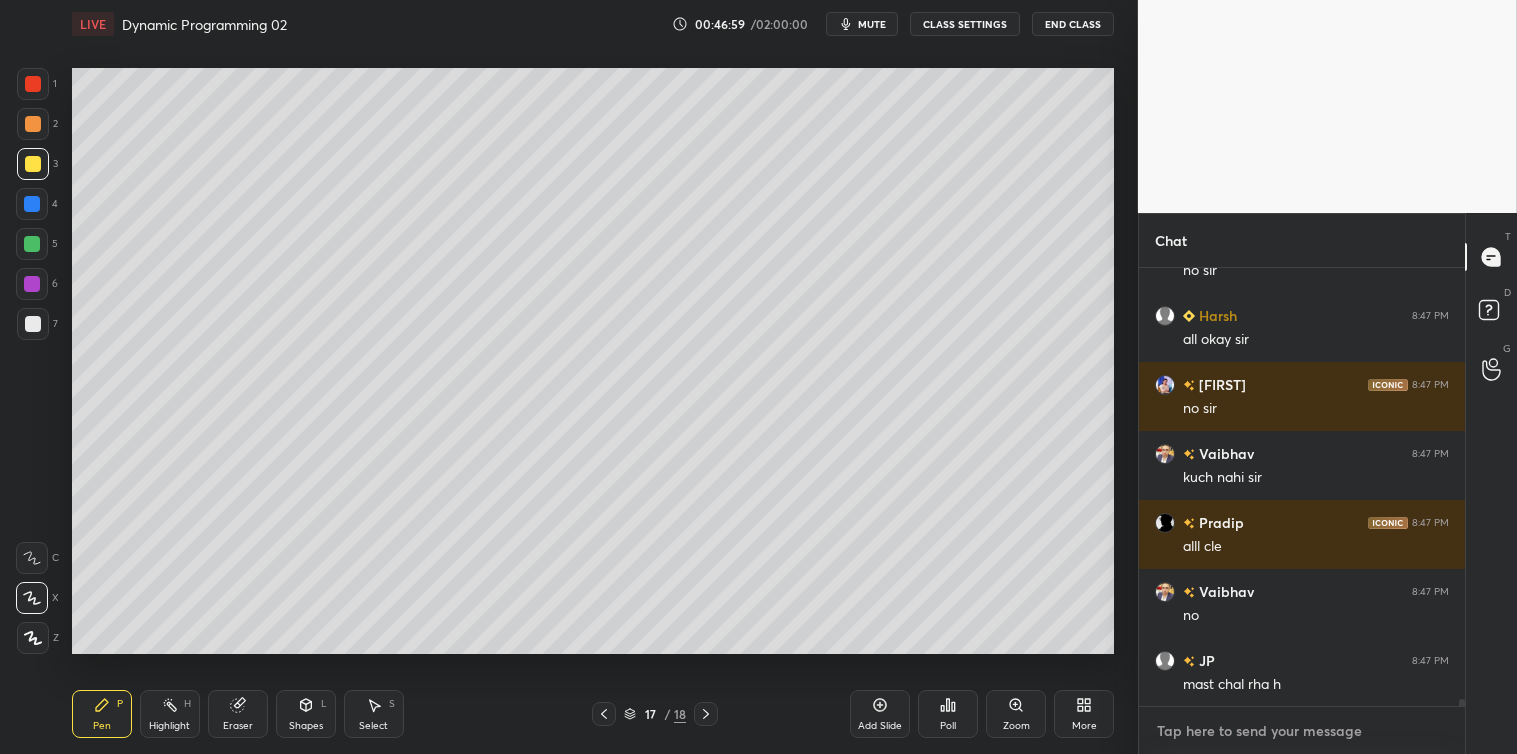 click at bounding box center [1302, 731] 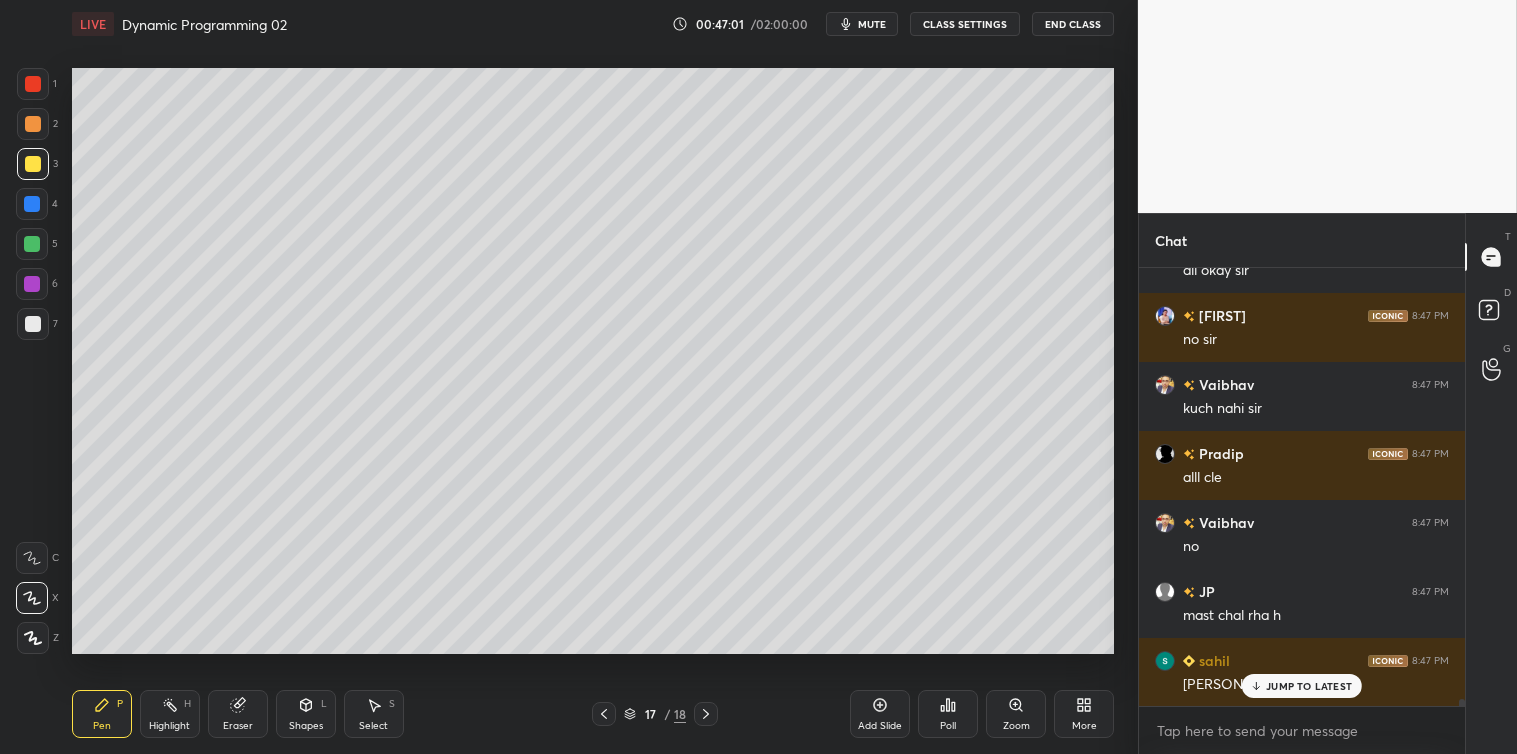 click on "JUMP TO LATEST" at bounding box center [1309, 686] 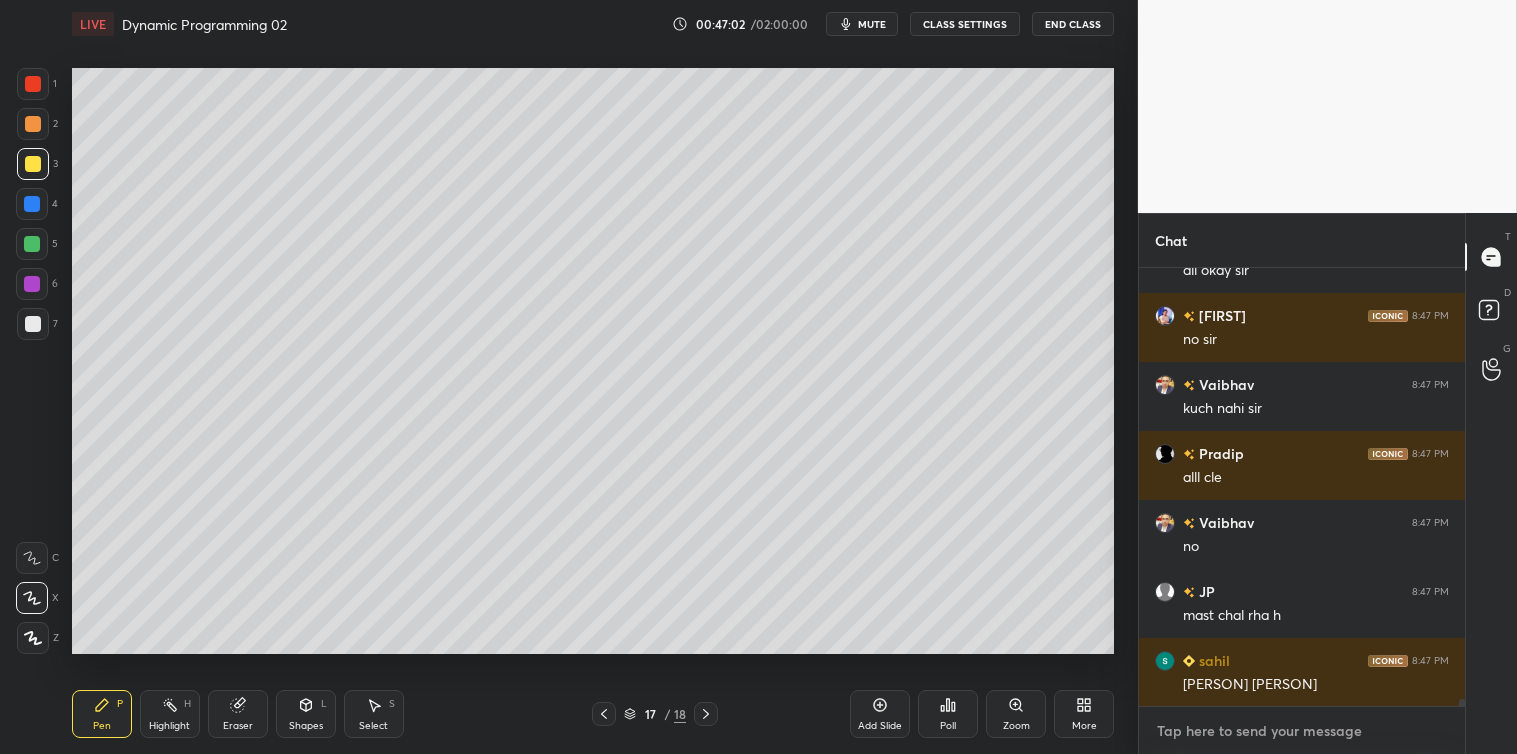 click at bounding box center [1302, 731] 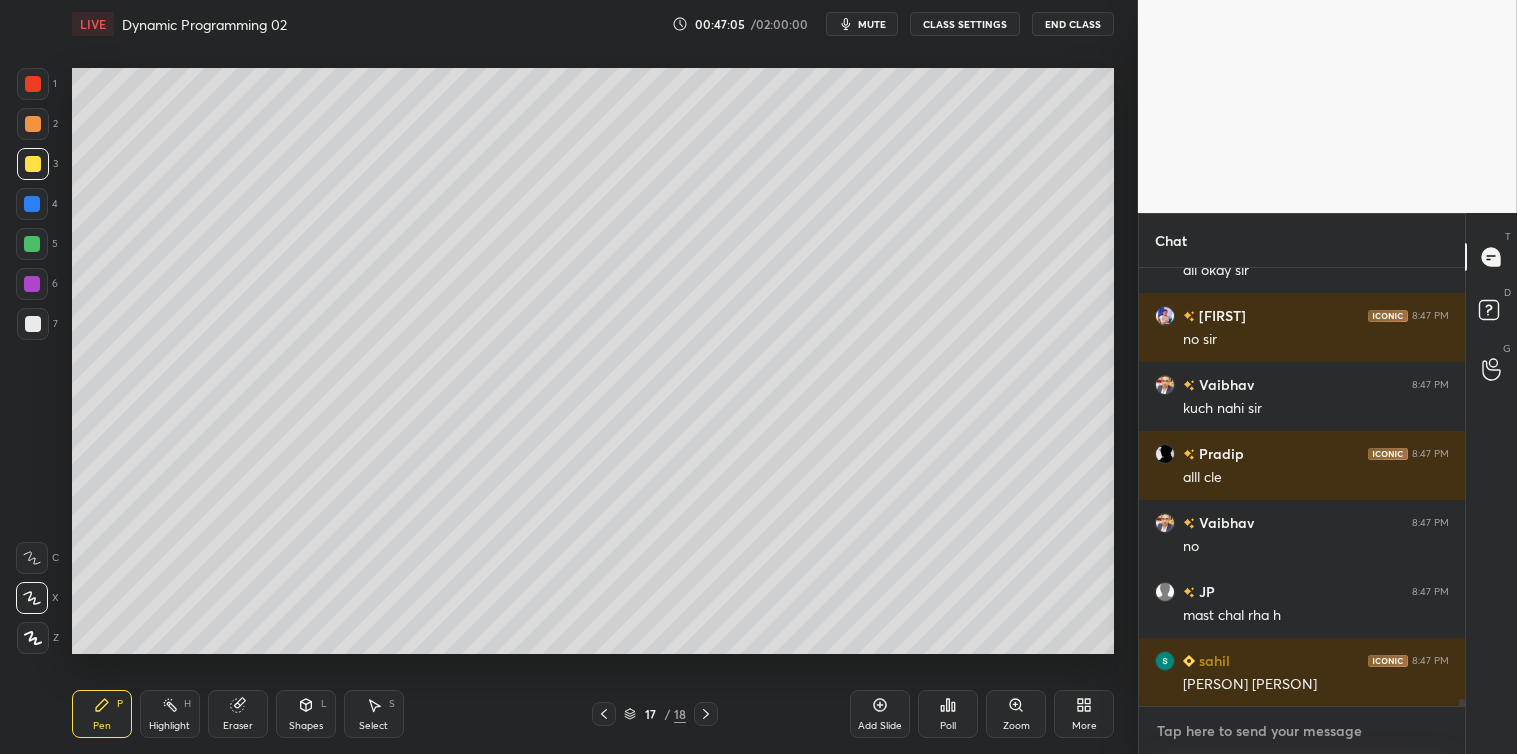scroll, scrollTop: 27725, scrollLeft: 0, axis: vertical 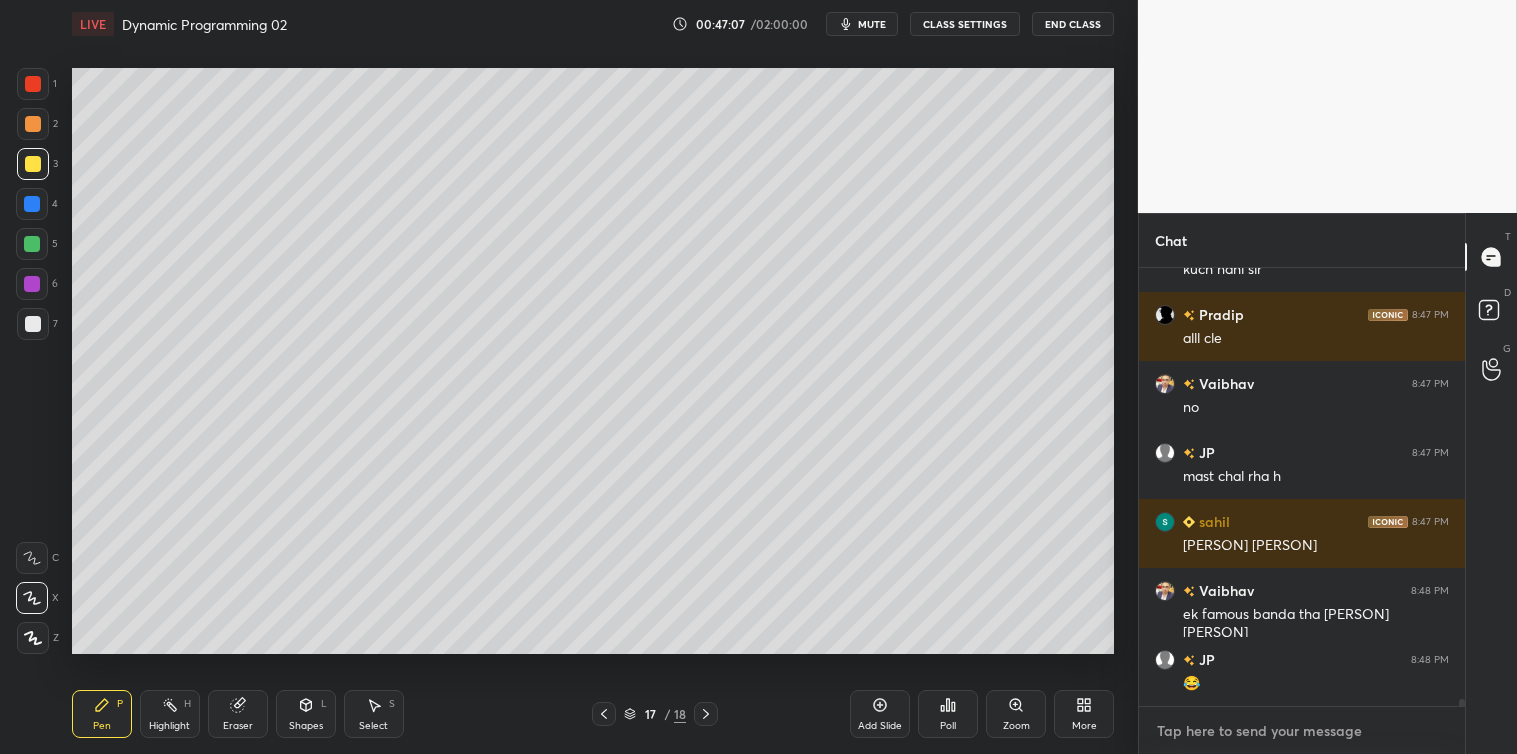 click at bounding box center (1302, 731) 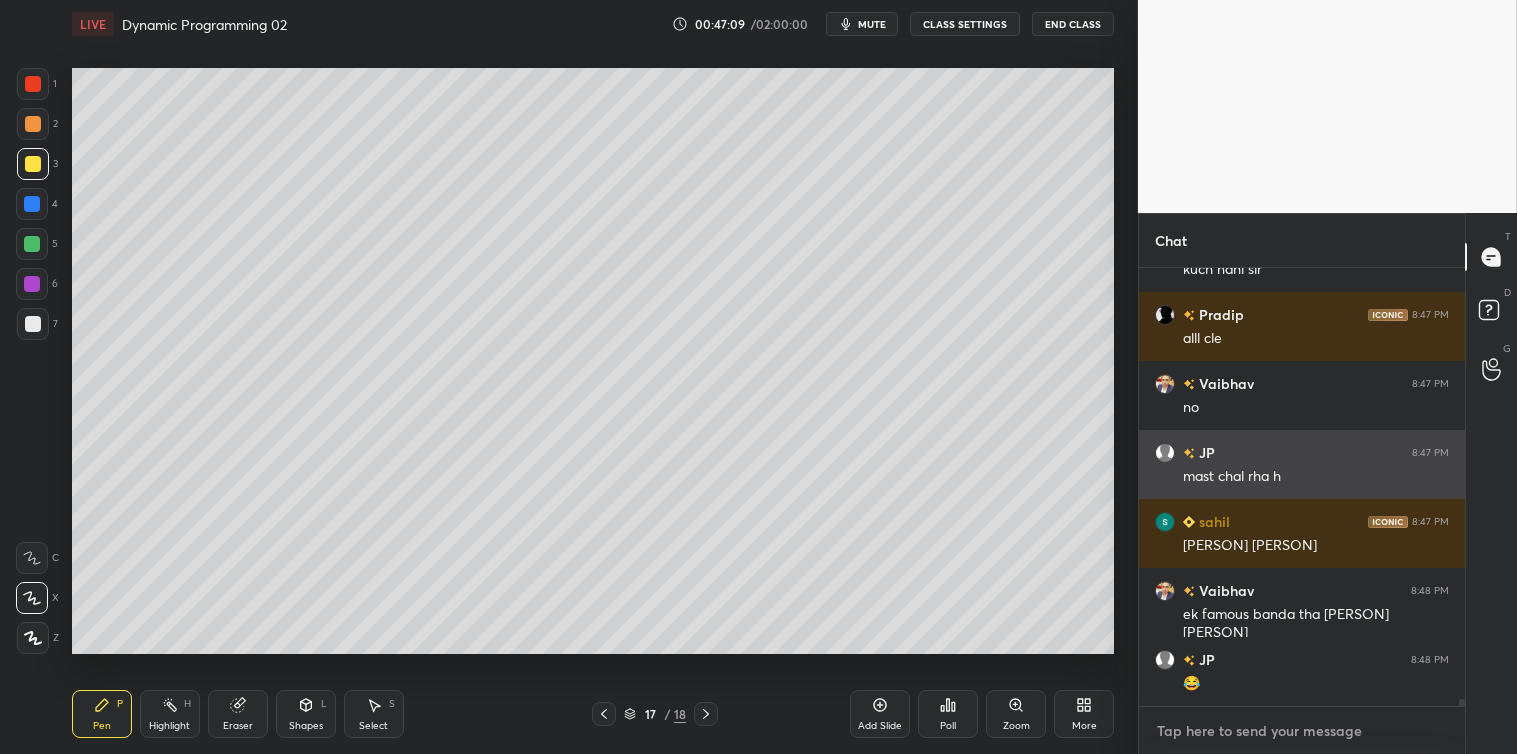 scroll, scrollTop: 27863, scrollLeft: 0, axis: vertical 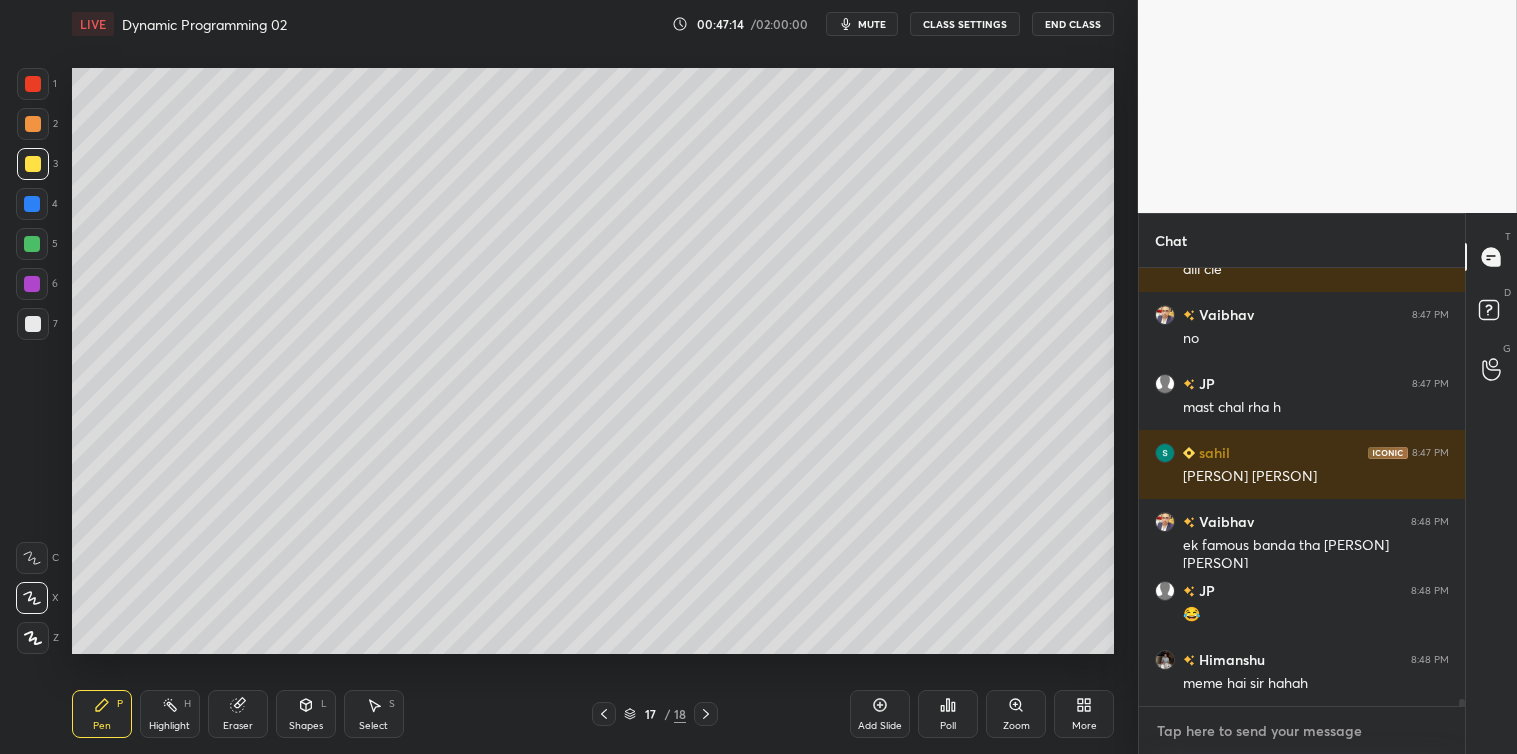 click at bounding box center [1302, 731] 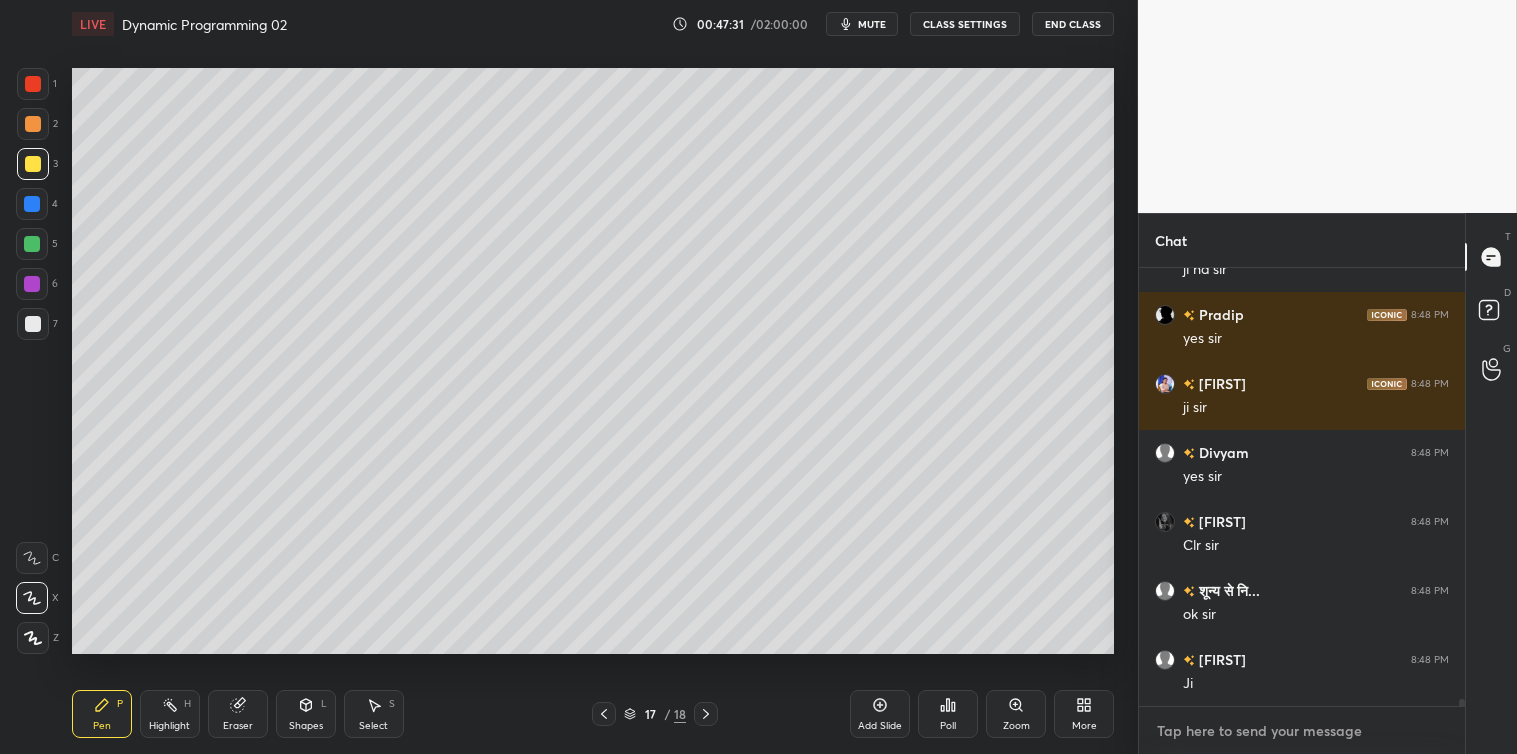 scroll, scrollTop: 28828, scrollLeft: 0, axis: vertical 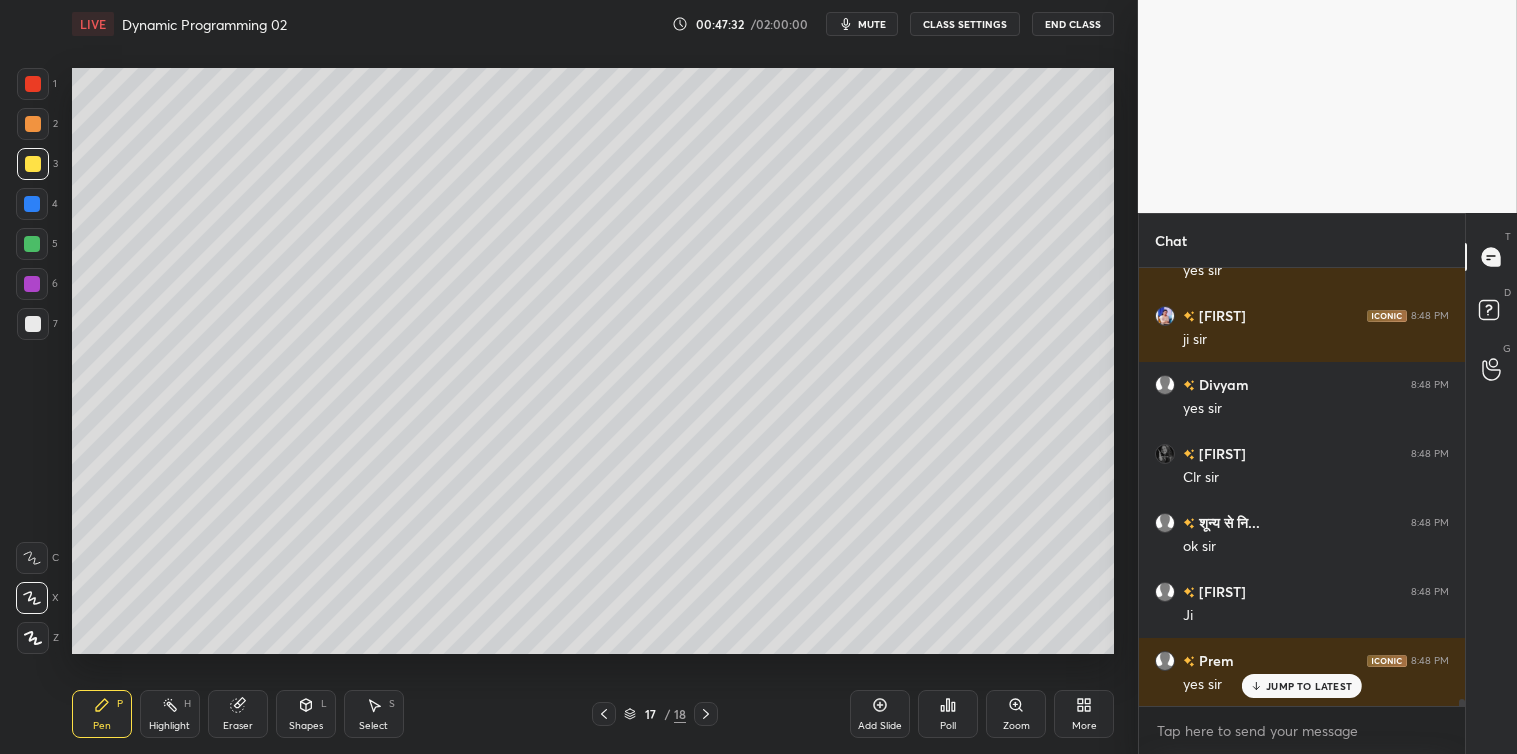 click on "Add Slide" at bounding box center (880, 714) 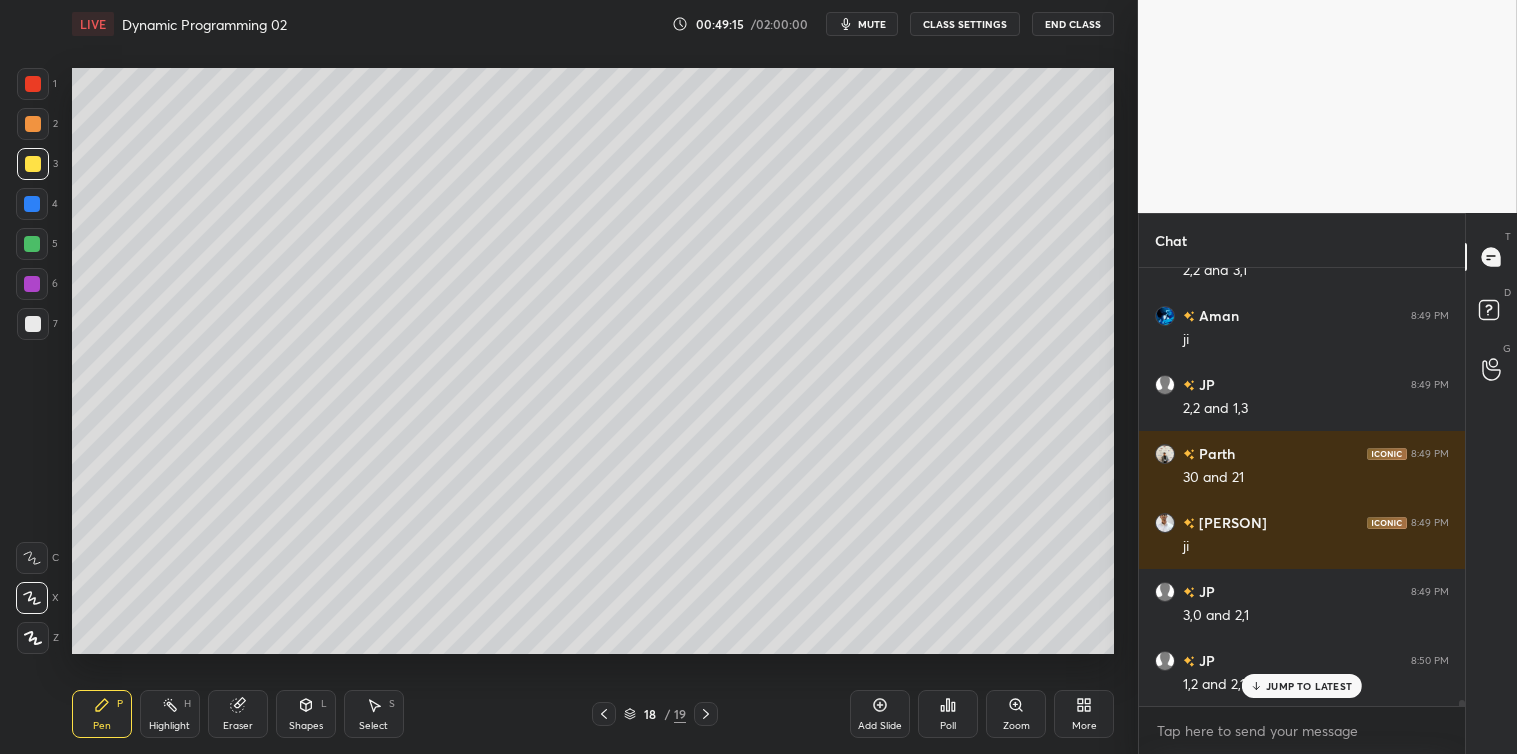 scroll, scrollTop: 29607, scrollLeft: 0, axis: vertical 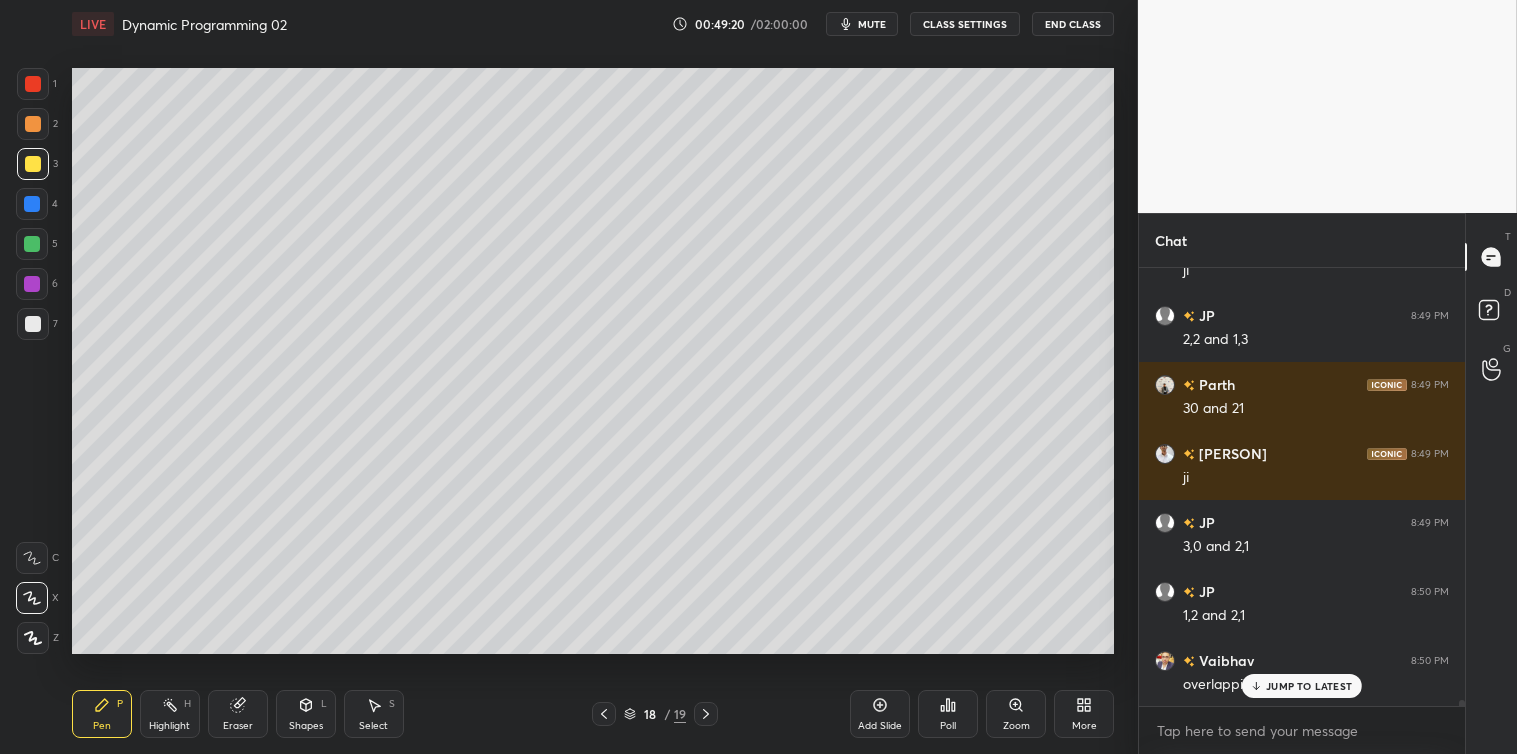 click 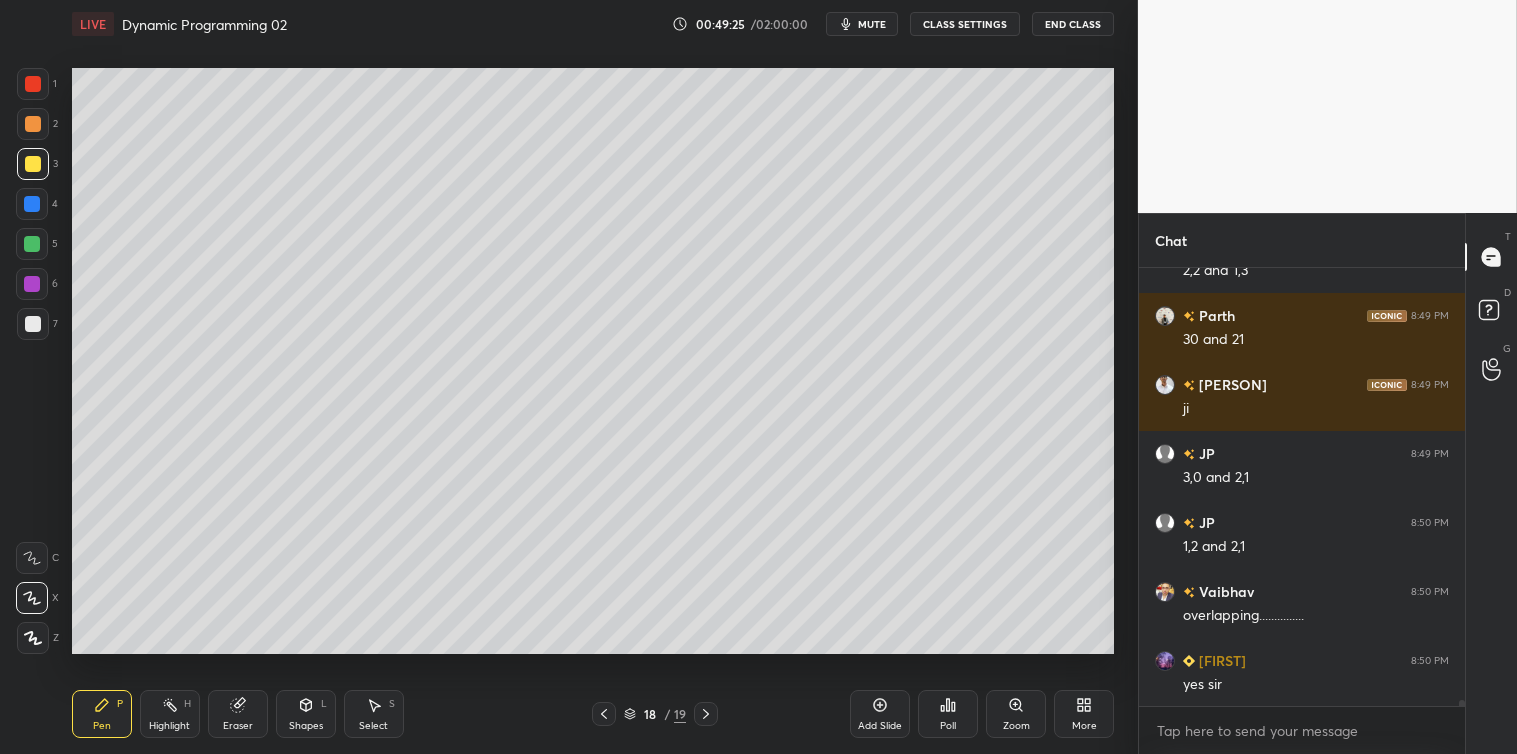 scroll, scrollTop: 29745, scrollLeft: 0, axis: vertical 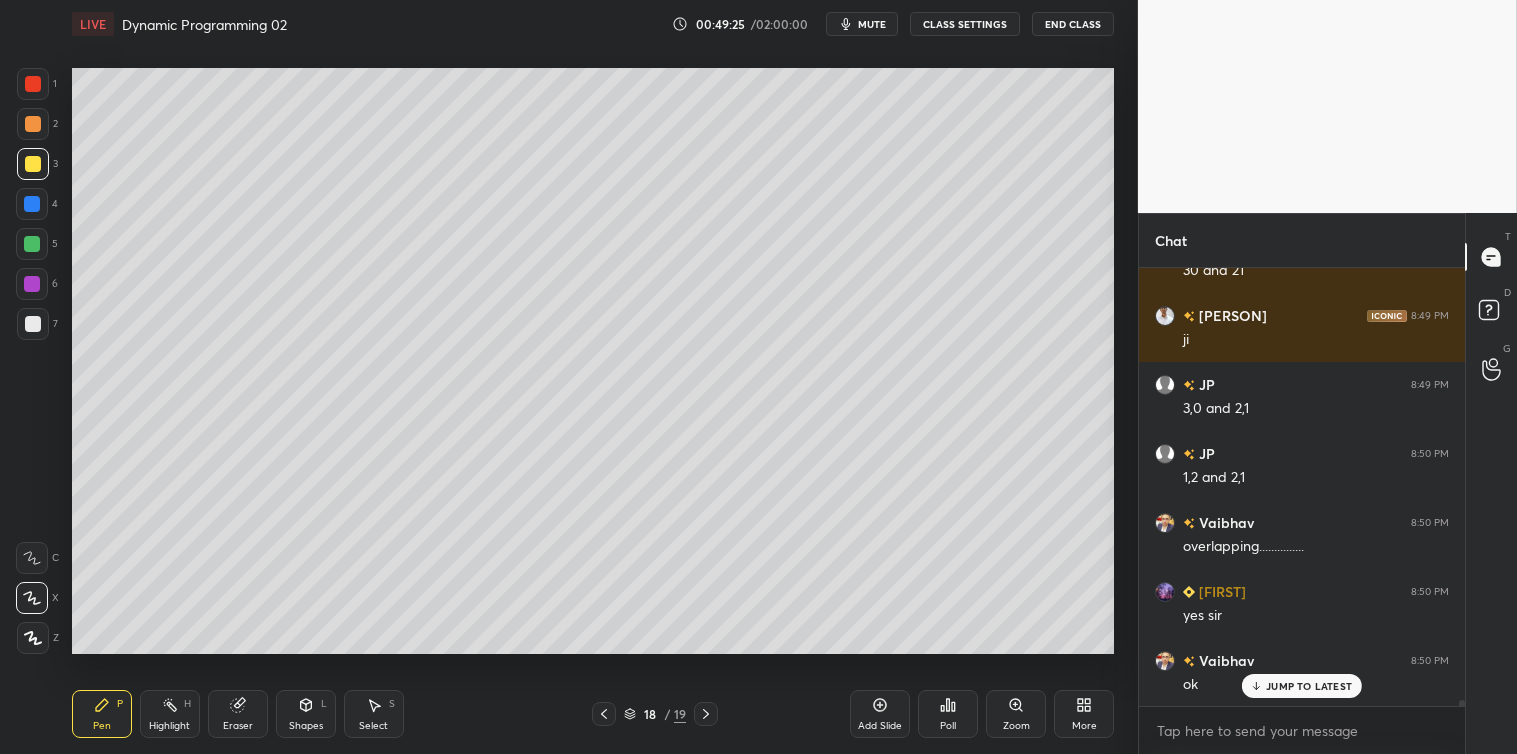 click at bounding box center (33, 324) 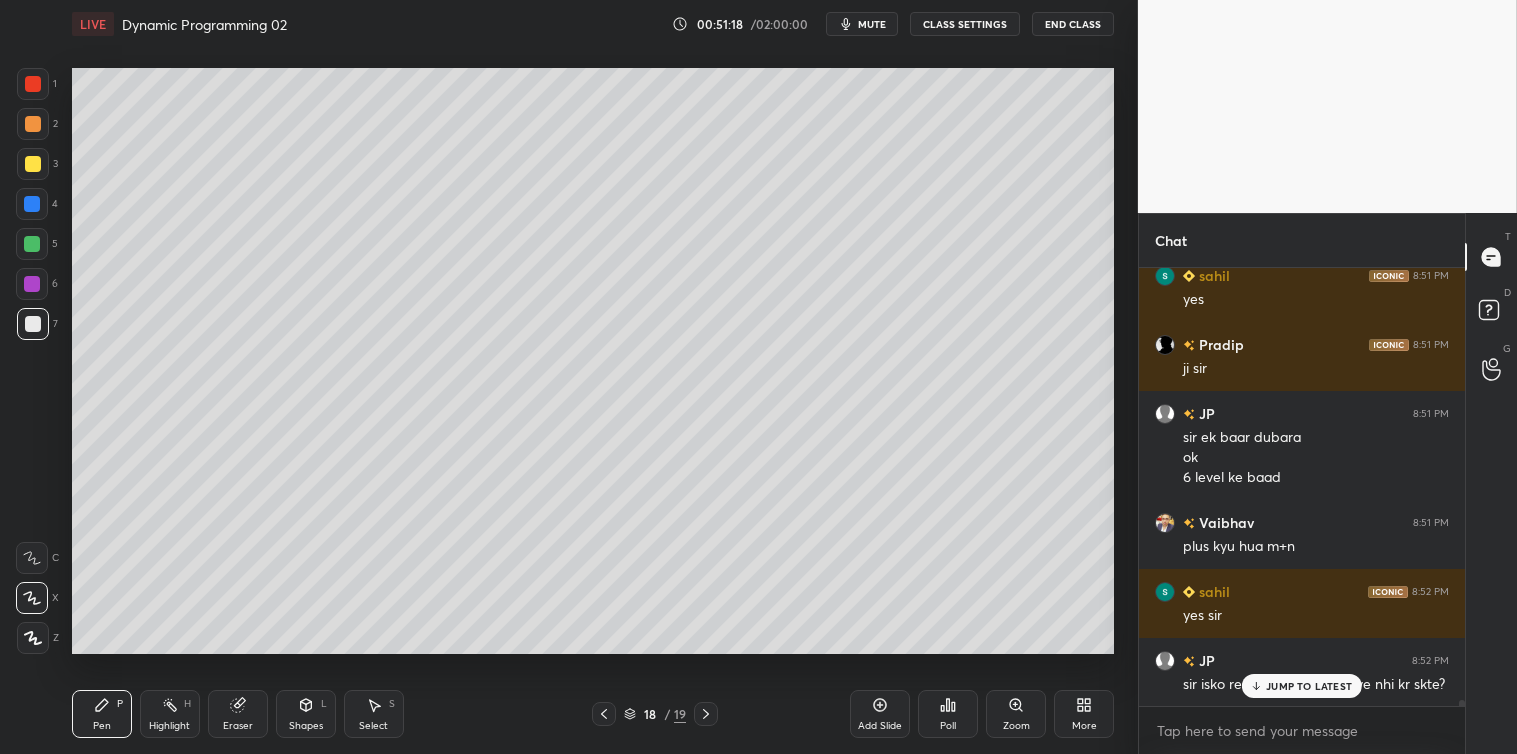 scroll, scrollTop: 31116, scrollLeft: 0, axis: vertical 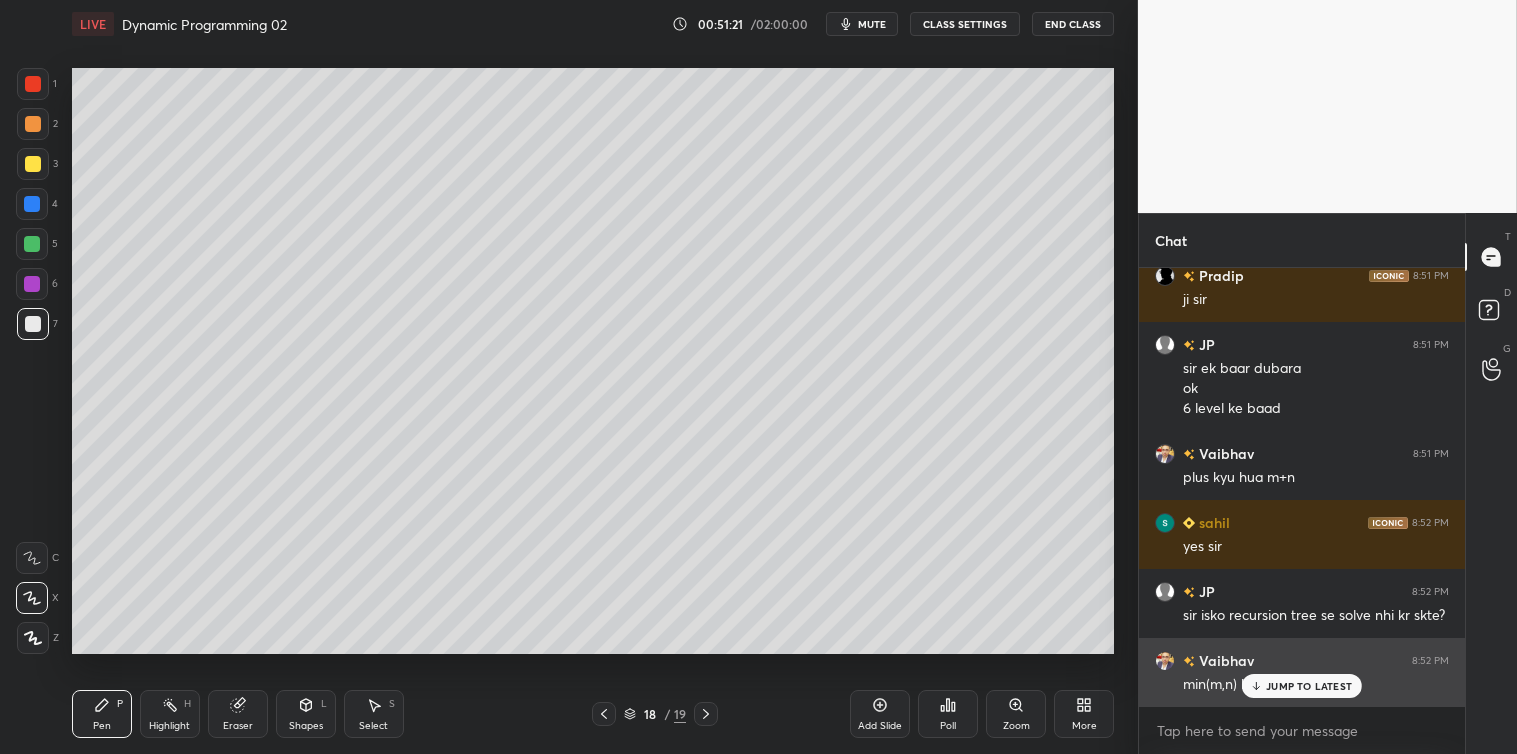 click on "JUMP TO LATEST" at bounding box center (1309, 686) 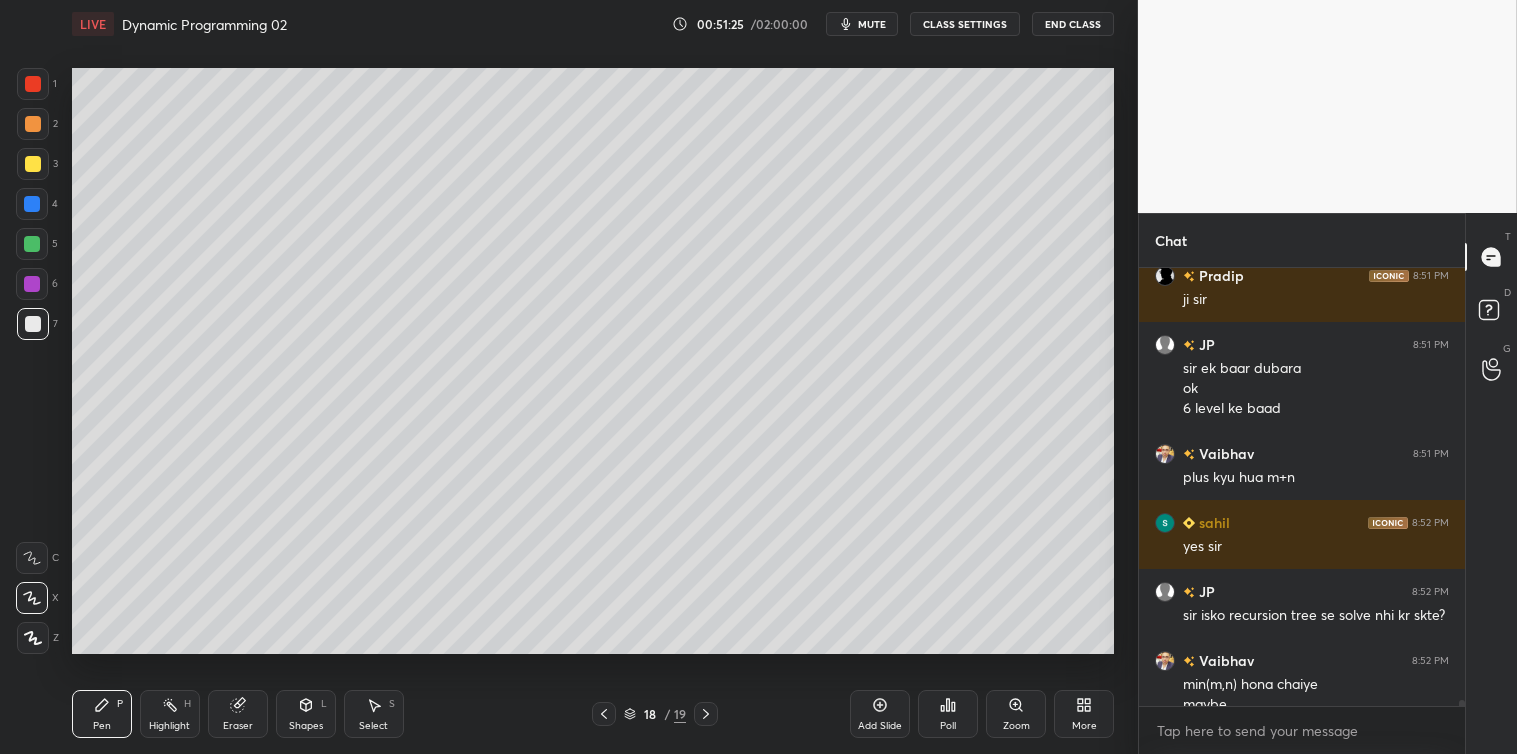 scroll, scrollTop: 31136, scrollLeft: 0, axis: vertical 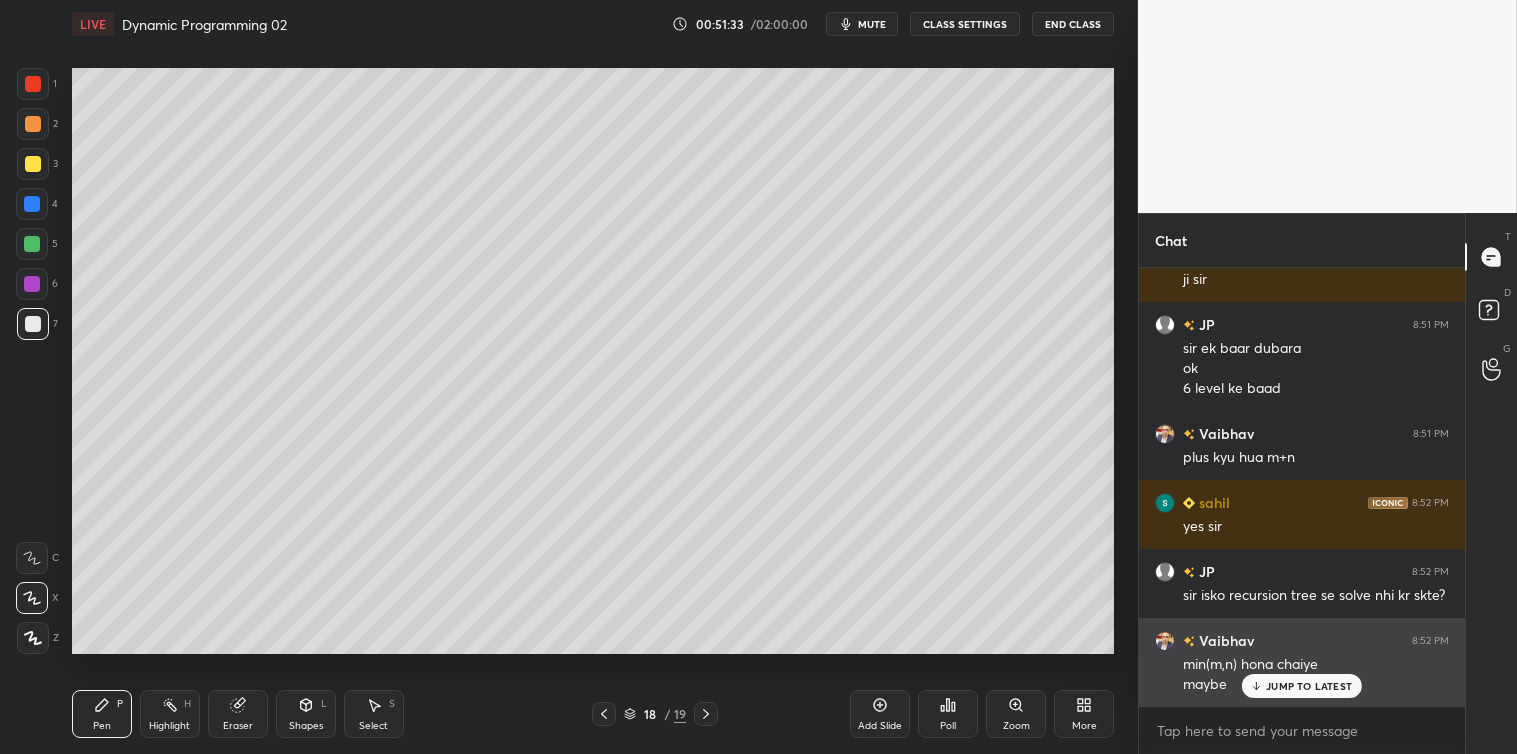 click on "JUMP TO LATEST" at bounding box center (1309, 686) 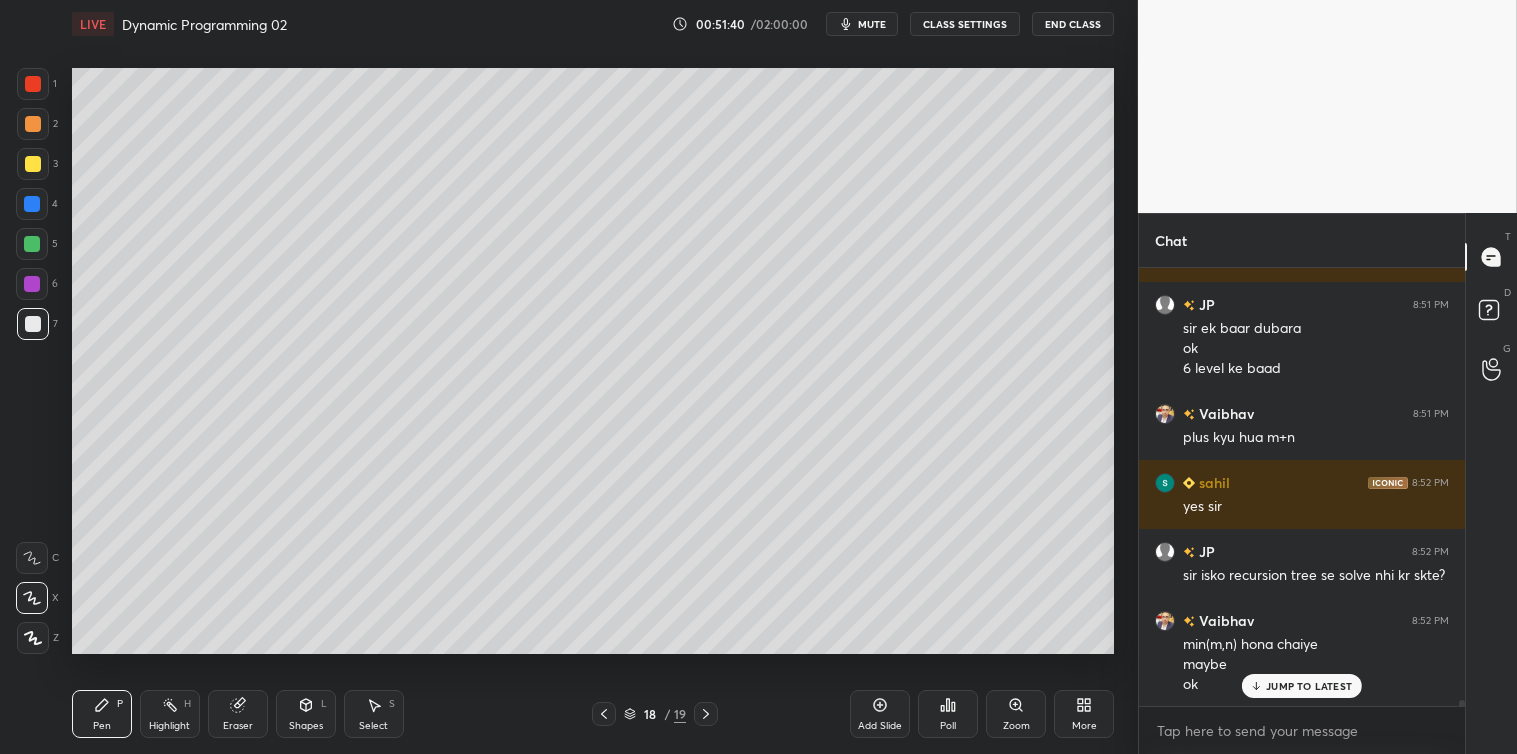scroll, scrollTop: 31225, scrollLeft: 0, axis: vertical 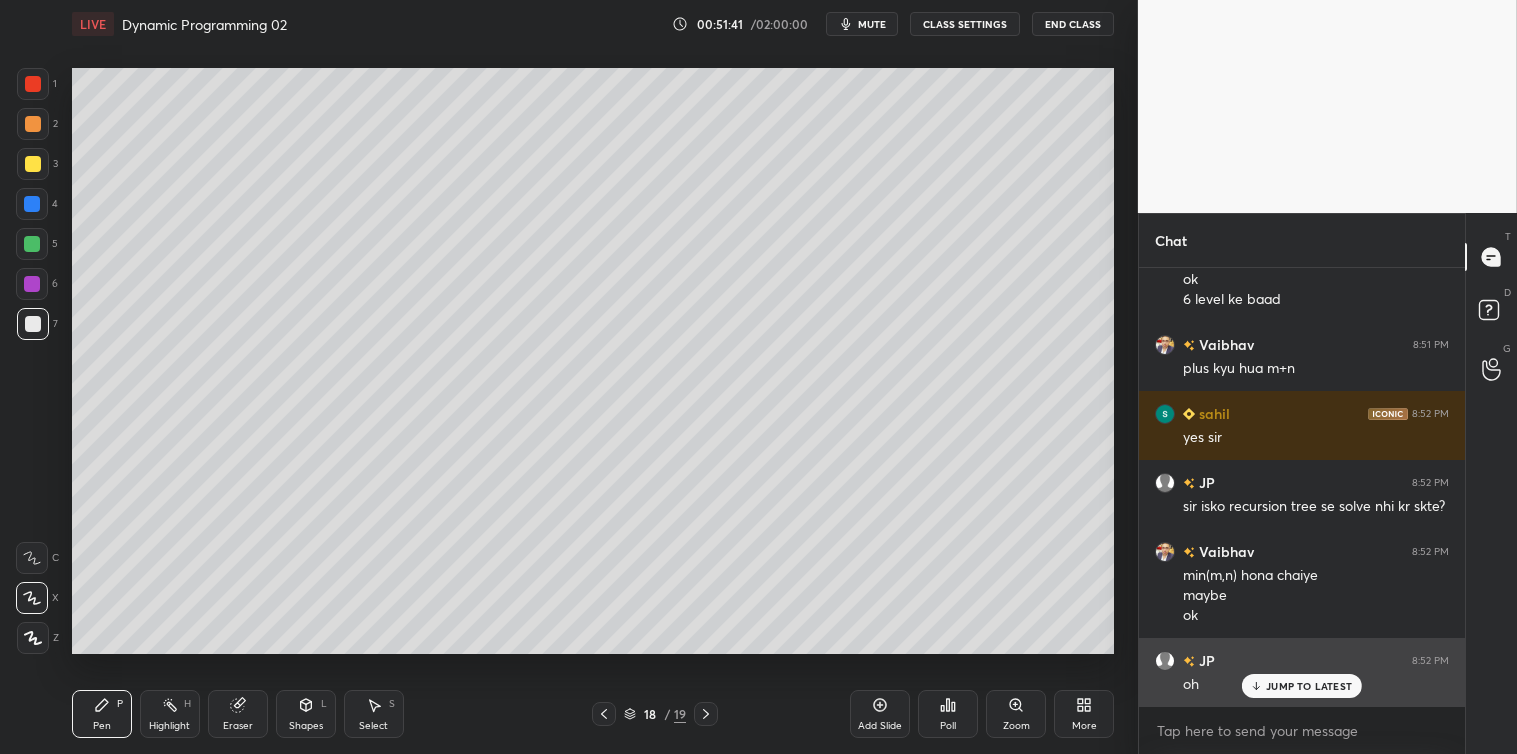 click on "JUMP TO LATEST" at bounding box center (1302, 686) 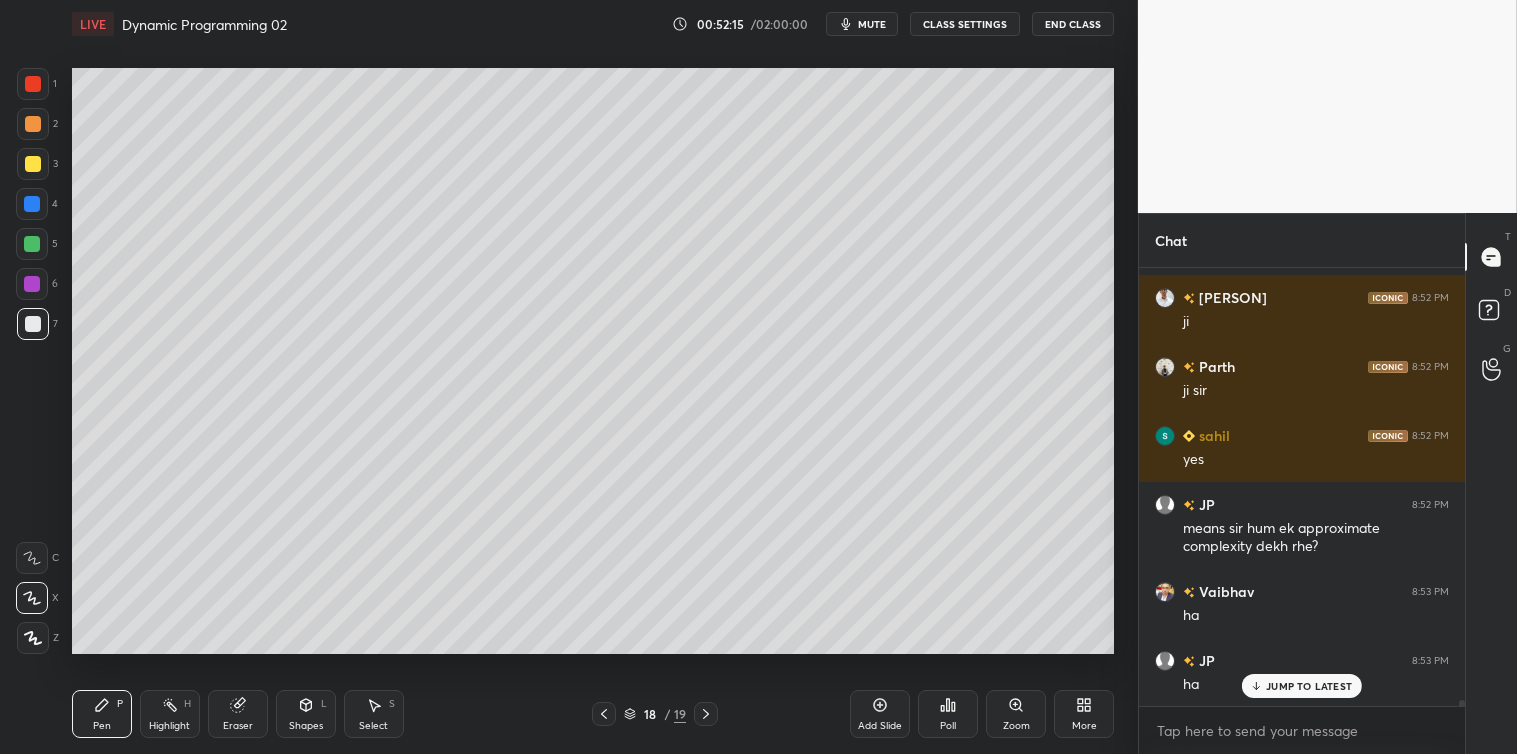 scroll, scrollTop: 31726, scrollLeft: 0, axis: vertical 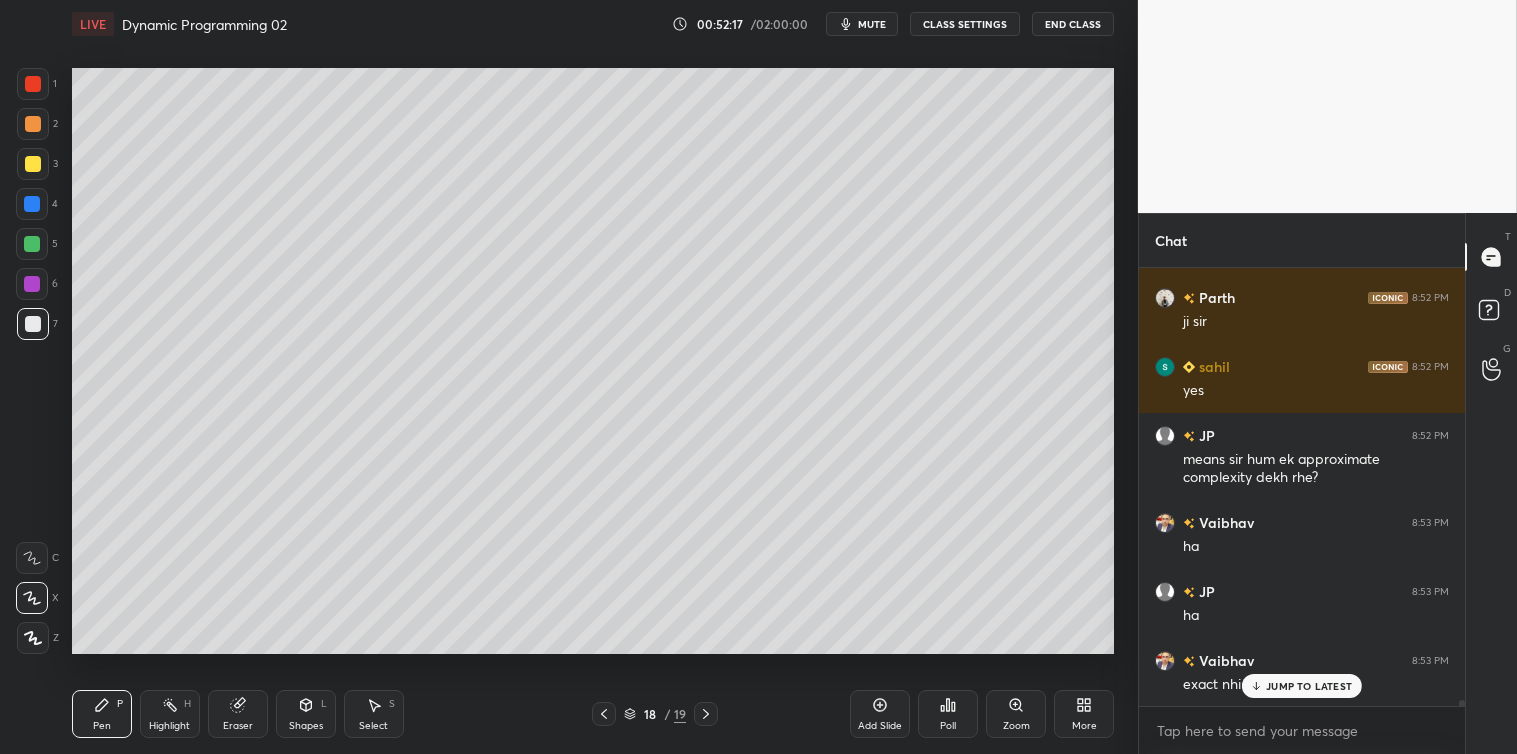 click on "JUMP TO LATEST" at bounding box center [1309, 686] 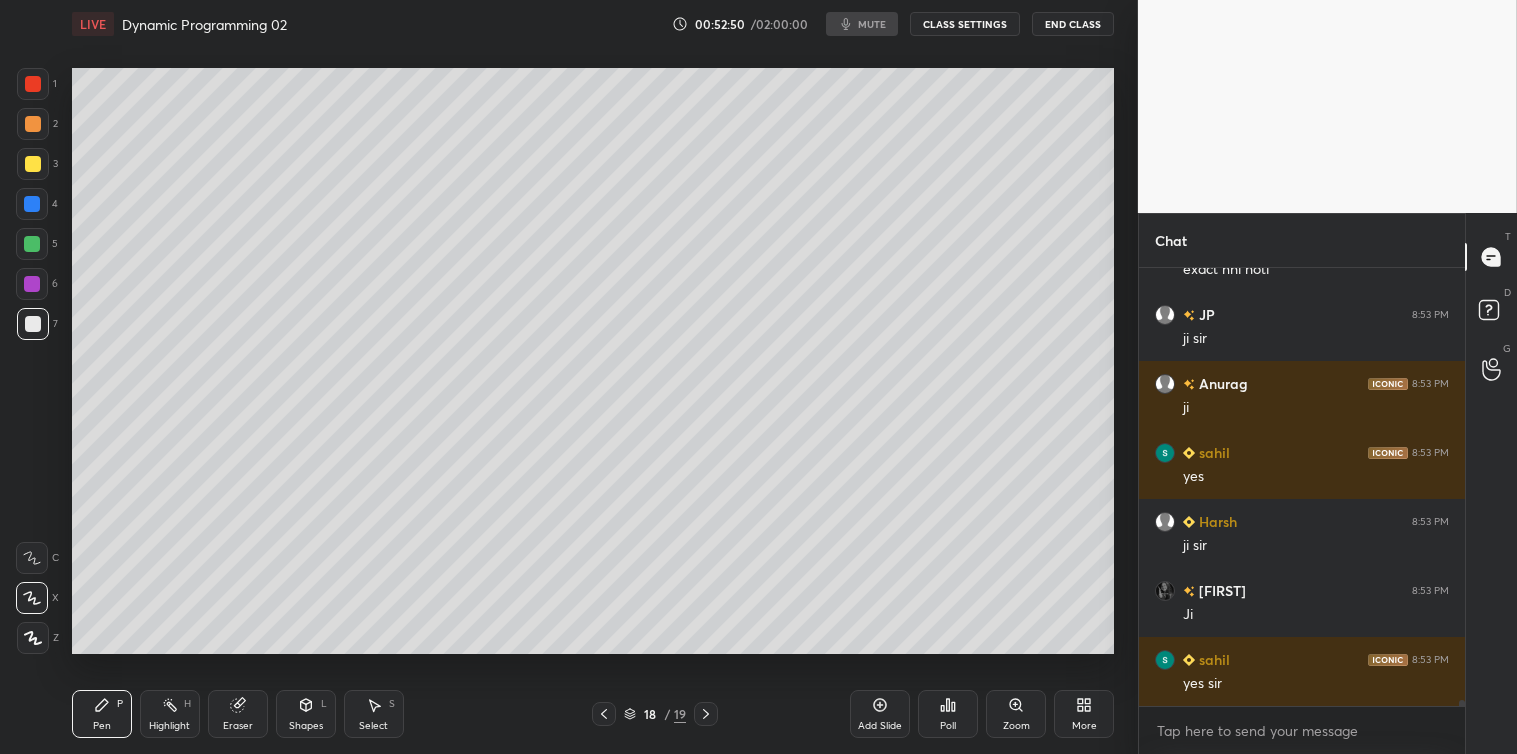 scroll, scrollTop: 32210, scrollLeft: 0, axis: vertical 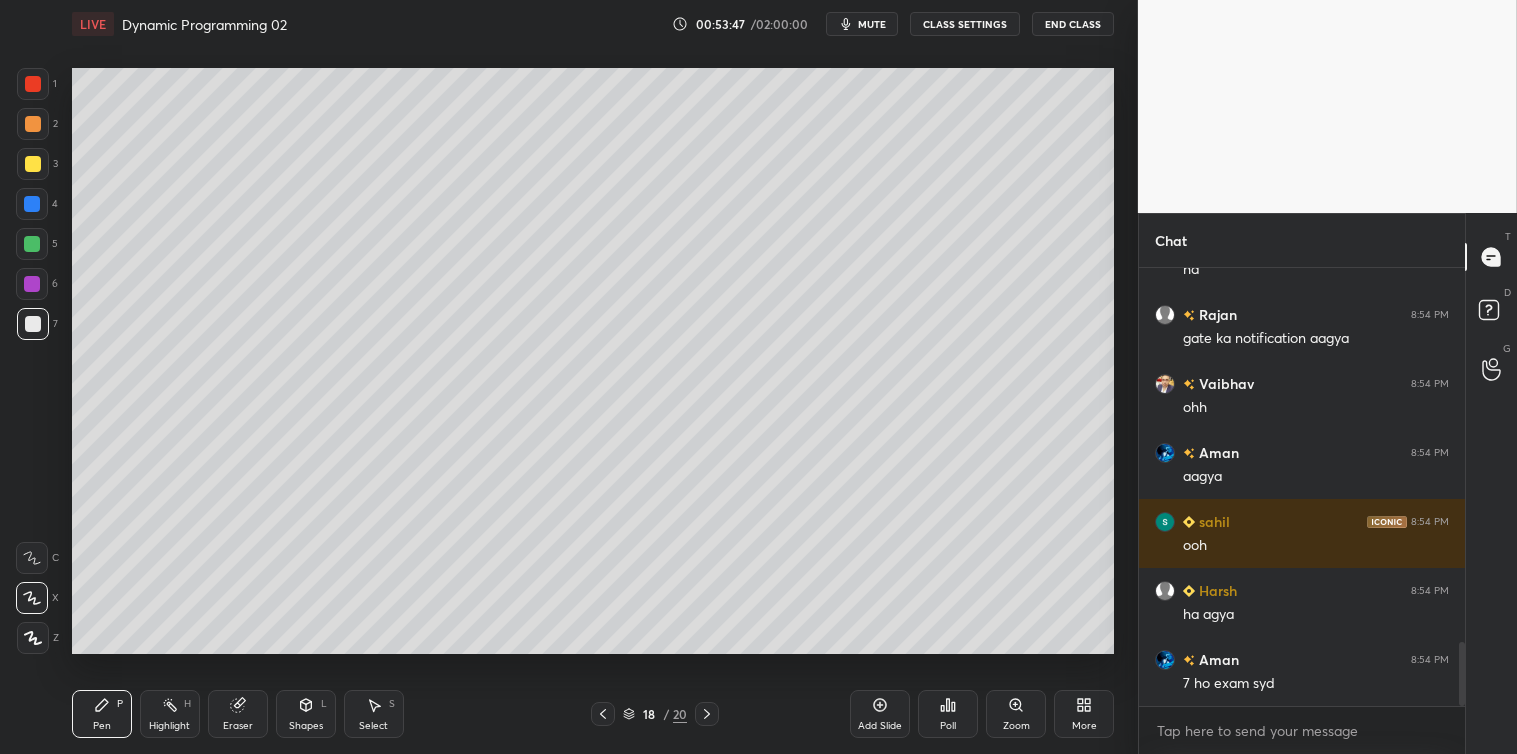 click 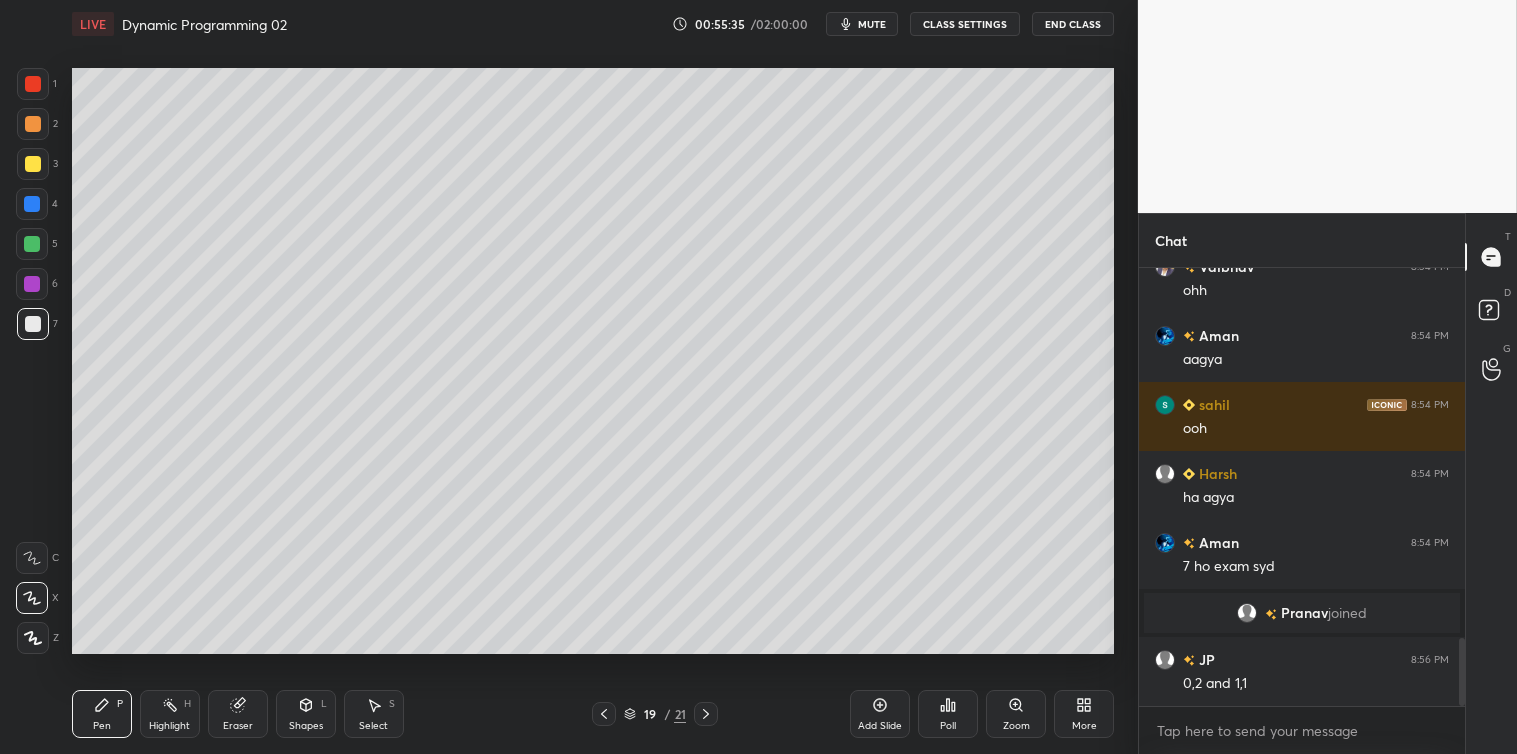 scroll, scrollTop: 2371, scrollLeft: 0, axis: vertical 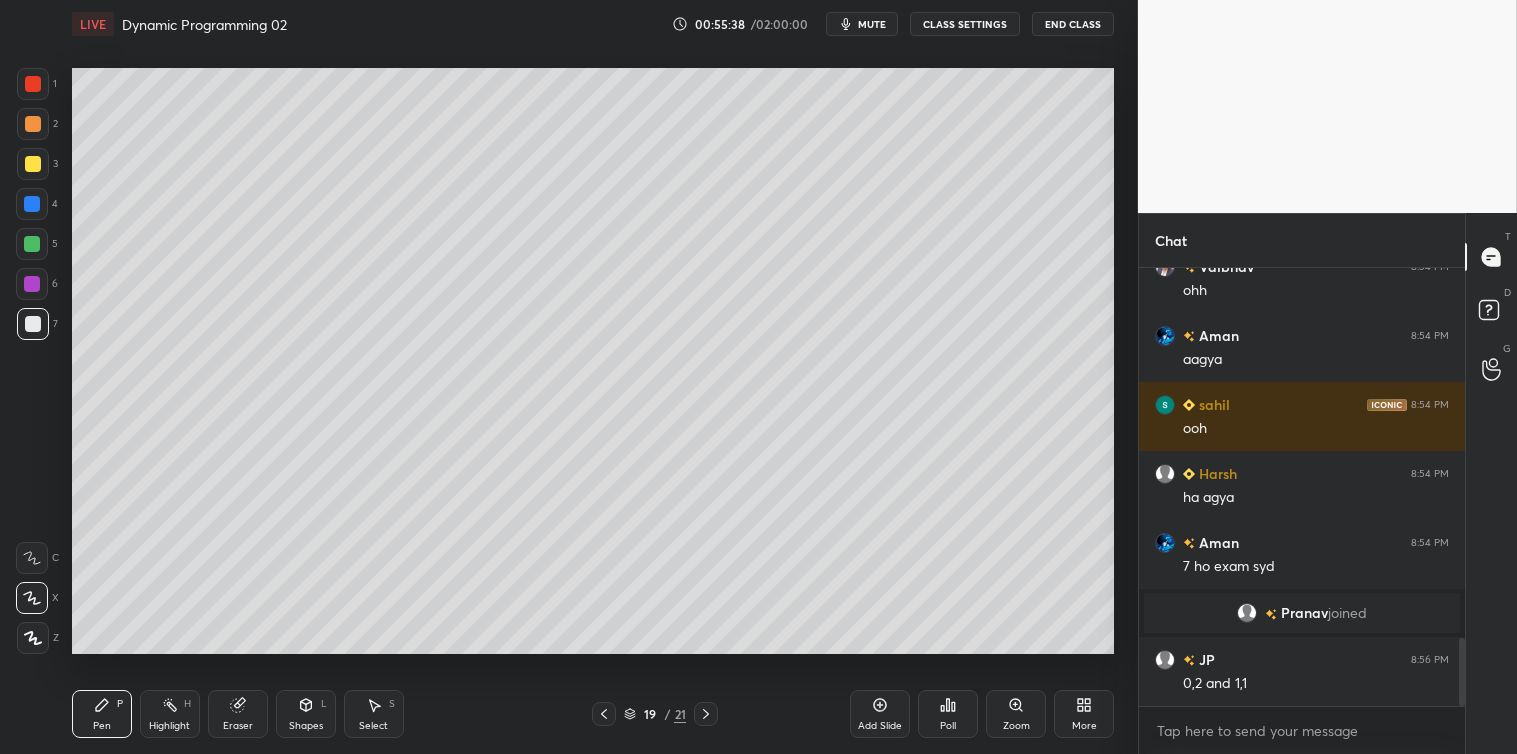click on "Select S" at bounding box center (374, 714) 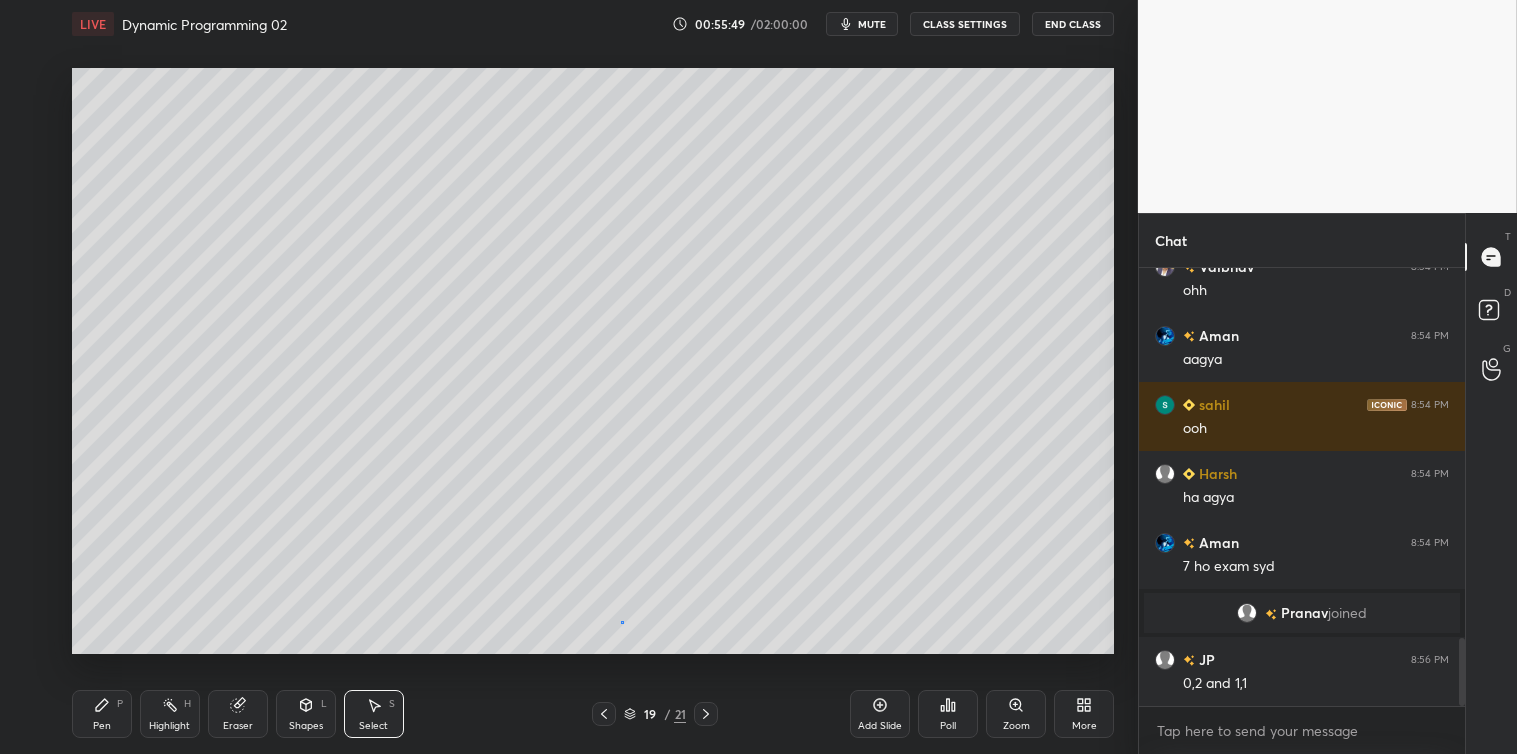 click on "0 ° Undo Copy Duplicate Duplicate to new slide Delete" at bounding box center [593, 361] 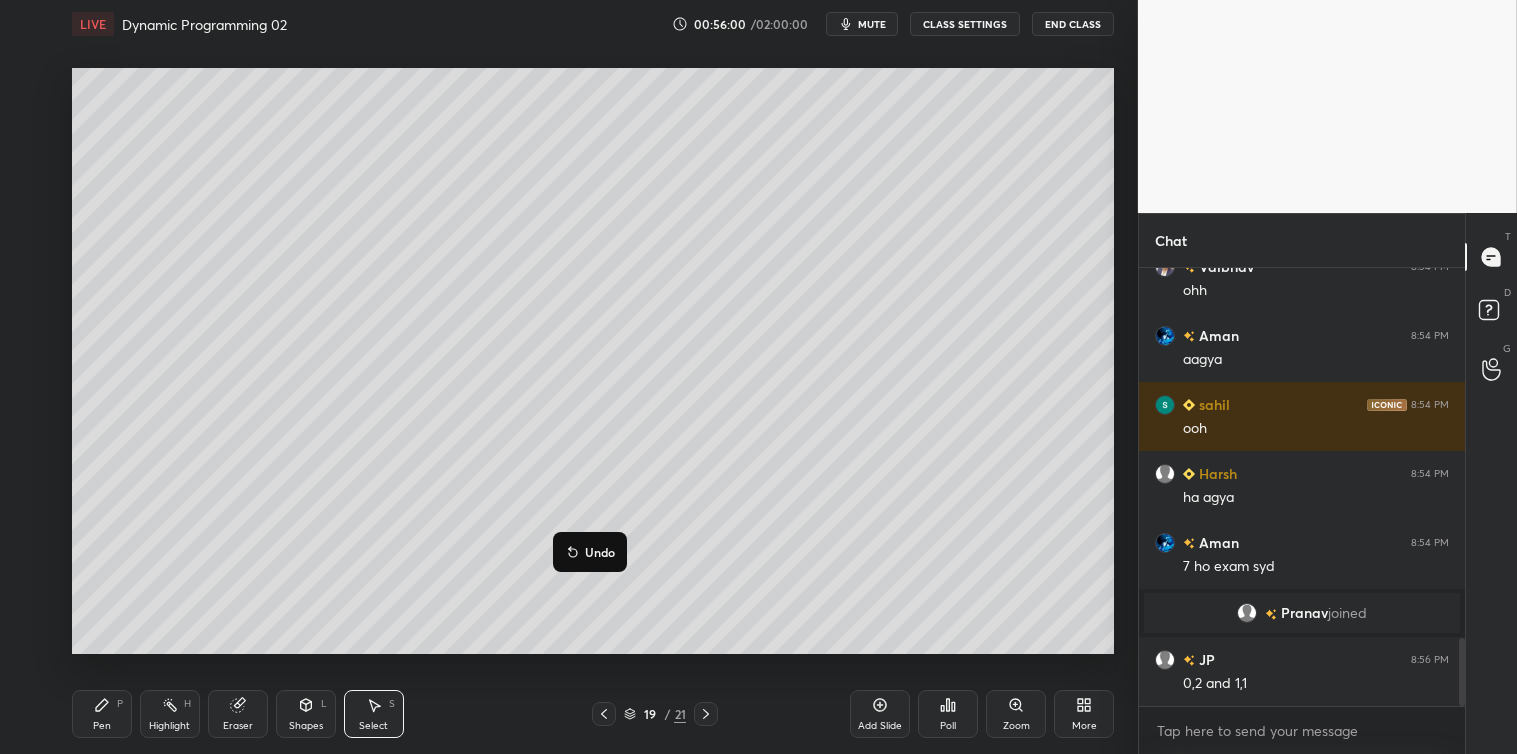 click on "Undo" at bounding box center [600, 552] 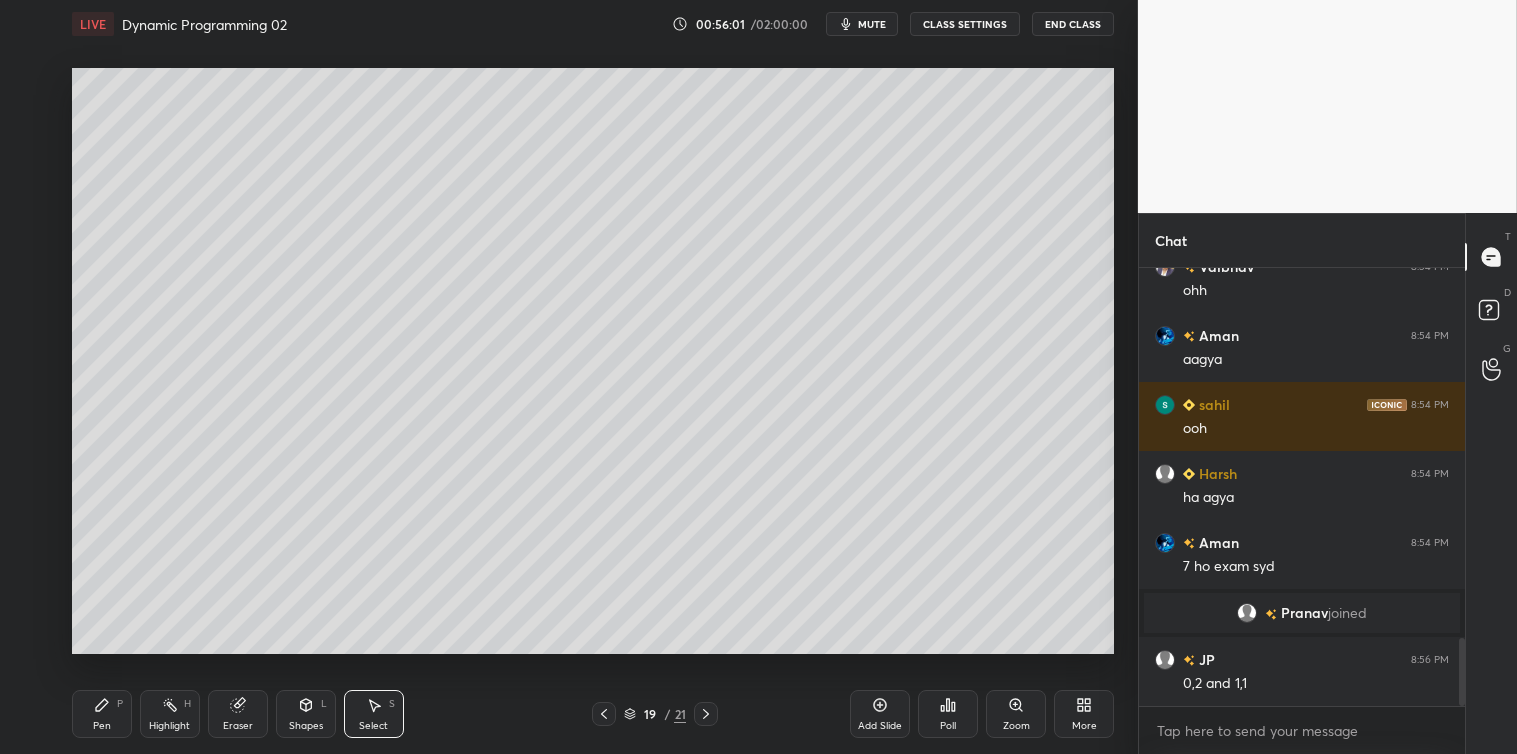 click 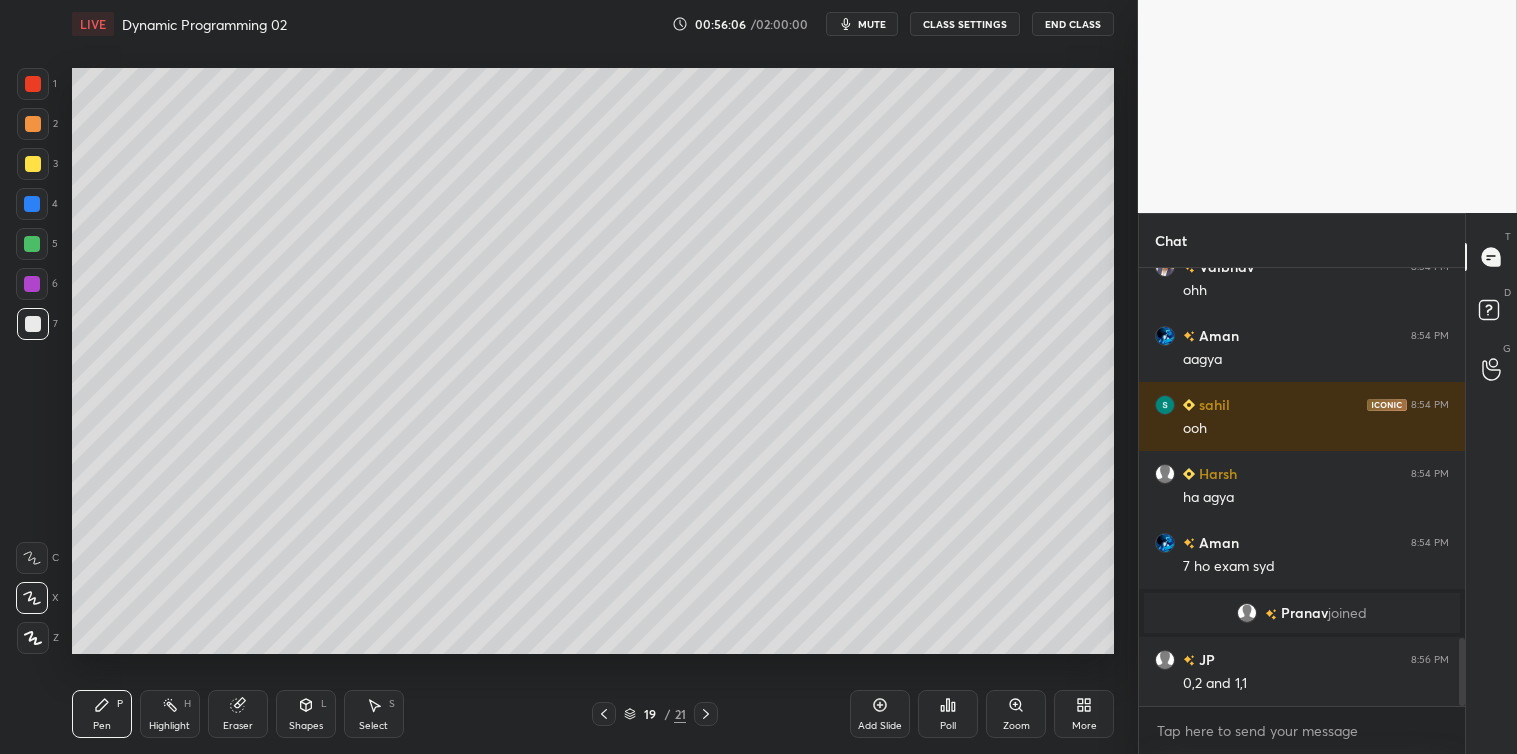 scroll, scrollTop: 2440, scrollLeft: 0, axis: vertical 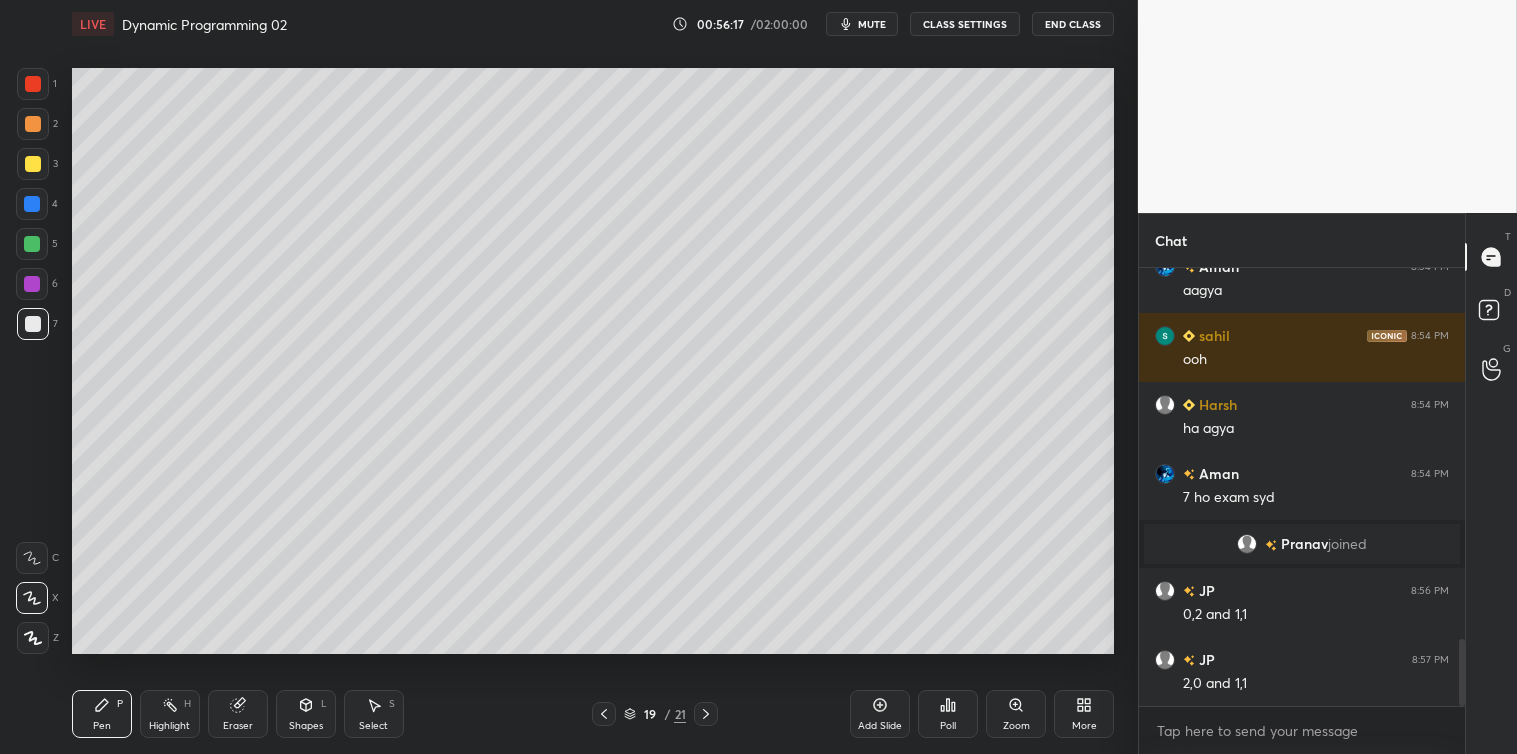 click at bounding box center (33, 164) 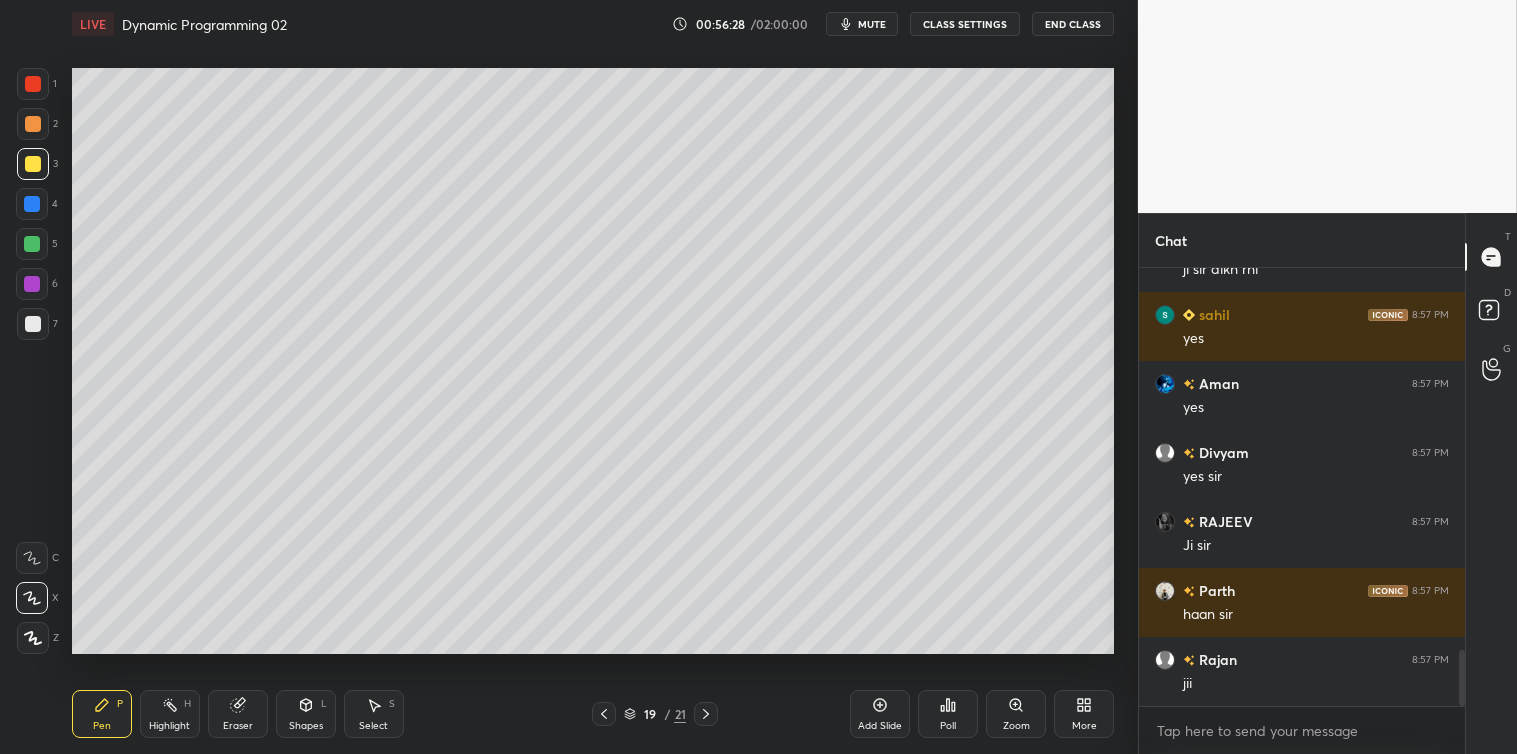 scroll, scrollTop: 3061, scrollLeft: 0, axis: vertical 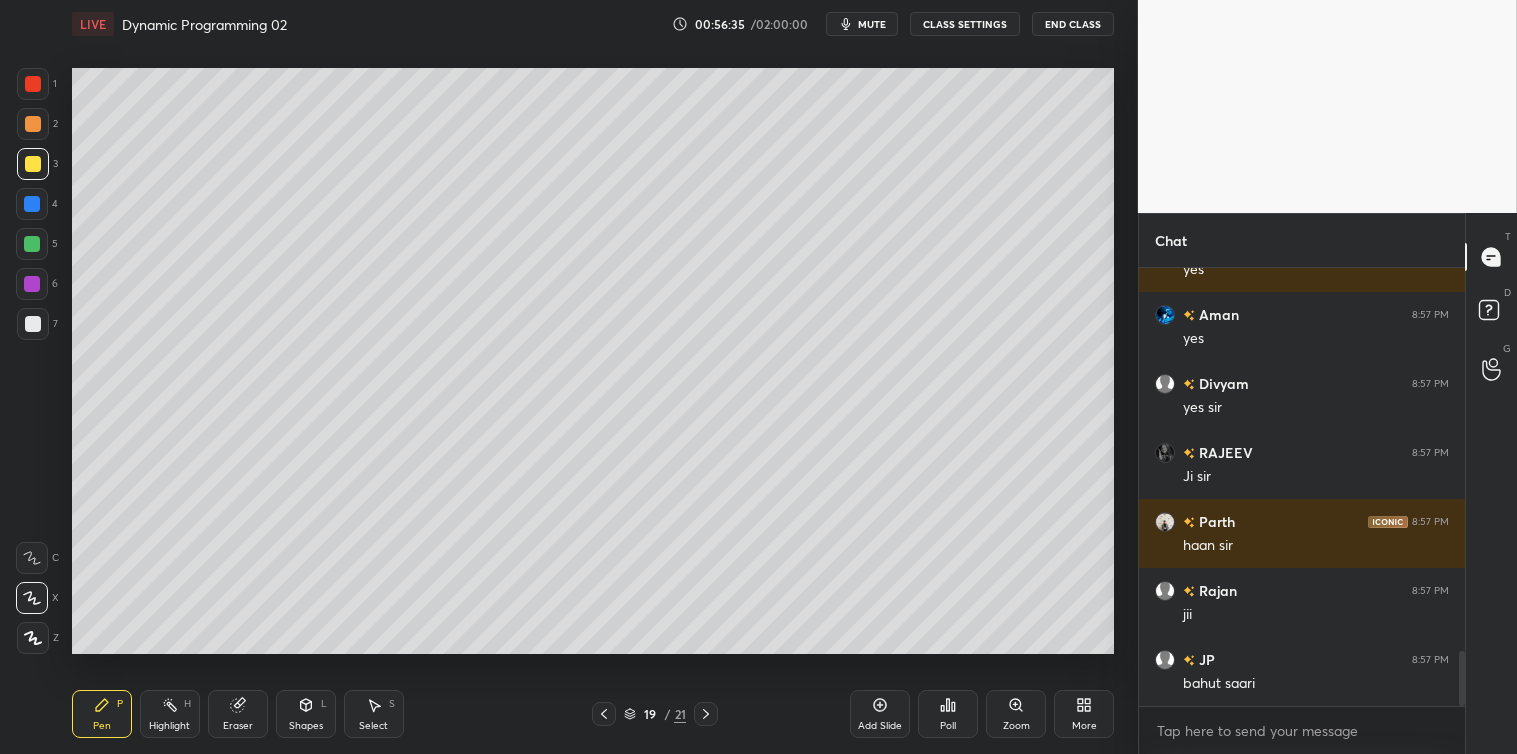 click at bounding box center [32, 244] 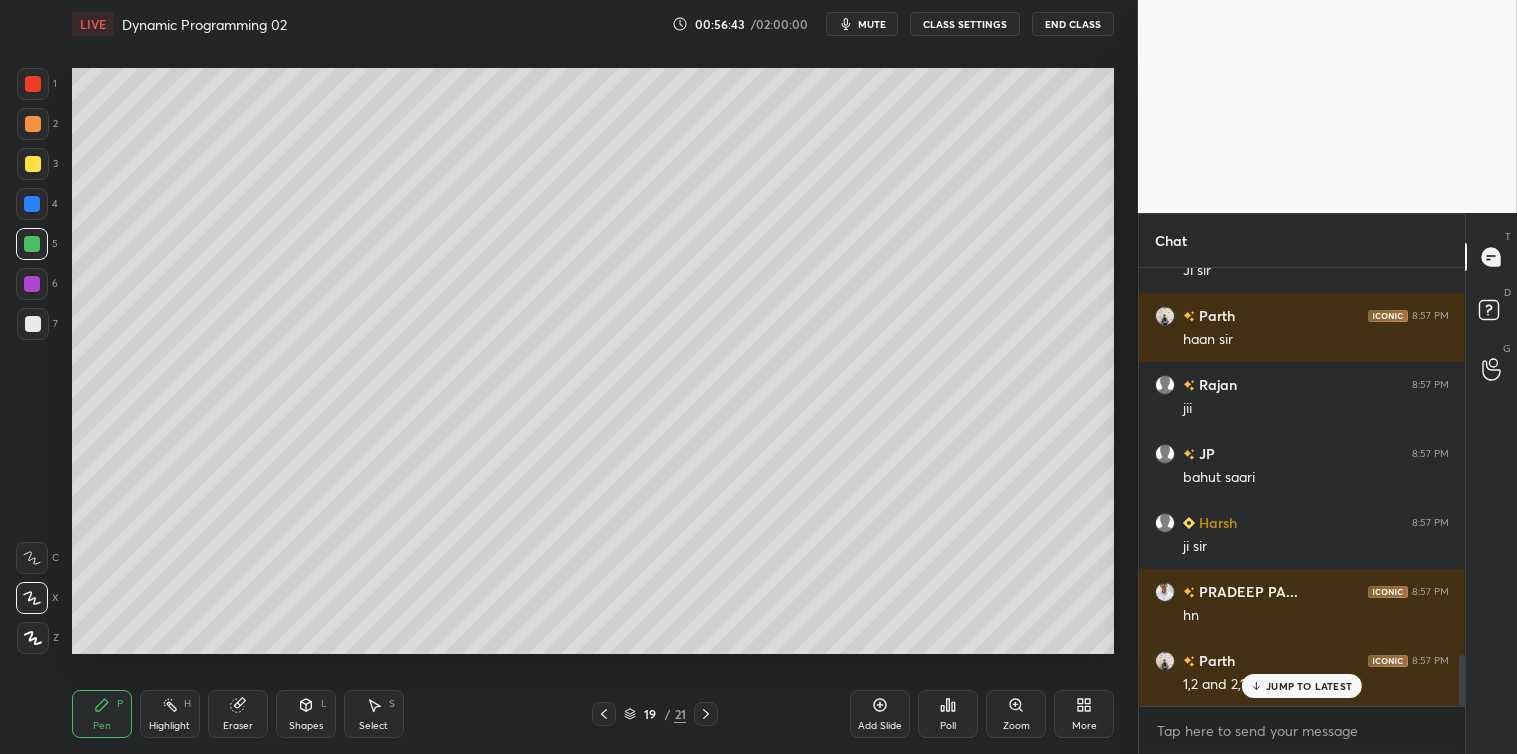 scroll, scrollTop: 3336, scrollLeft: 0, axis: vertical 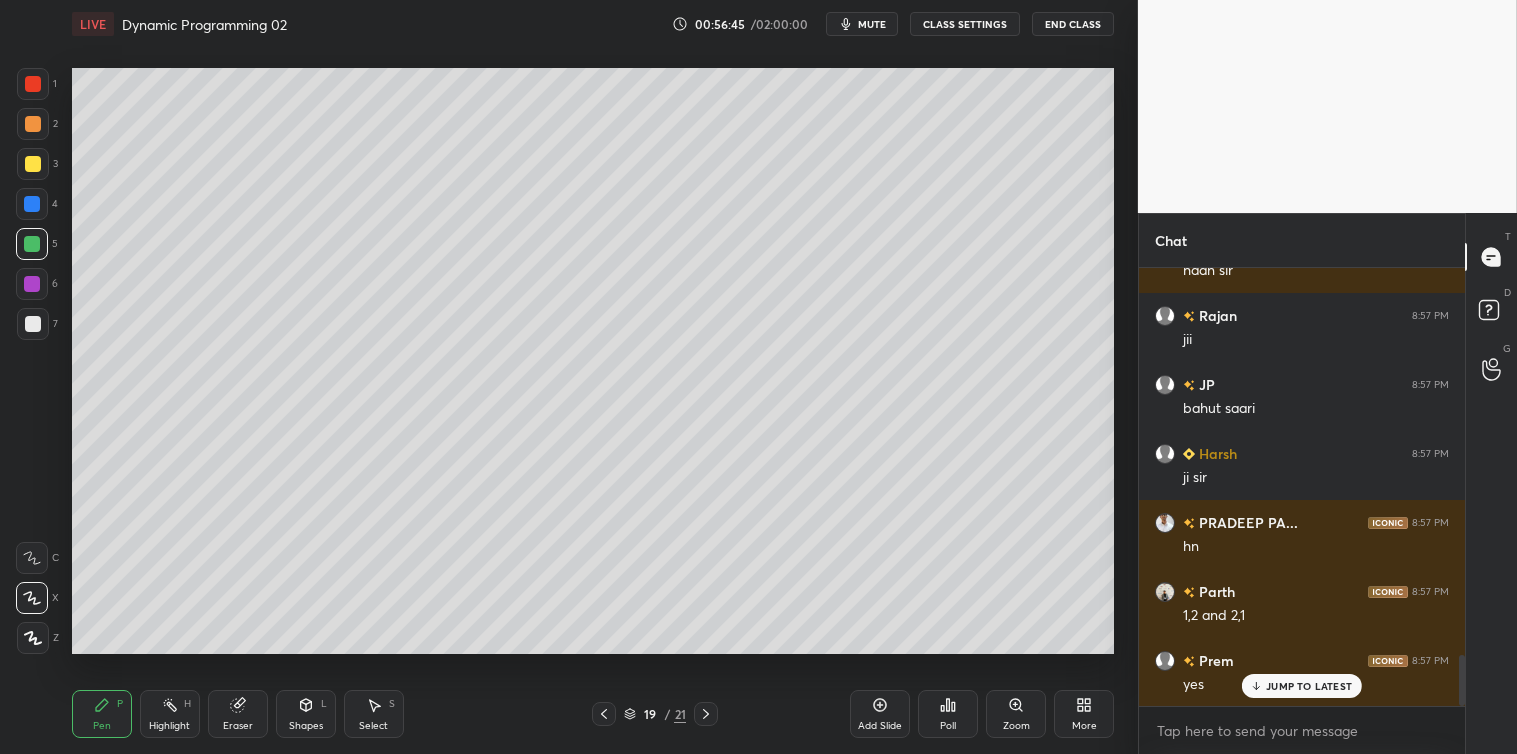 click at bounding box center [32, 204] 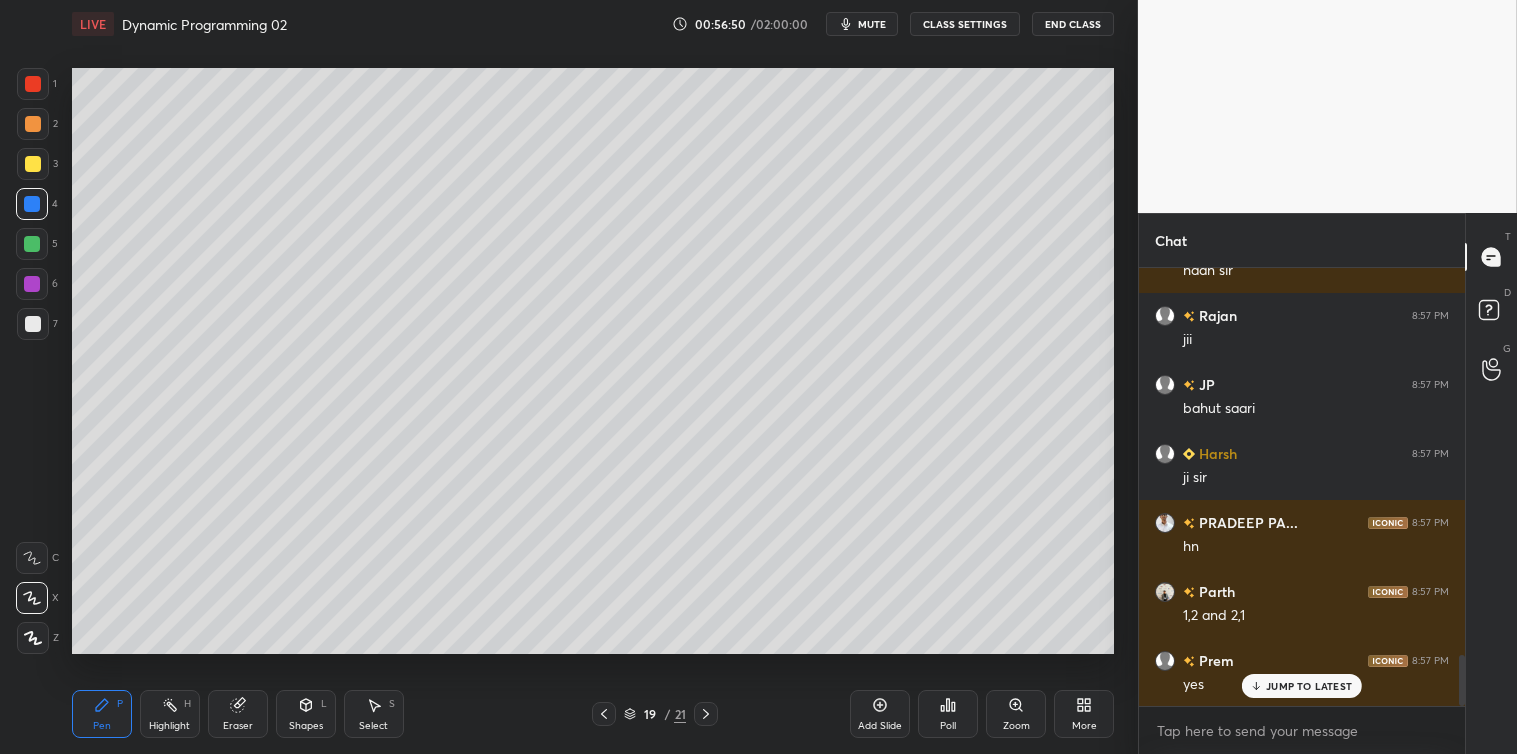 scroll, scrollTop: 3405, scrollLeft: 0, axis: vertical 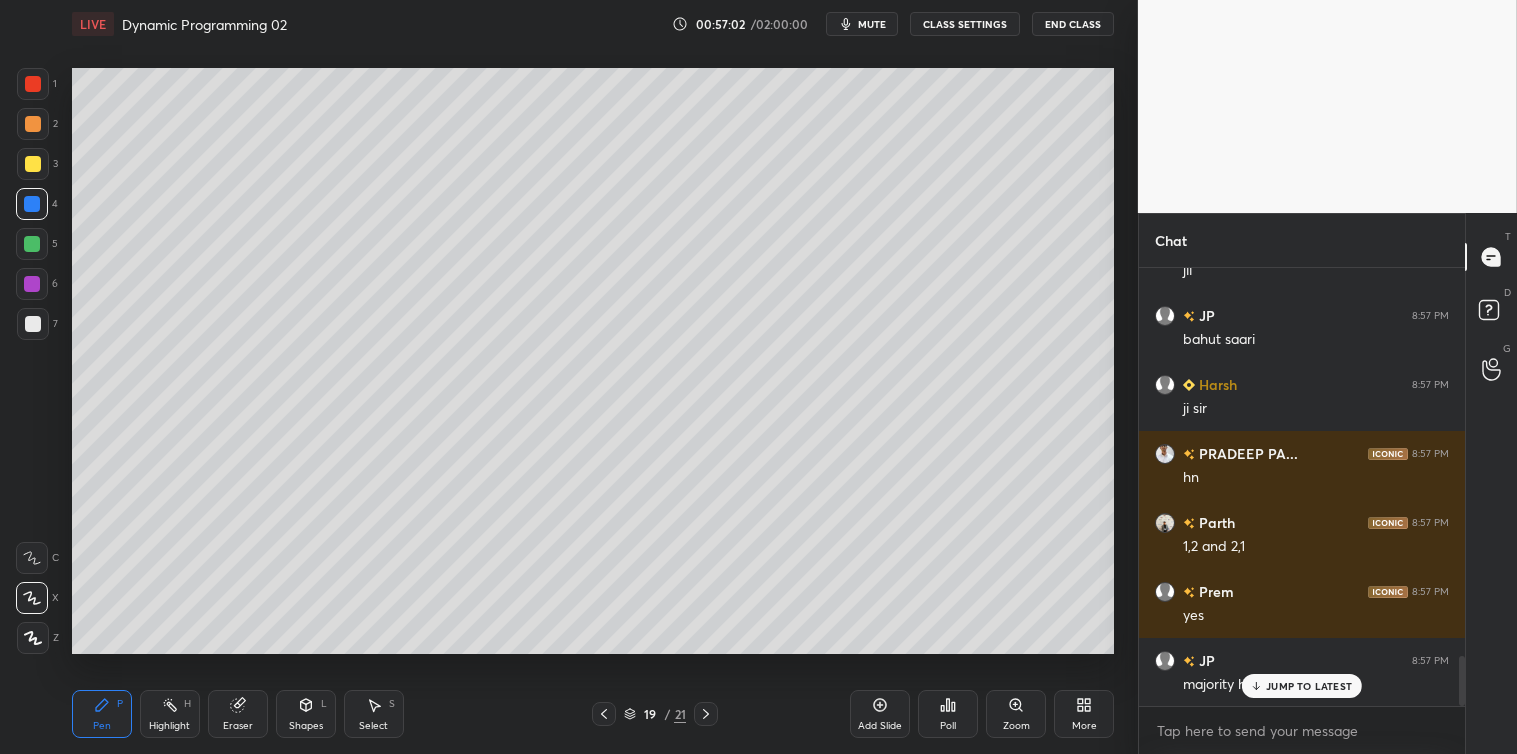 click 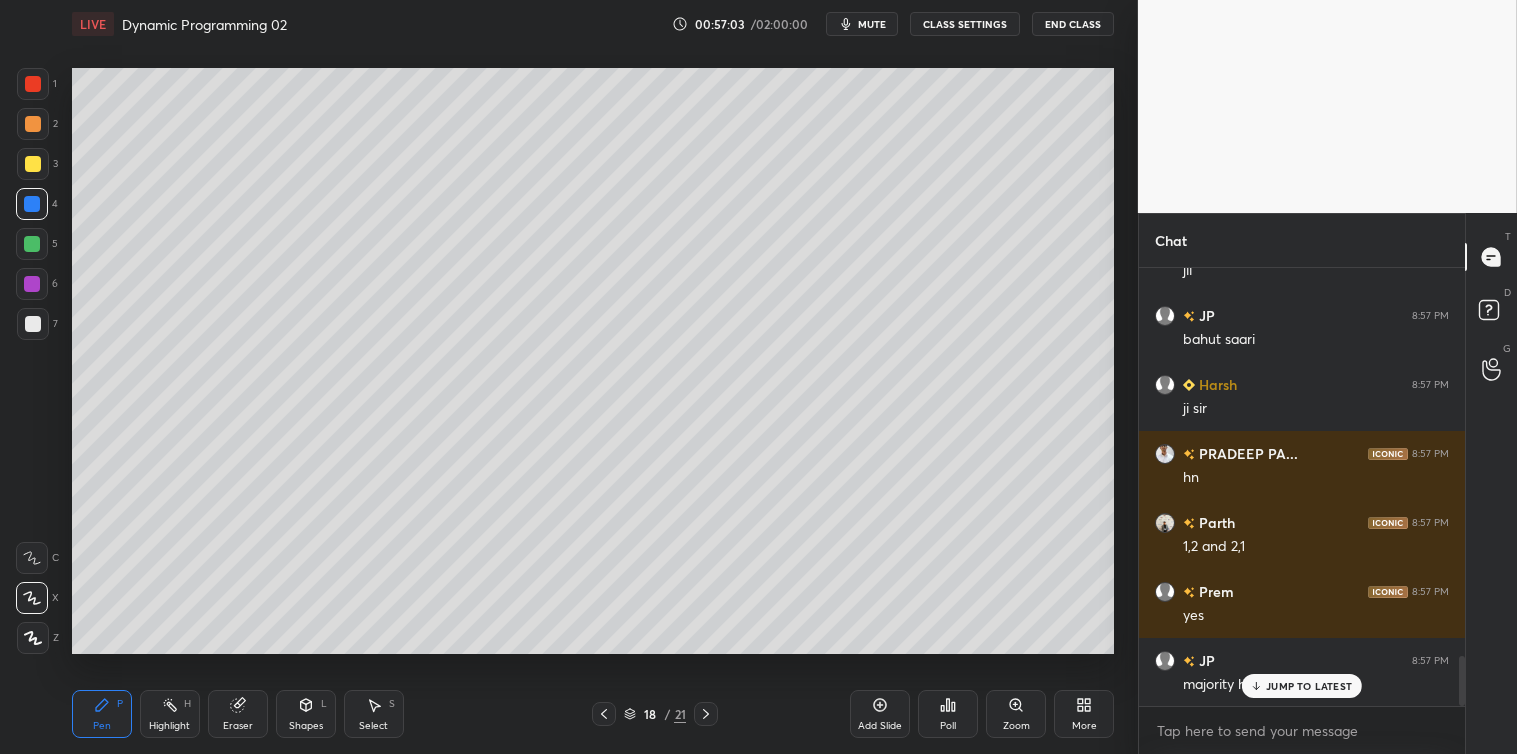 click at bounding box center (604, 714) 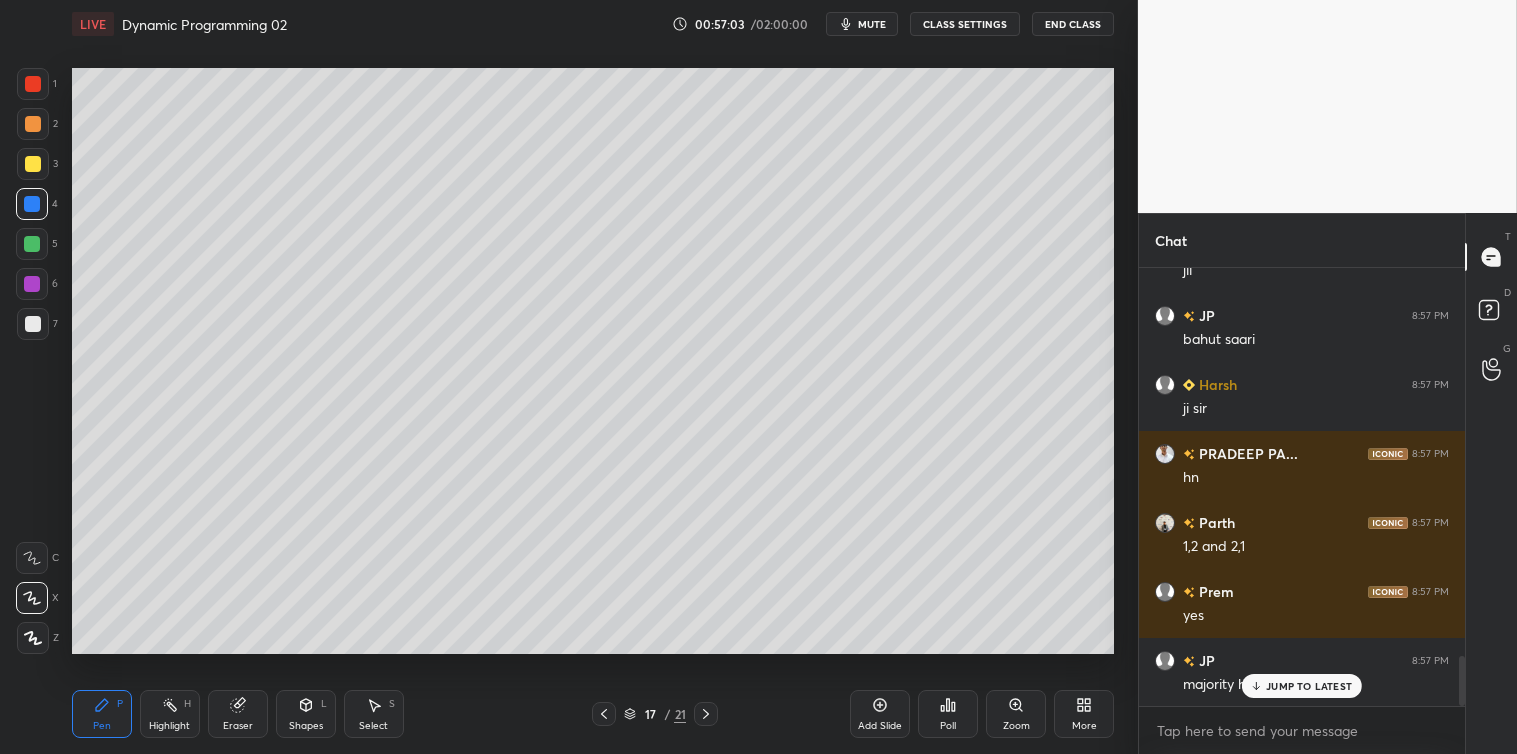 click at bounding box center (604, 714) 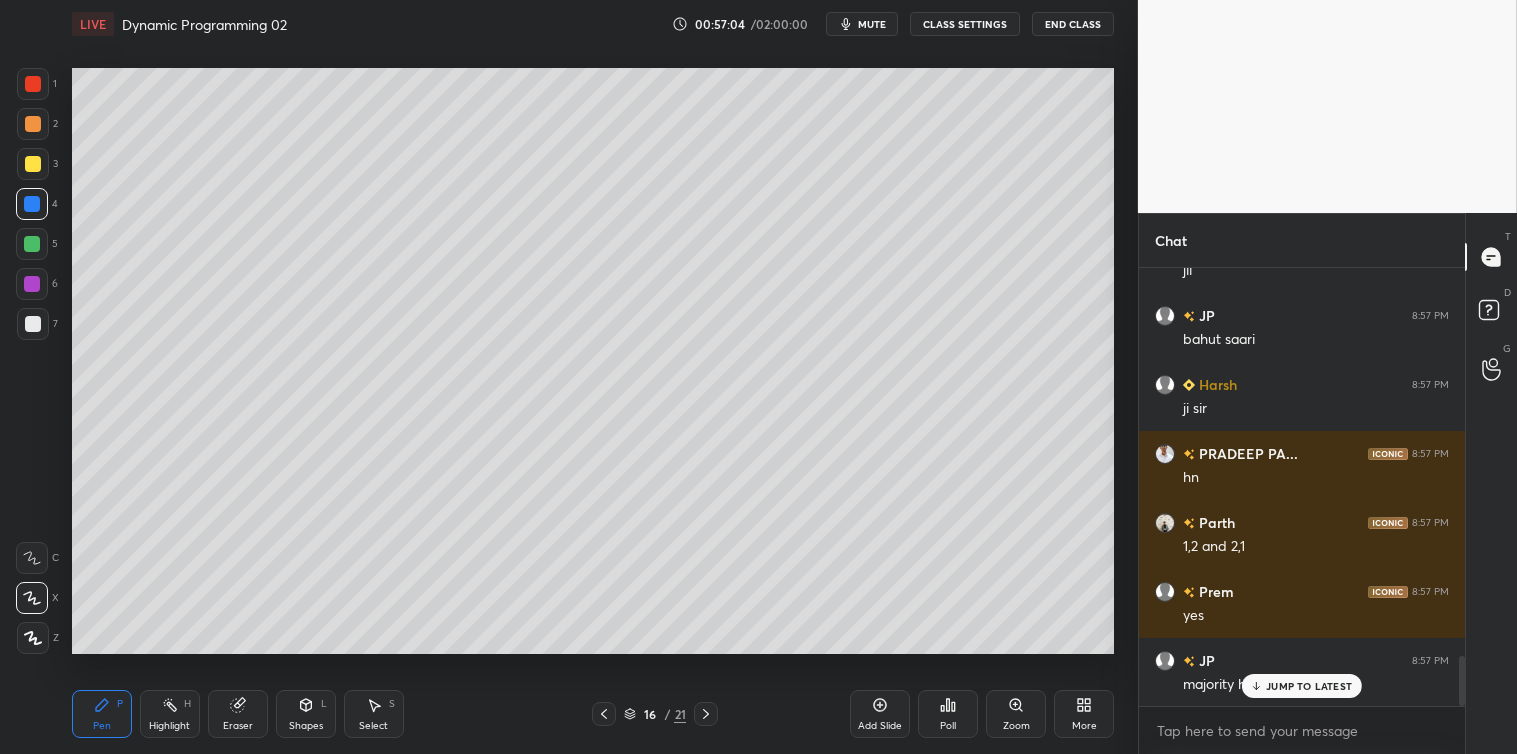 click on "Pen P Highlight H Eraser Shapes L Select S 16 / 21 Add Slide Poll Zoom More" at bounding box center [593, 714] 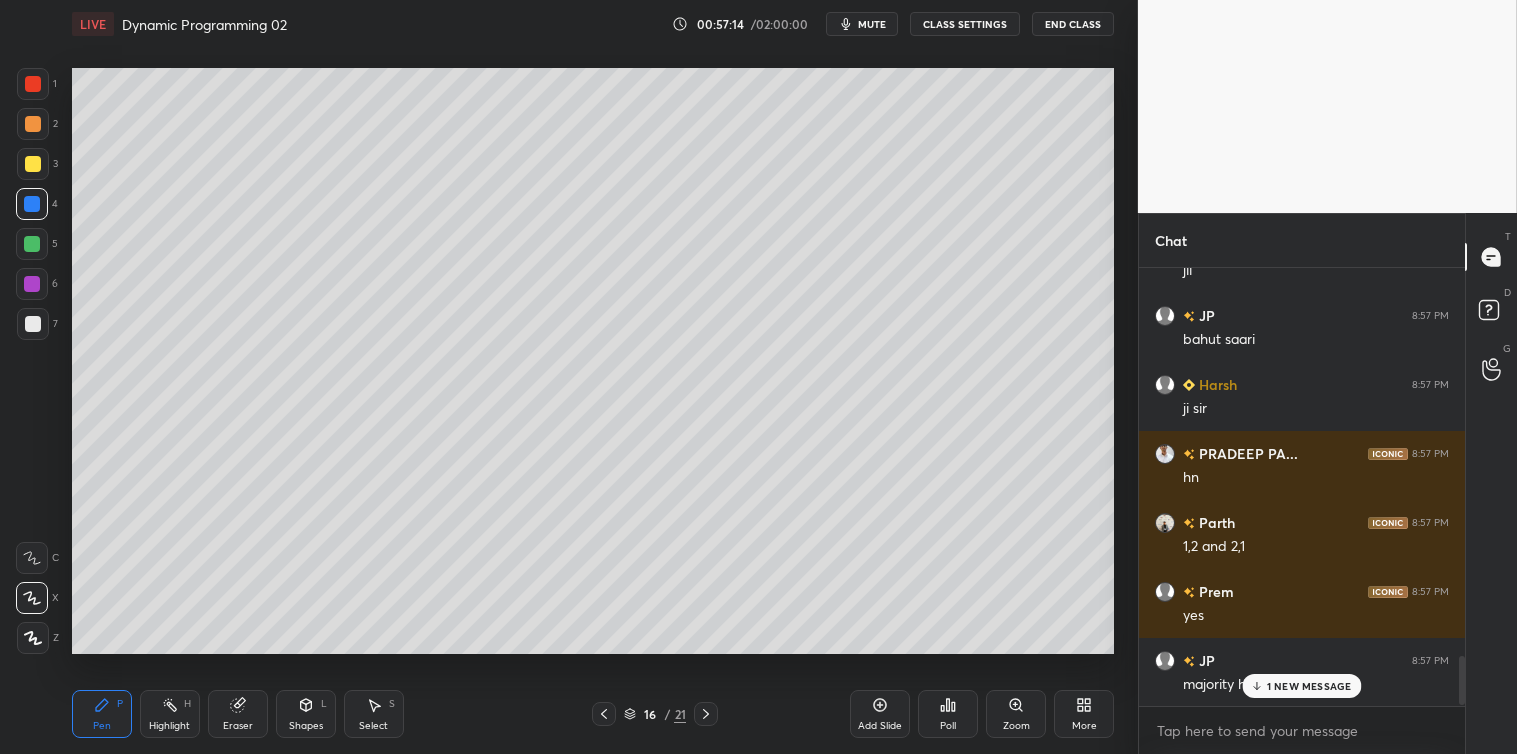 scroll, scrollTop: 3475, scrollLeft: 0, axis: vertical 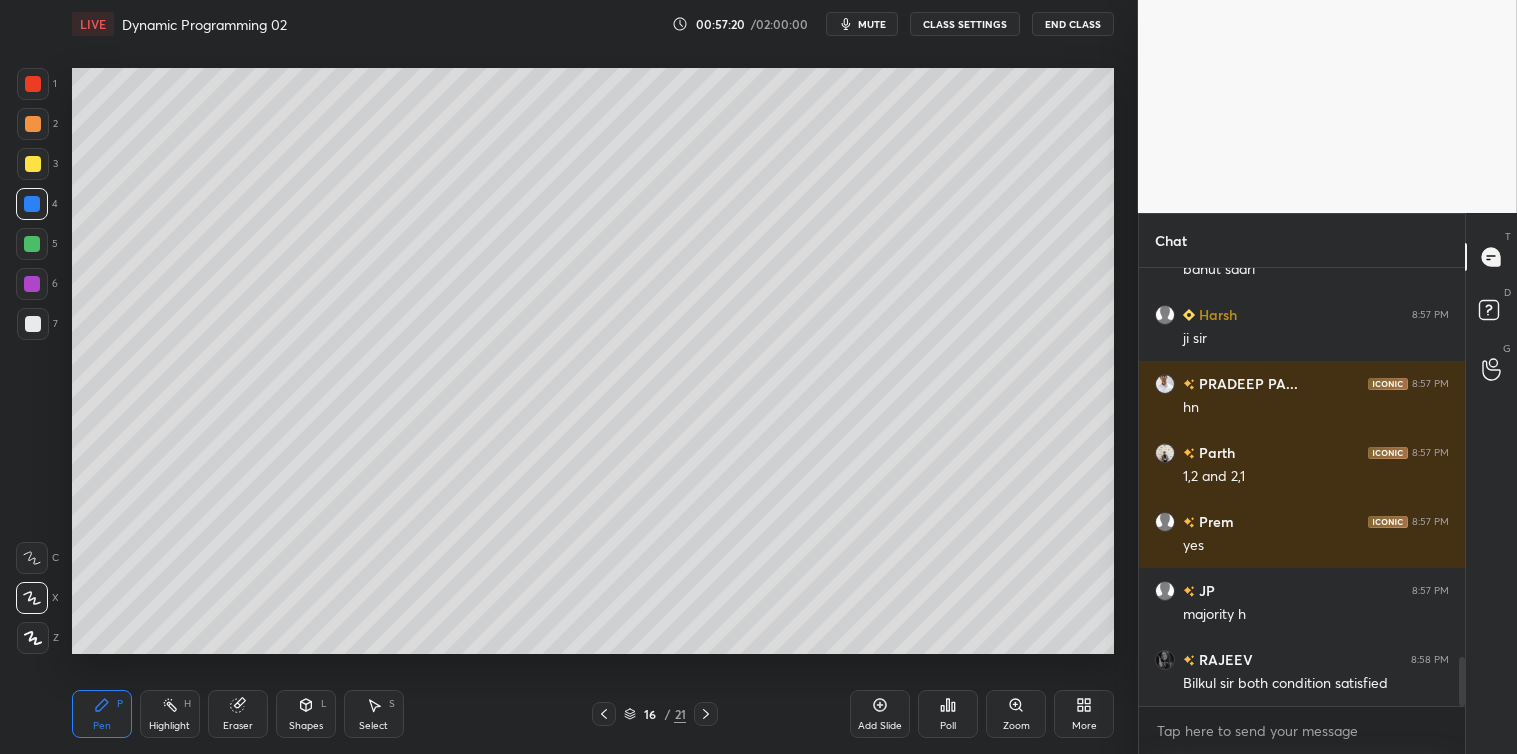 click 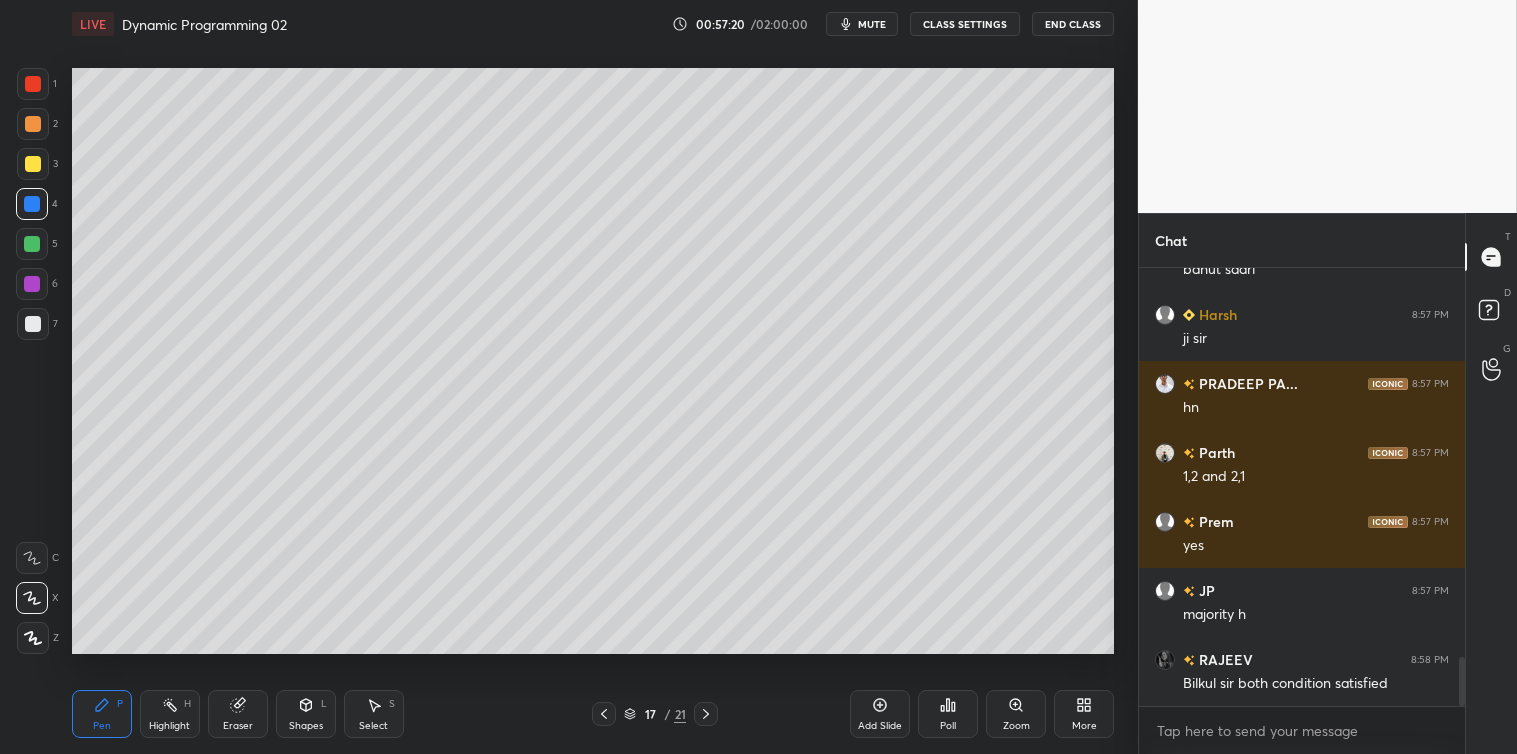 scroll, scrollTop: 3544, scrollLeft: 0, axis: vertical 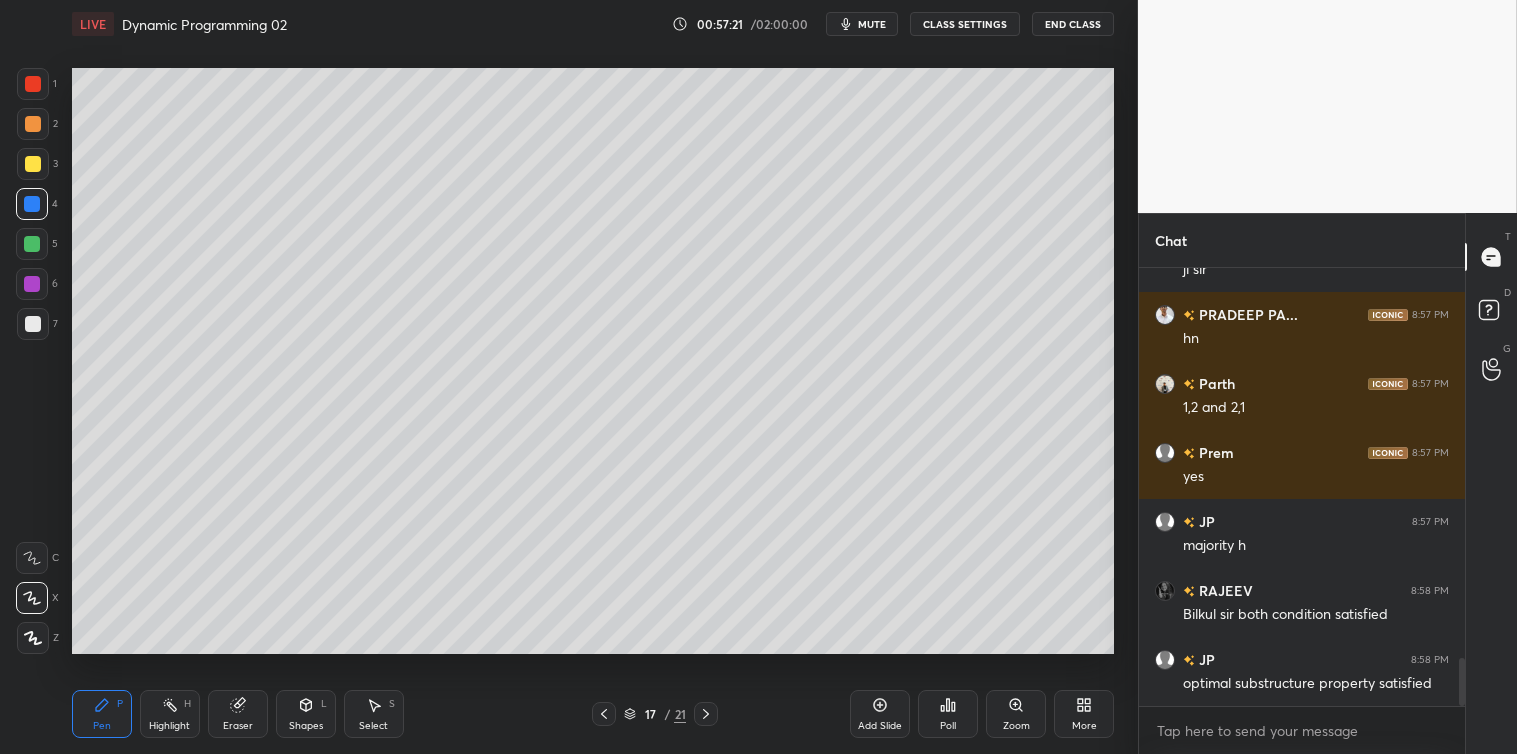 click 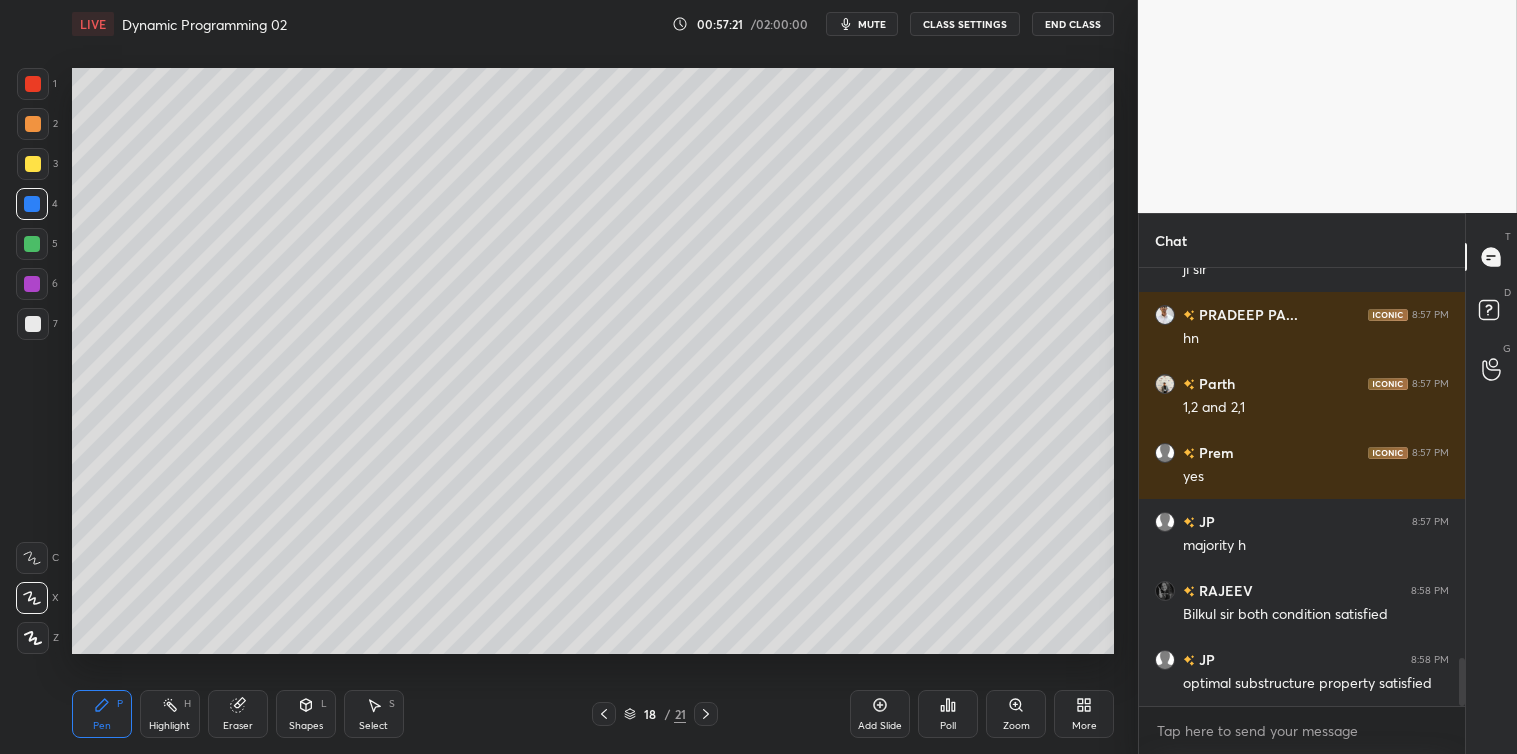 click 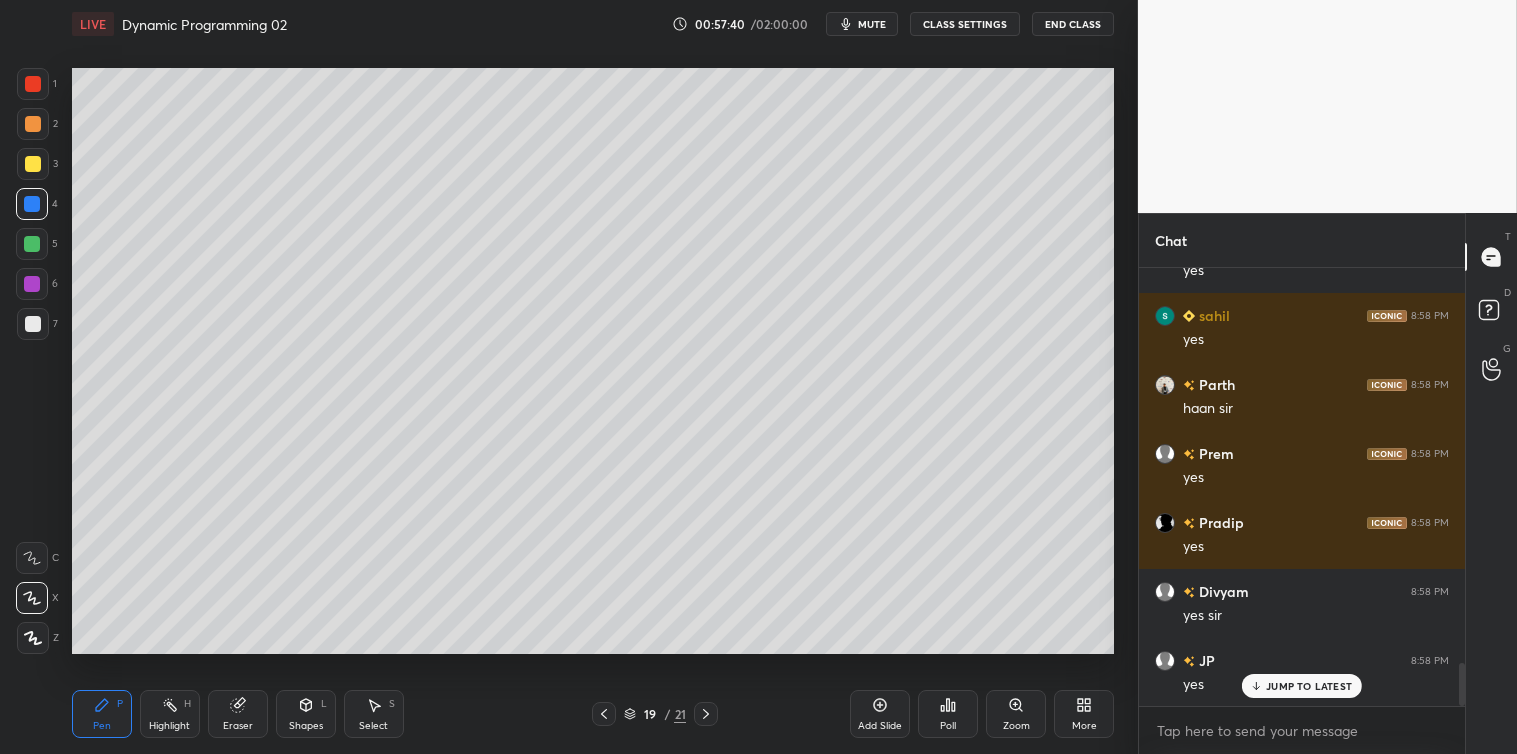 scroll, scrollTop: 4254, scrollLeft: 0, axis: vertical 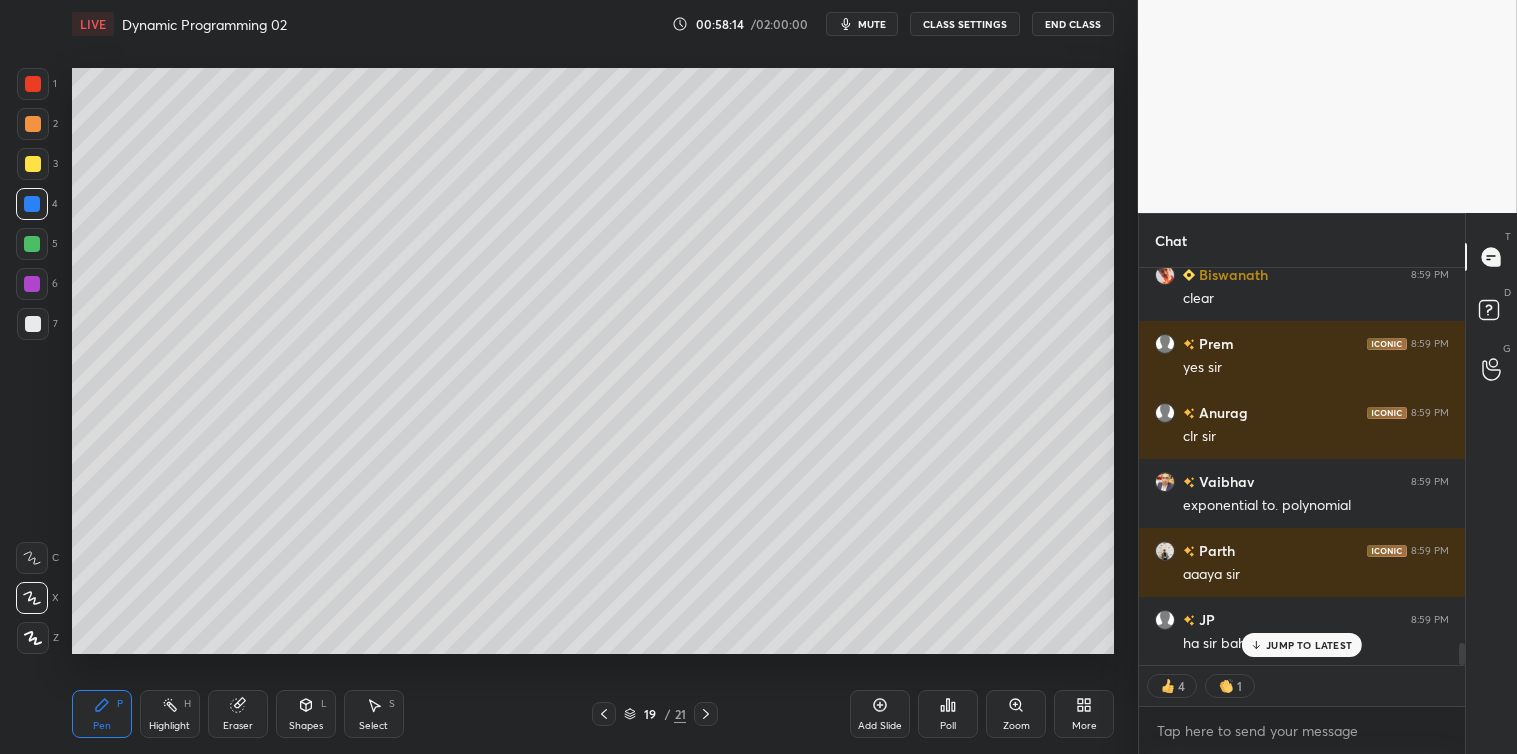 click on "JUMP TO LATEST" at bounding box center (1309, 645) 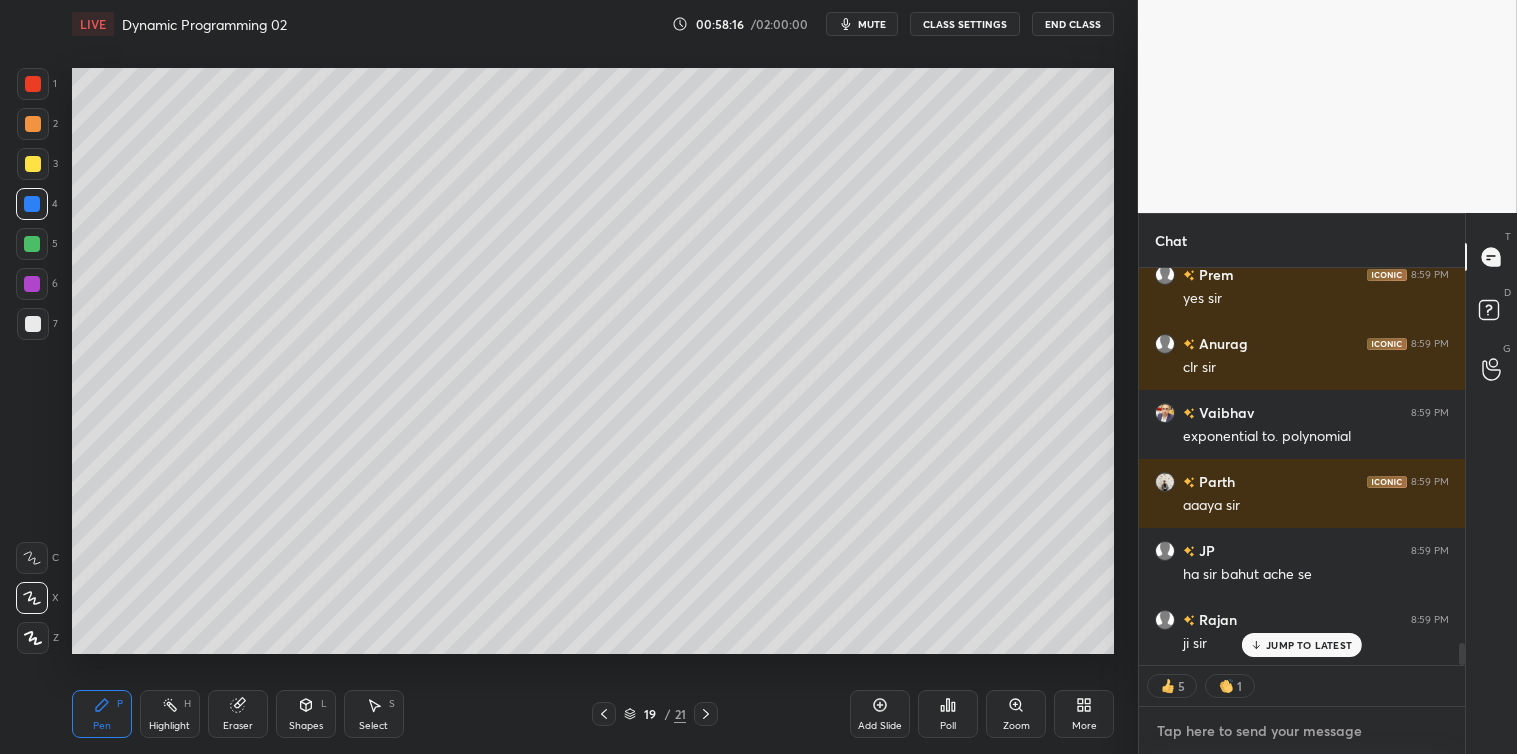 click at bounding box center (1302, 731) 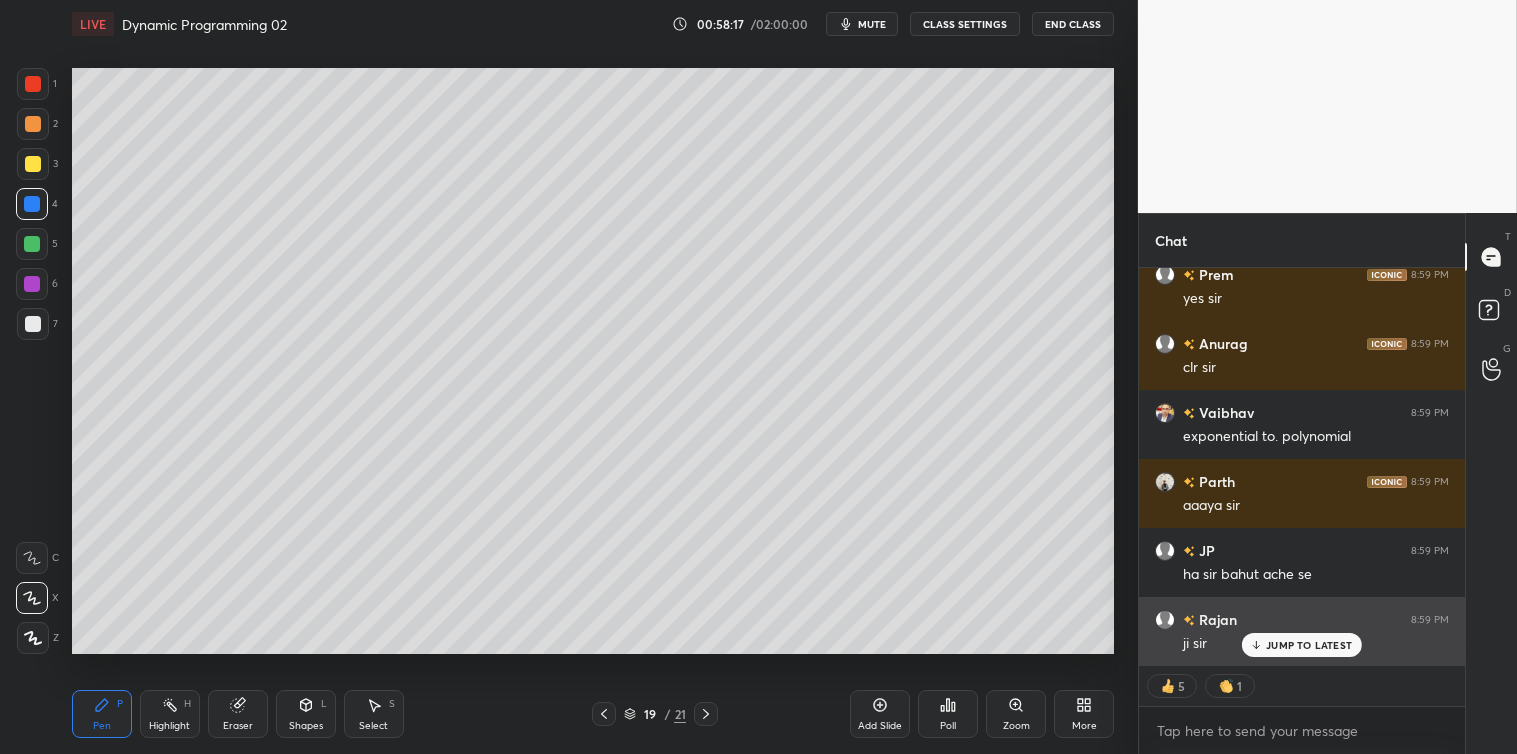 click on "JUMP TO LATEST" at bounding box center (1309, 645) 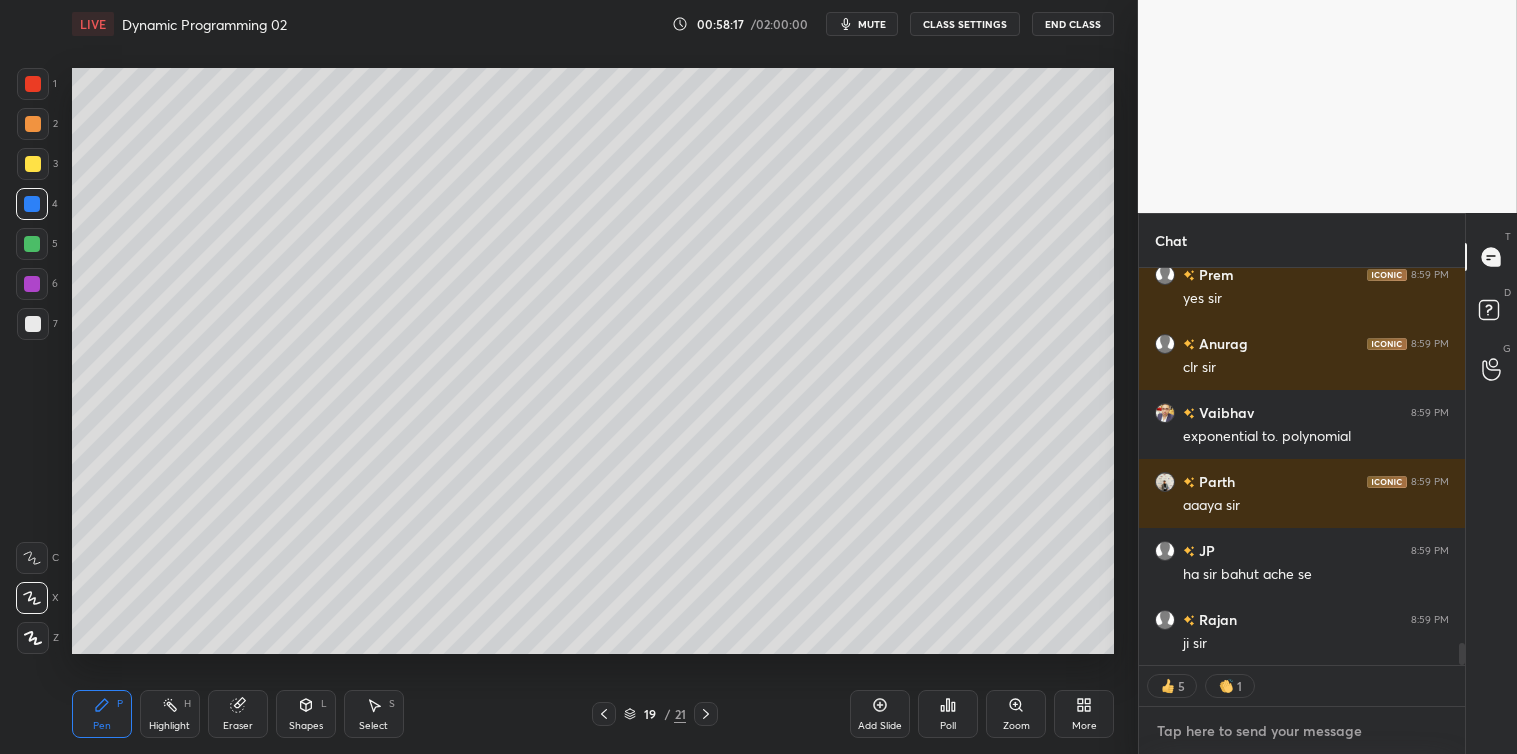 click at bounding box center (1302, 731) 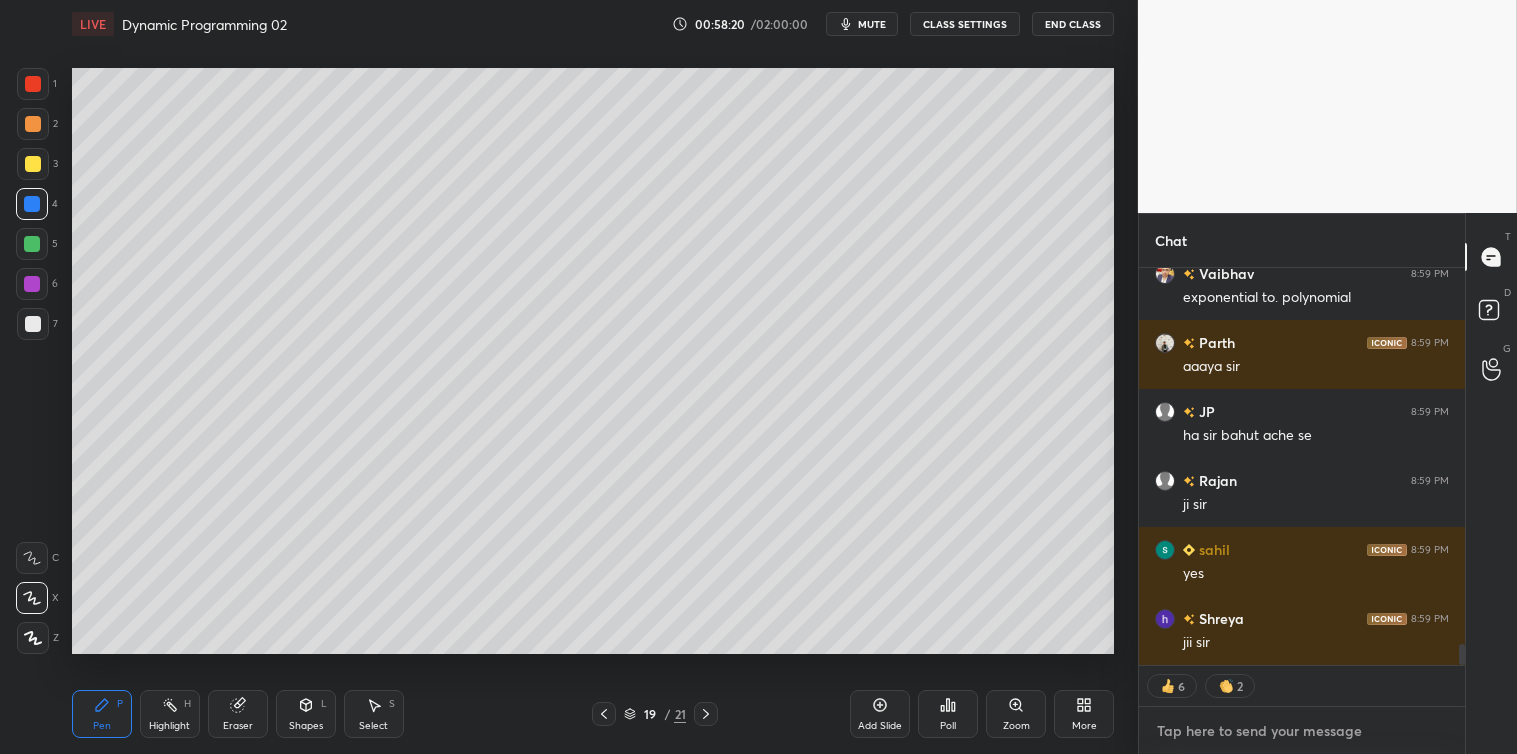 click at bounding box center [1302, 731] 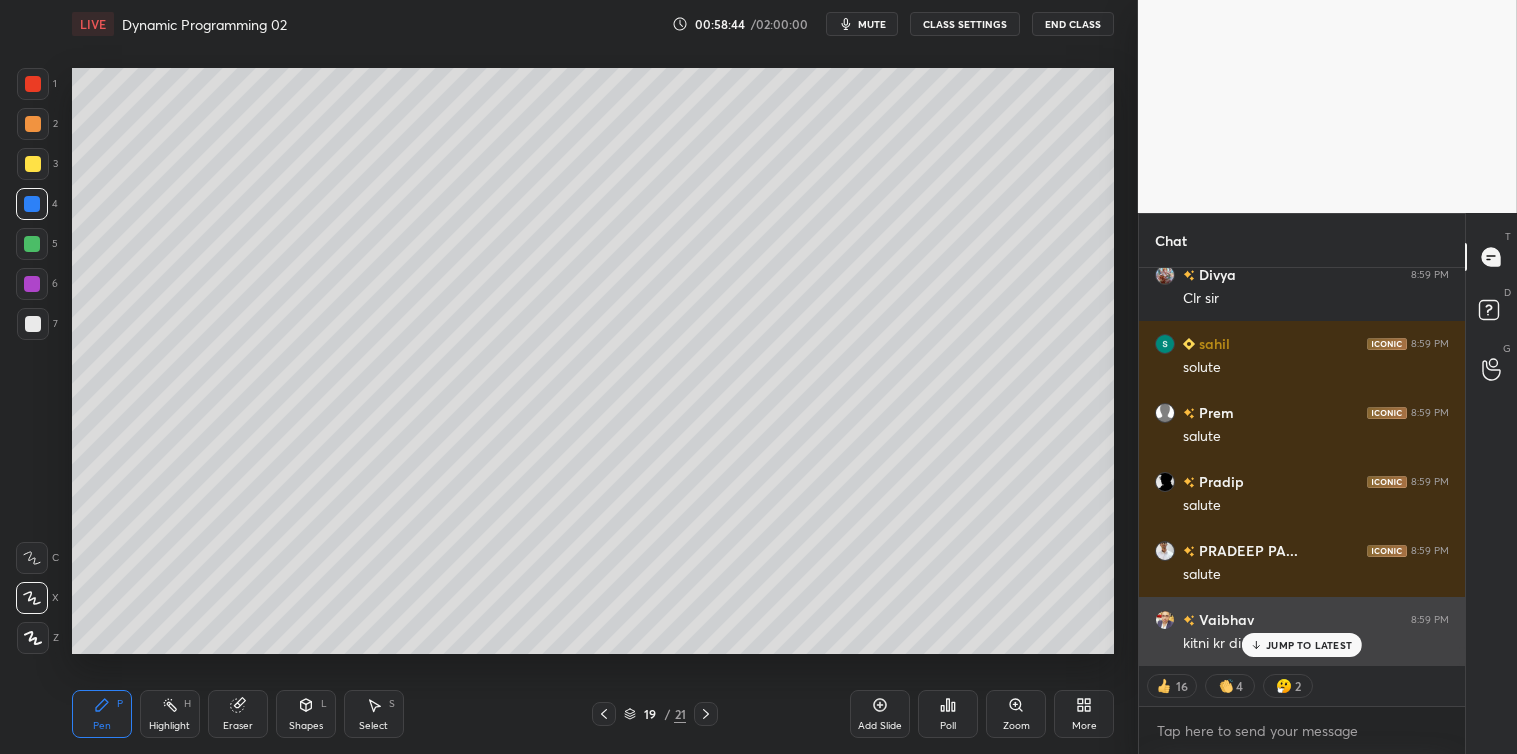 click on "JUMP TO LATEST" at bounding box center (1309, 645) 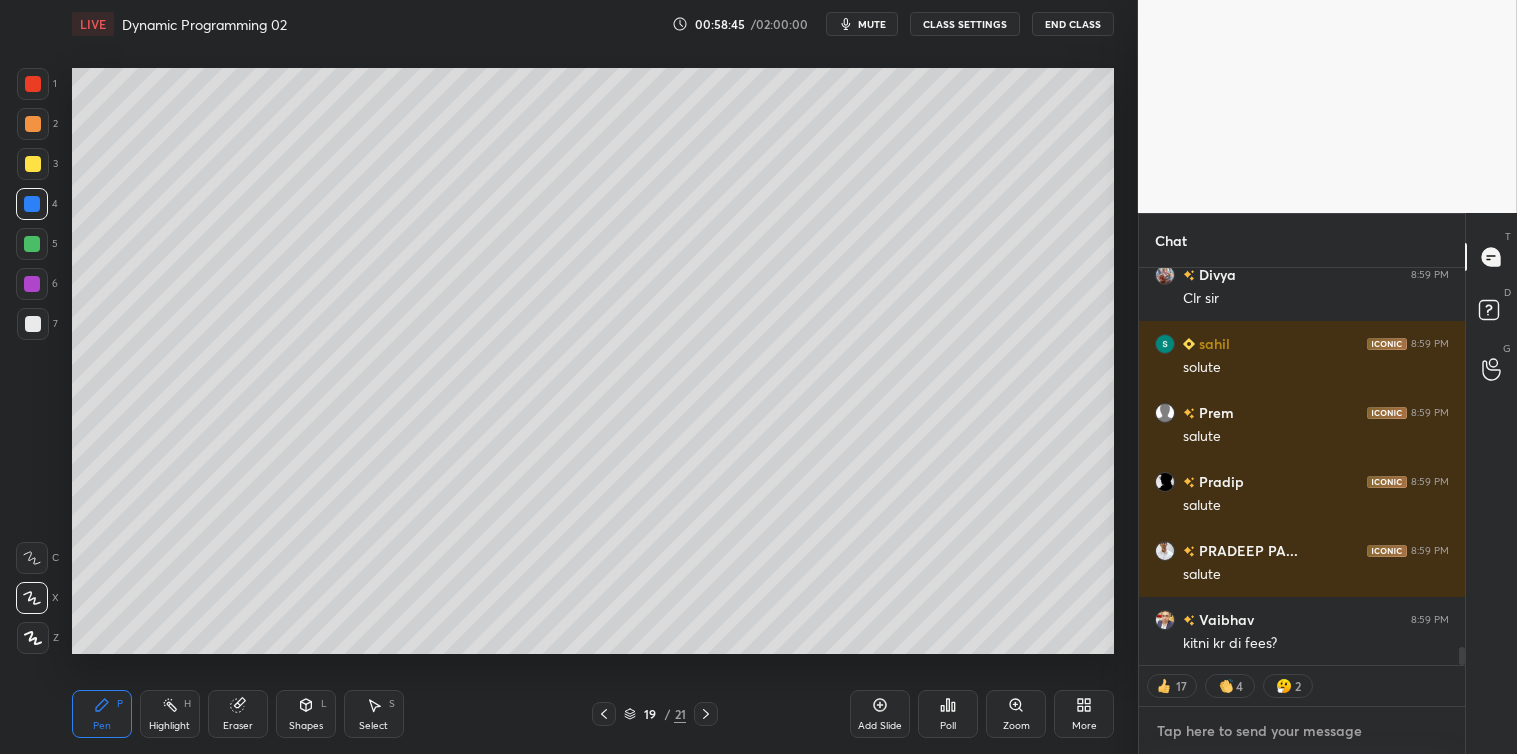 click at bounding box center [1302, 731] 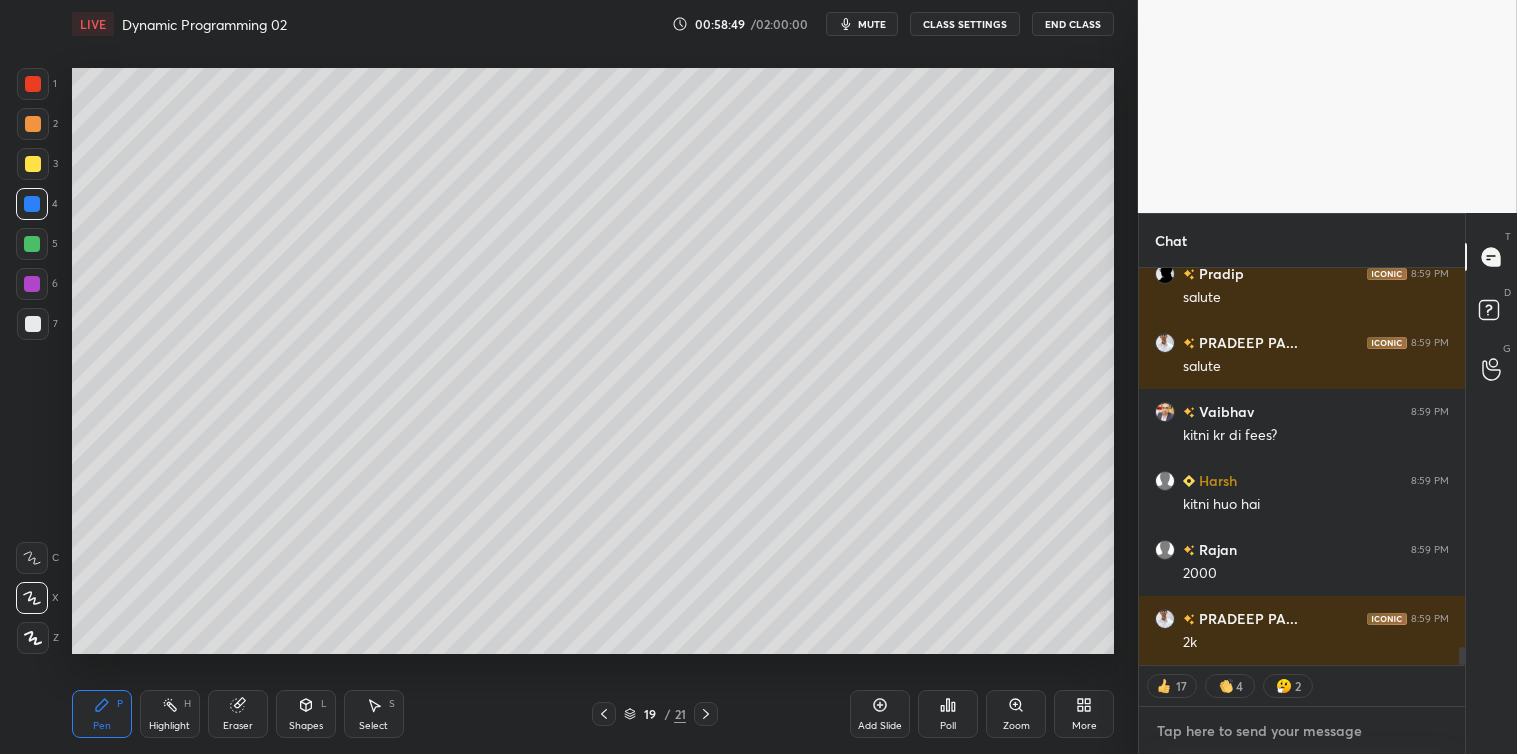 click at bounding box center (1302, 731) 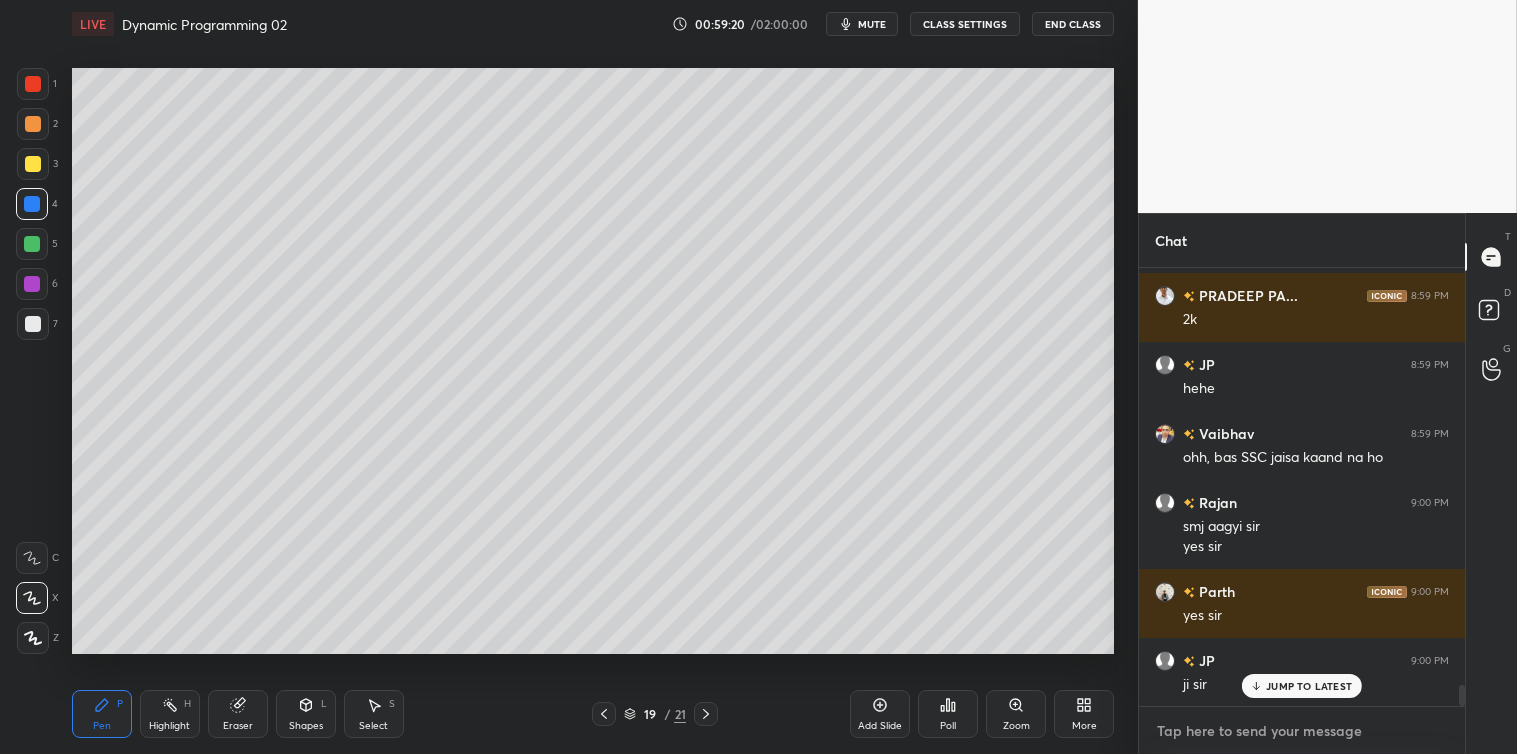 scroll, scrollTop: 8896, scrollLeft: 0, axis: vertical 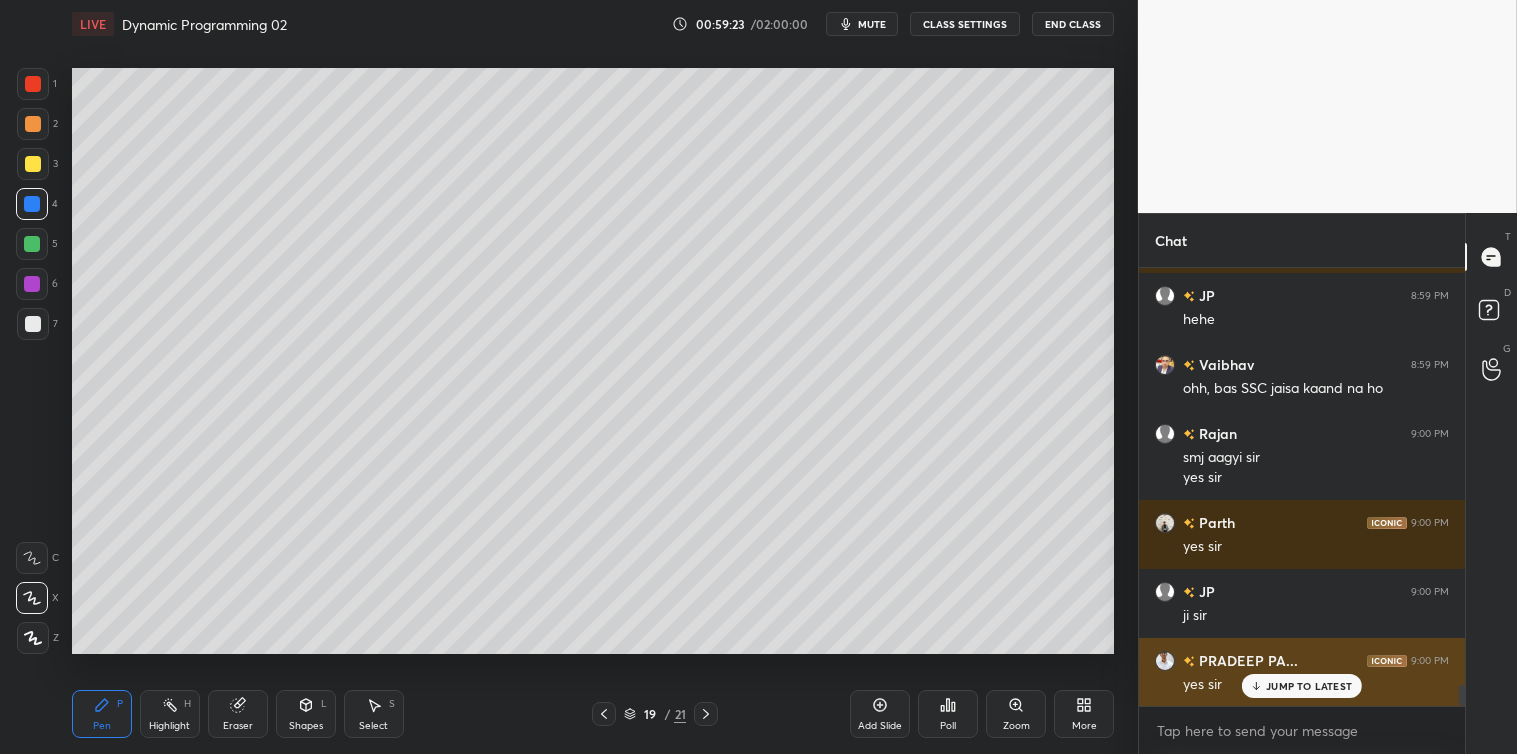 click on "JUMP TO LATEST" at bounding box center (1302, 686) 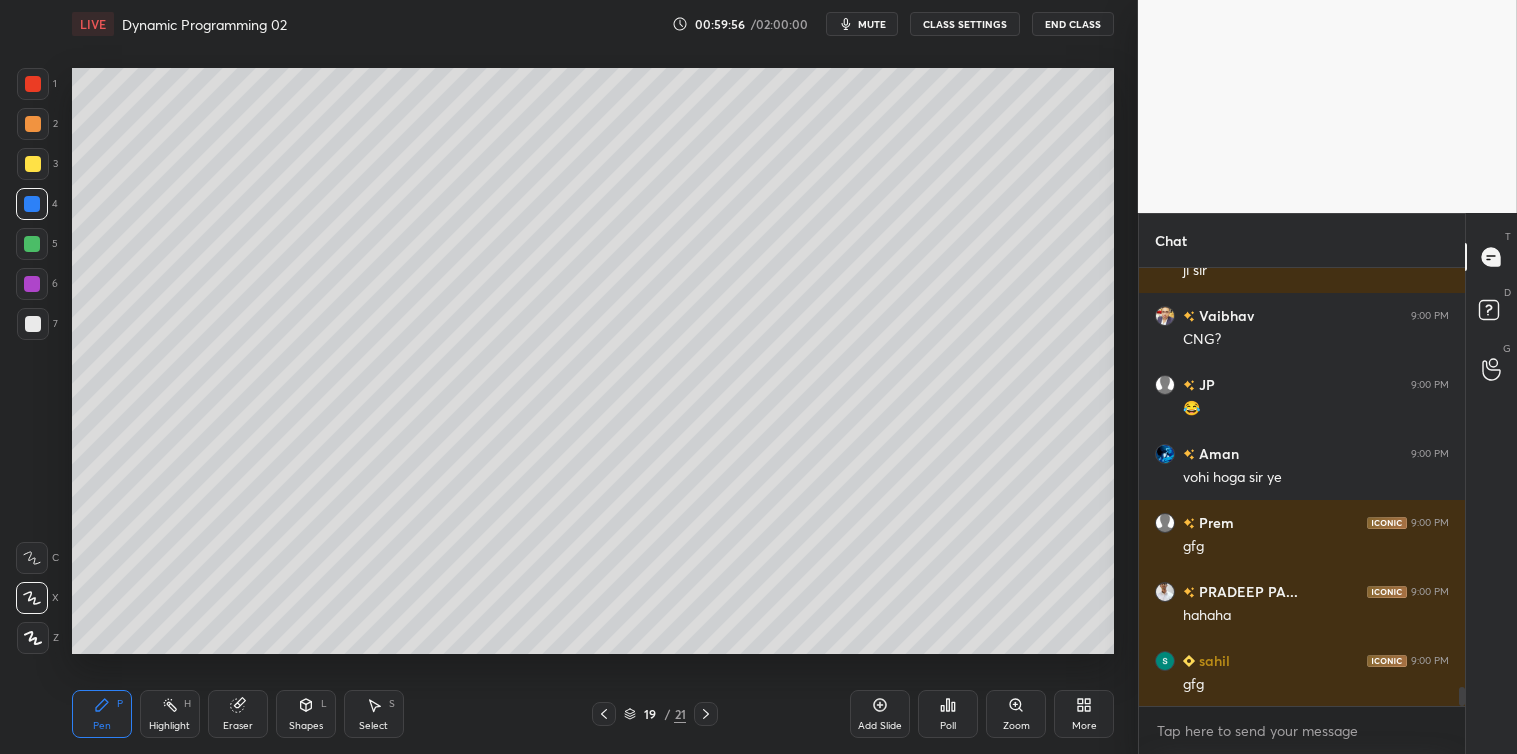 scroll, scrollTop: 9985, scrollLeft: 0, axis: vertical 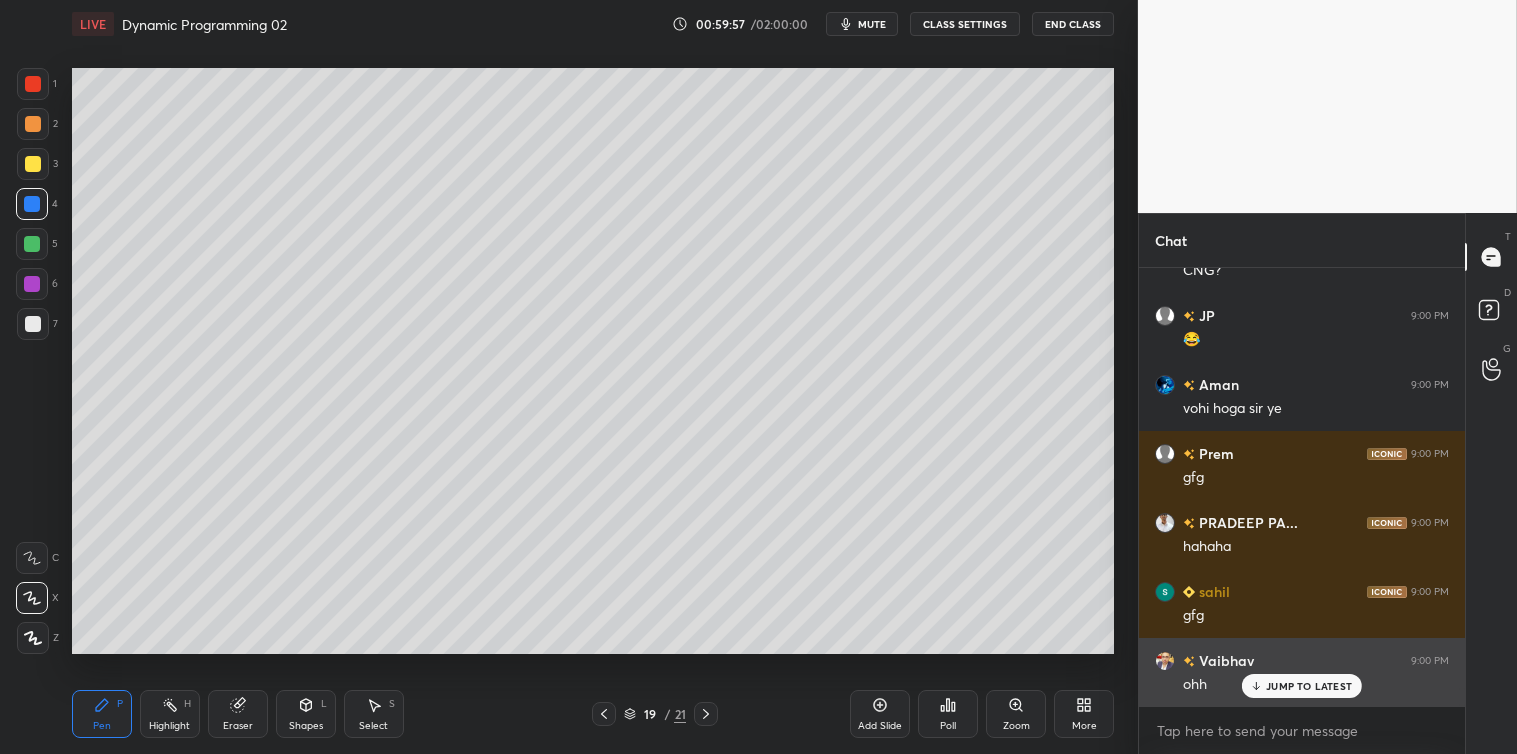 click on "JUMP TO LATEST" at bounding box center [1309, 686] 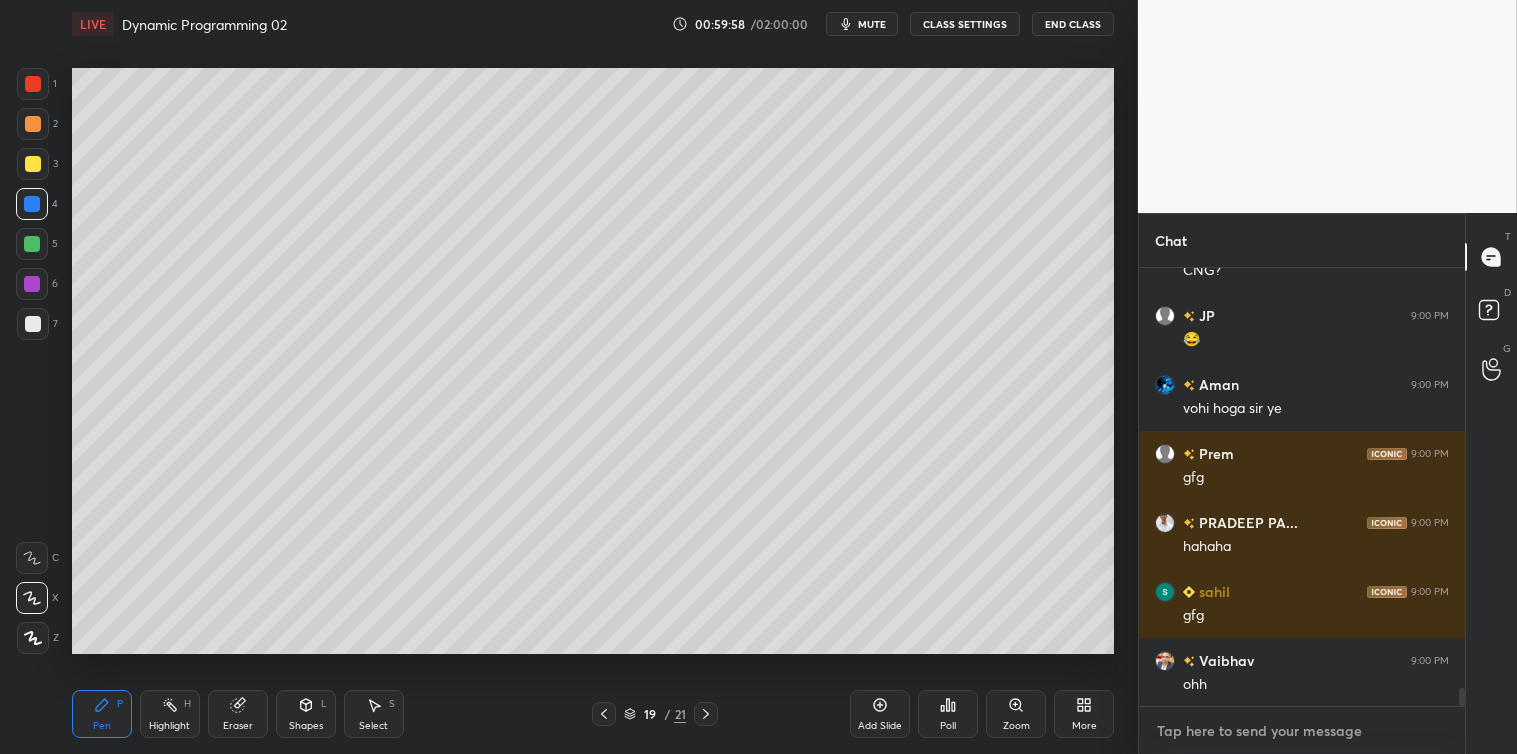 click at bounding box center (1302, 731) 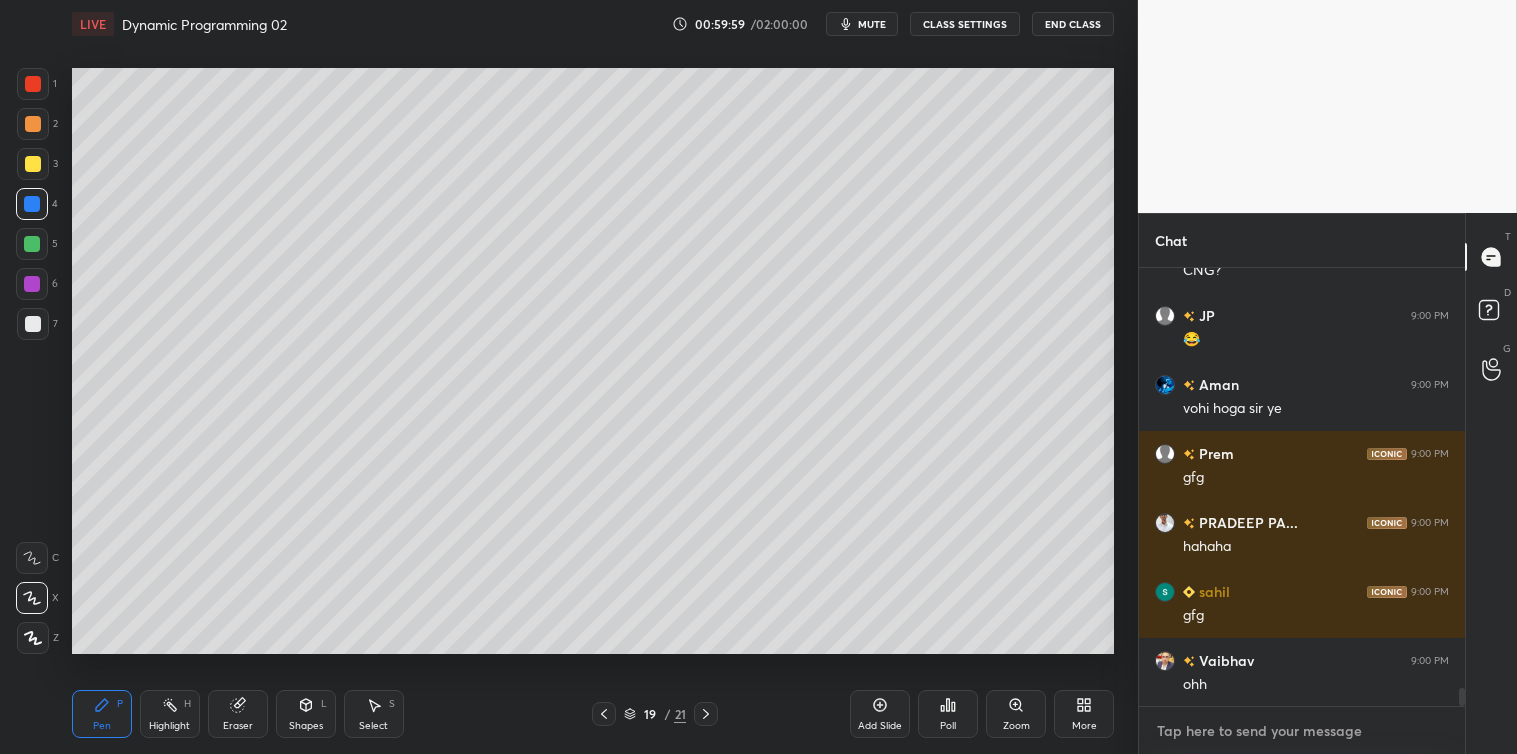 scroll, scrollTop: 10055, scrollLeft: 0, axis: vertical 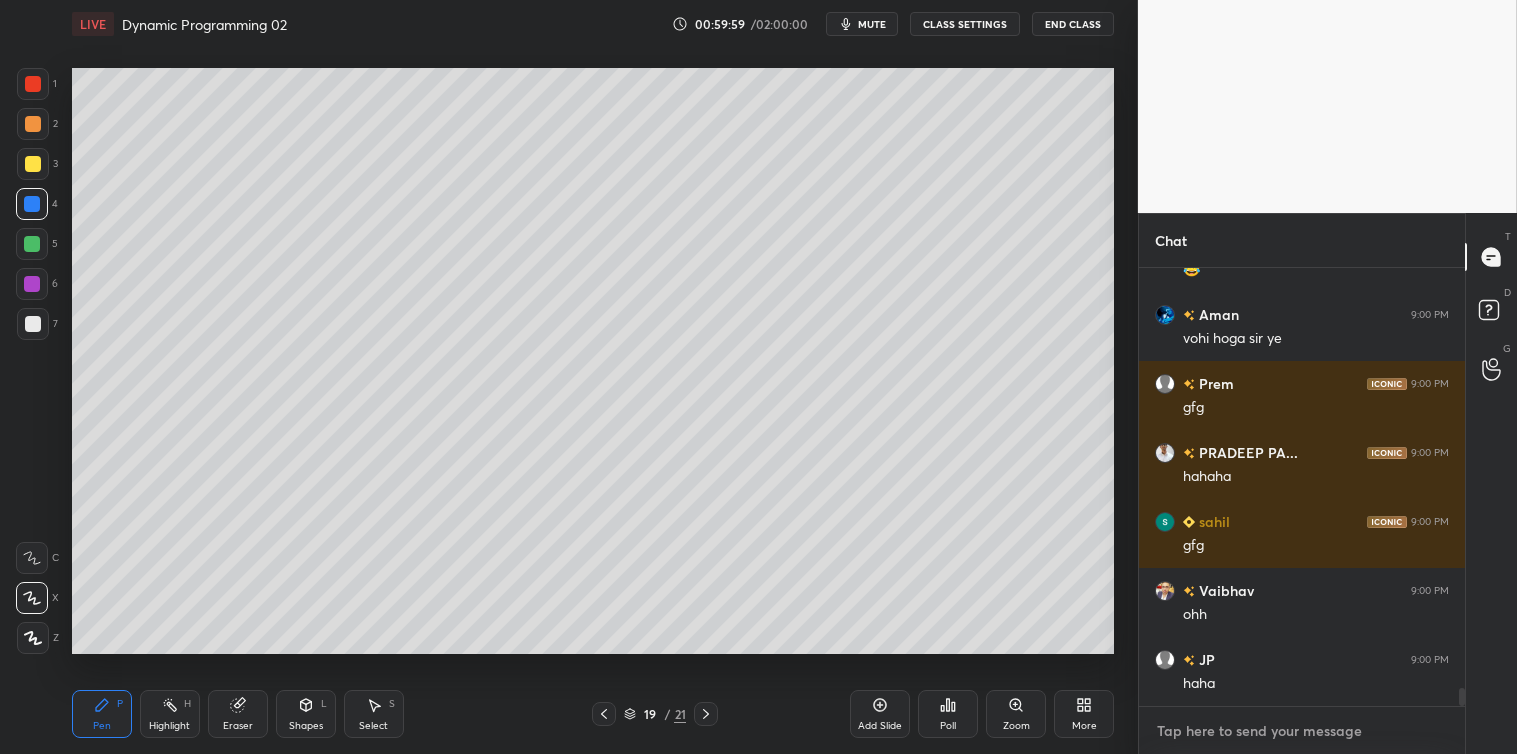click at bounding box center [1302, 731] 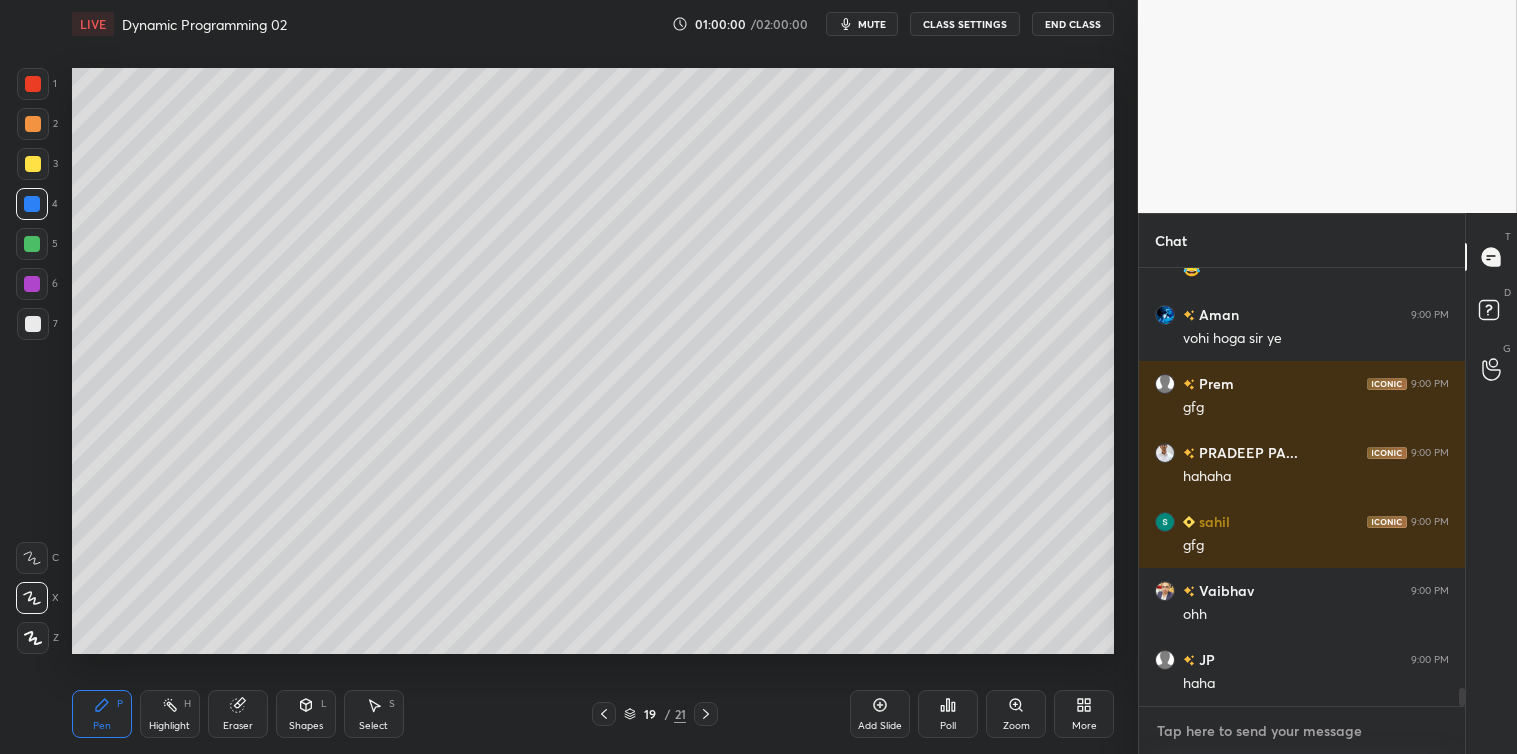 click at bounding box center [1302, 731] 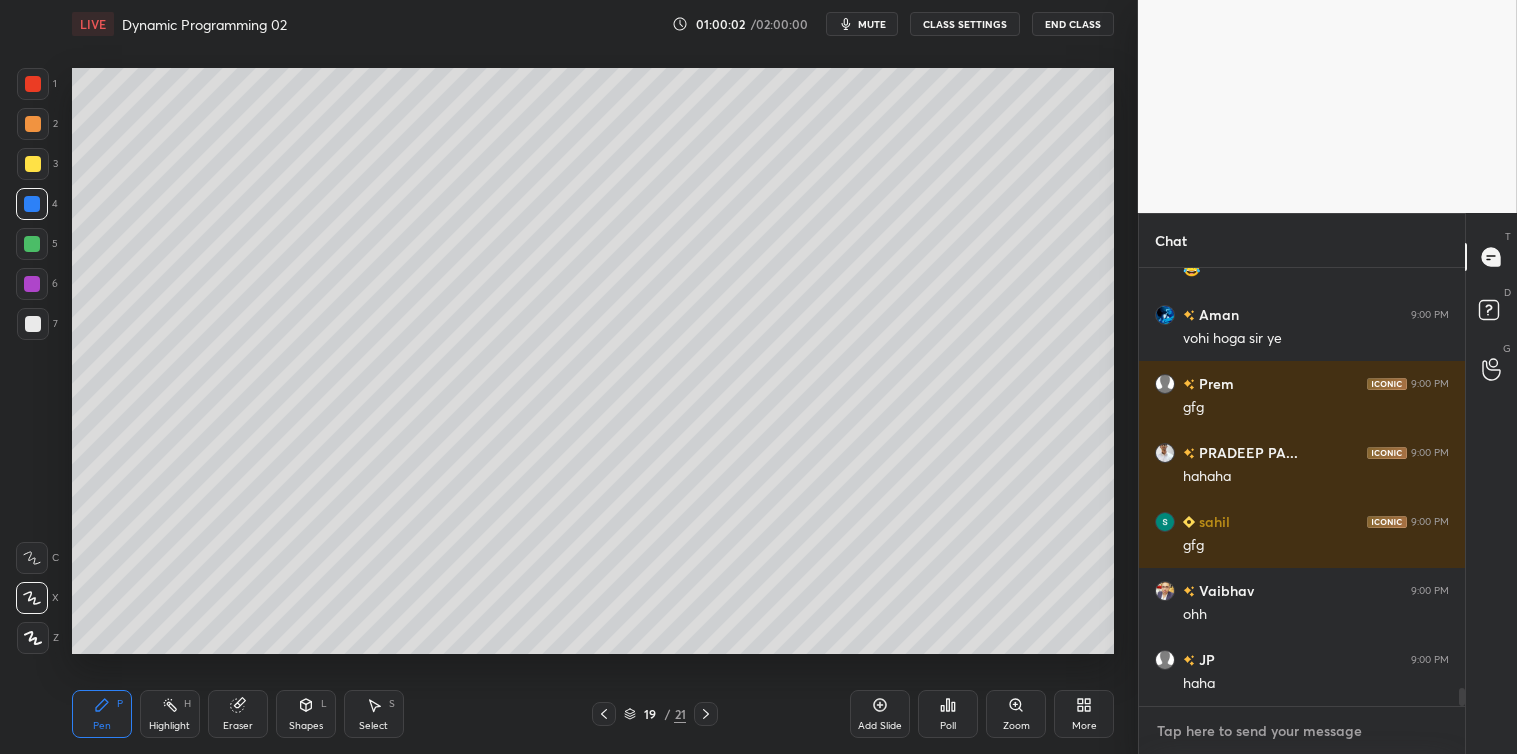 click at bounding box center (1302, 731) 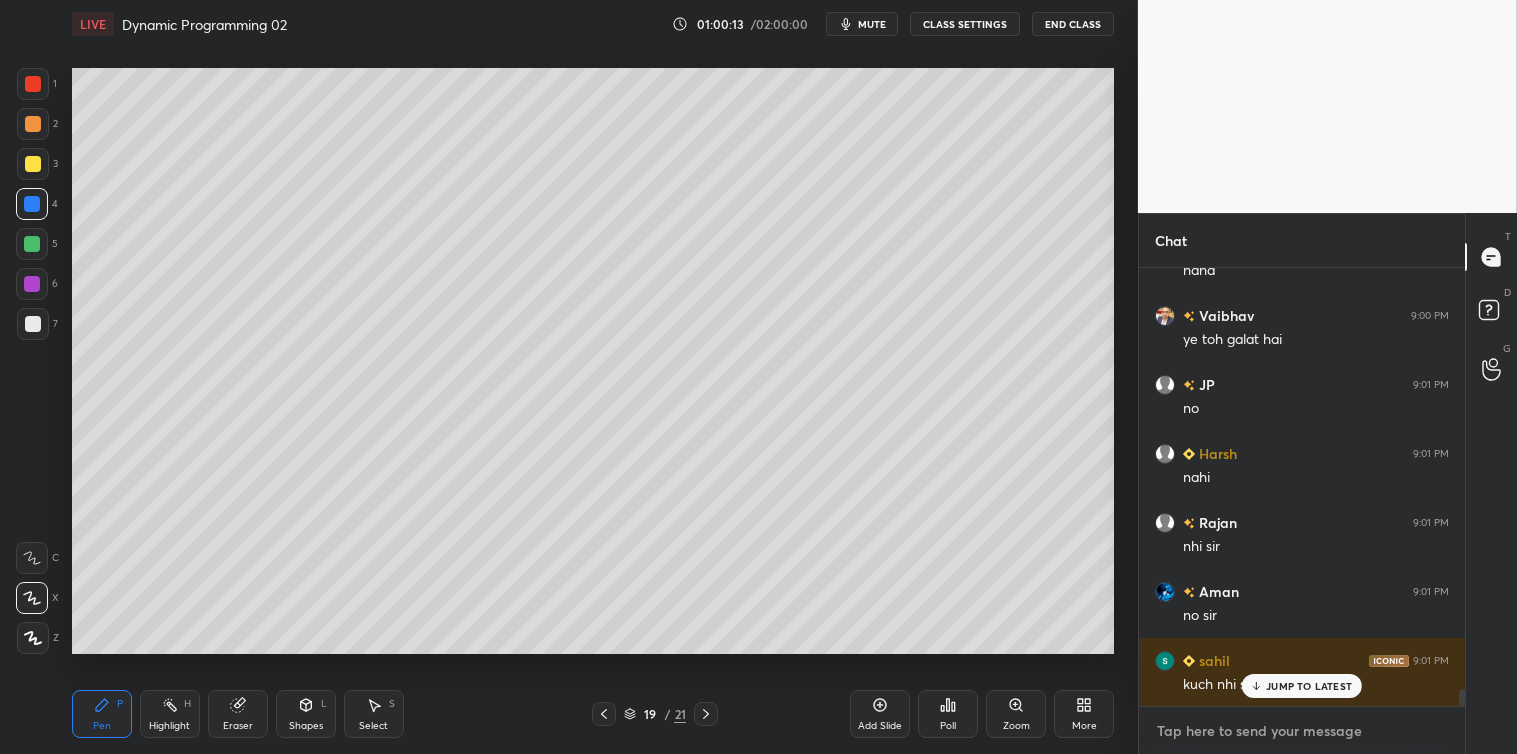 scroll, scrollTop: 10537, scrollLeft: 0, axis: vertical 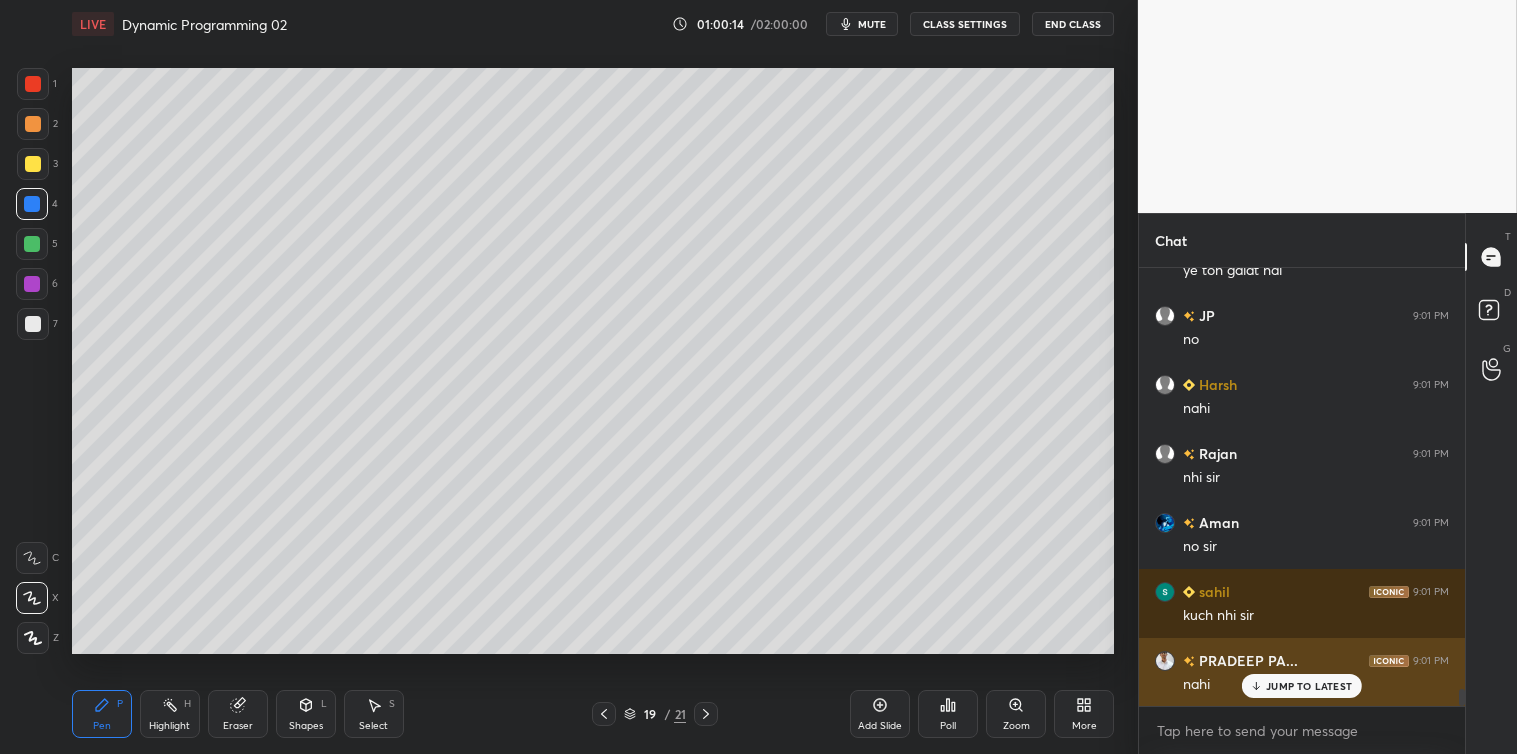 click on "JUMP TO LATEST" at bounding box center [1302, 686] 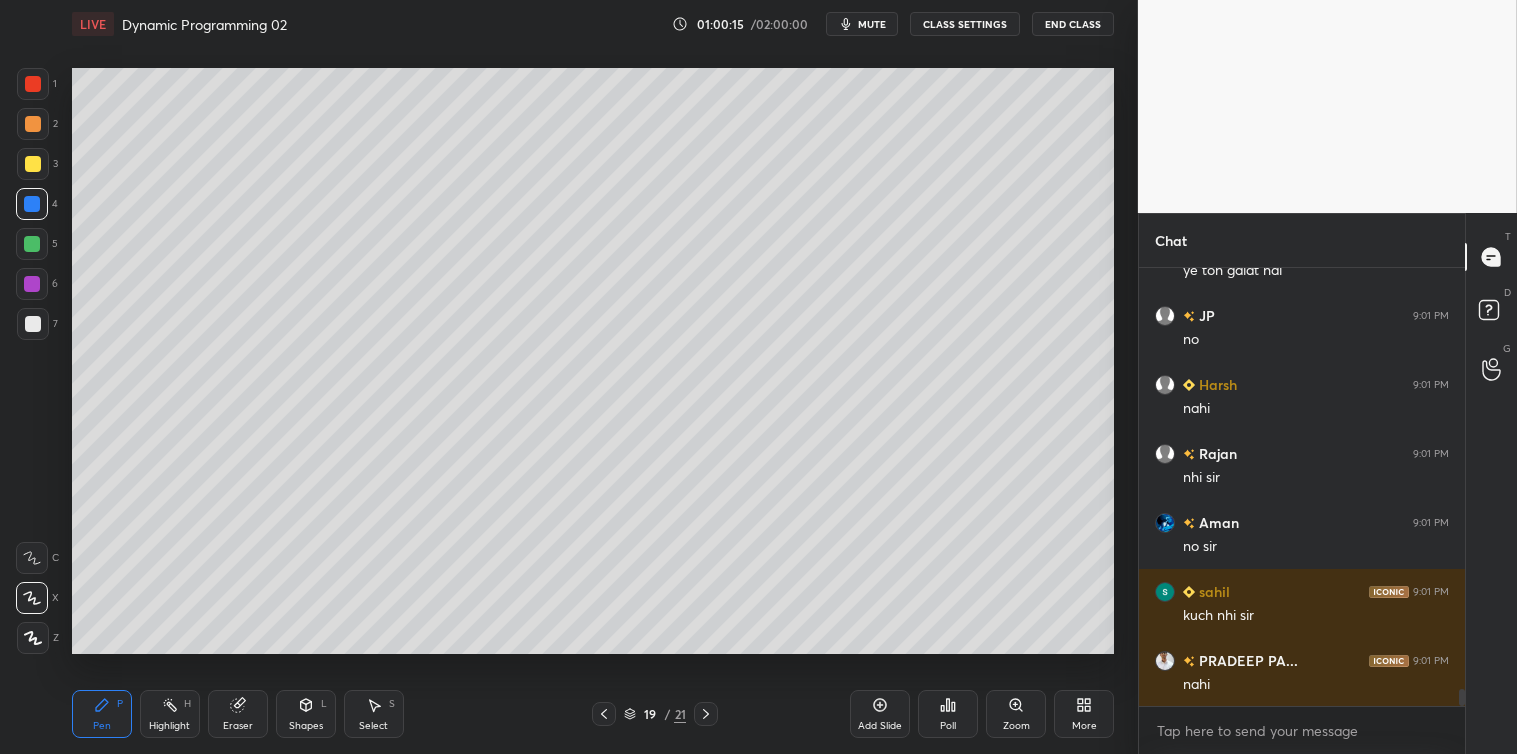 scroll, scrollTop: 10606, scrollLeft: 0, axis: vertical 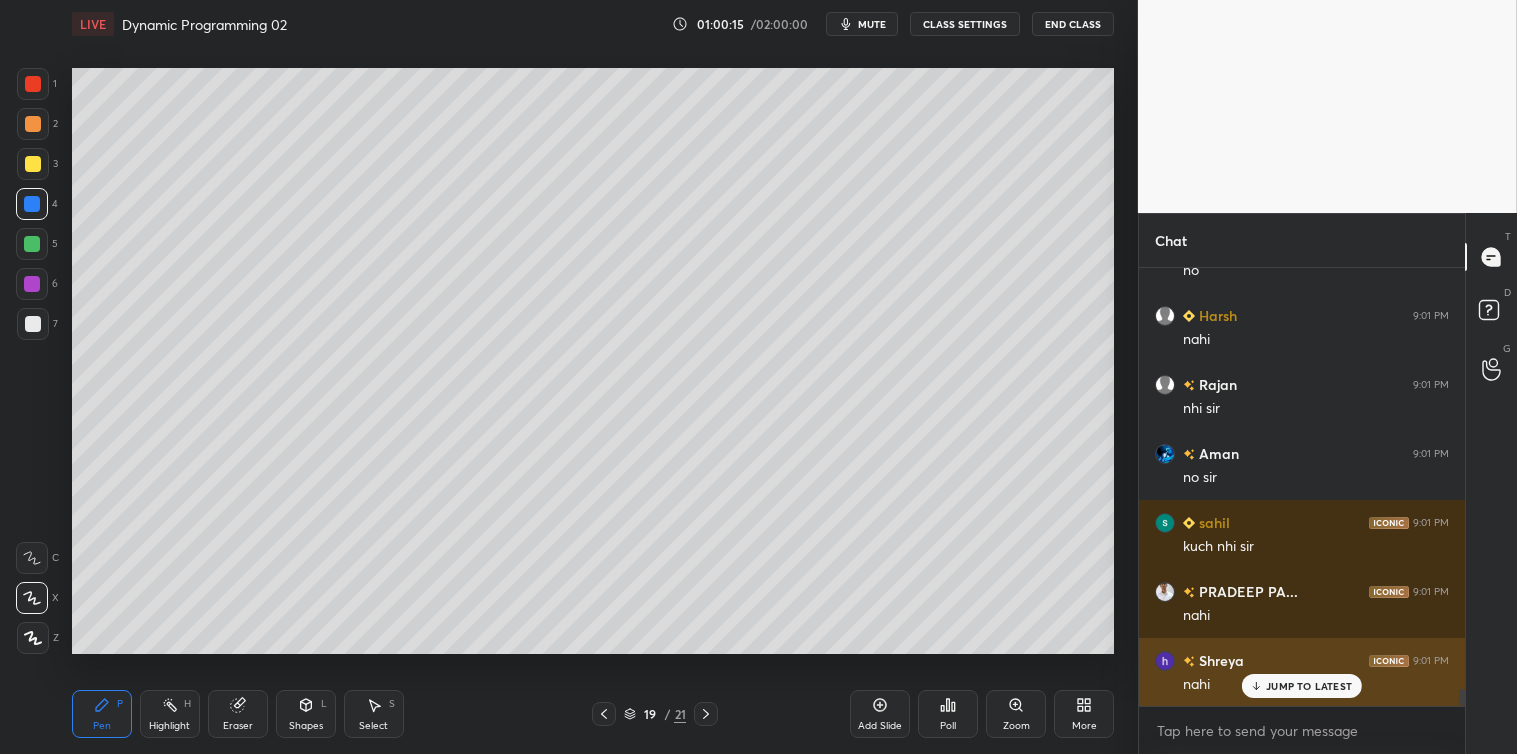 click 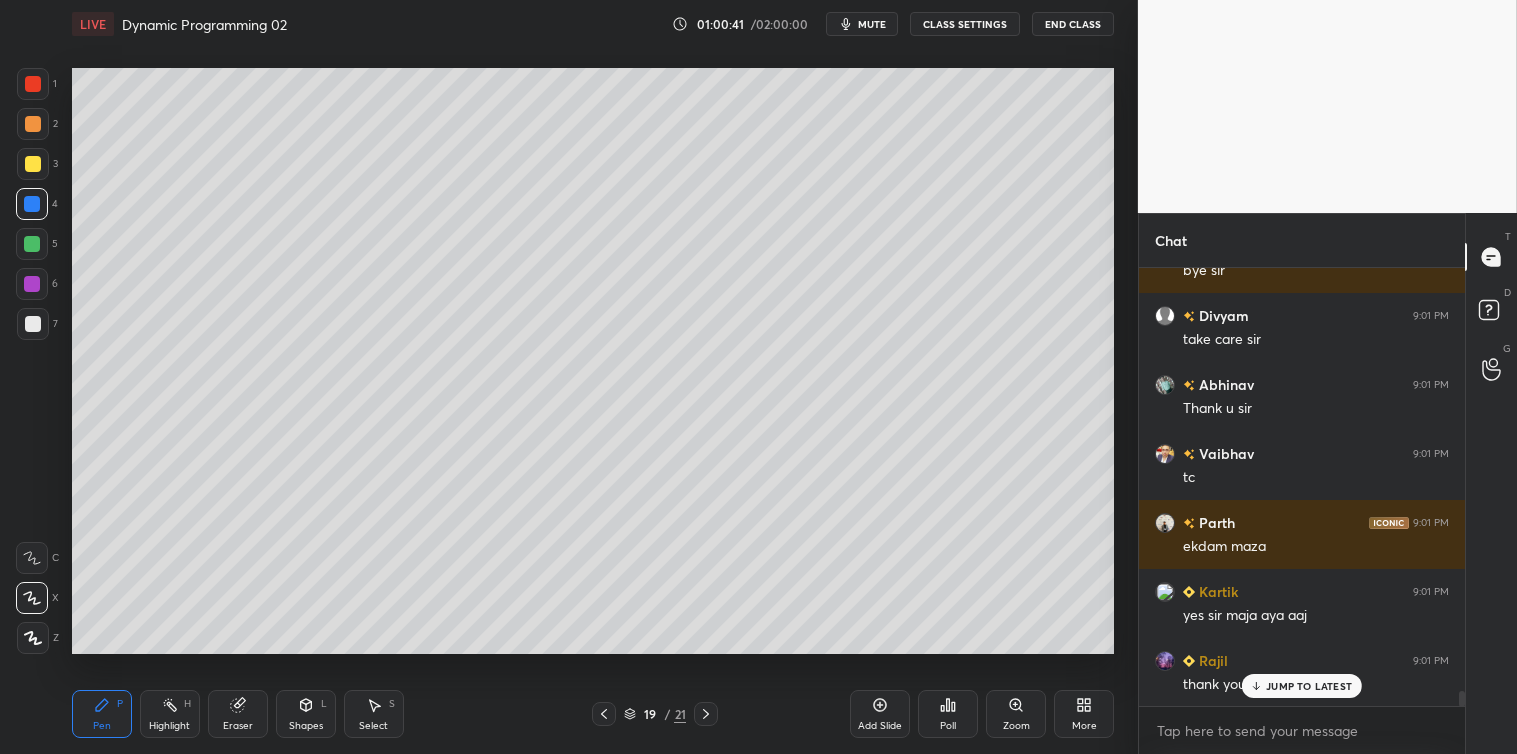 scroll, scrollTop: 12055, scrollLeft: 0, axis: vertical 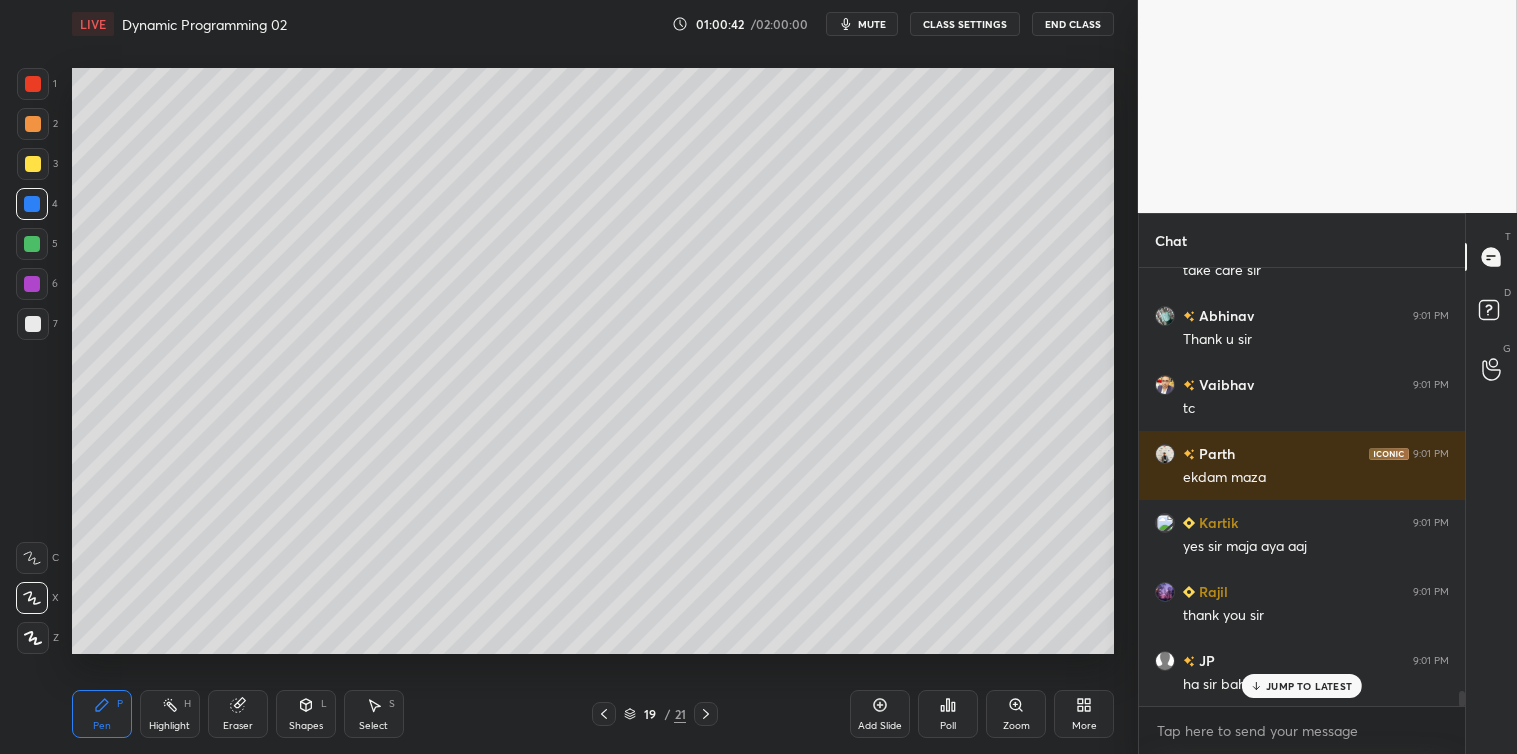 click on "Parth 9:01 PM sir ek cheez puchu if aap permit kre to Prem 9:01 PM ok sir gn JP 9:01 PM bye bye sir take care sahil 9:01 PM take care sir Aman 9:01 PM thank u sir ????? ?? ??... 9:01 PM sir ji namaste, Take care sir 🙏🙏 Shreya 9:01 PM take care sir Harsh 9:01 PM byesir take care JP 9:01 PM milte h kal Deboshree 9:01 PM bye sir Divyam 9:01 PM take care sir Abhinav 9:01 PM Thank u sir Vaibhav 9:01 PM tc Parth 9:01 PM ekdam maza Kartik 9:01 PM yes sir maja aya aaj Rajil 9:01 PM thank you sir JP 9:01 PM ha sir bahut maza aa rha h" at bounding box center (1302, 487) 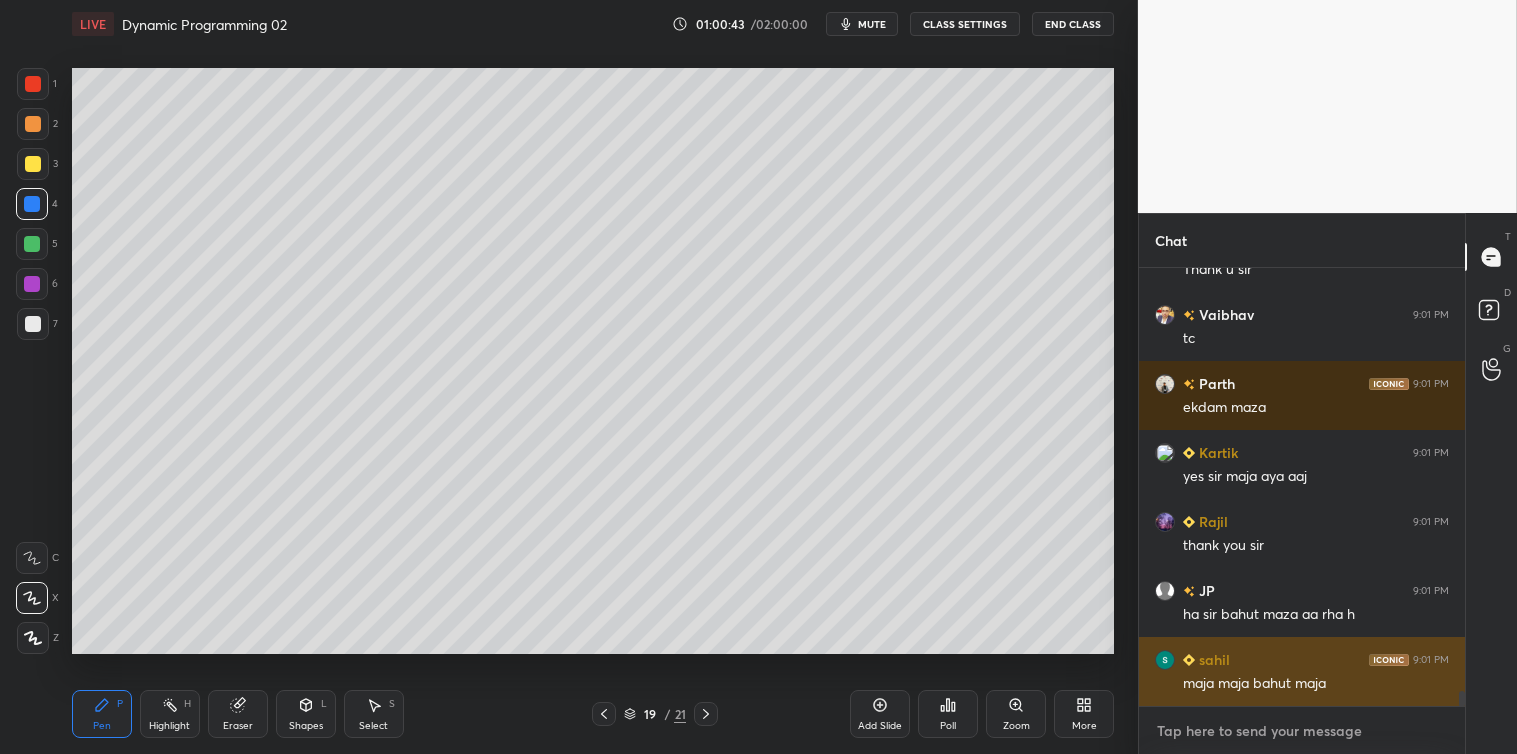 click at bounding box center (1302, 731) 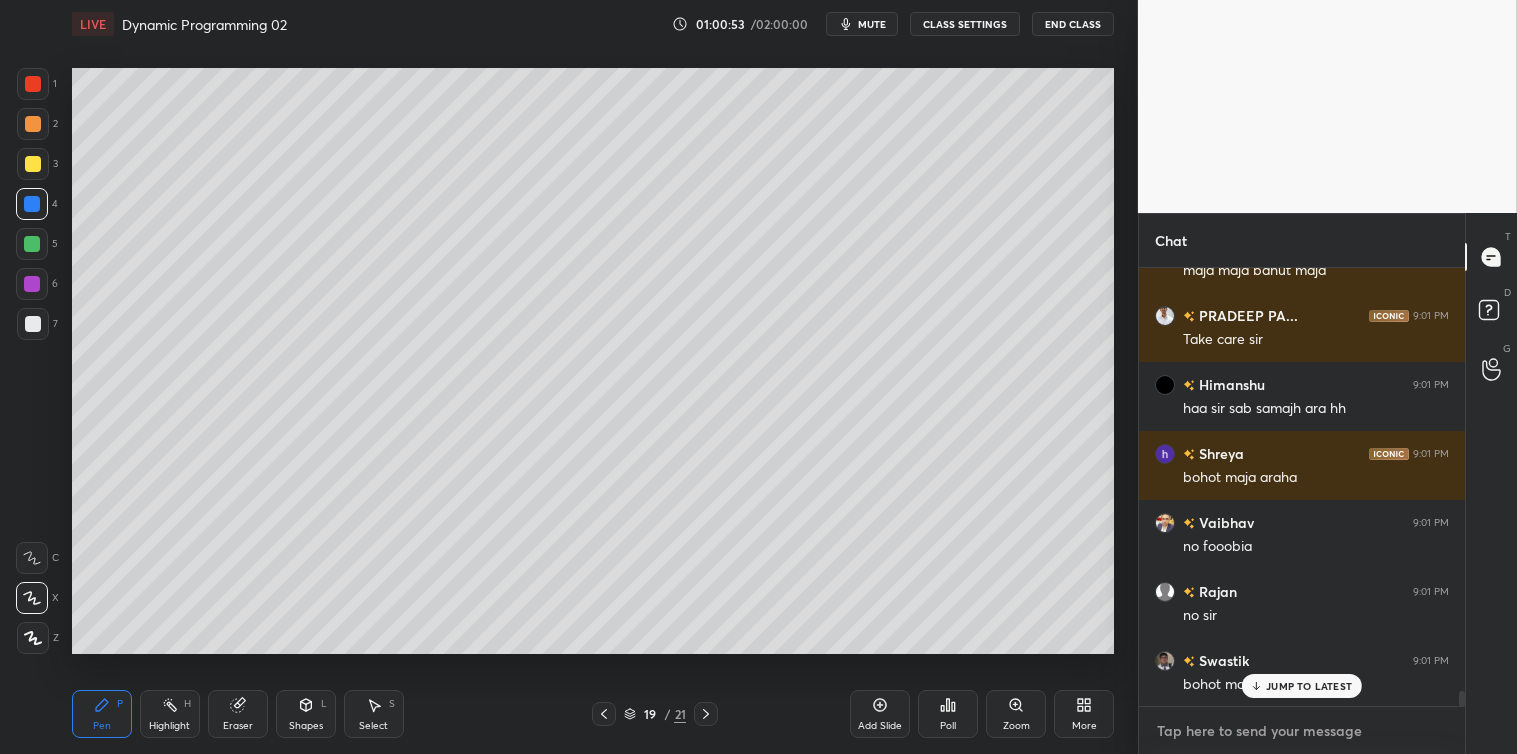 scroll, scrollTop: 12815, scrollLeft: 0, axis: vertical 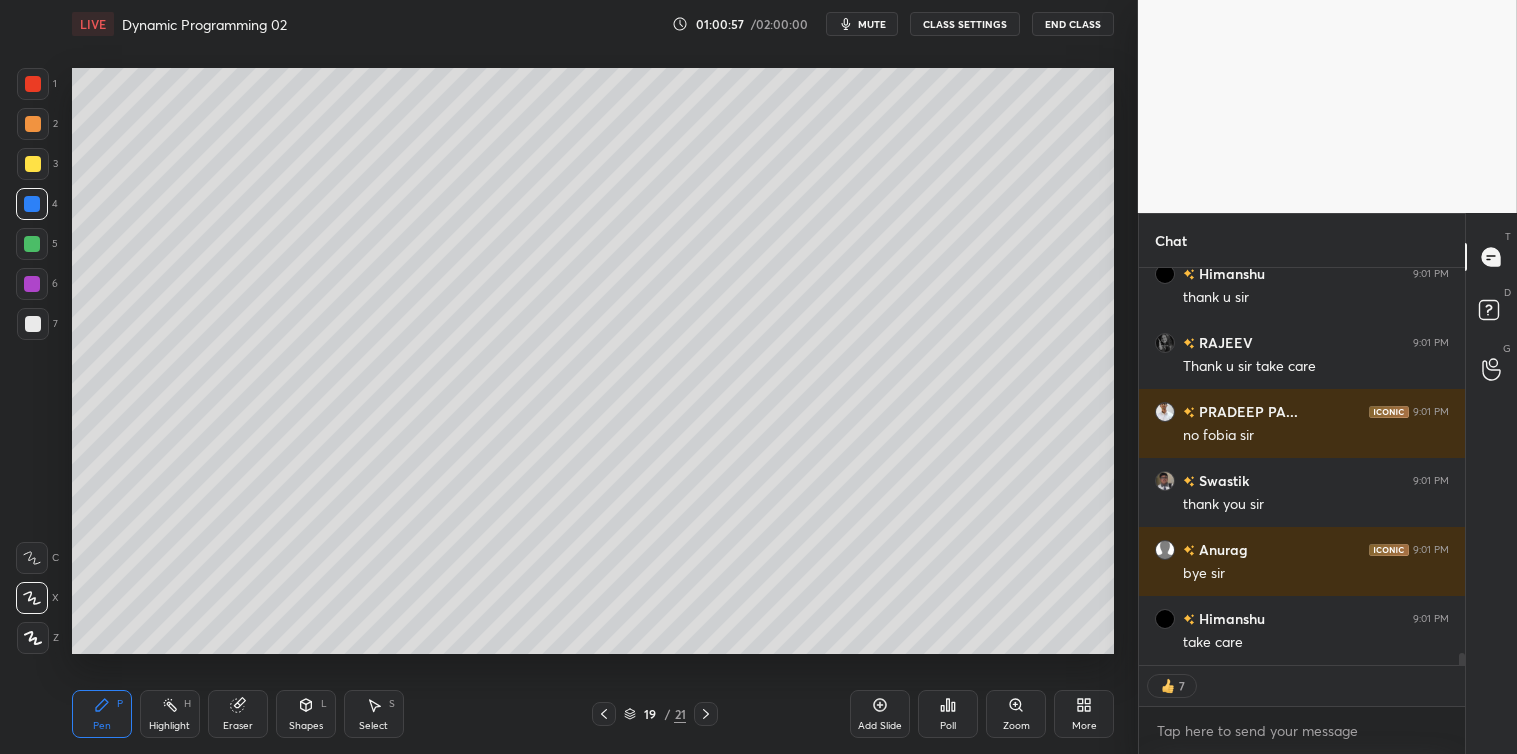 click on "End Class" at bounding box center [1073, 24] 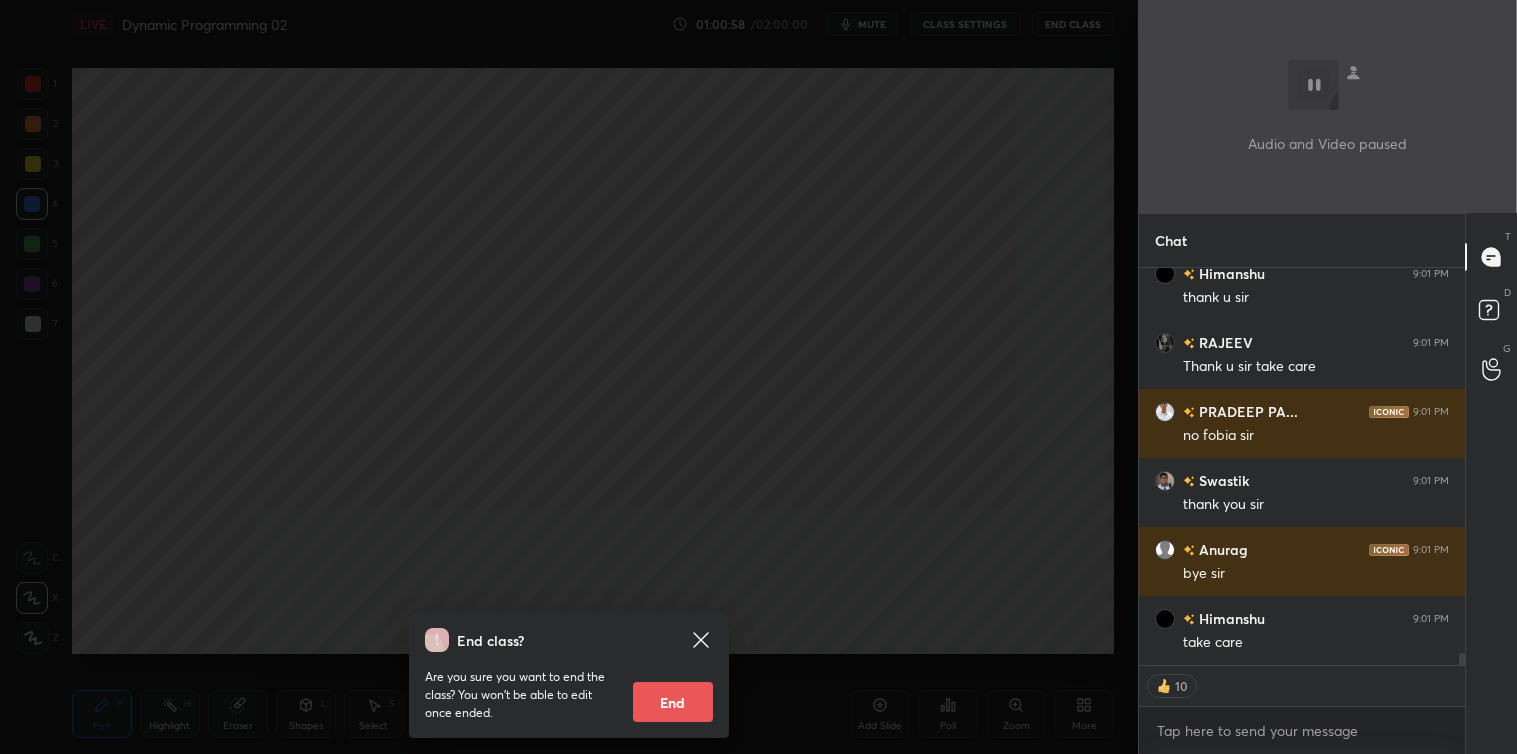 click on "End" at bounding box center (673, 702) 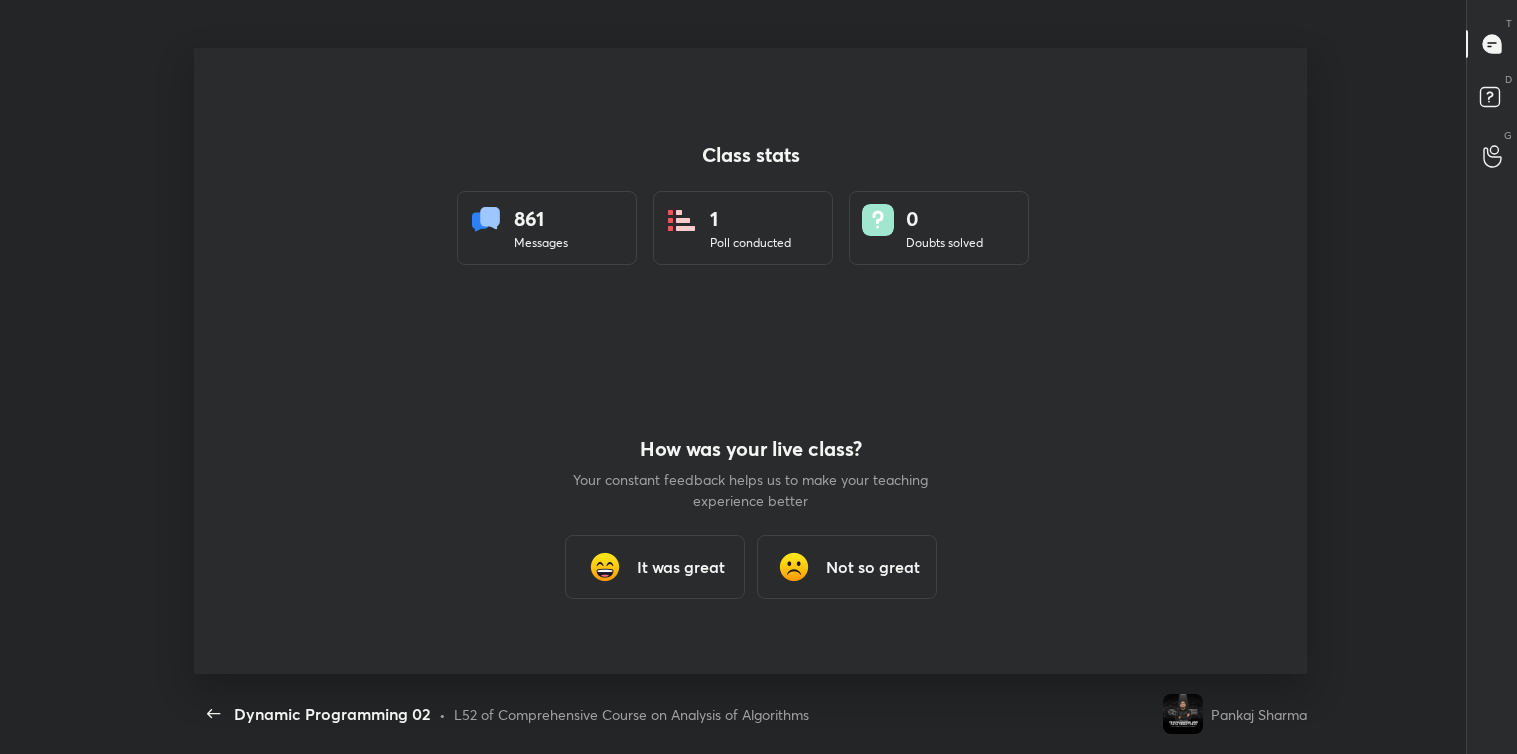 type on "x" 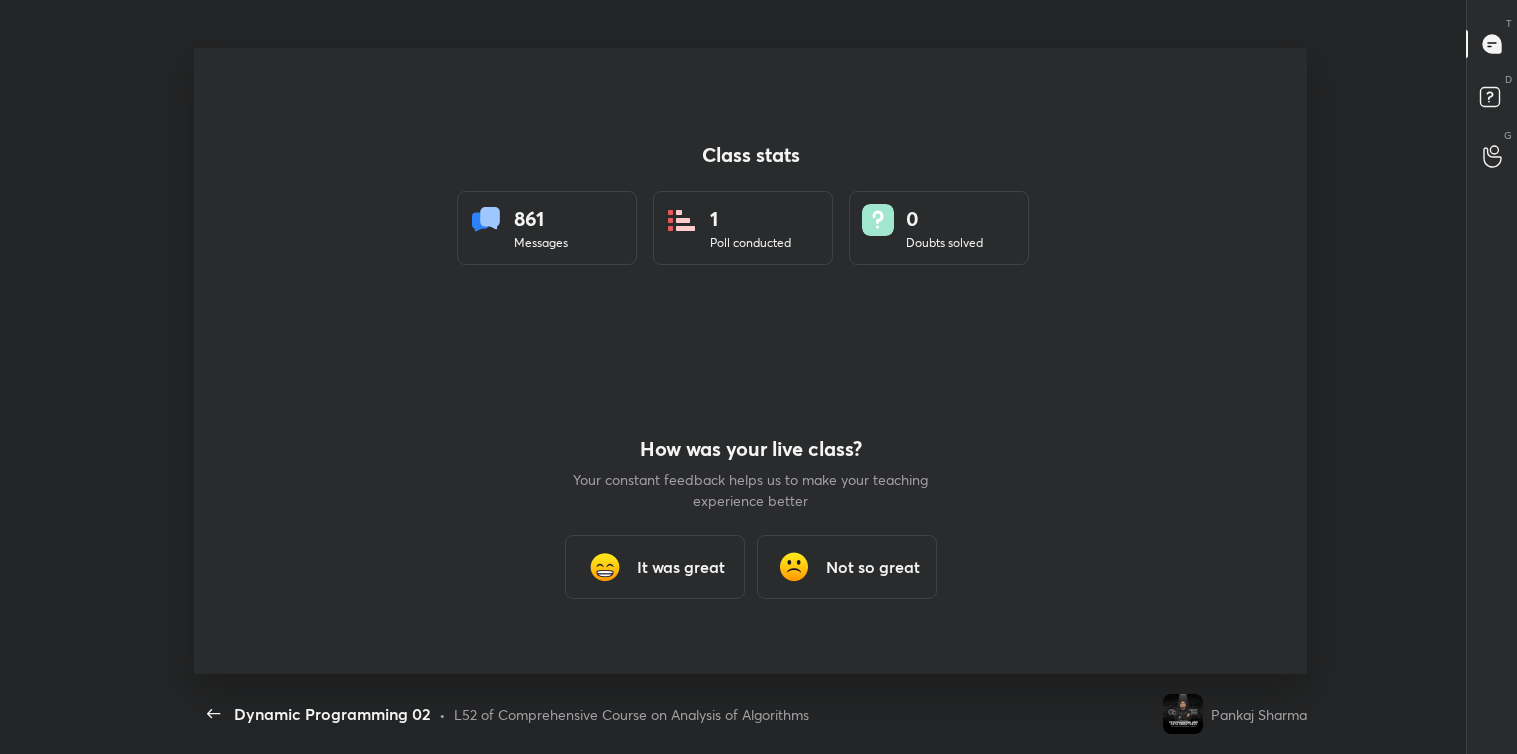 click on "It was great" at bounding box center (681, 567) 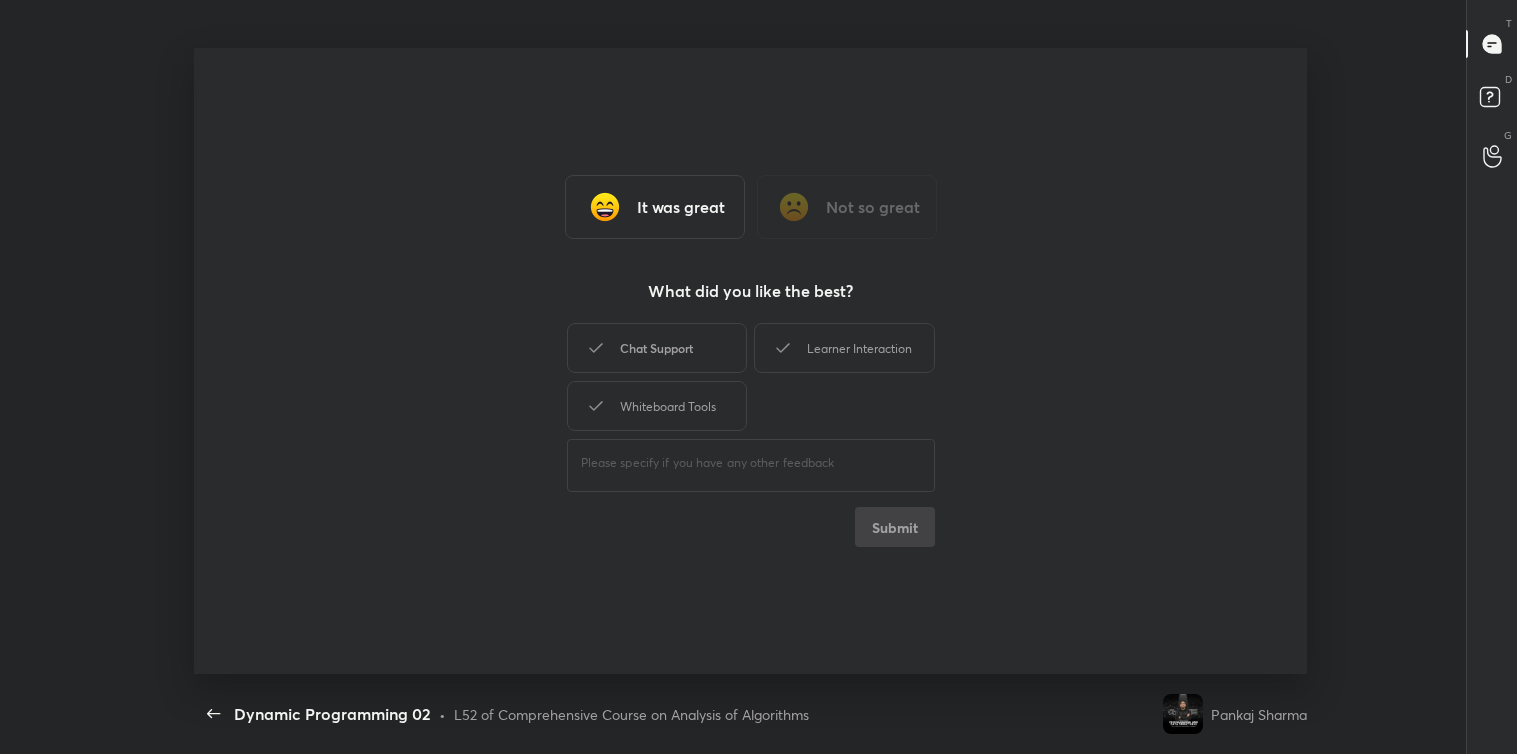 click on "Chat Support" at bounding box center [657, 348] 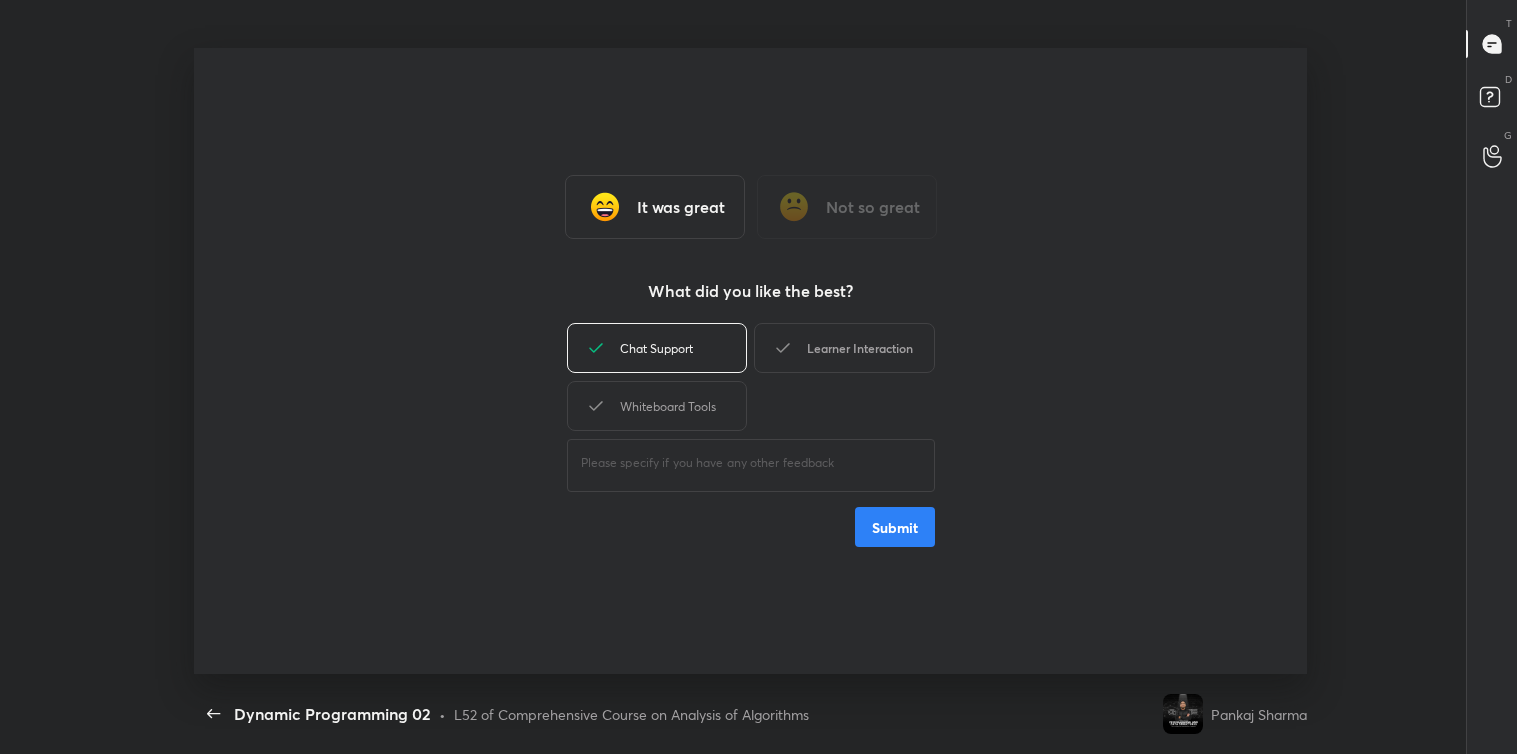 click on "Learner Interaction" at bounding box center (844, 348) 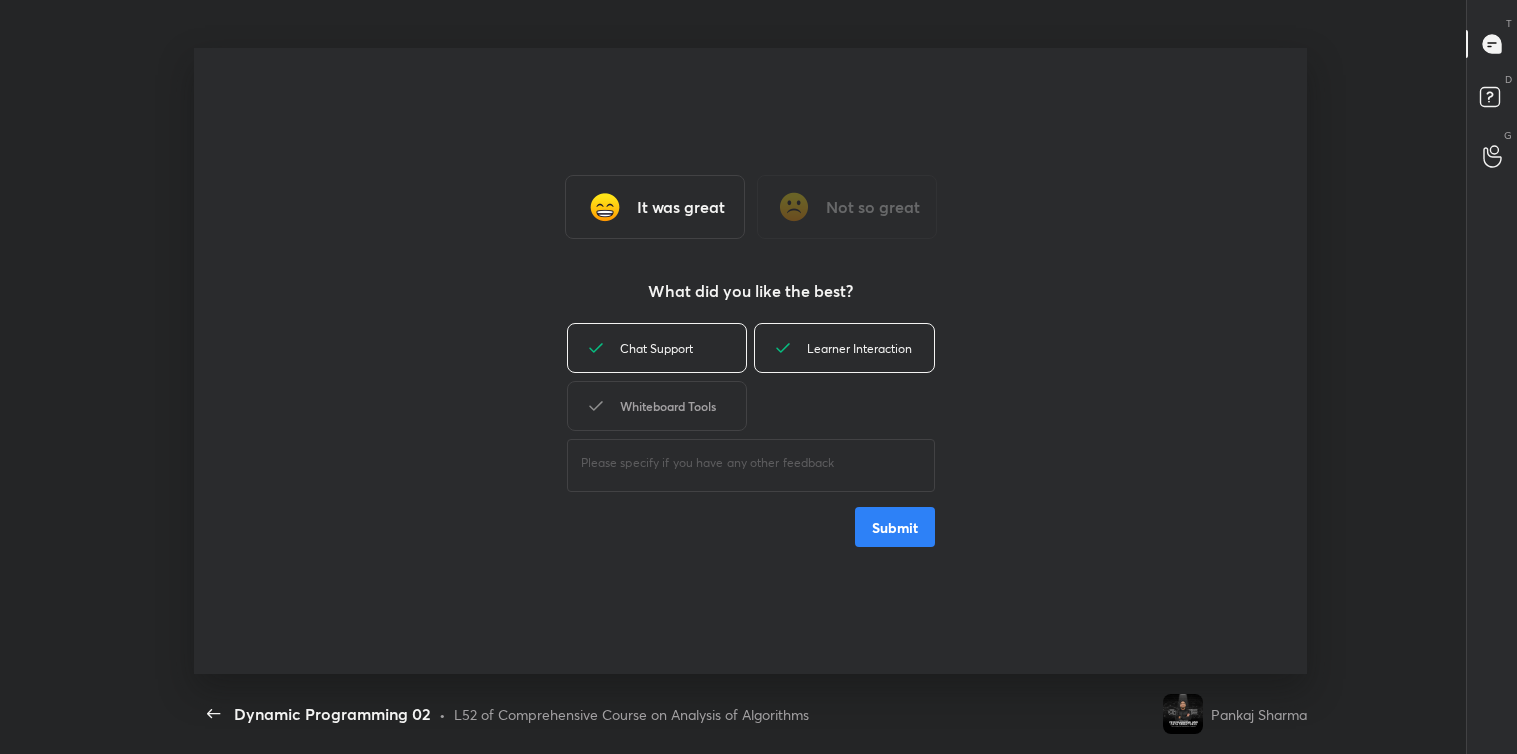 click on "Whiteboard Tools" at bounding box center [657, 406] 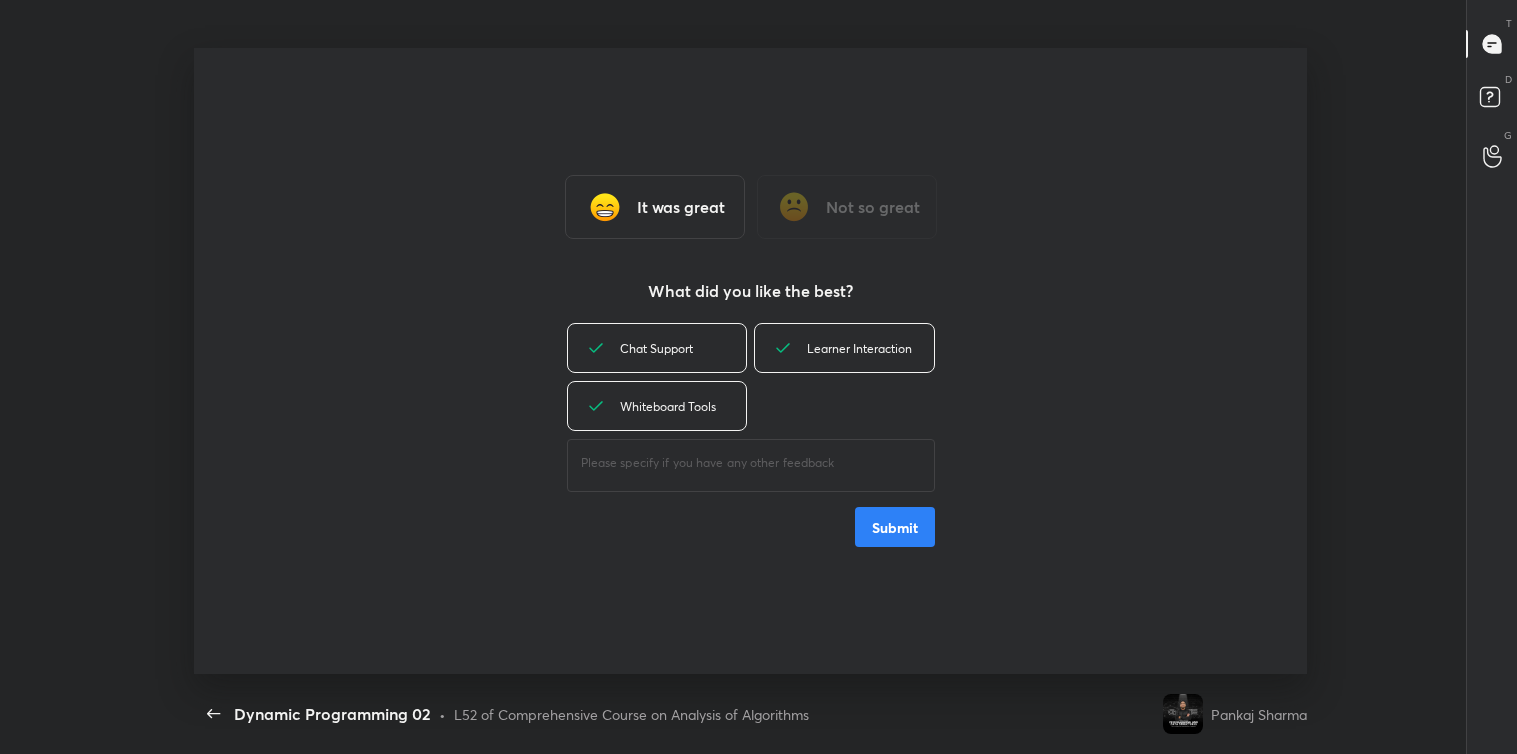 click at bounding box center [751, 463] 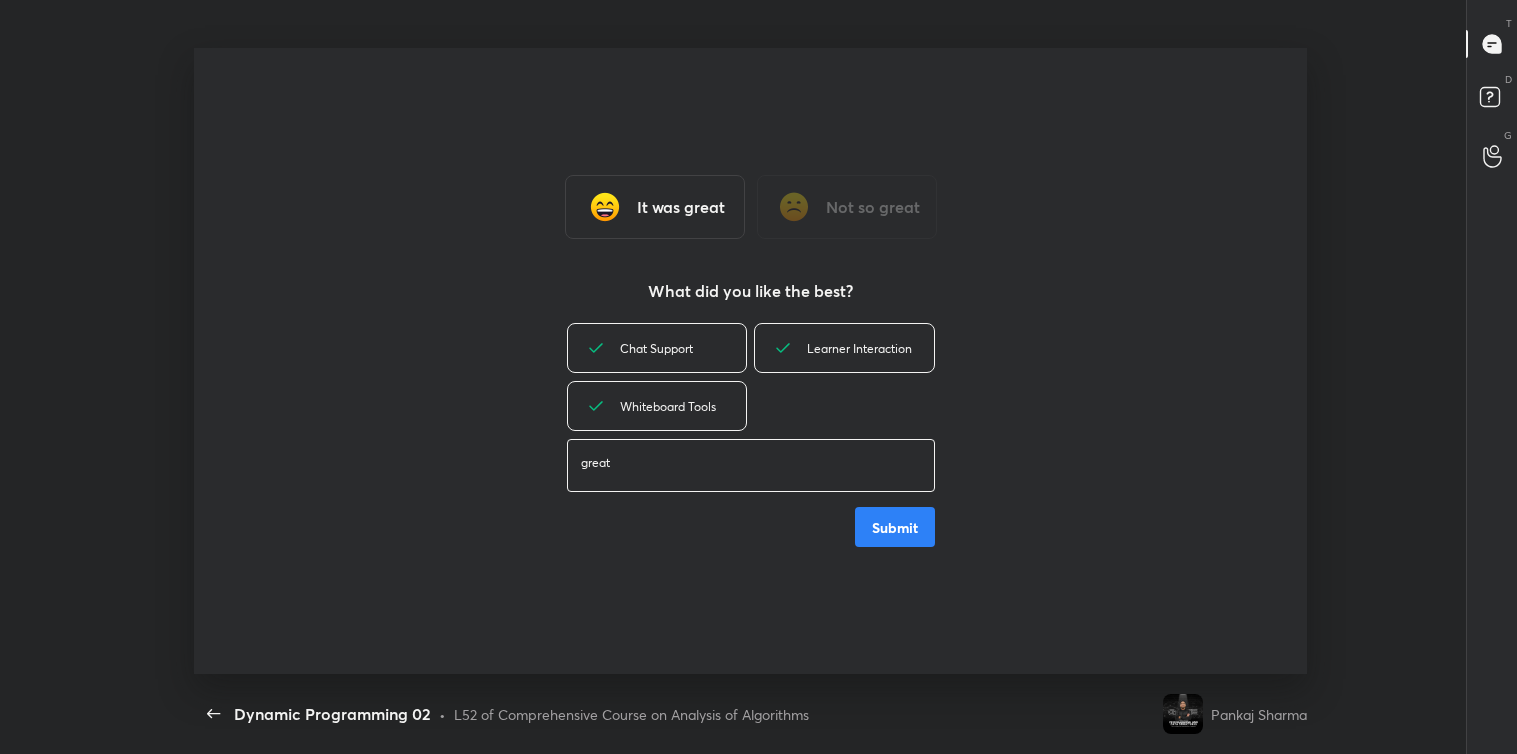 type on "great" 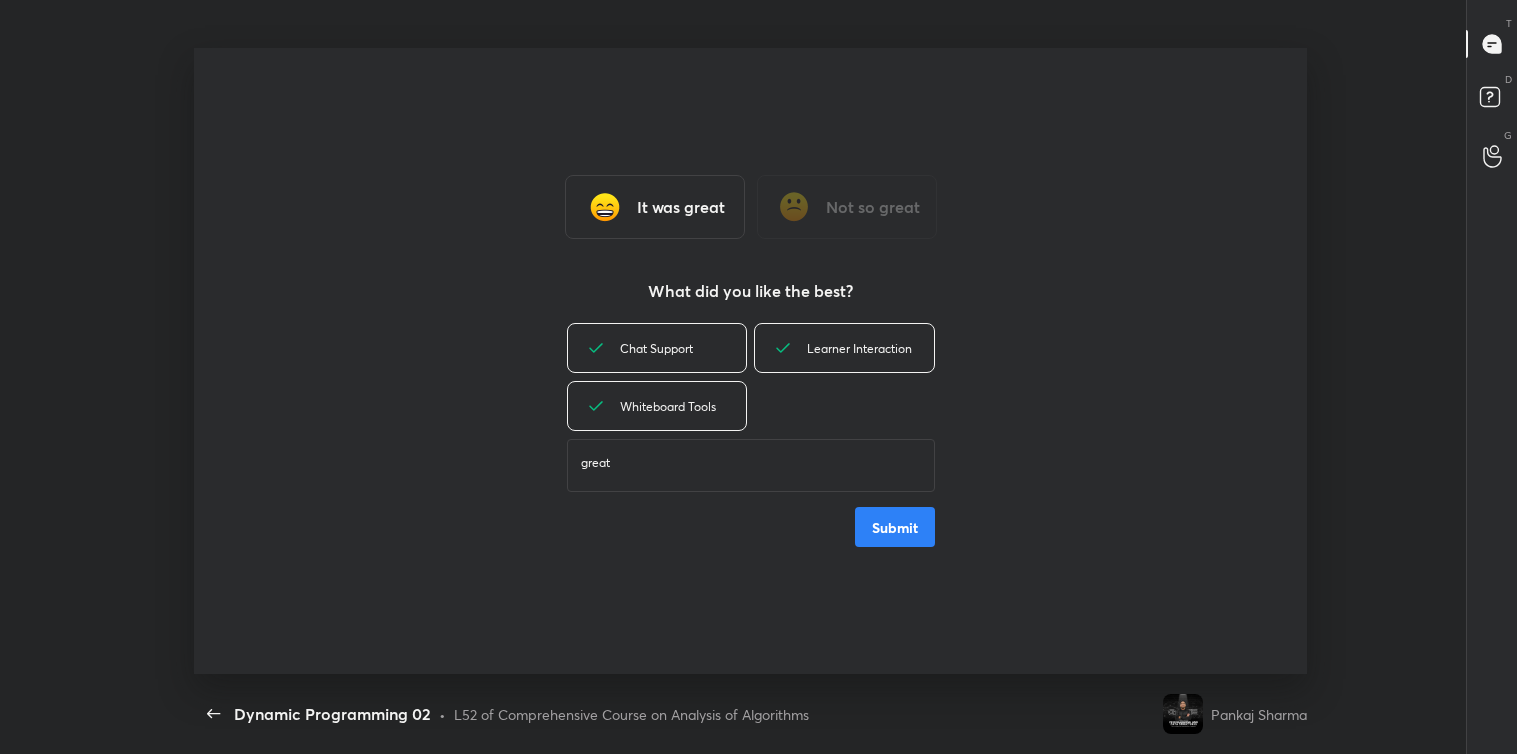 click on "Submit" at bounding box center [895, 527] 